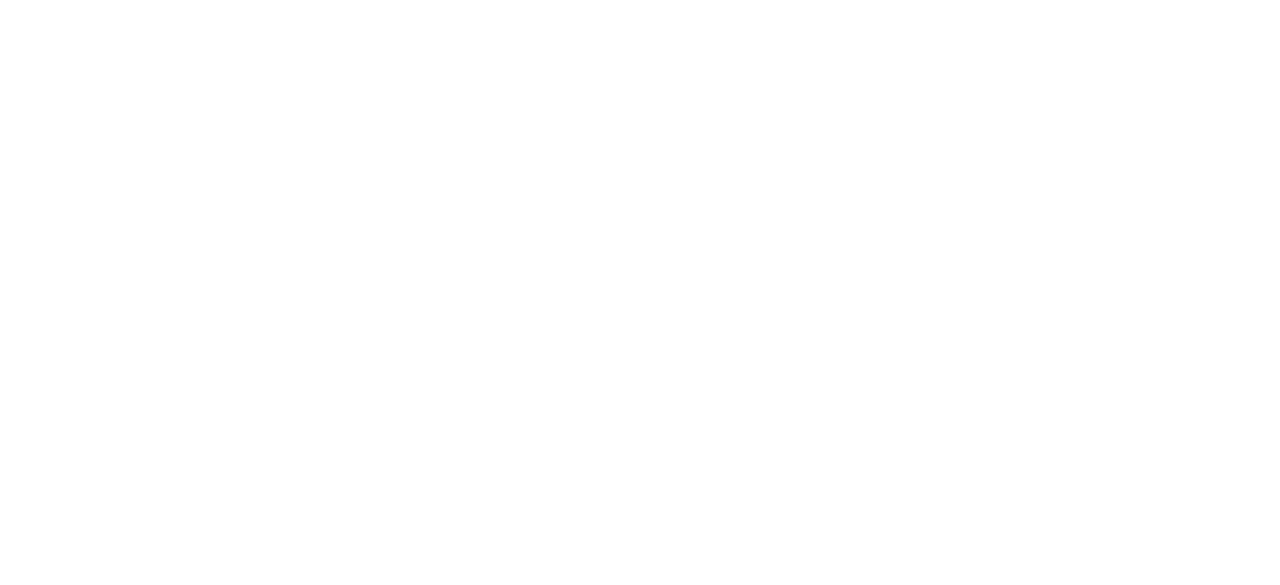 scroll, scrollTop: 0, scrollLeft: 0, axis: both 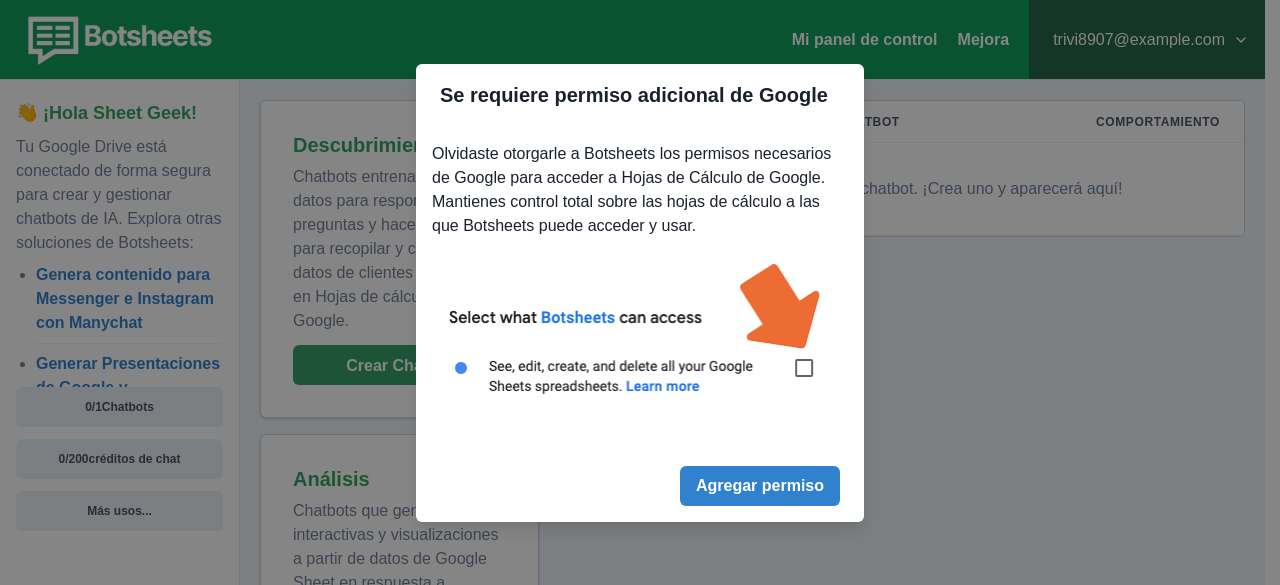 click on "Se requiere permiso adicional de Google Olvidaste otorgarle a Botsheets los permisos necesarios de Google para acceder a Hojas de Cálculo de Google. Mantienes control total sobre las hojas de cálculo a las que Botsheets puede acceder y usar. Agregar permiso" at bounding box center [640, 292] 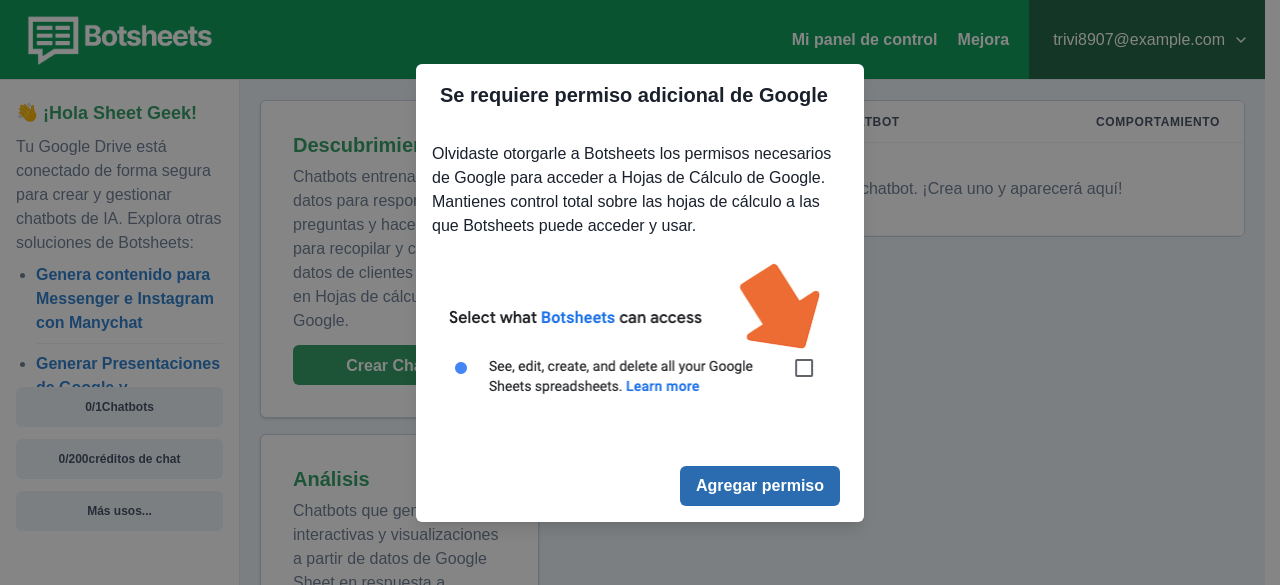 click on "Agregar permiso" at bounding box center (760, 486) 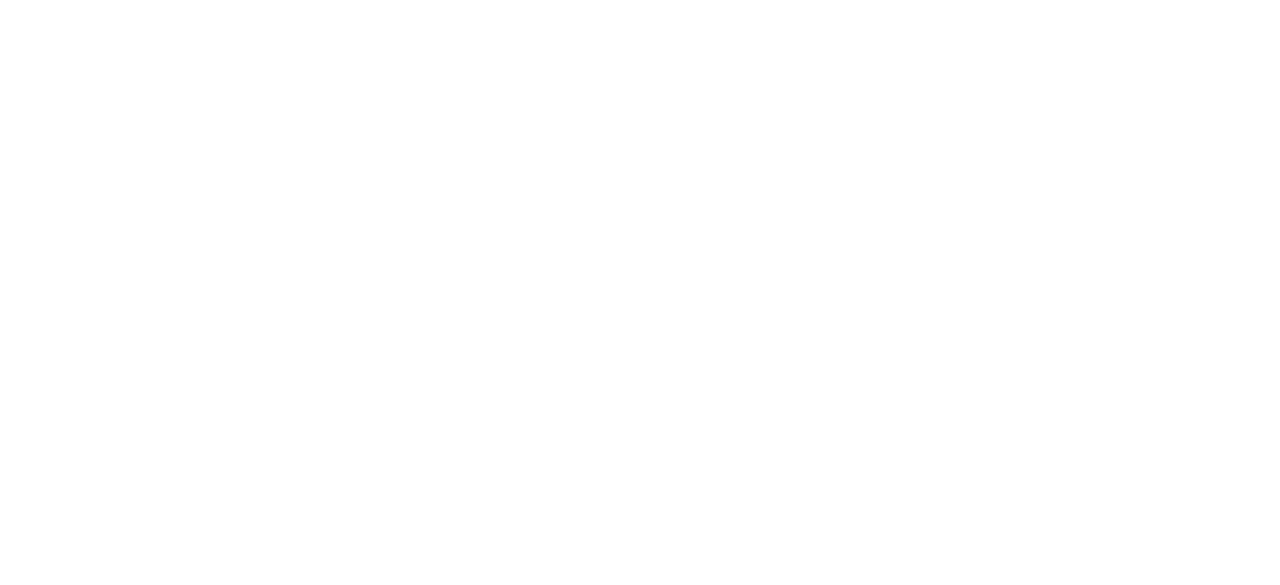 scroll, scrollTop: 0, scrollLeft: 0, axis: both 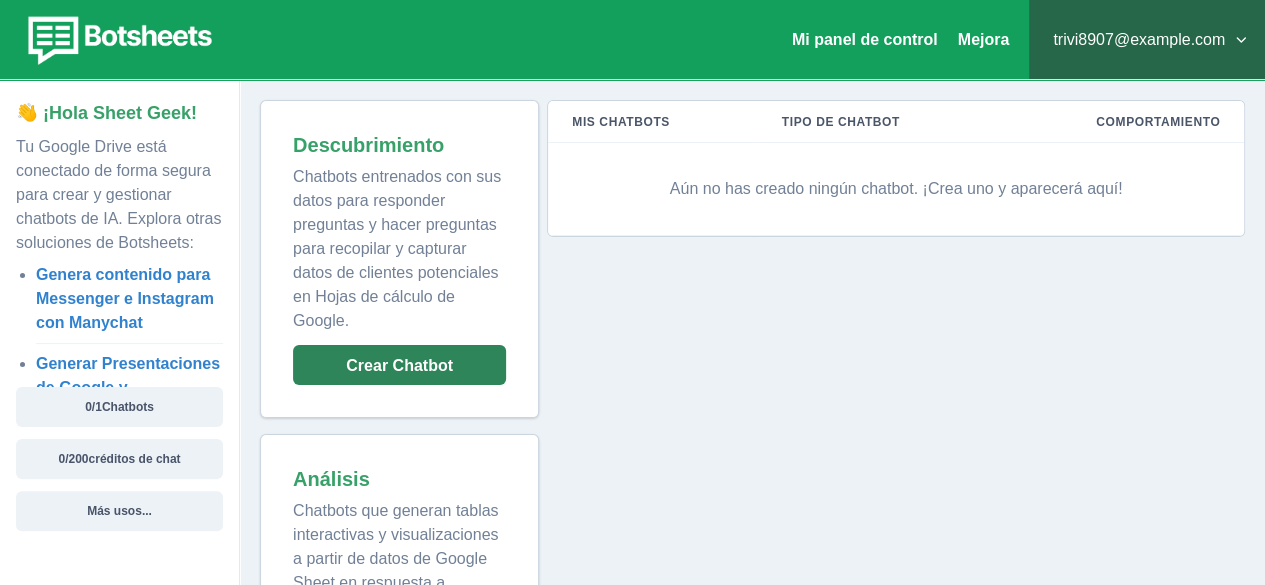 click on "Crear Chatbot" at bounding box center (399, 365) 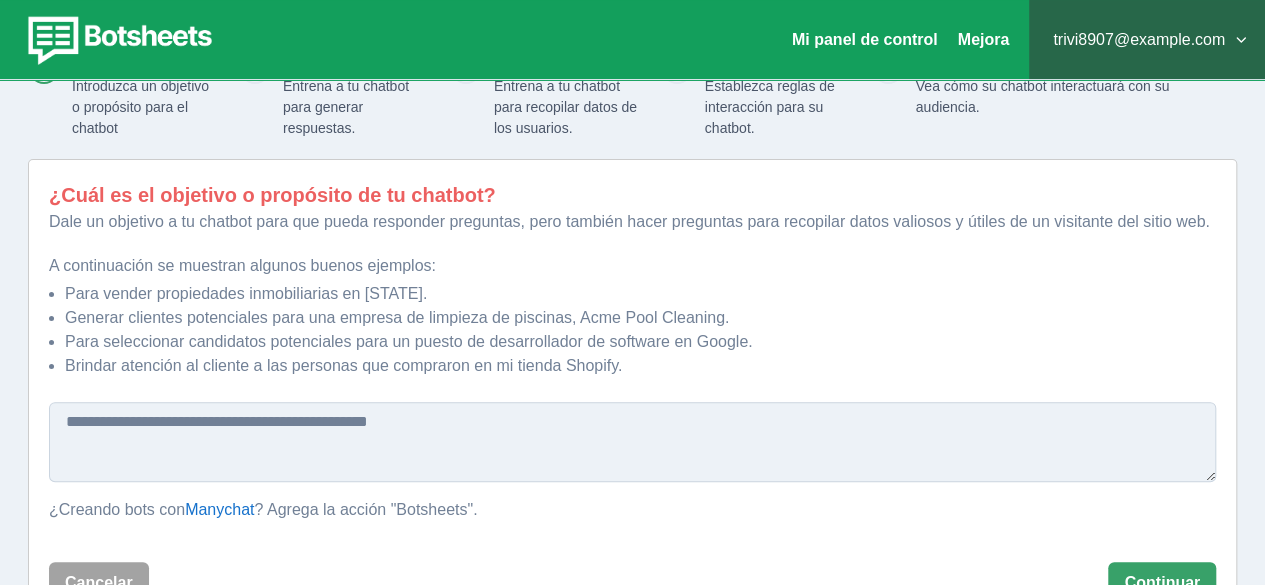 scroll, scrollTop: 165, scrollLeft: 0, axis: vertical 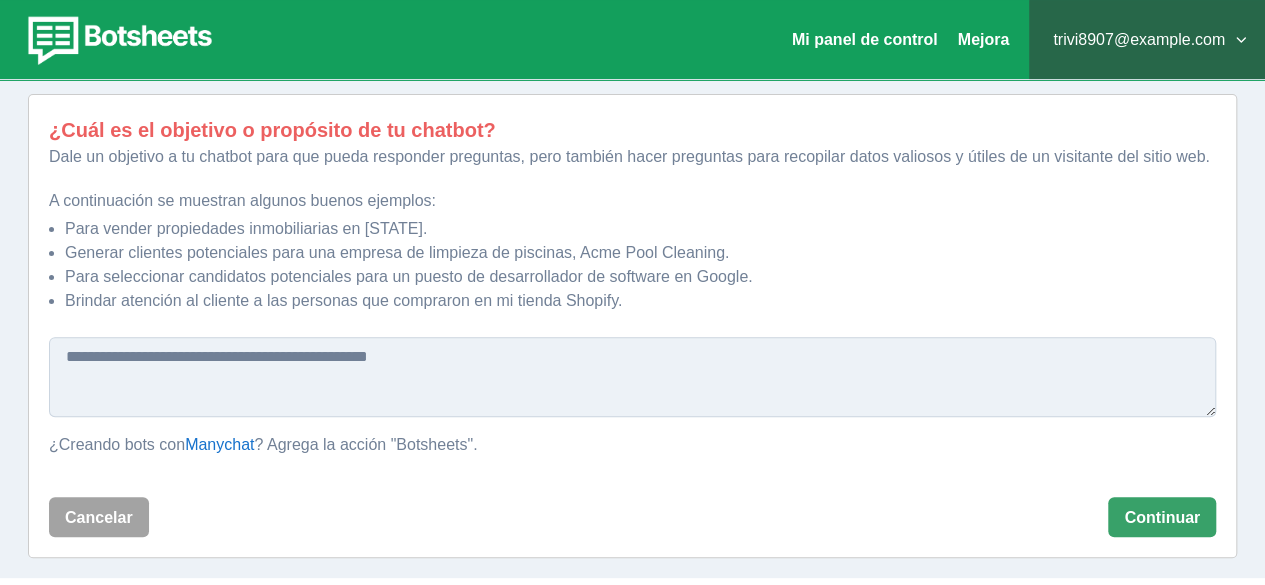 click at bounding box center (632, 377) 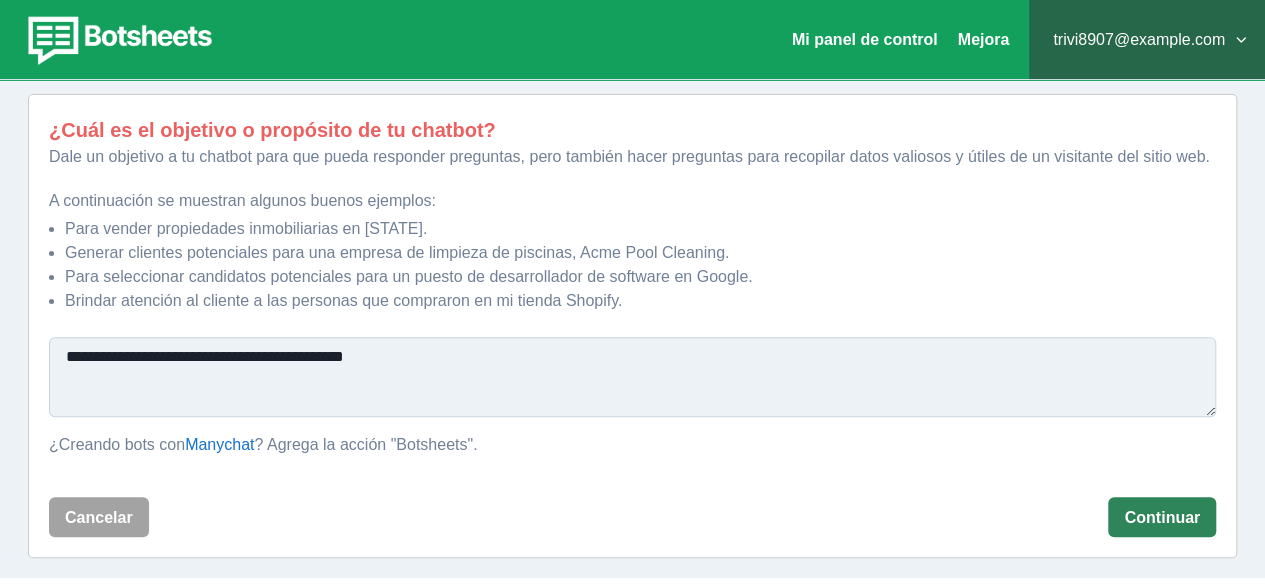 type on "**********" 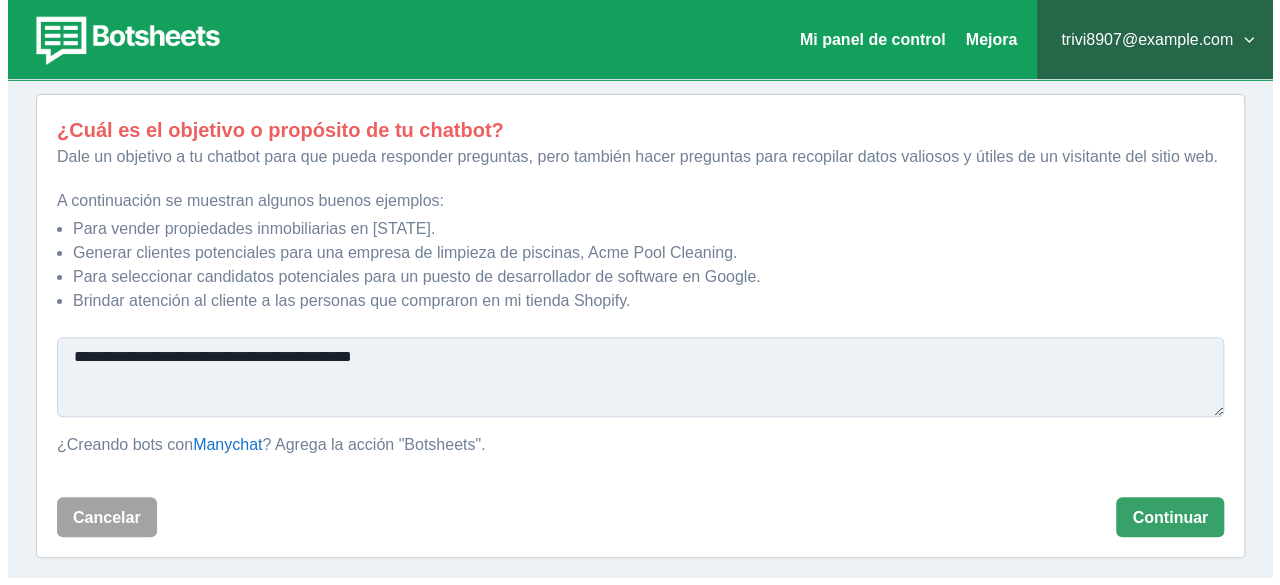 scroll, scrollTop: 0, scrollLeft: 0, axis: both 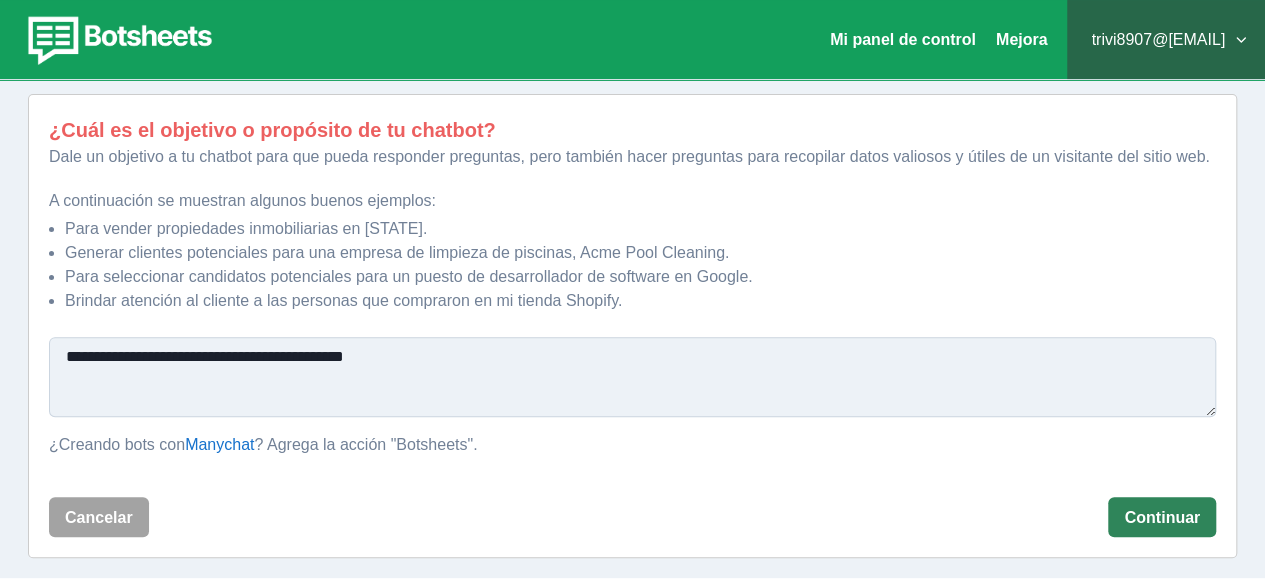 click on "Continuar" at bounding box center [1162, 517] 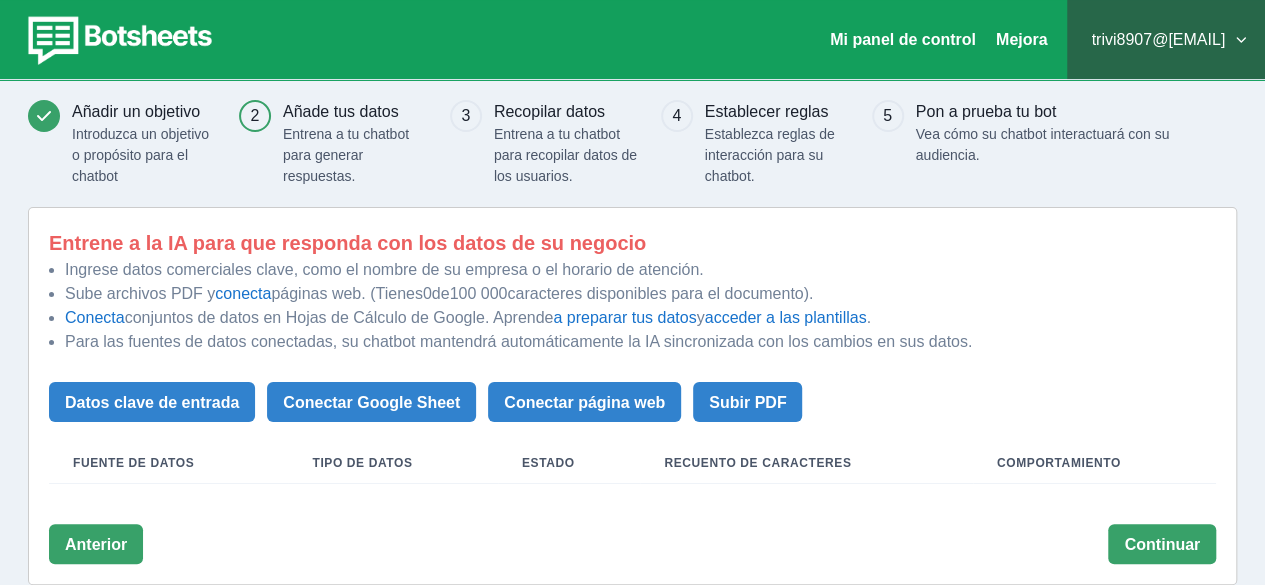 scroll, scrollTop: 80, scrollLeft: 0, axis: vertical 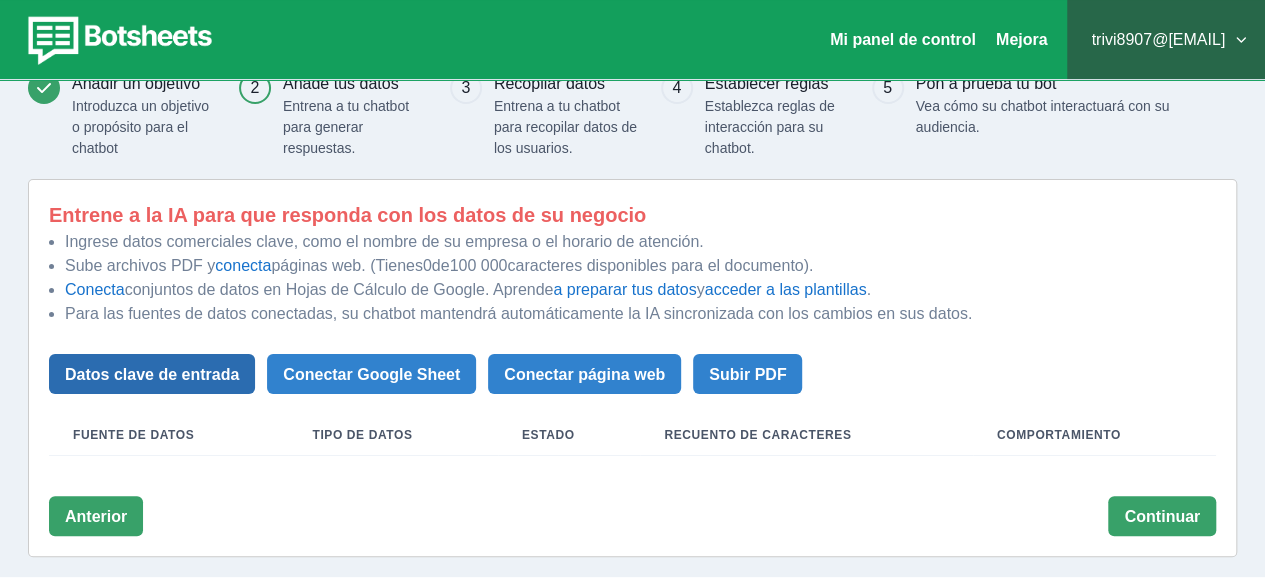 click on "Datos clave de entrada" at bounding box center [152, 374] 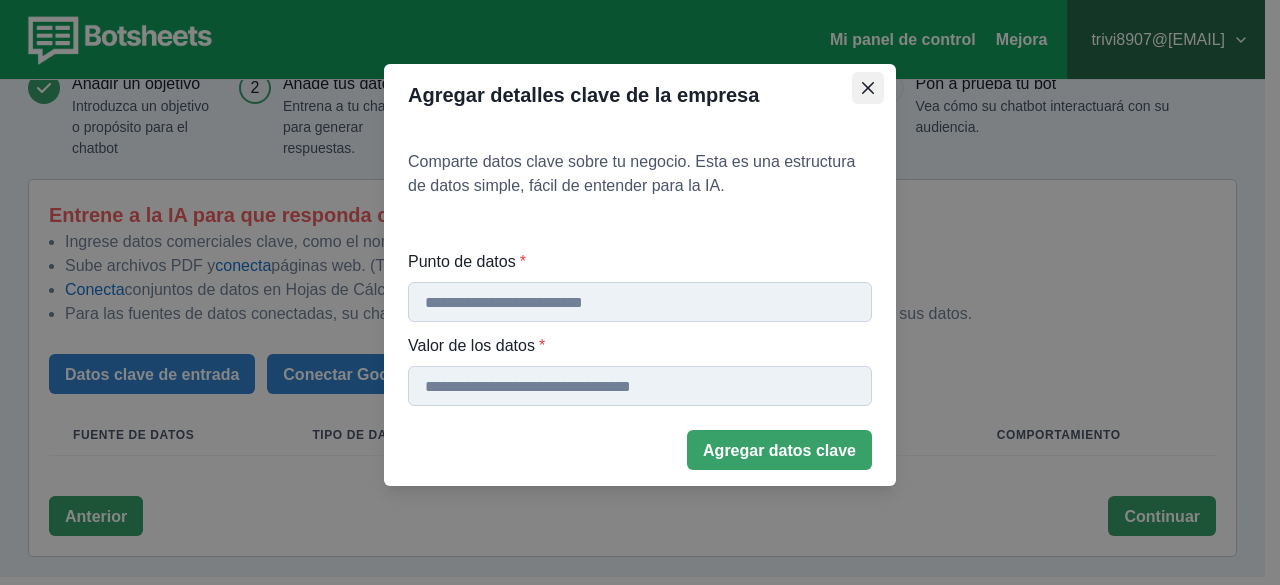 click at bounding box center (868, 88) 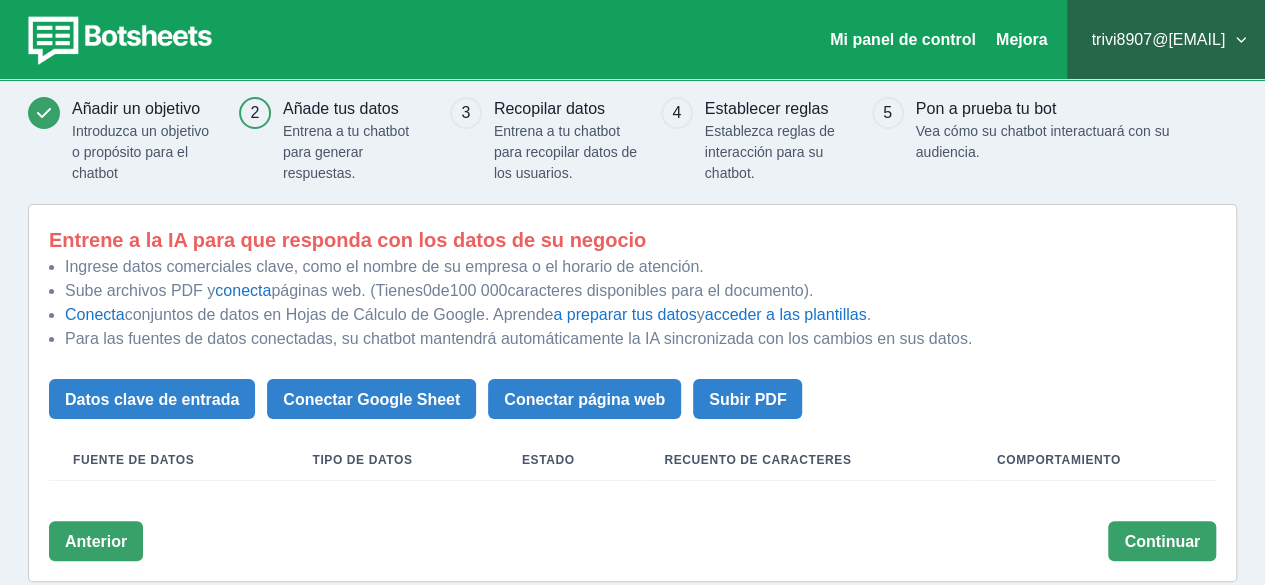 scroll, scrollTop: 80, scrollLeft: 0, axis: vertical 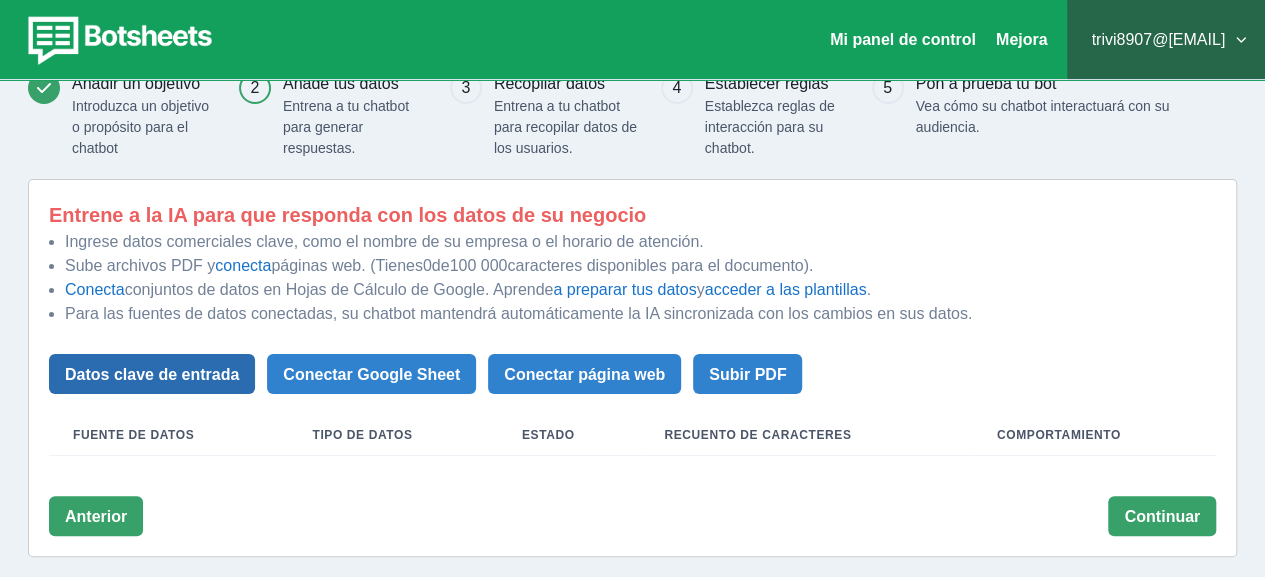 click on "Datos clave de entrada" at bounding box center [152, 374] 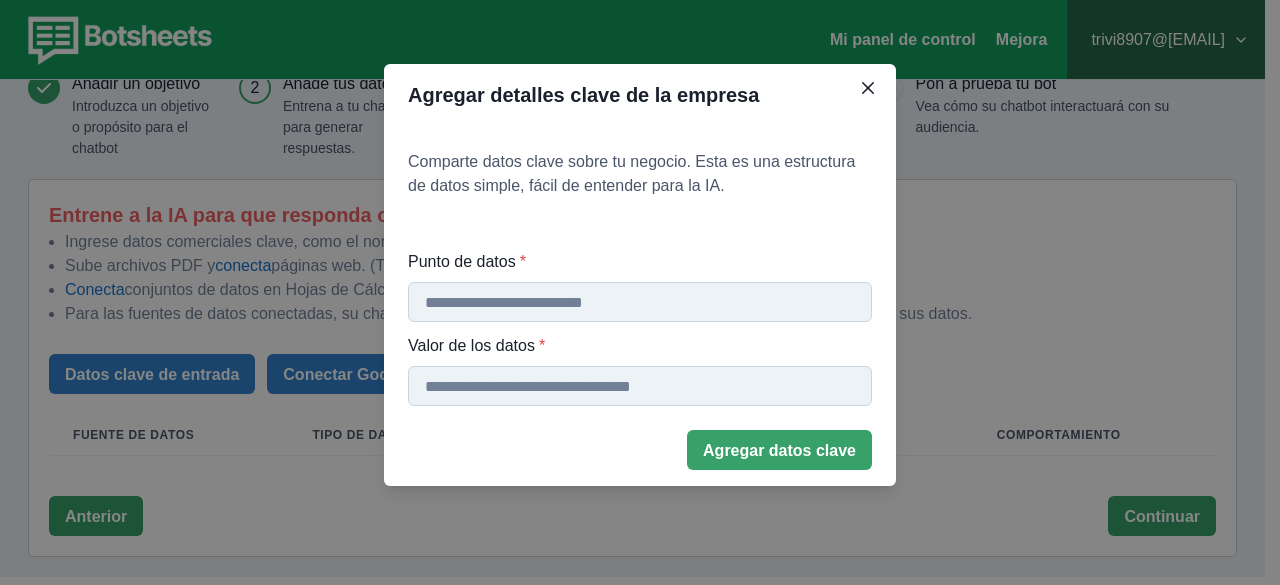 click on "Punto de datos  *" at bounding box center [640, 302] 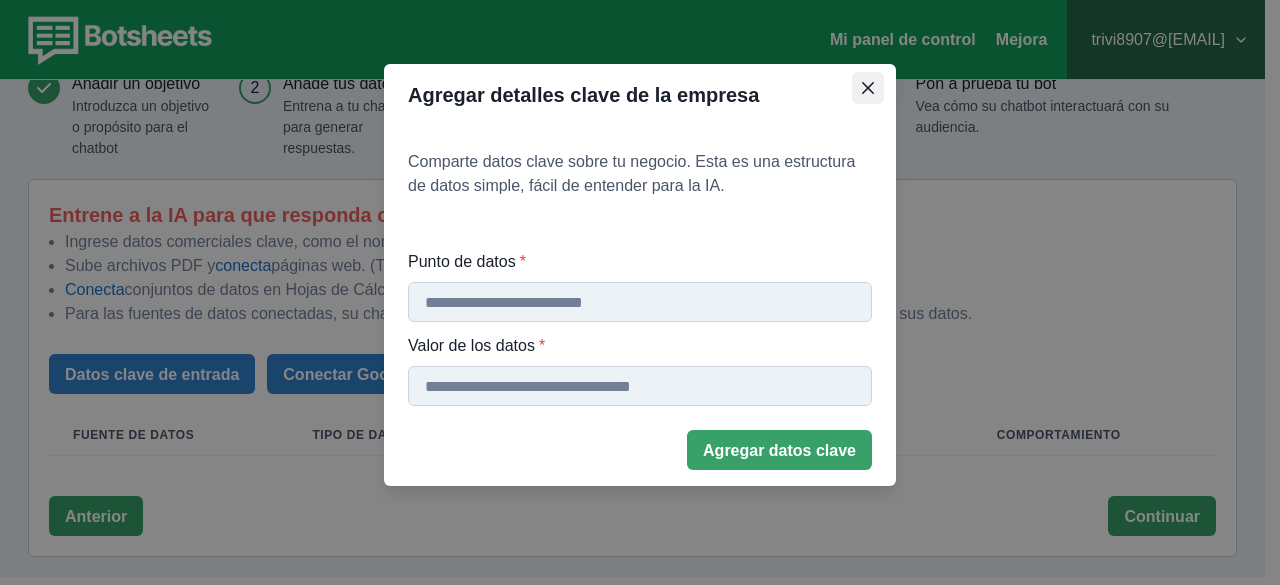 click 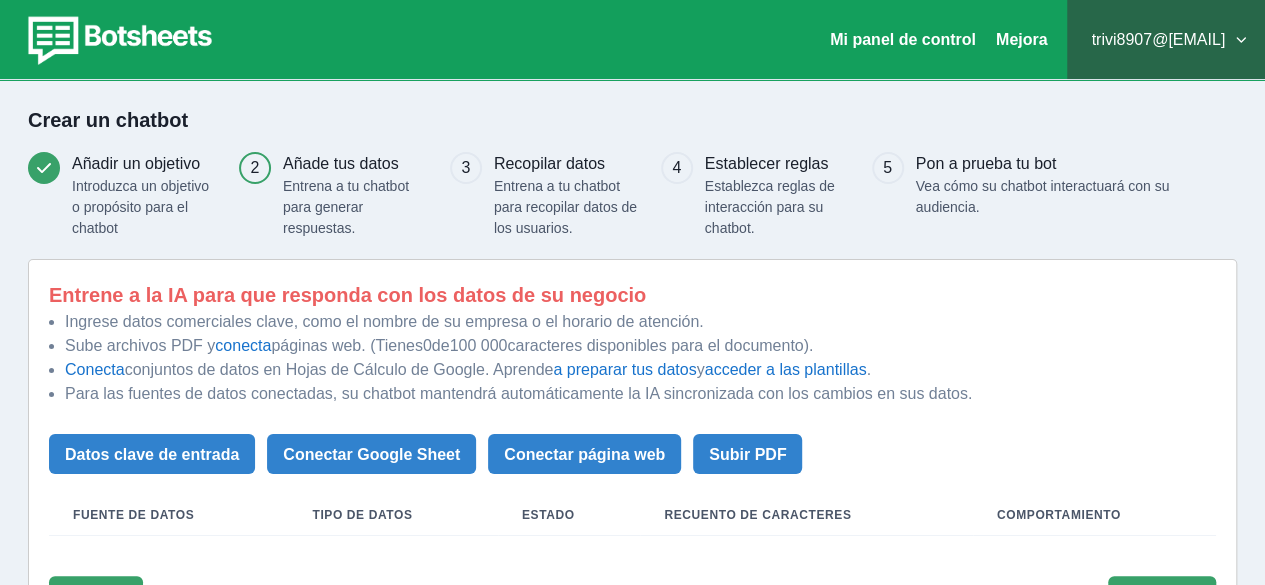 scroll, scrollTop: 80, scrollLeft: 0, axis: vertical 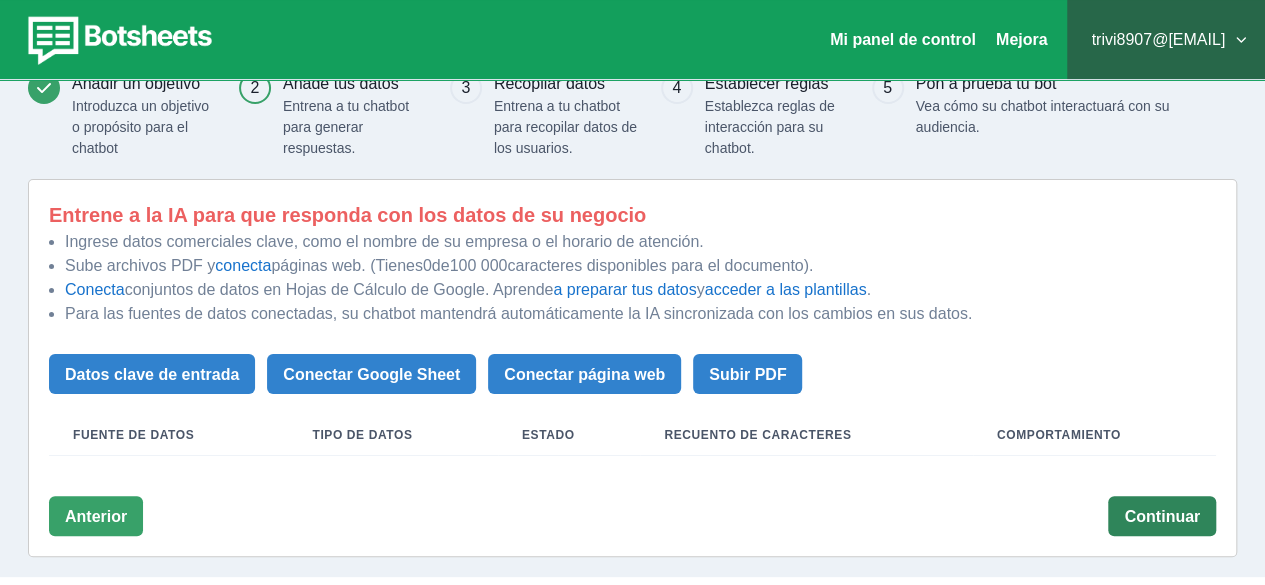 click on "Continuar" at bounding box center [1162, 516] 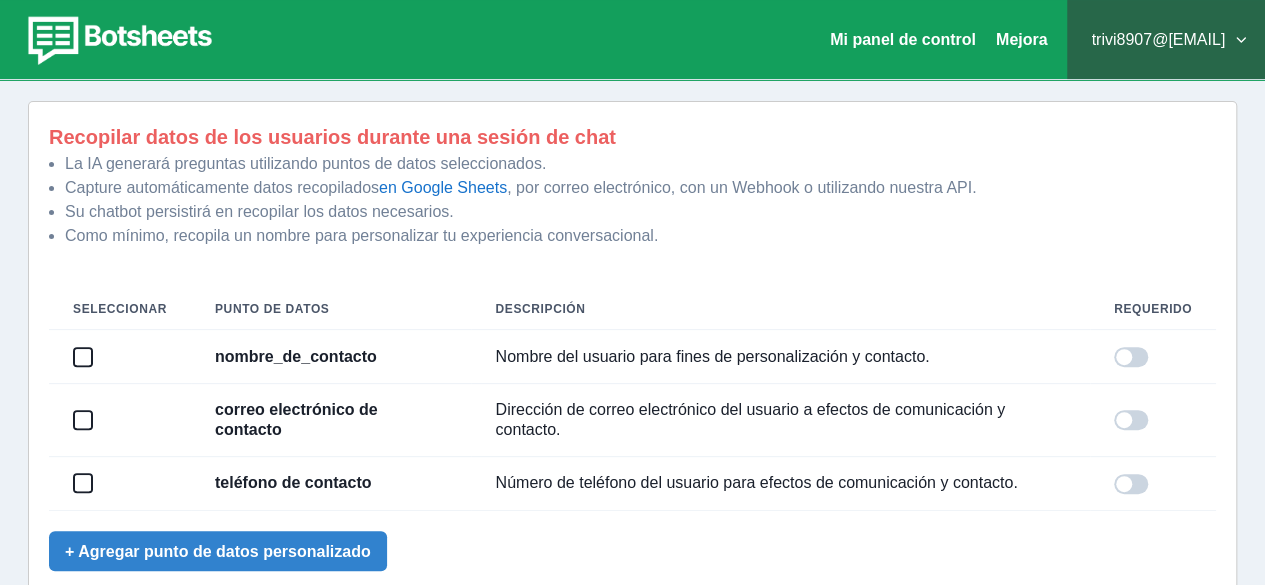 scroll, scrollTop: 258, scrollLeft: 0, axis: vertical 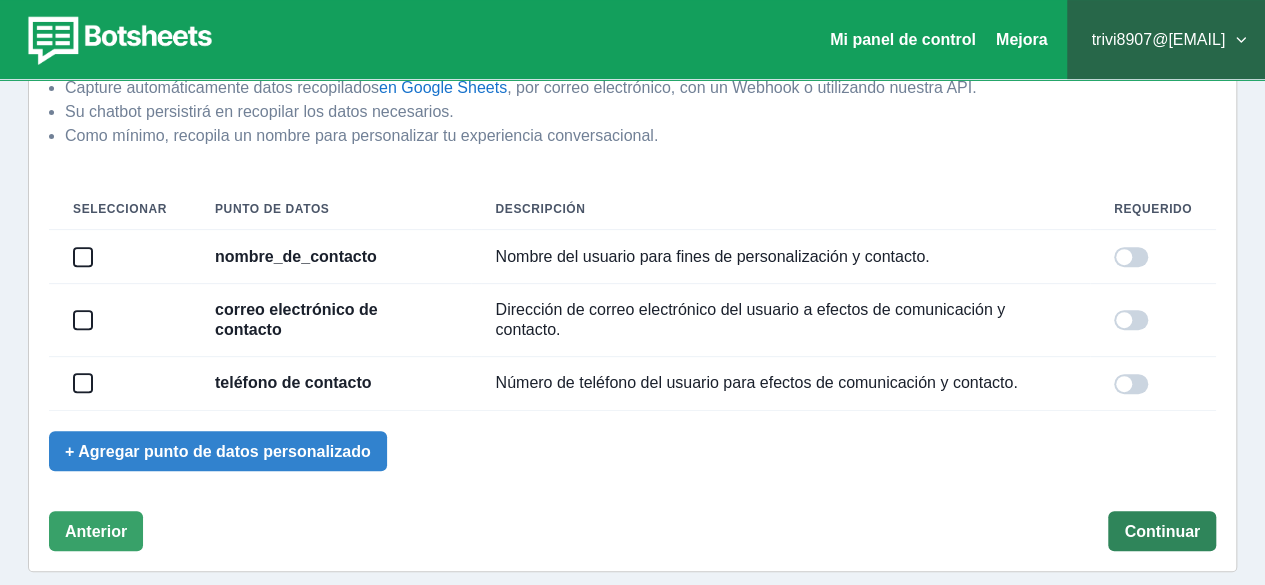 click on "Continuar" at bounding box center [1162, 531] 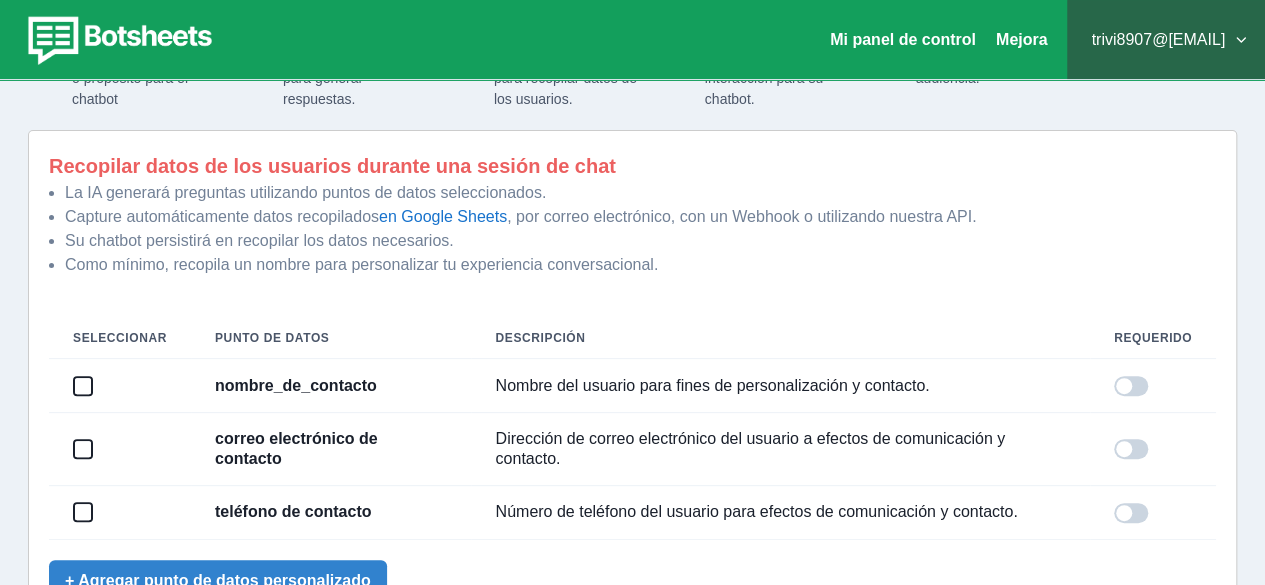 scroll, scrollTop: 258, scrollLeft: 0, axis: vertical 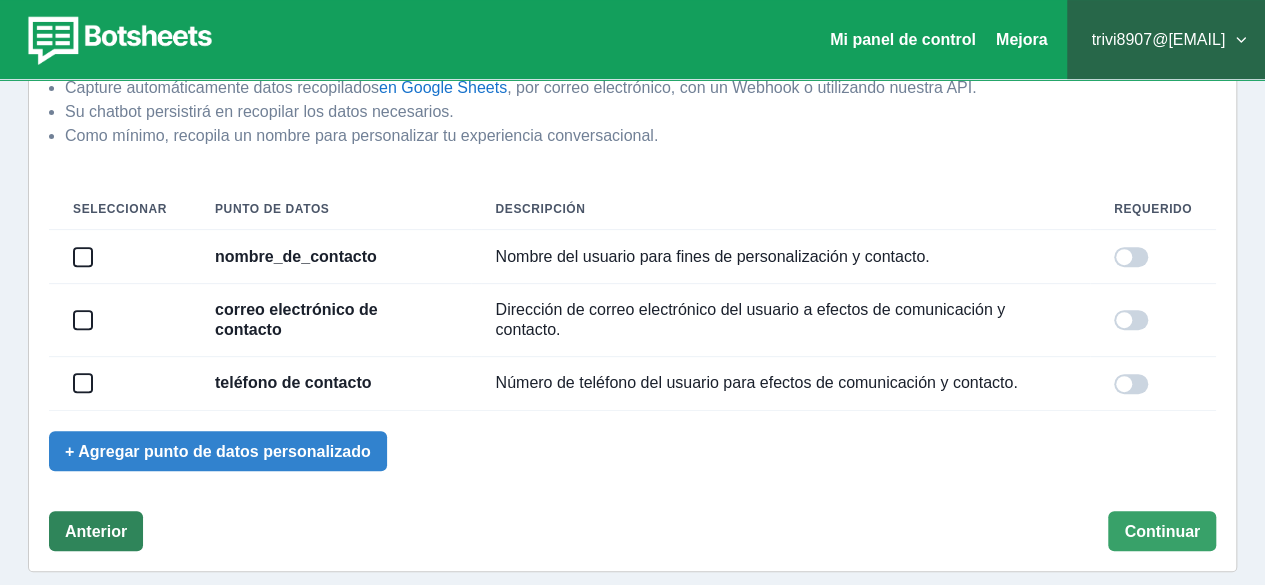 click on "Anterior" at bounding box center [96, 531] 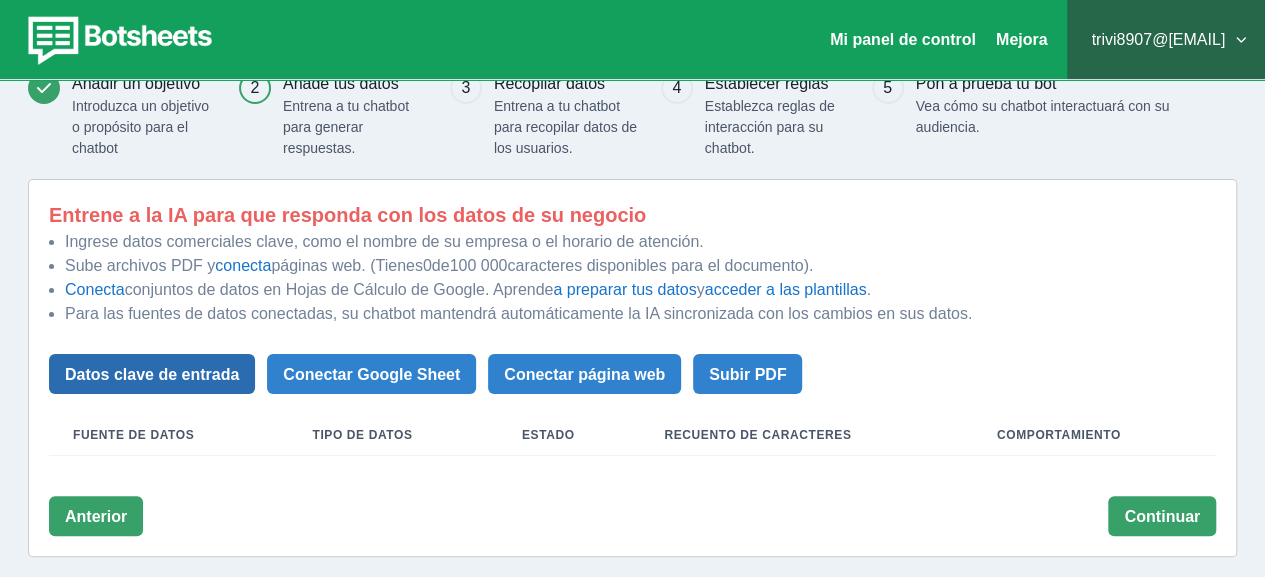 click on "Datos clave de entrada" at bounding box center [152, 374] 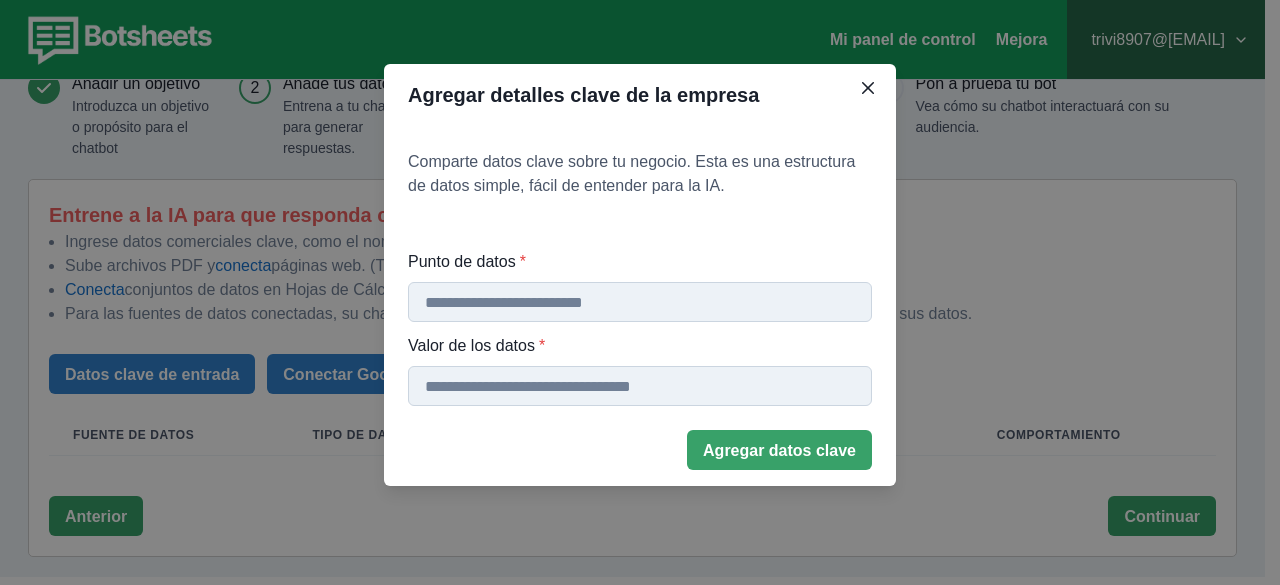 click on "Punto de datos  *" at bounding box center (640, 302) 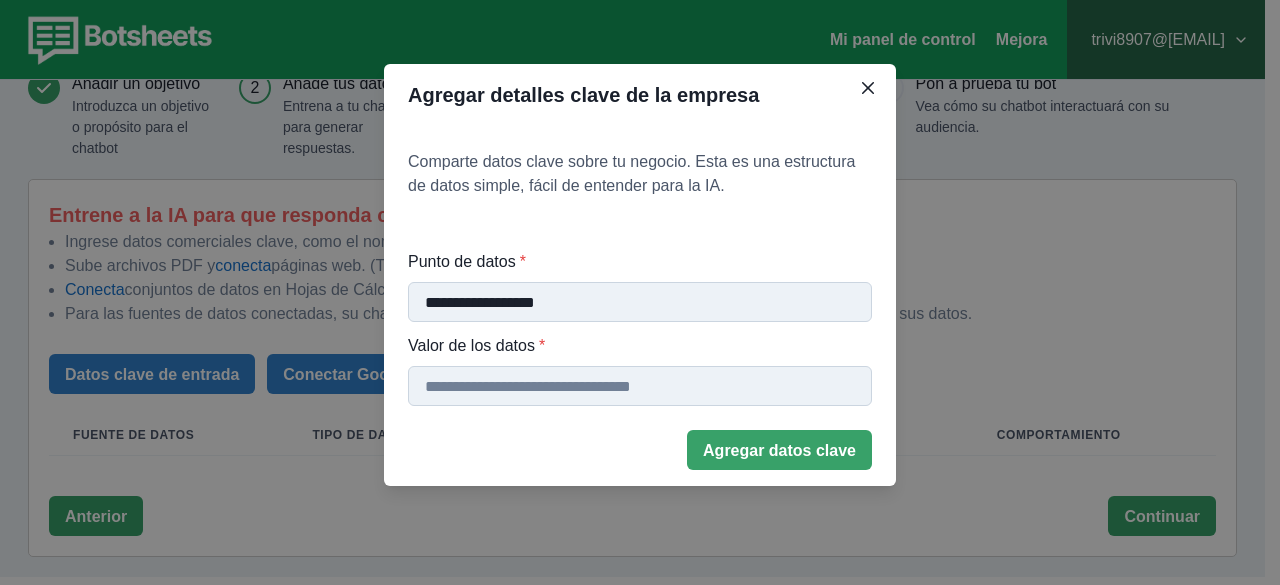 type on "**********" 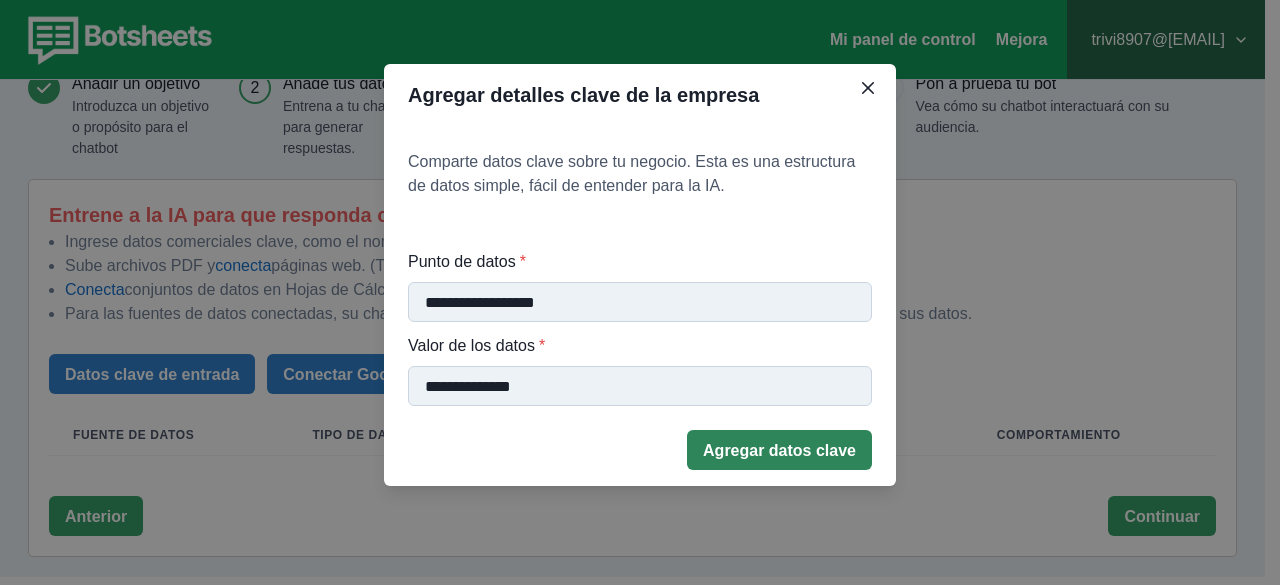 type on "**********" 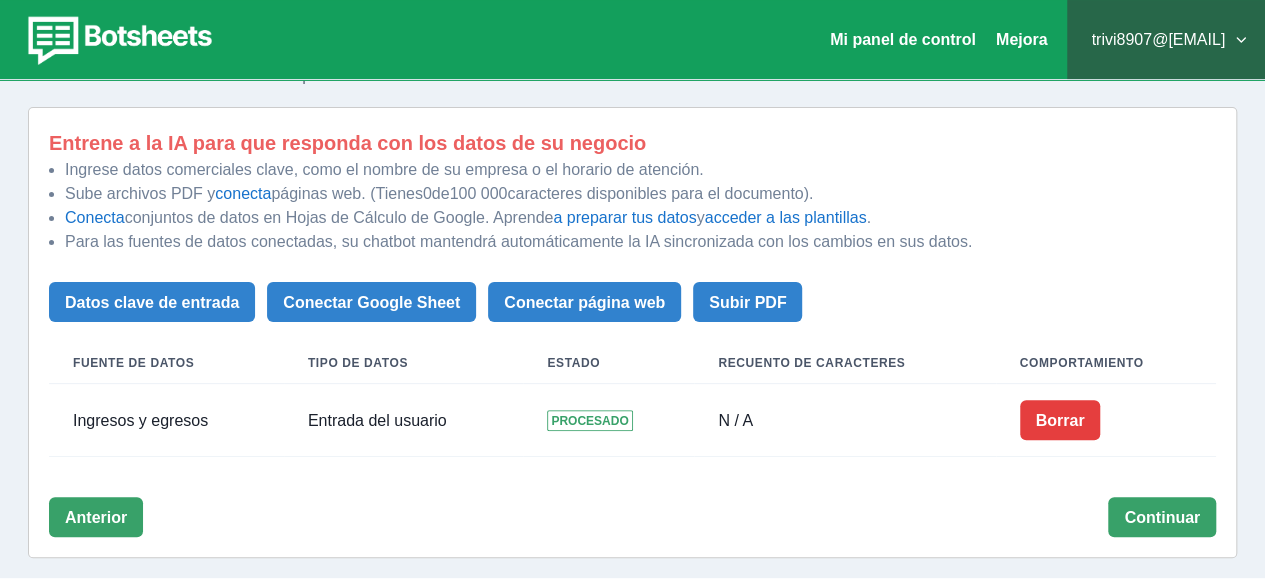 scroll, scrollTop: 152, scrollLeft: 0, axis: vertical 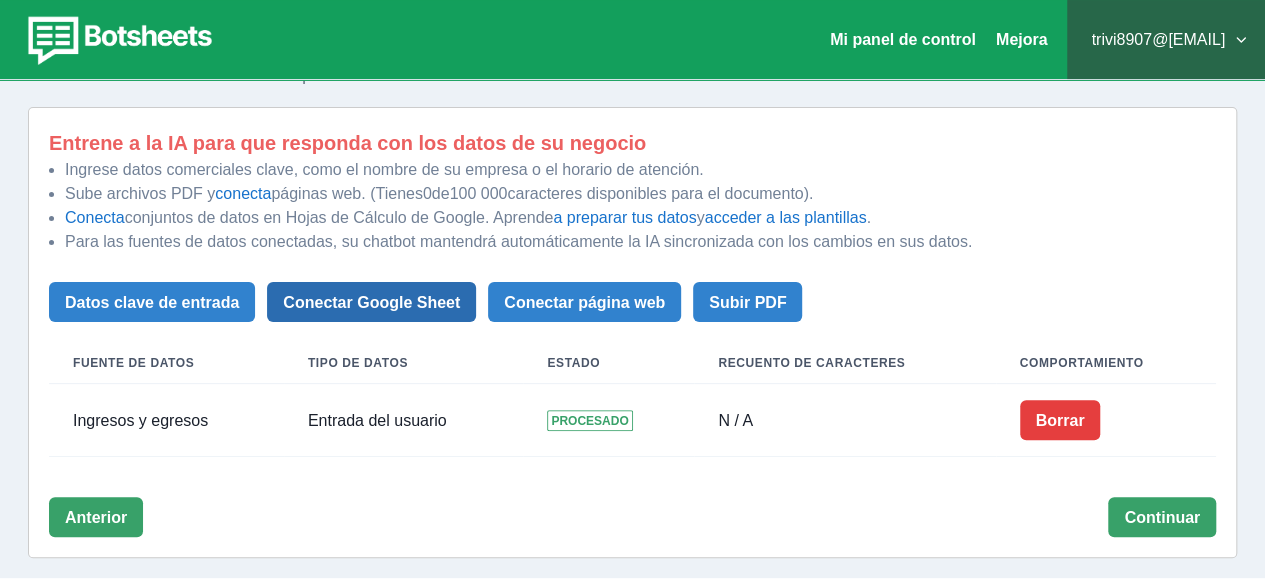 click on "Conectar Google Sheet" at bounding box center [371, 302] 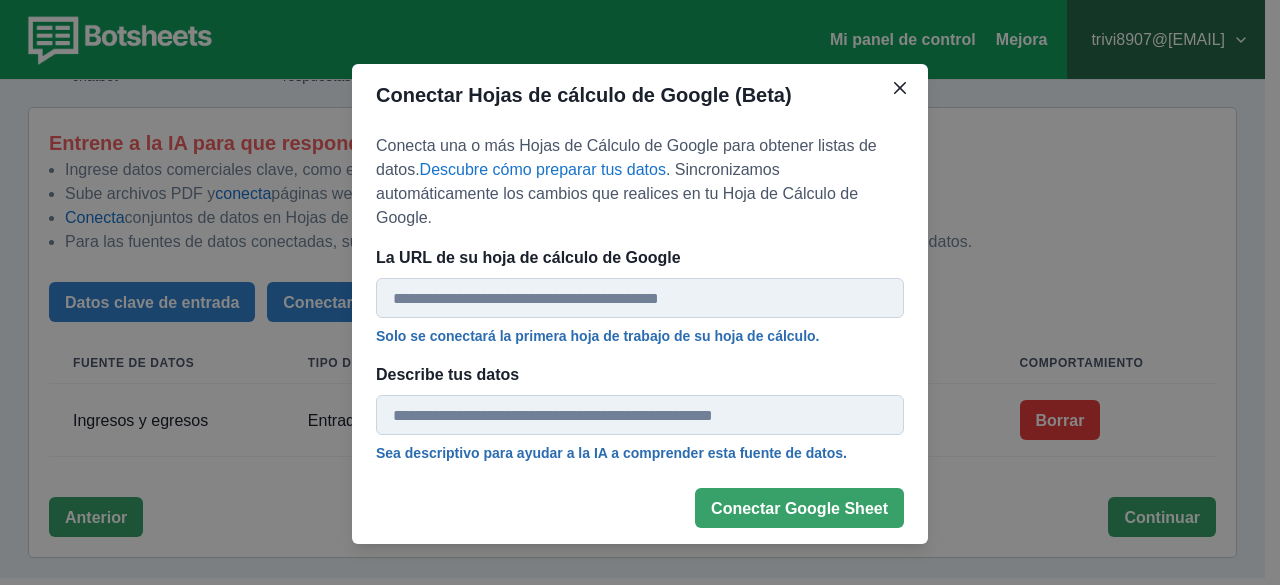 click on "Conectar Hojas de cálculo de Google (Beta) Conecta una o más Hojas de Cálculo de Google para obtener listas de datos.  Descubre cómo preparar tus datos  . Sincronizamos automáticamente los cambios que realices en tu Hoja de Cálculo de Google. La URL de su hoja de cálculo de Google Solo se conectará la primera hoja de trabajo de su hoja de cálculo. Describe tus datos Sea descriptivo para ayudar a la IA a comprender esta fuente de datos. Conectar Google Sheet" at bounding box center (640, 292) 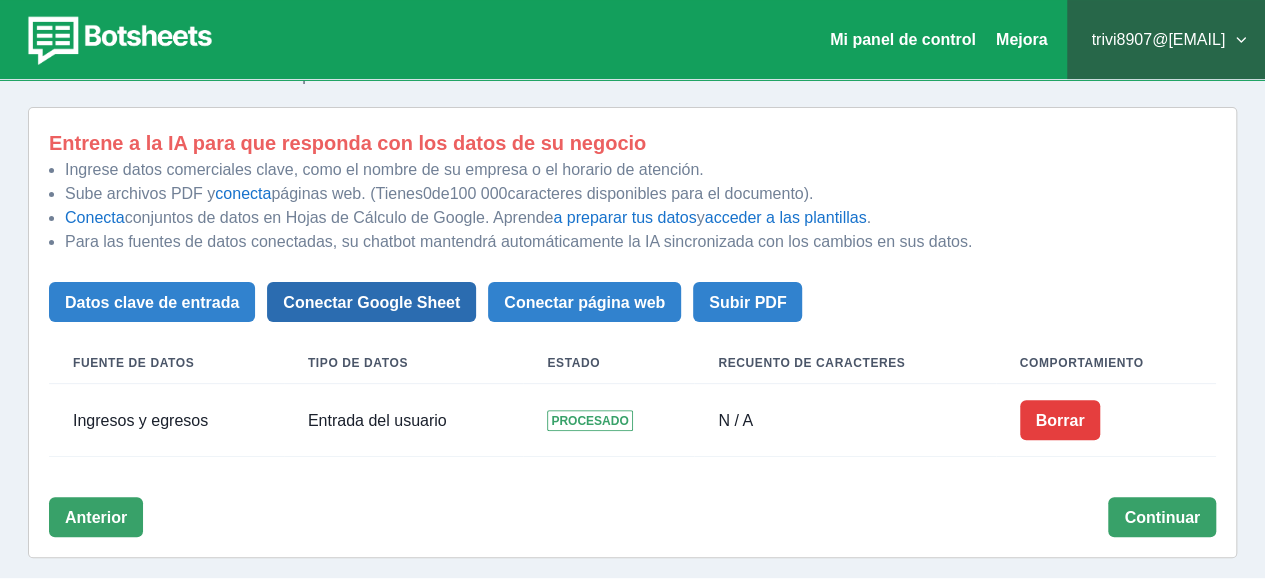 click on "Conectar Google Sheet" at bounding box center [371, 302] 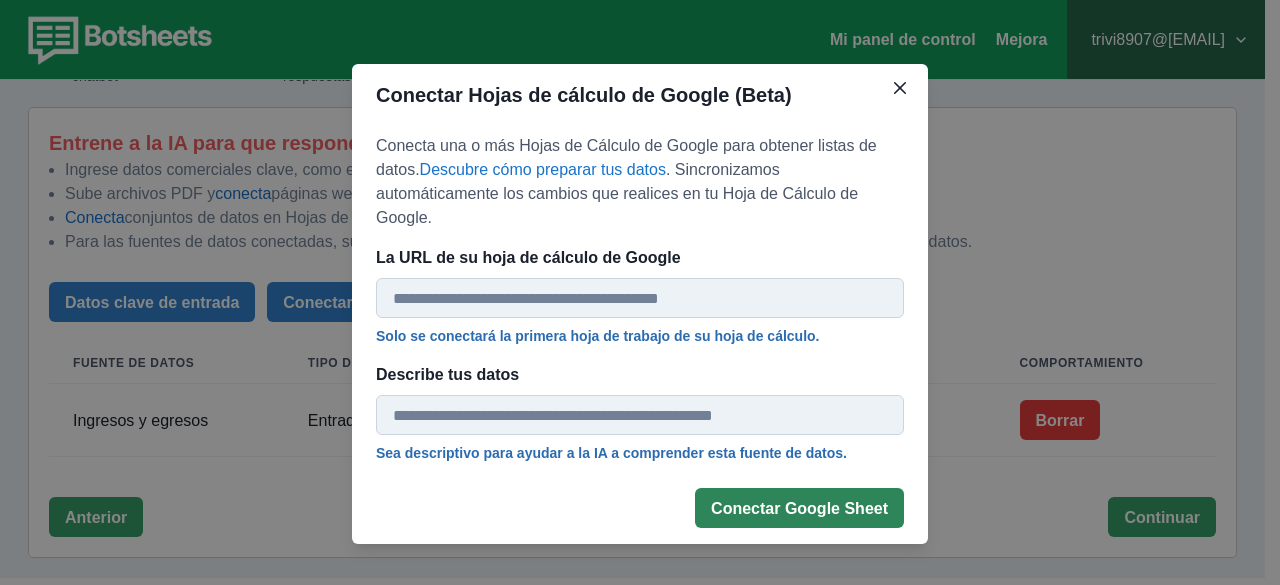 click on "Conectar Google Sheet" at bounding box center (799, 508) 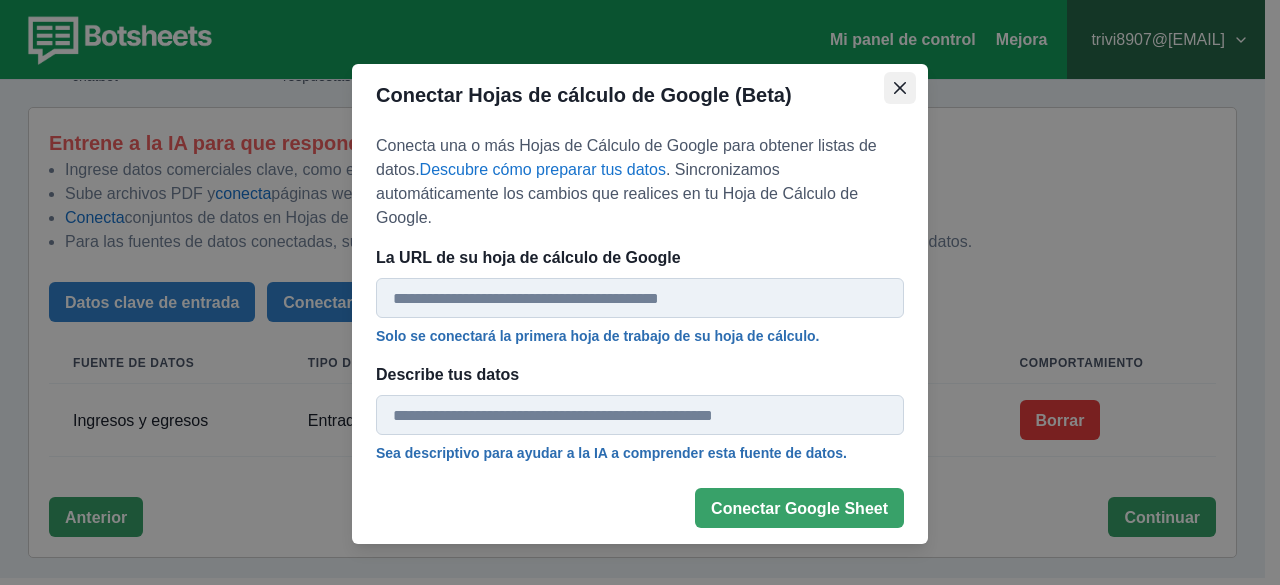 click at bounding box center (900, 88) 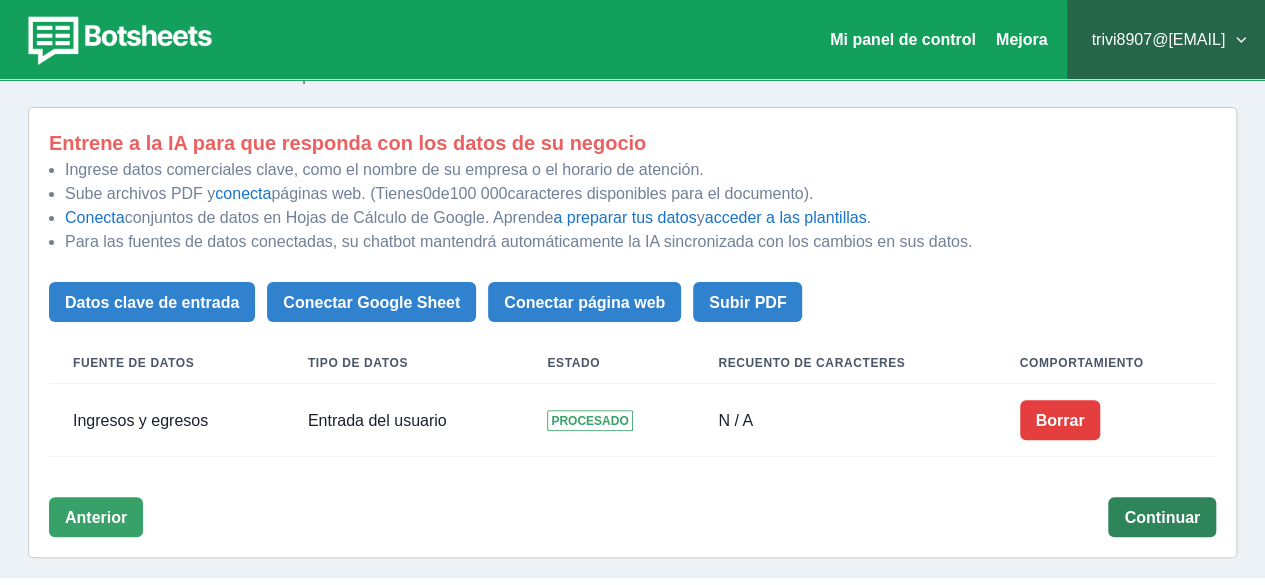 click on "Continuar" at bounding box center [1162, 517] 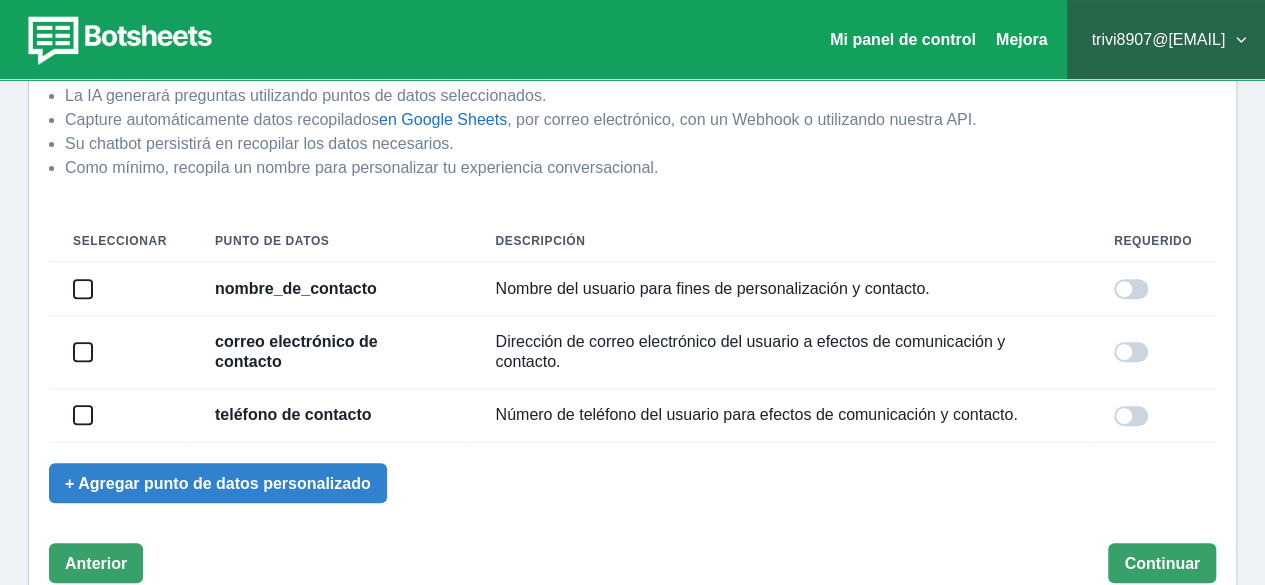 scroll, scrollTop: 252, scrollLeft: 0, axis: vertical 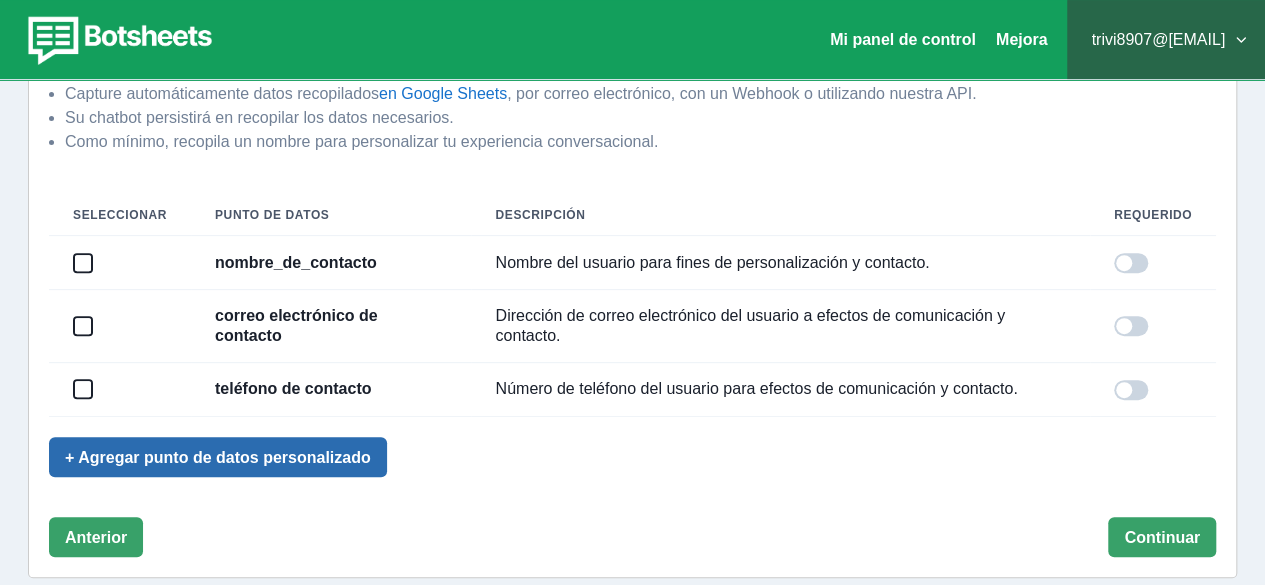 click on "+ Agregar punto de datos personalizado" at bounding box center (218, 457) 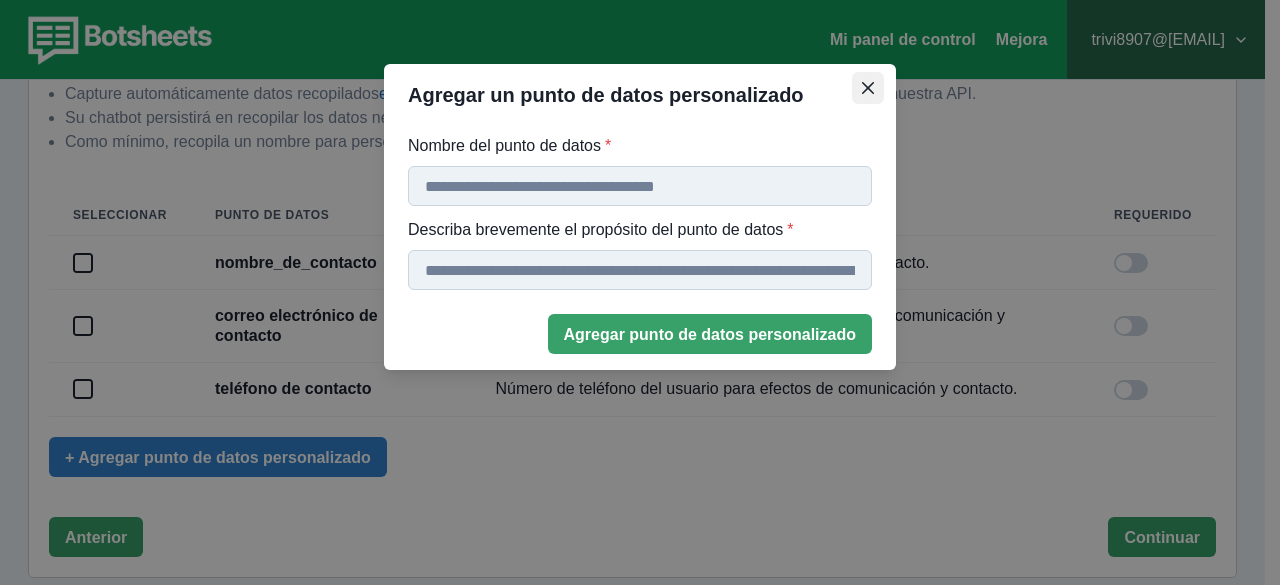 click 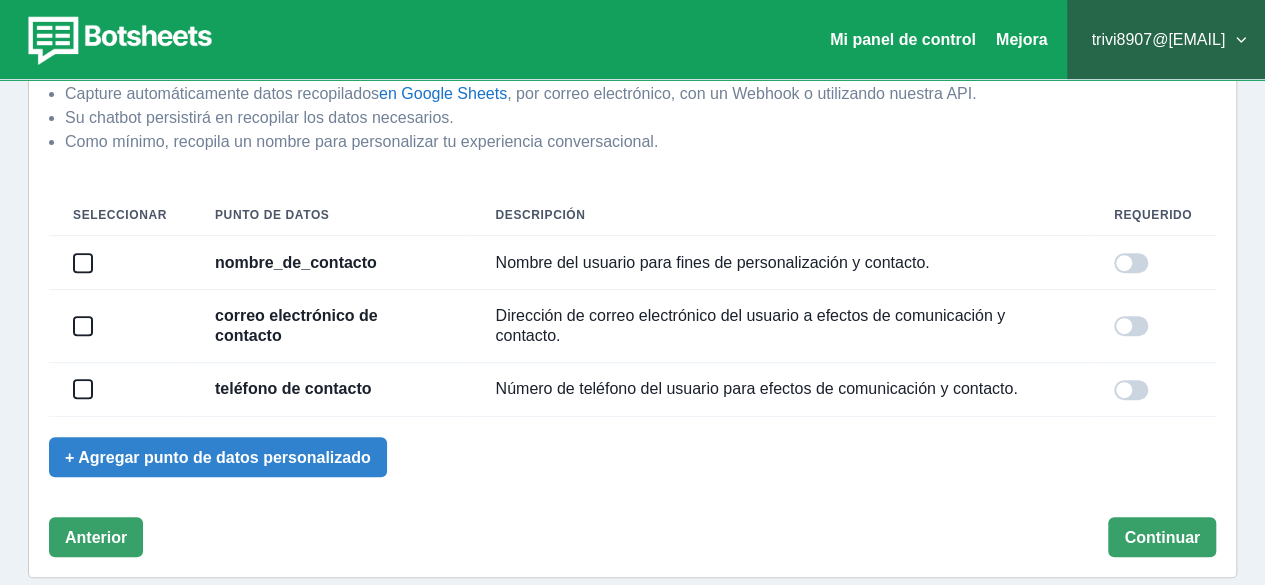 click at bounding box center (1131, 263) 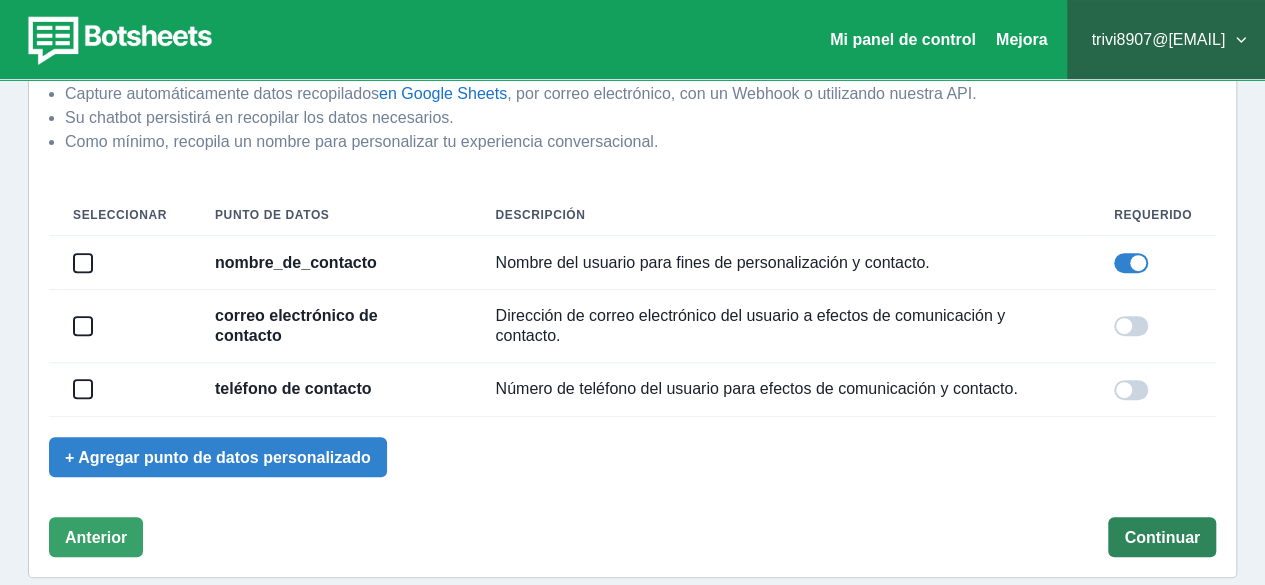 click on "Continuar" at bounding box center [1162, 537] 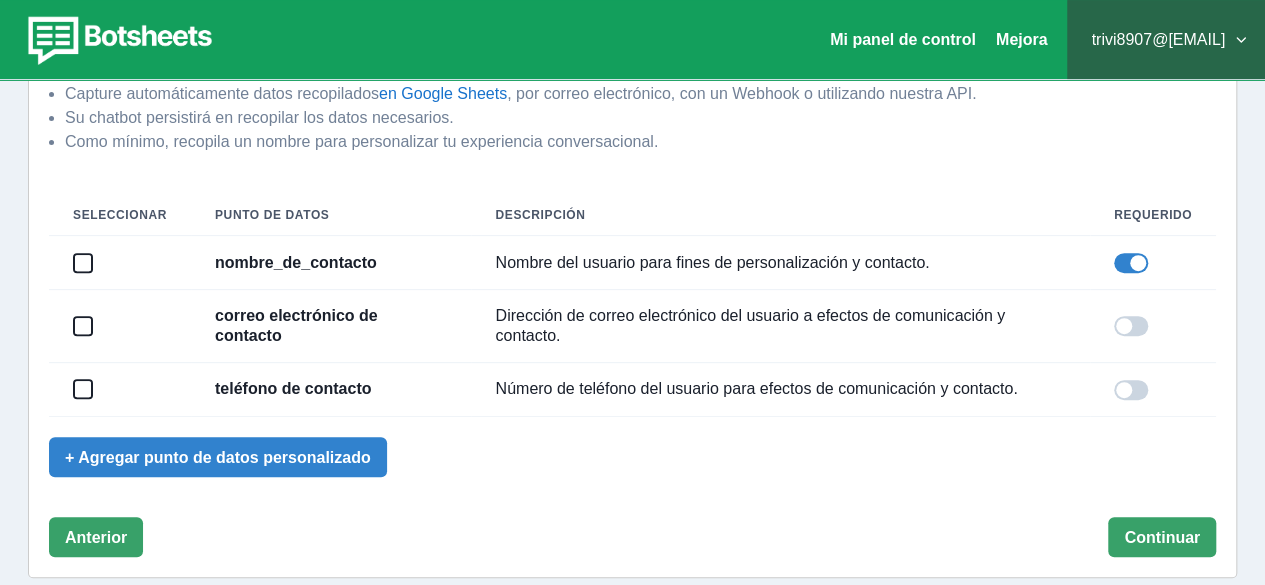 click on "Recopilar datos de los usuarios durante una sesión de chat La IA generará preguntas utilizando puntos de datos seleccionados. Capture automáticamente datos recopilados  en Google Sheets  , por correo electrónico, con un Webhook o utilizando nuestra API. Su chatbot persistirá en recopilar los datos necesarios. Como mínimo, recopila un nombre para personalizar tu experiencia conversacional. Seleccionar Punto de datos Descripción Requerido nombre_de_contacto Nombre del usuario para fines de personalización y contacto. correo electrónico de contacto Dirección de correo electrónico del usuario a efectos de comunicación y contacto. teléfono de contacto Número de teléfono del usuario para efectos de comunicación y contacto. + Agregar punto de datos personalizado Anterior Continuar" at bounding box center (632, 292) 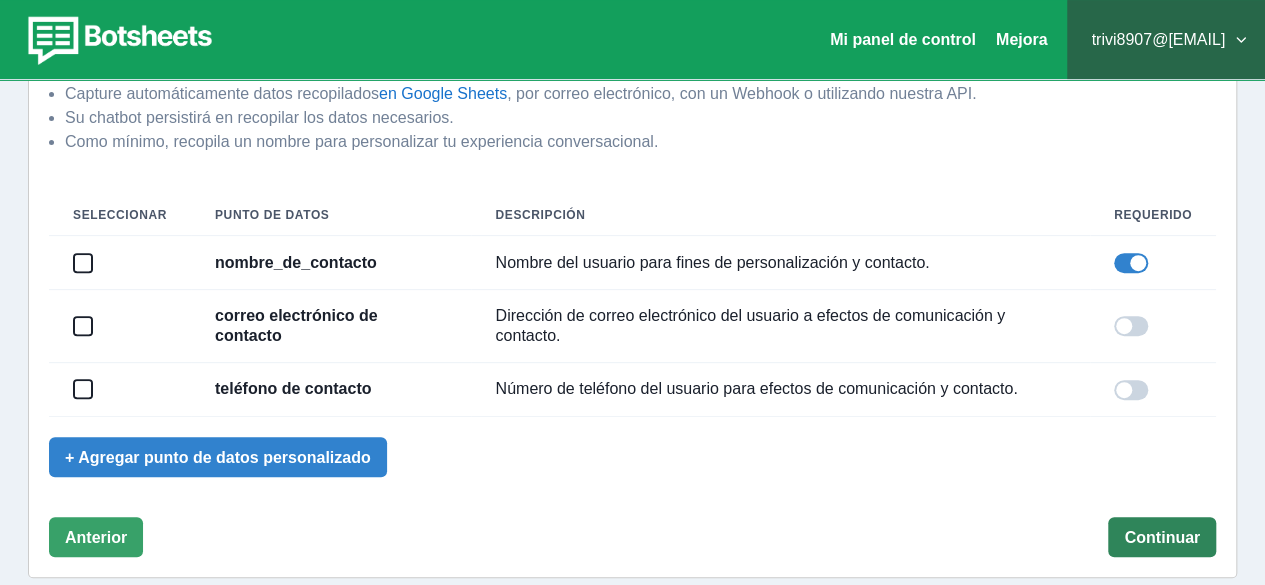 click on "Continuar" at bounding box center [1162, 537] 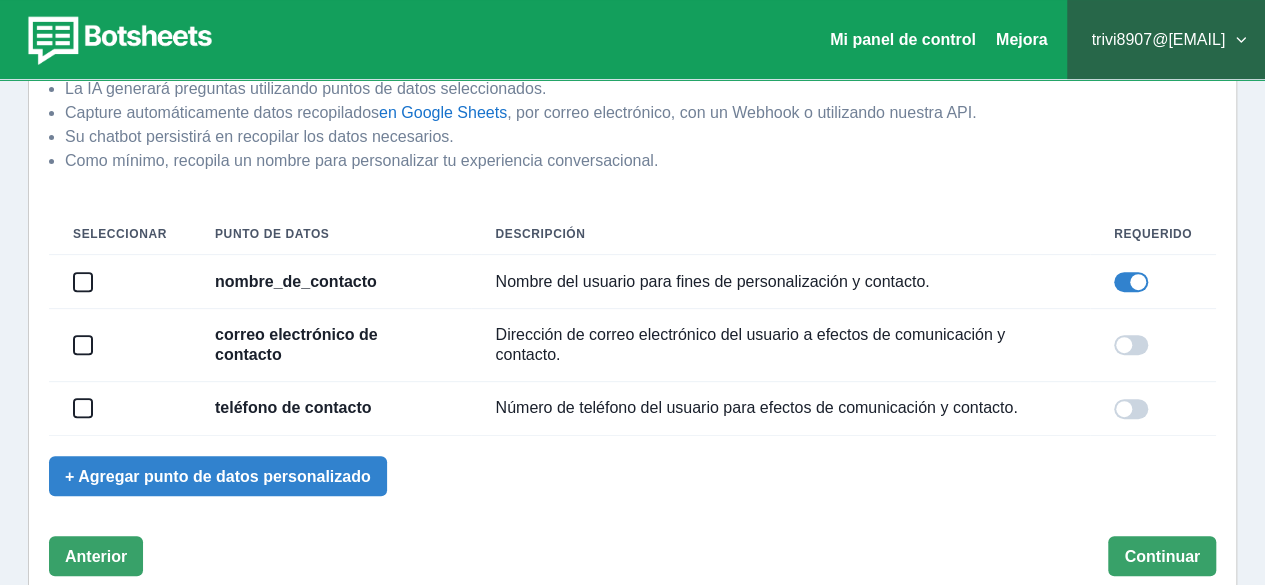 scroll, scrollTop: 258, scrollLeft: 0, axis: vertical 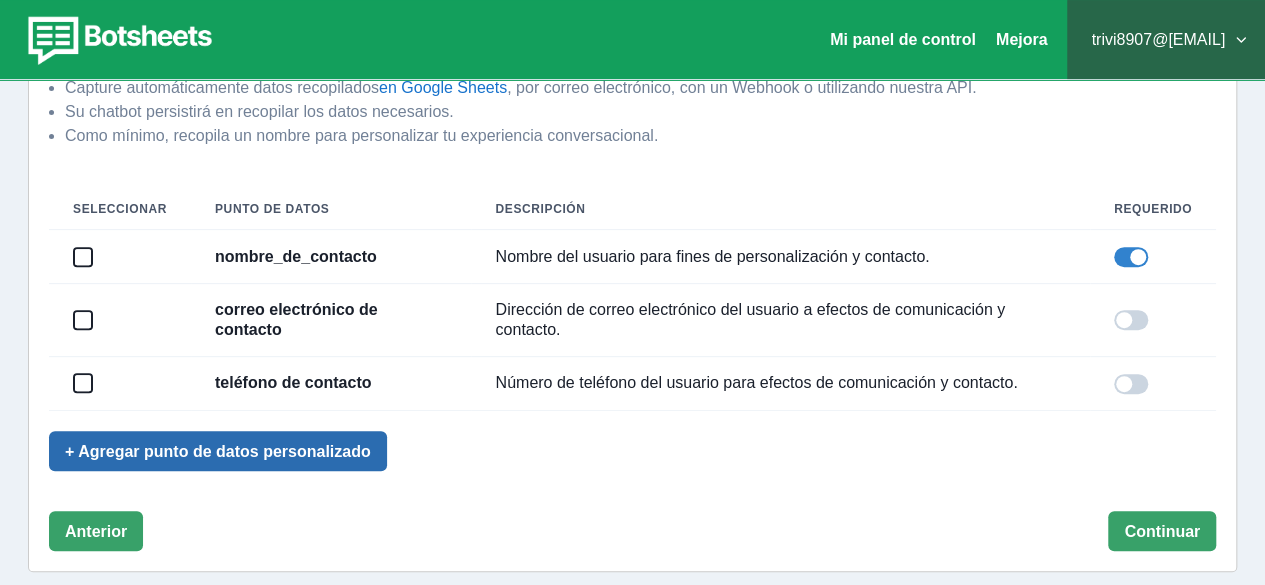 click on "+ Agregar punto de datos personalizado" at bounding box center [218, 451] 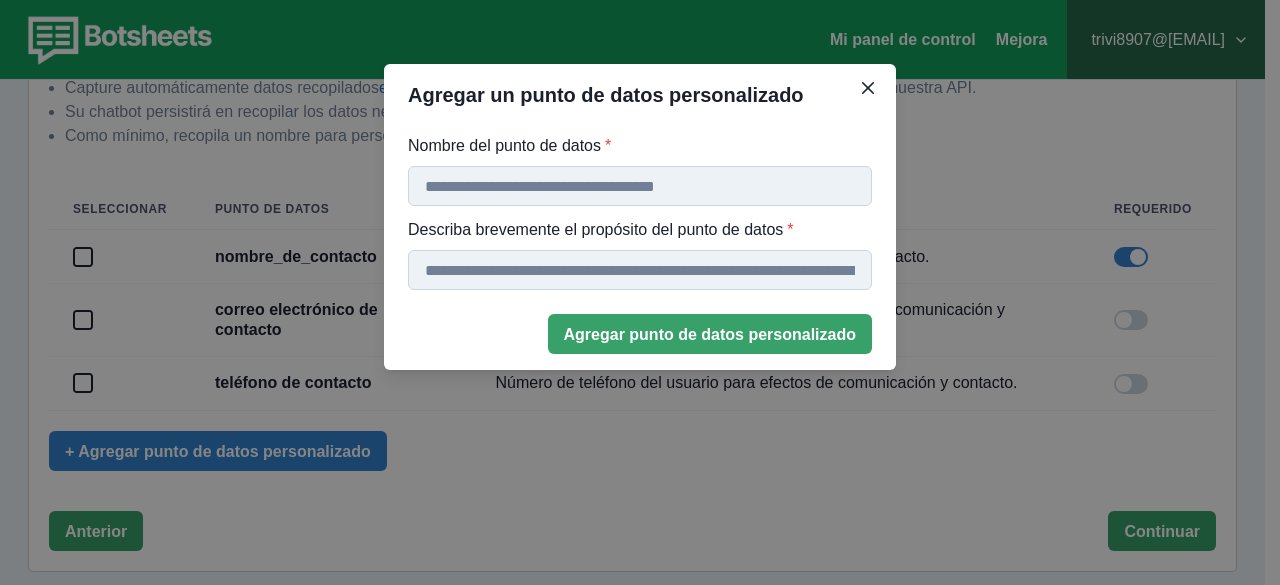 click on "Agregar un punto de datos personalizado Nombre del punto de datos  * Describa brevemente el propósito del punto de datos  * Agregar punto de datos personalizado" at bounding box center [640, 292] 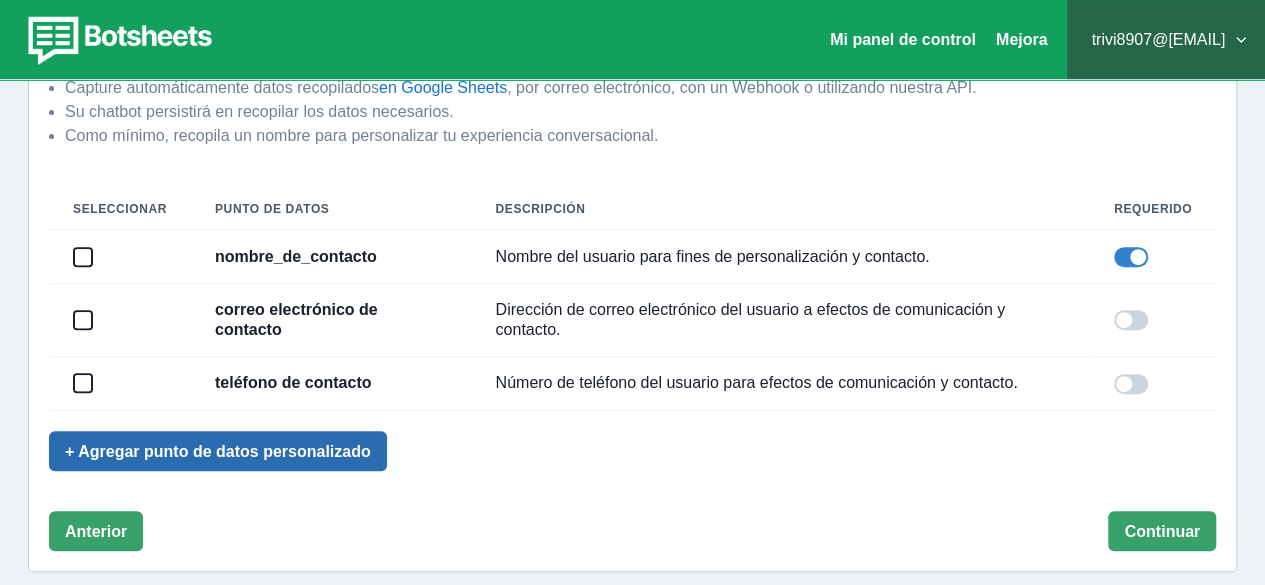 click on "+ Agregar punto de datos personalizado" at bounding box center (218, 451) 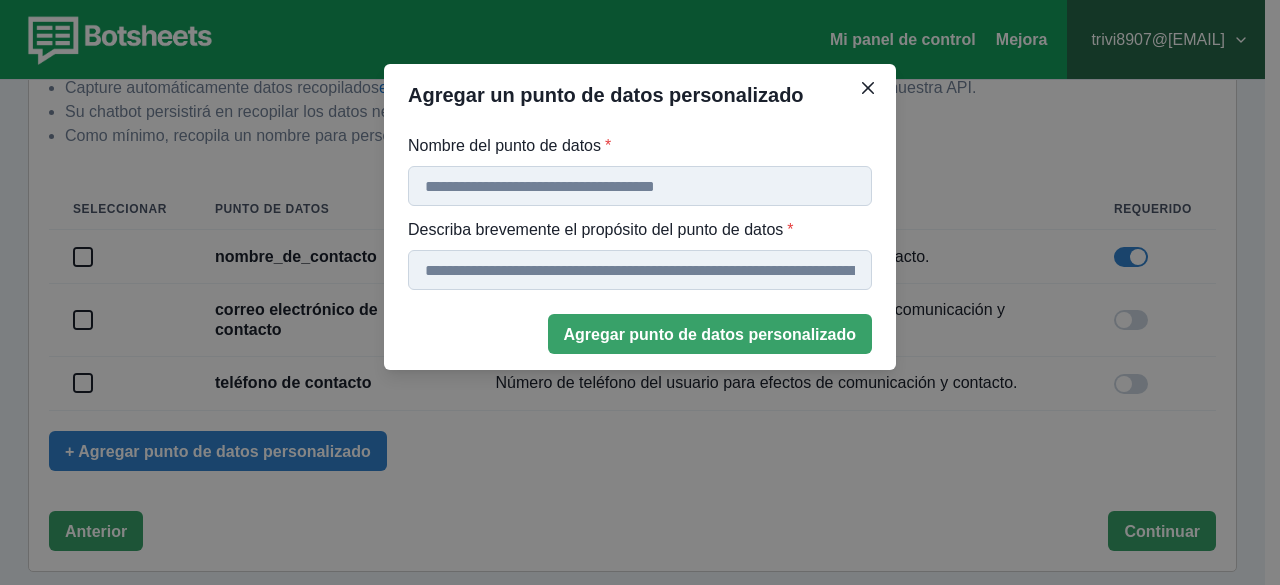 click on "Nombre del punto de datos  *" at bounding box center (640, 186) 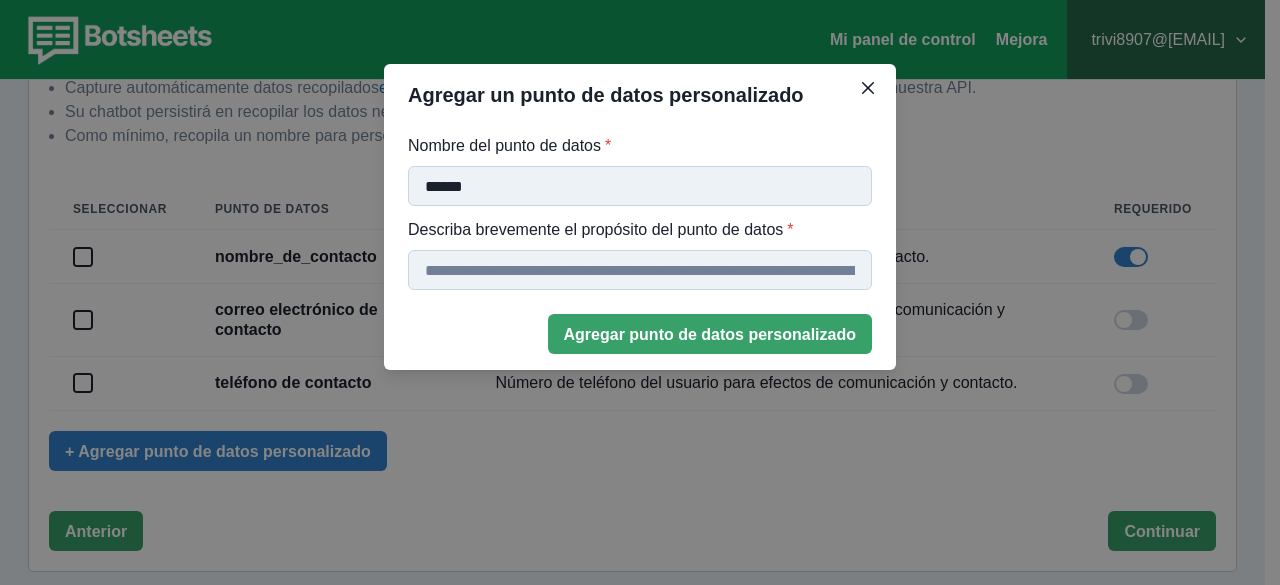 type on "******" 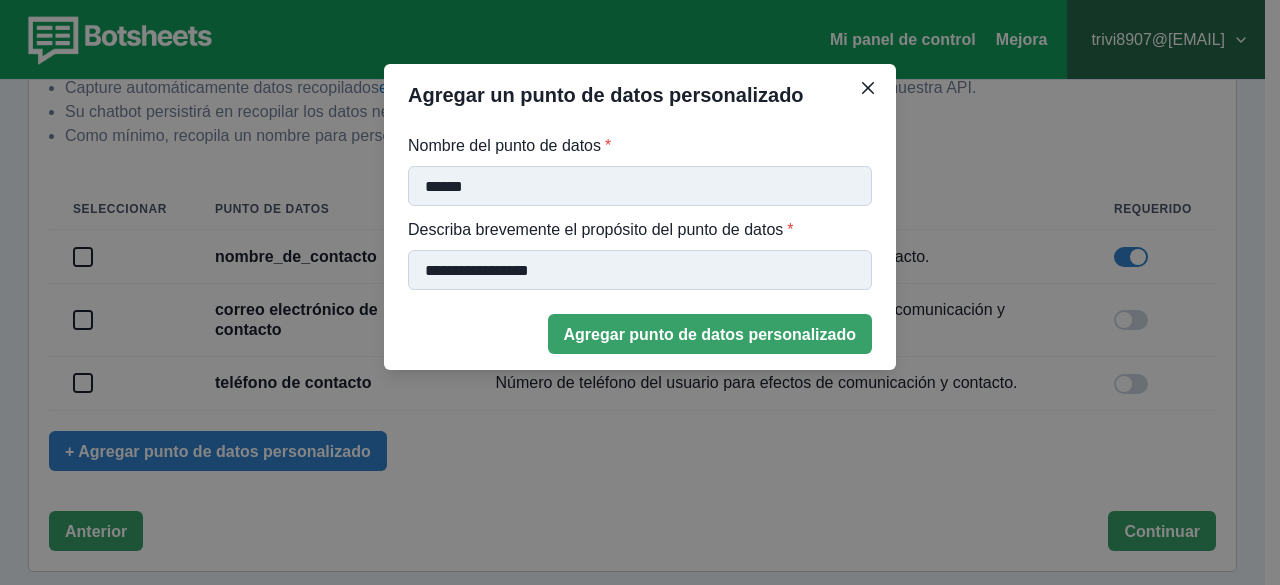 type on "**********" 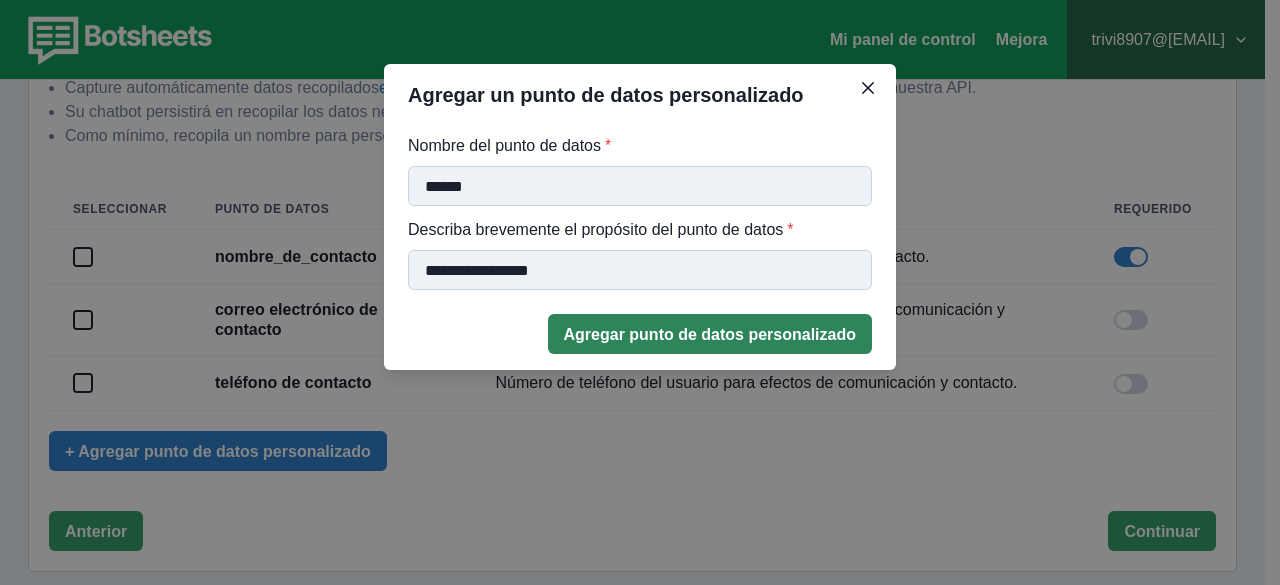 click on "Agregar punto de datos personalizado" at bounding box center (710, 334) 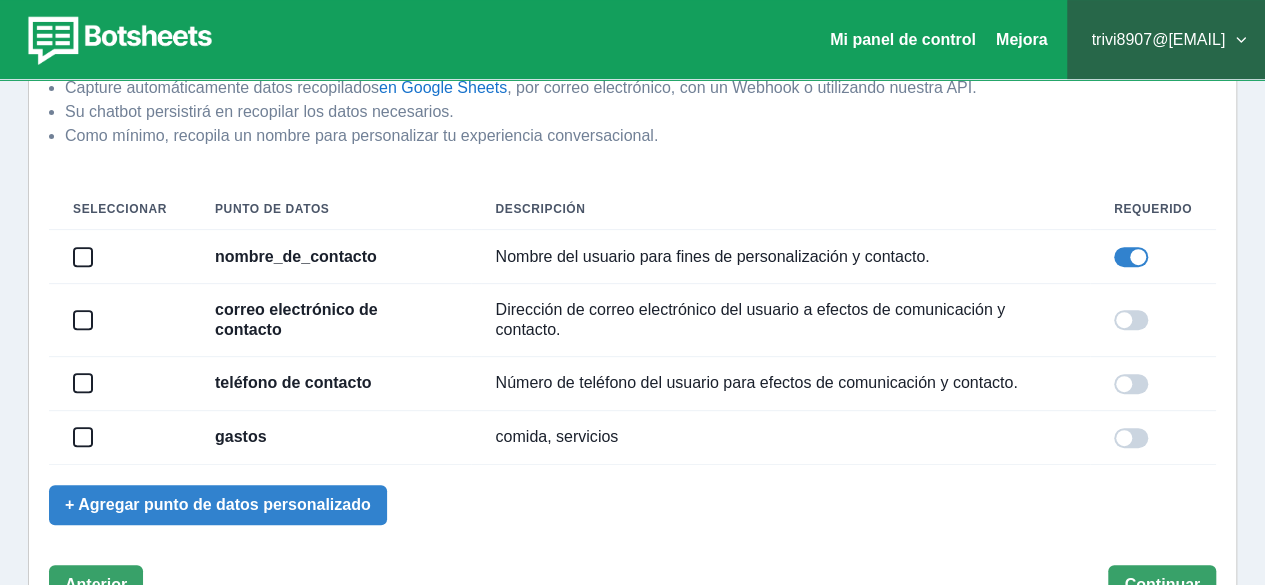 click at bounding box center [1131, 438] 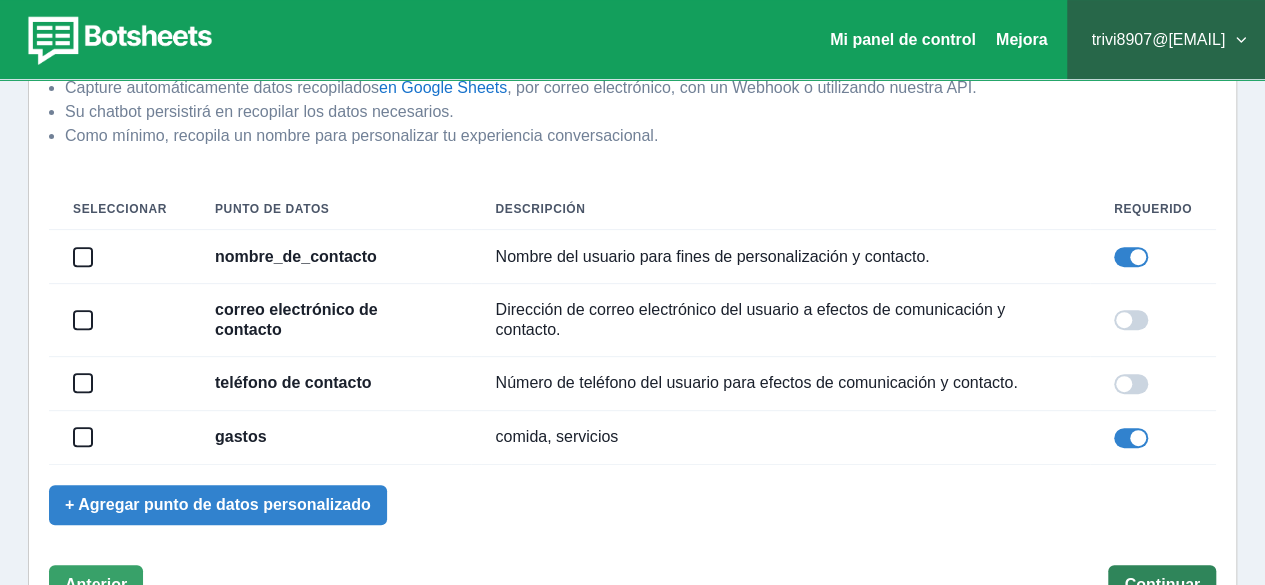click on "Continuar" at bounding box center [1162, 585] 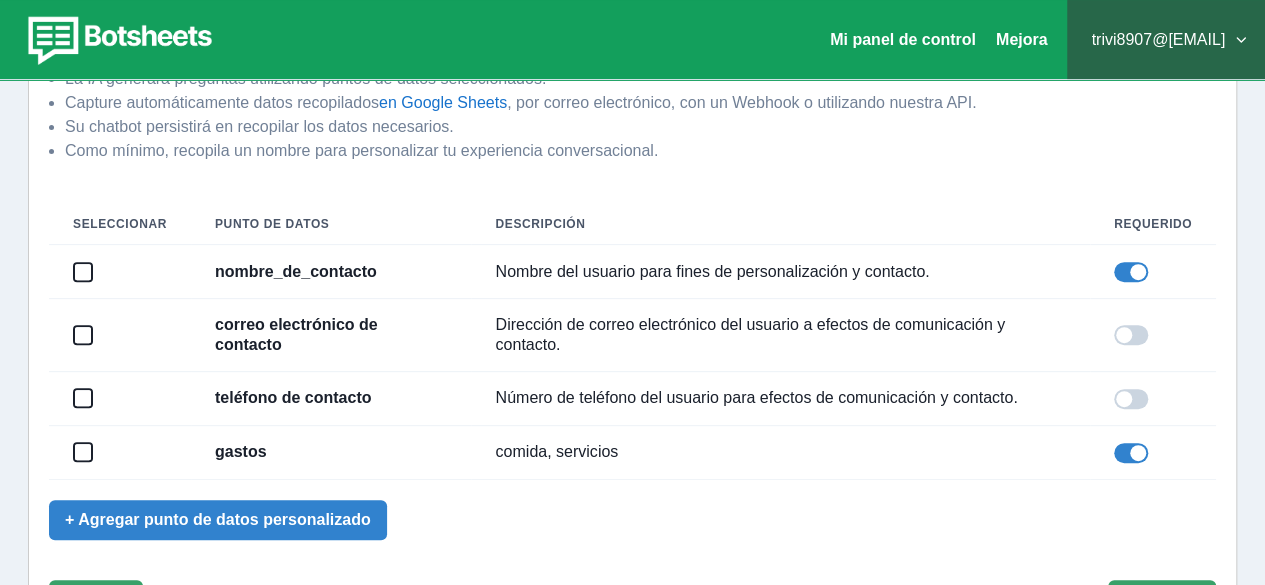 scroll, scrollTop: 313, scrollLeft: 0, axis: vertical 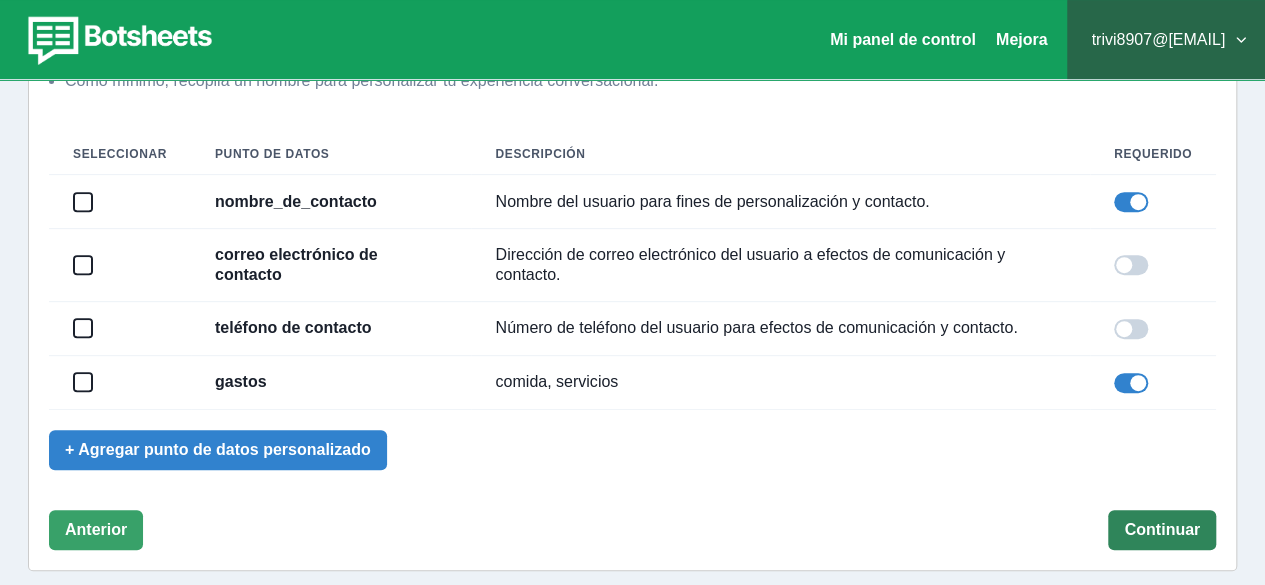 click on "Continuar" at bounding box center [1162, 530] 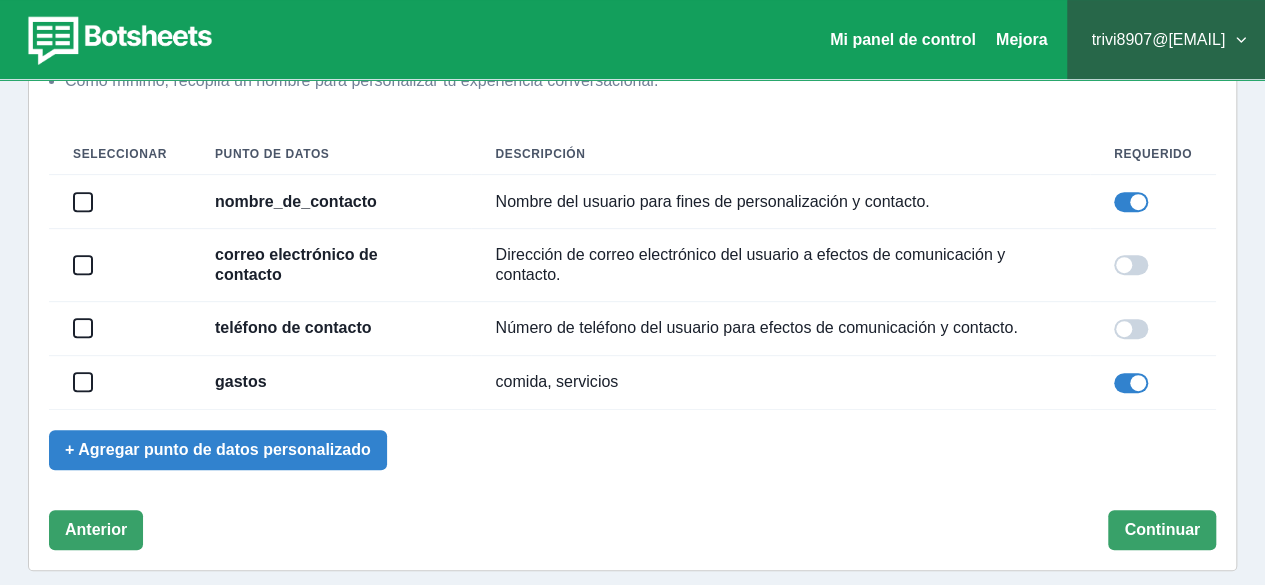 click at bounding box center (1131, 383) 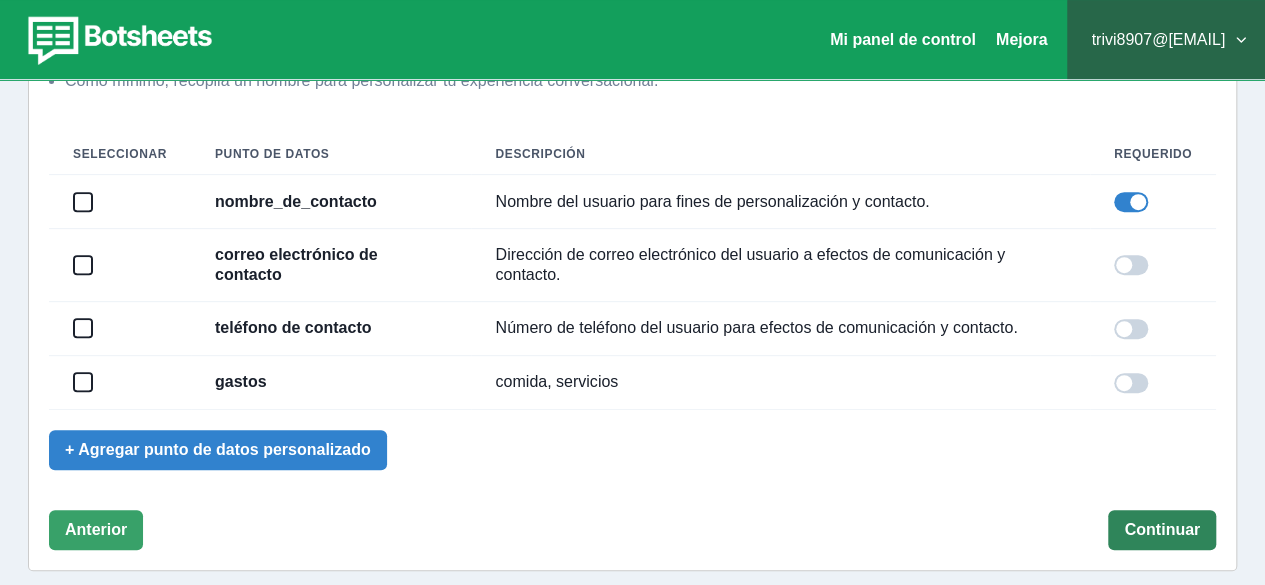 click on "Continuar" at bounding box center [1162, 530] 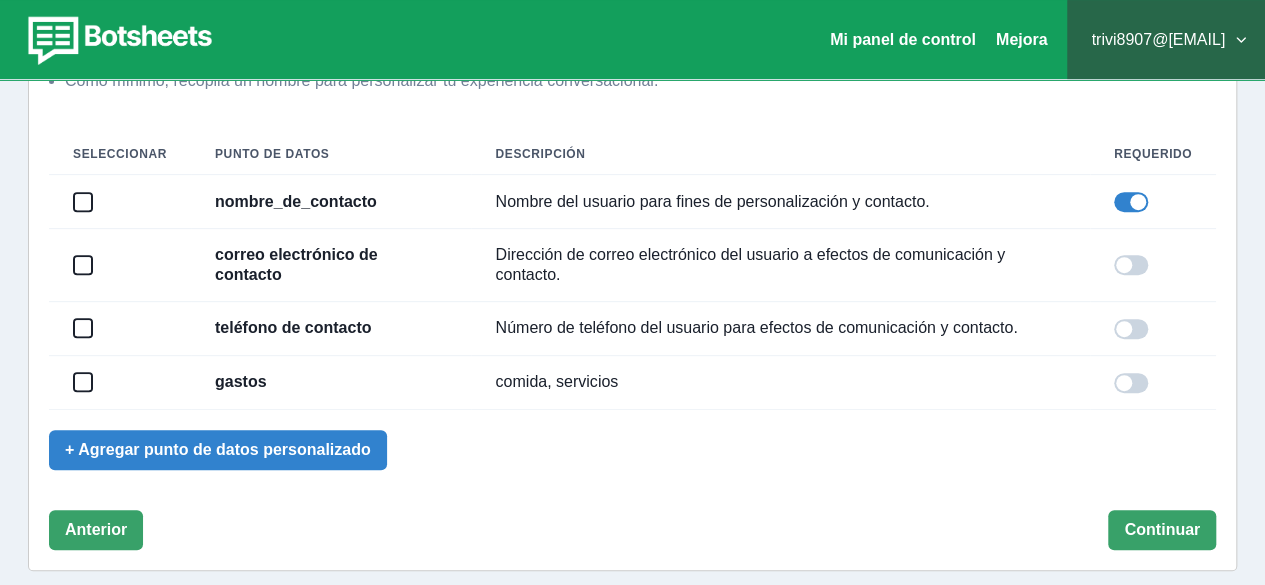 click at bounding box center (1131, 202) 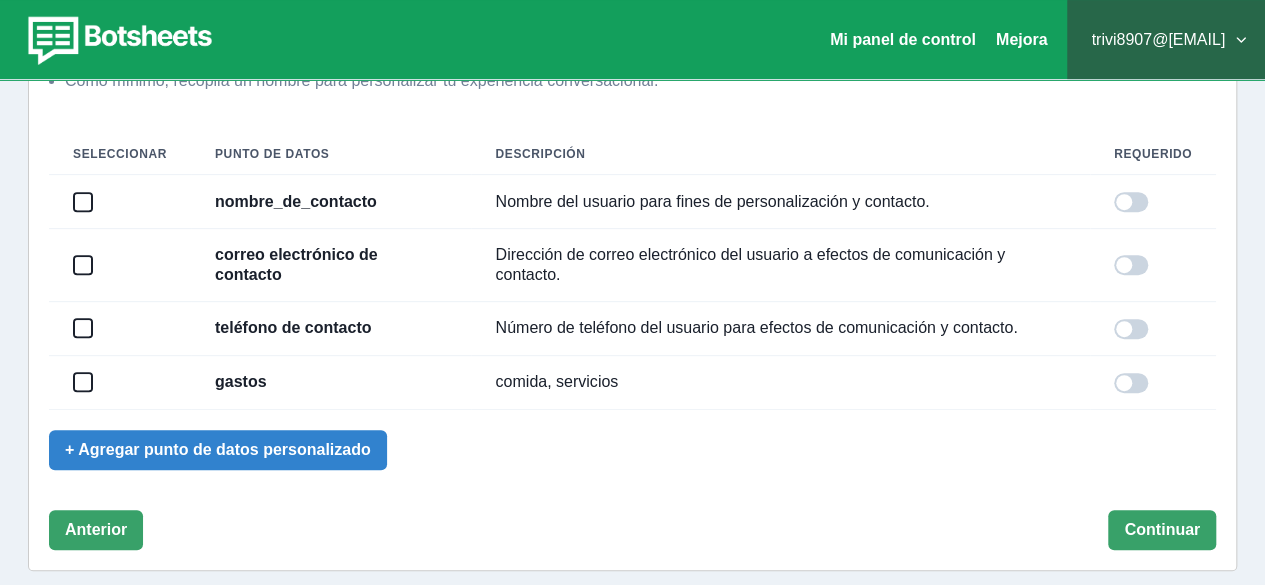 click at bounding box center (1124, 265) 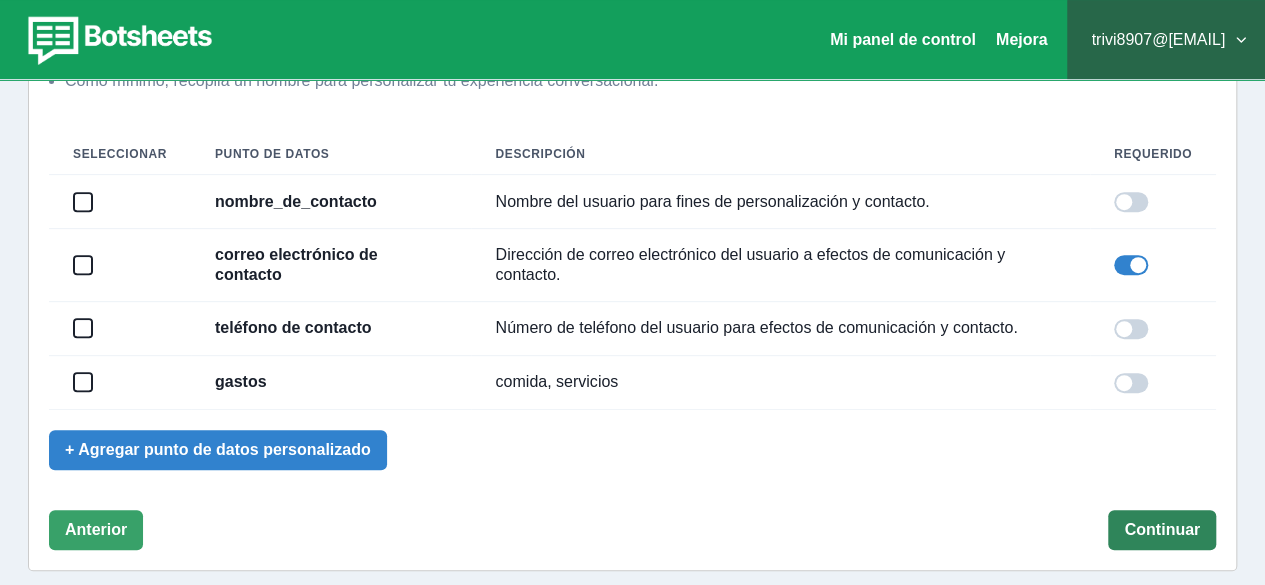 click on "Continuar" at bounding box center [1162, 530] 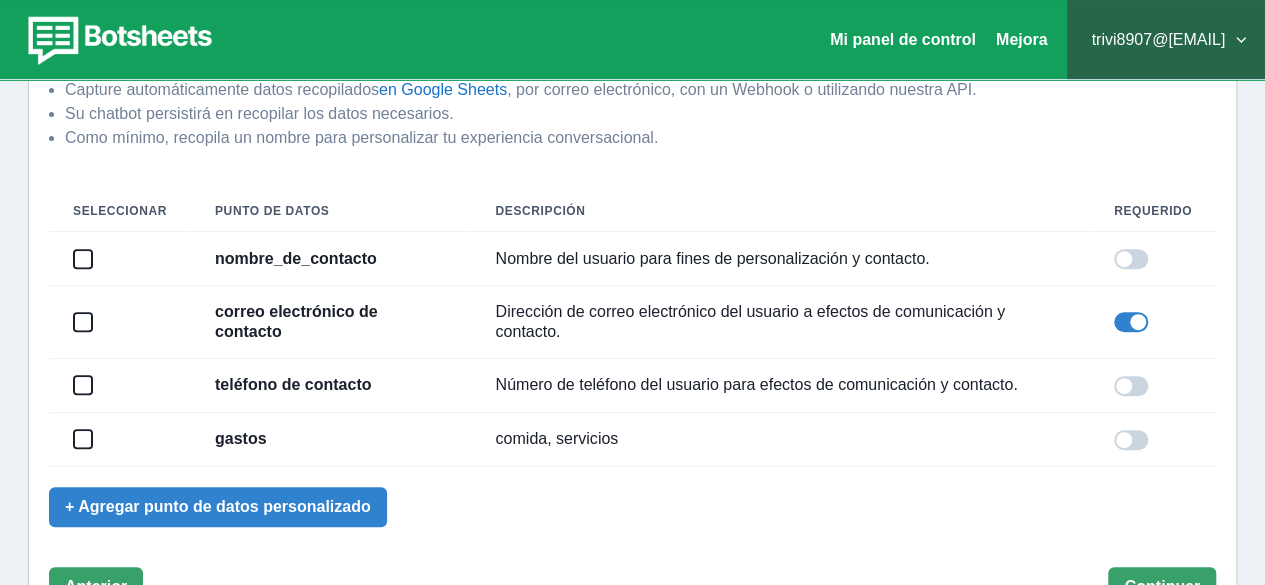 scroll, scrollTop: 213, scrollLeft: 0, axis: vertical 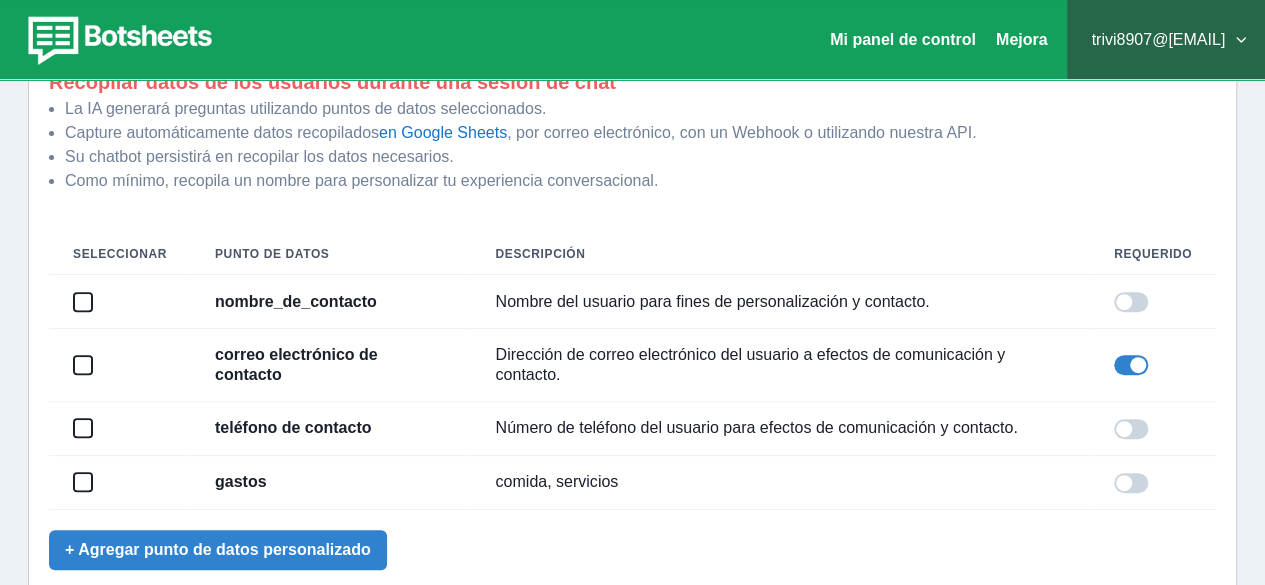 click at bounding box center [83, 302] 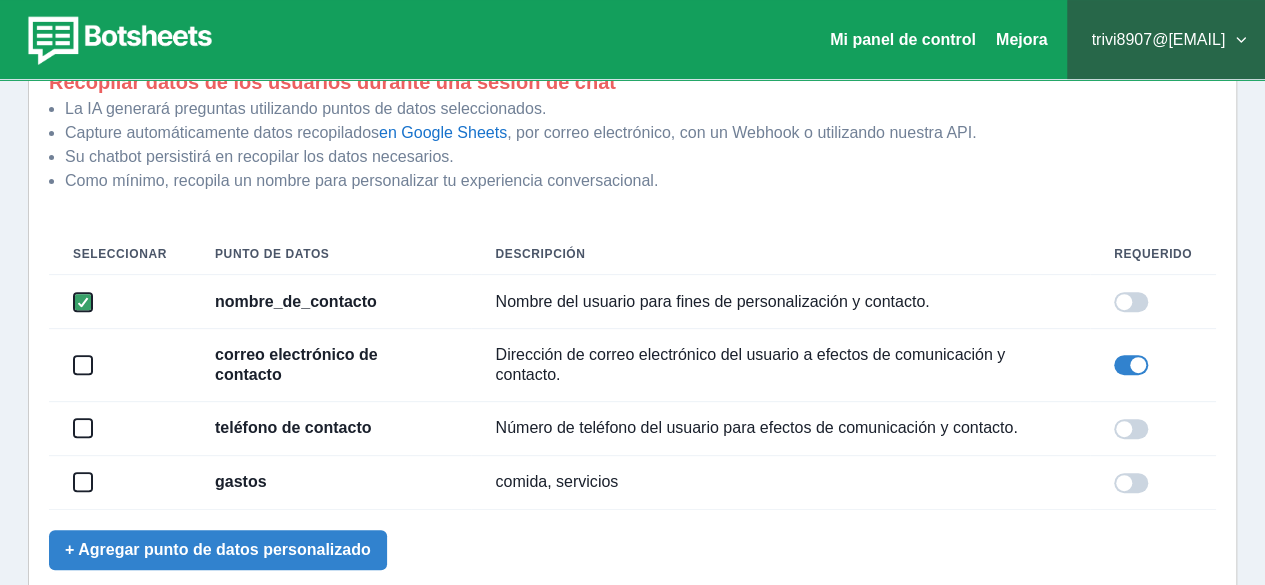 click at bounding box center (1138, 365) 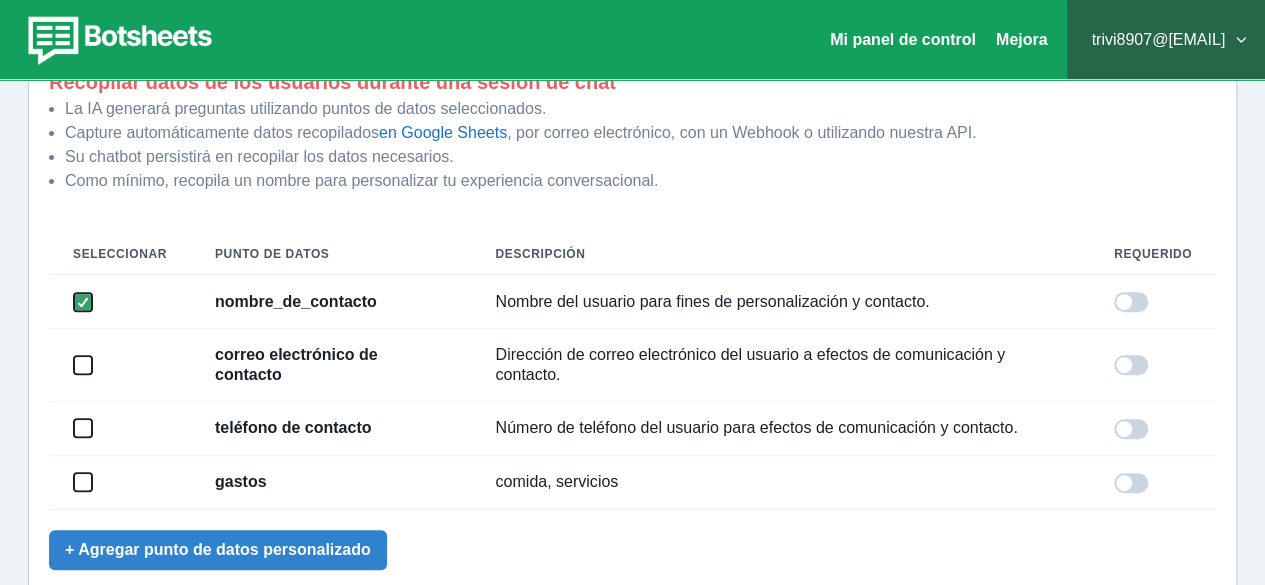 click at bounding box center [1124, 302] 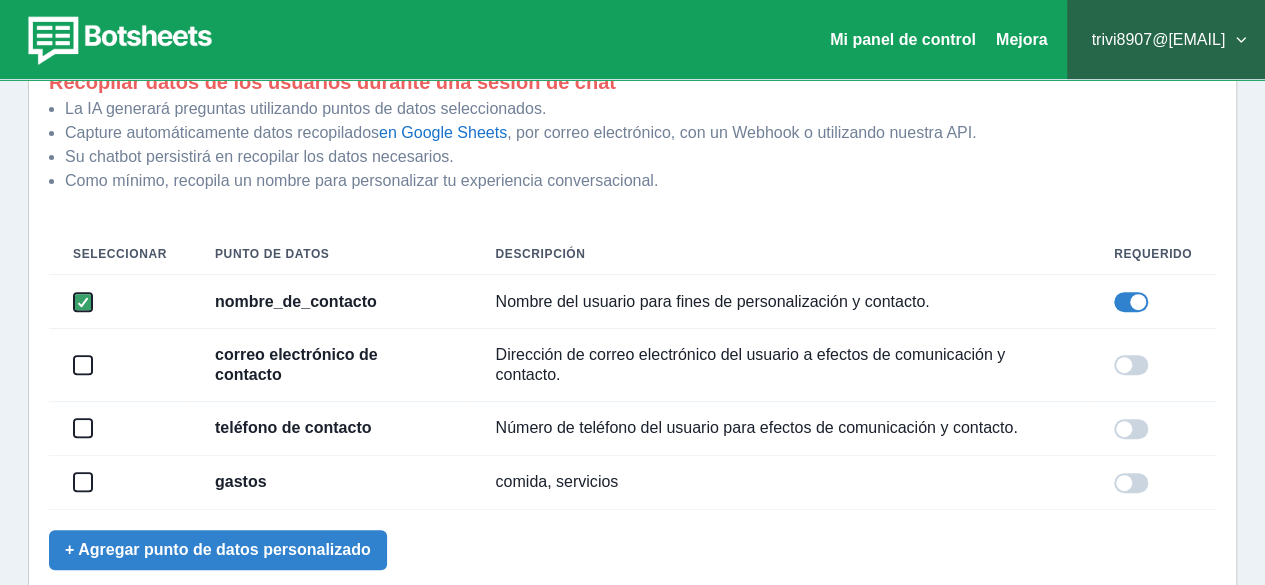 scroll, scrollTop: 313, scrollLeft: 0, axis: vertical 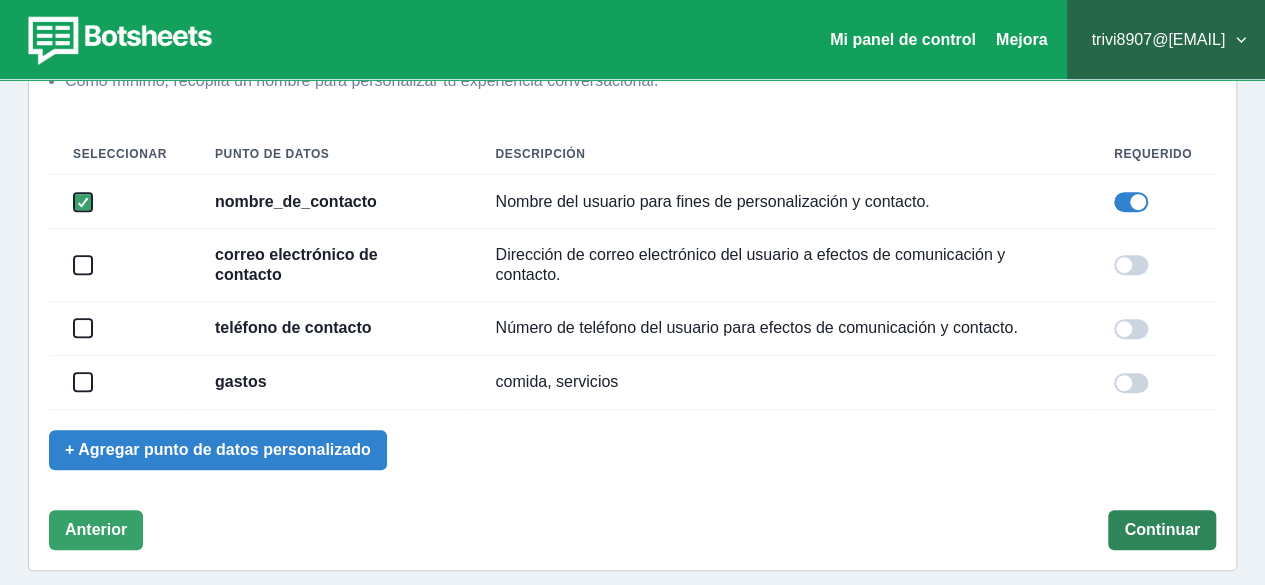 click on "Continuar" at bounding box center (1162, 529) 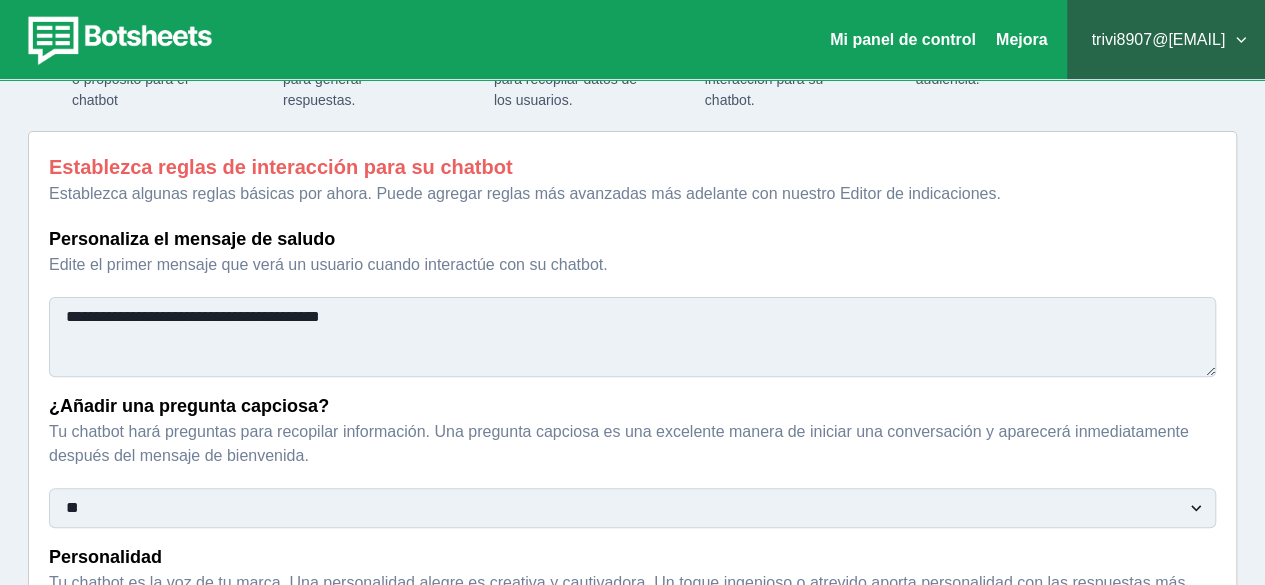 scroll, scrollTop: 213, scrollLeft: 0, axis: vertical 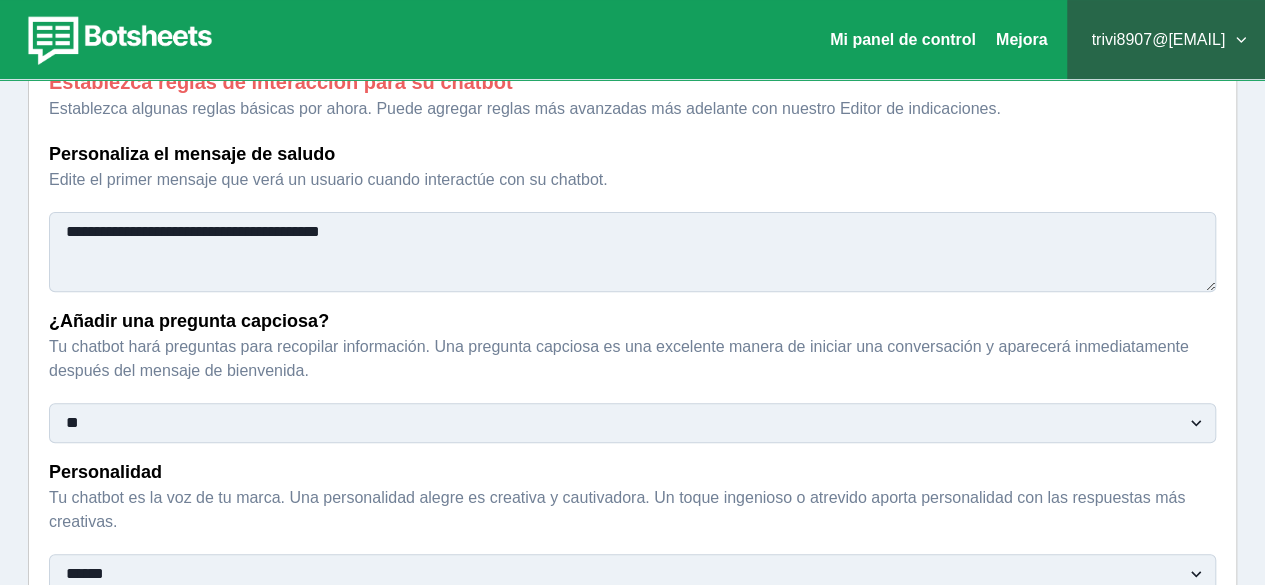 drag, startPoint x: 422, startPoint y: 231, endPoint x: 58, endPoint y: 235, distance: 364.02197 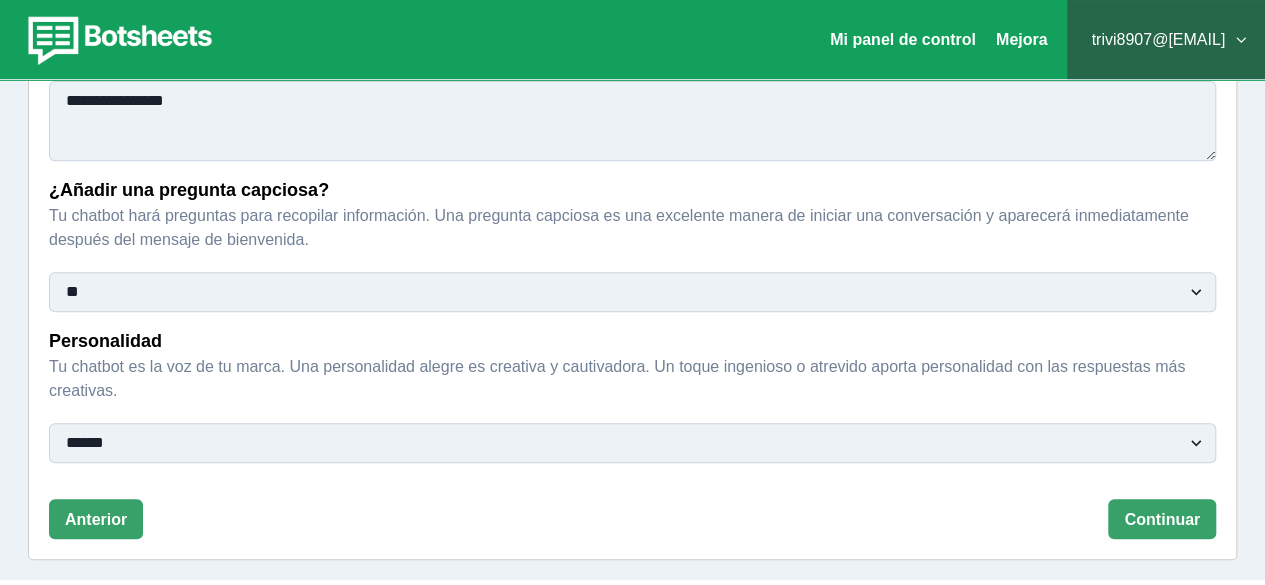 scroll, scrollTop: 346, scrollLeft: 0, axis: vertical 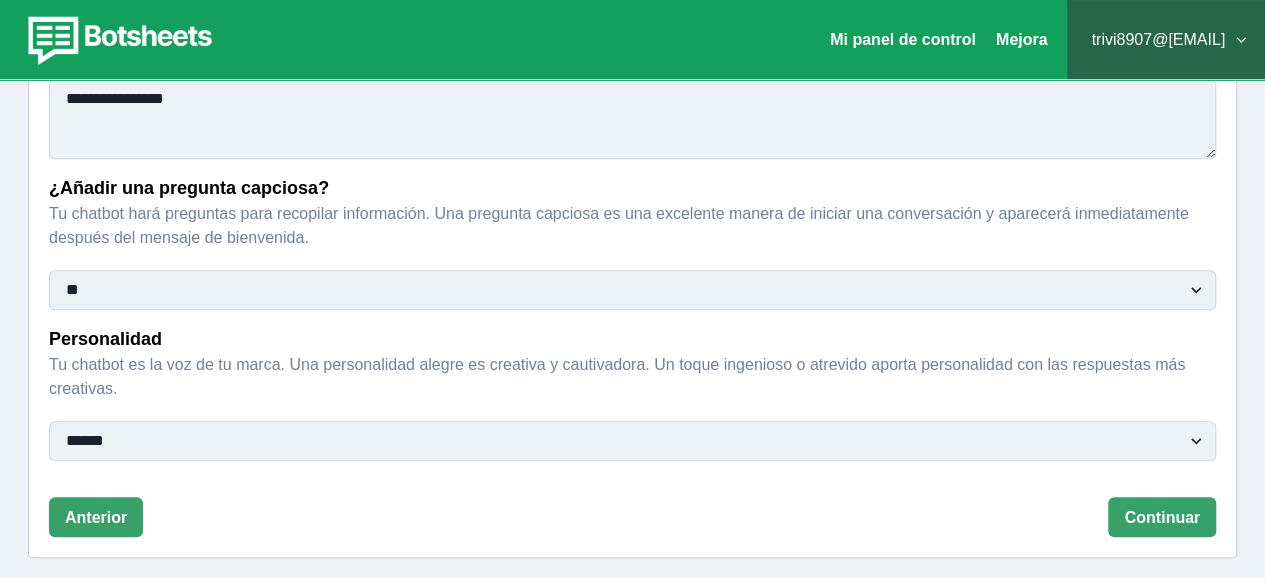 type on "**********" 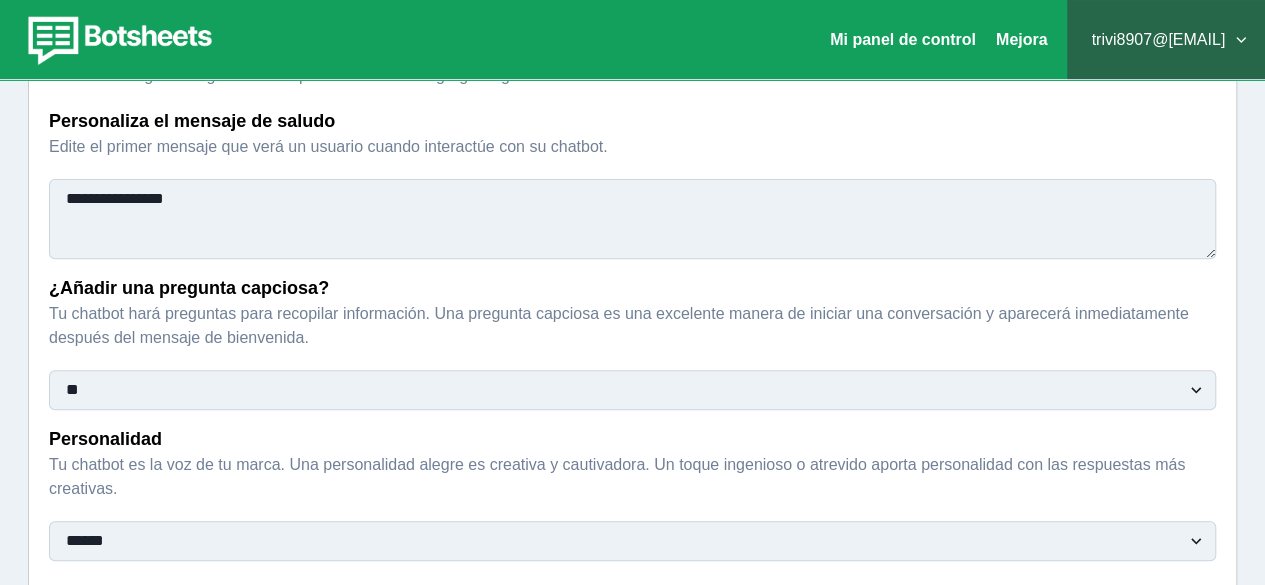 scroll, scrollTop: 346, scrollLeft: 0, axis: vertical 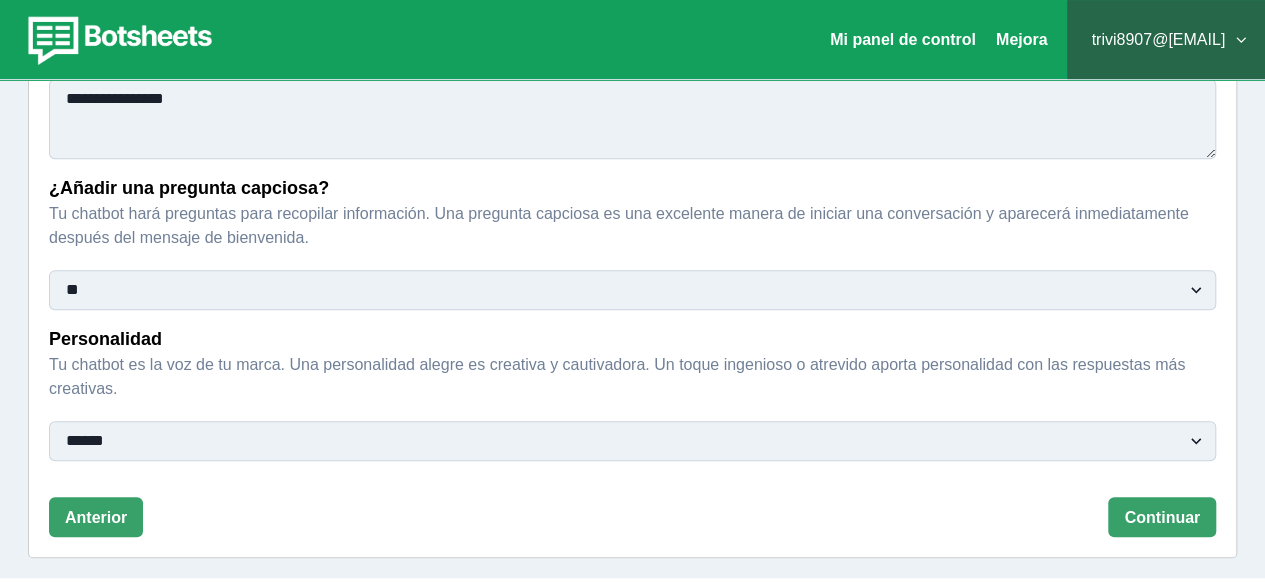 click on "** **" at bounding box center (632, 290) 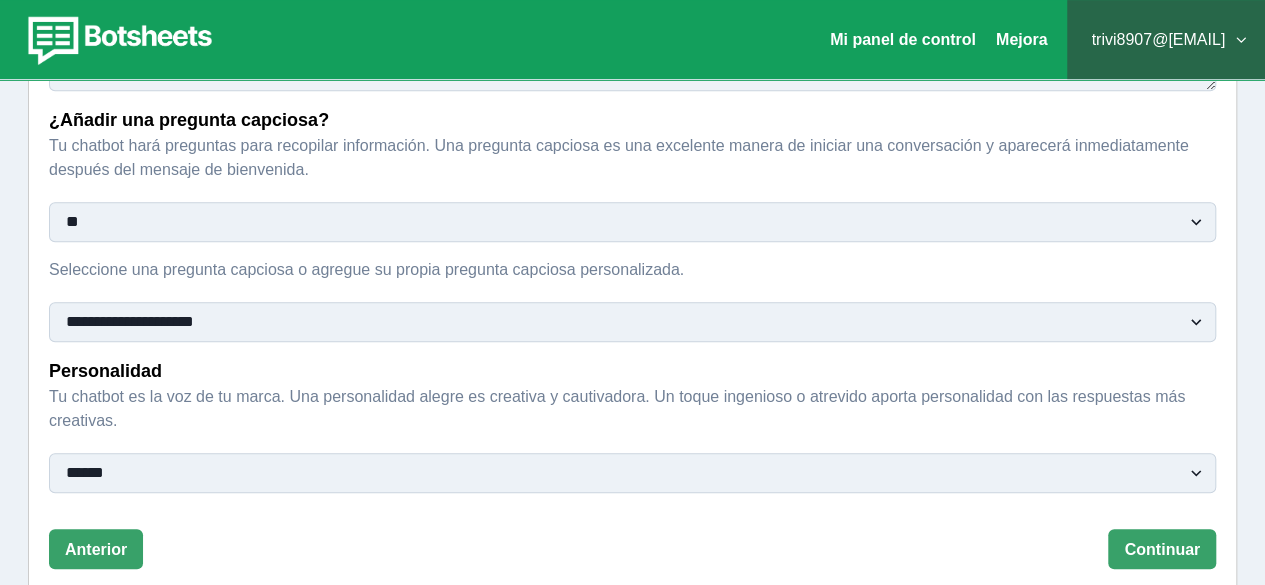 scroll, scrollTop: 446, scrollLeft: 0, axis: vertical 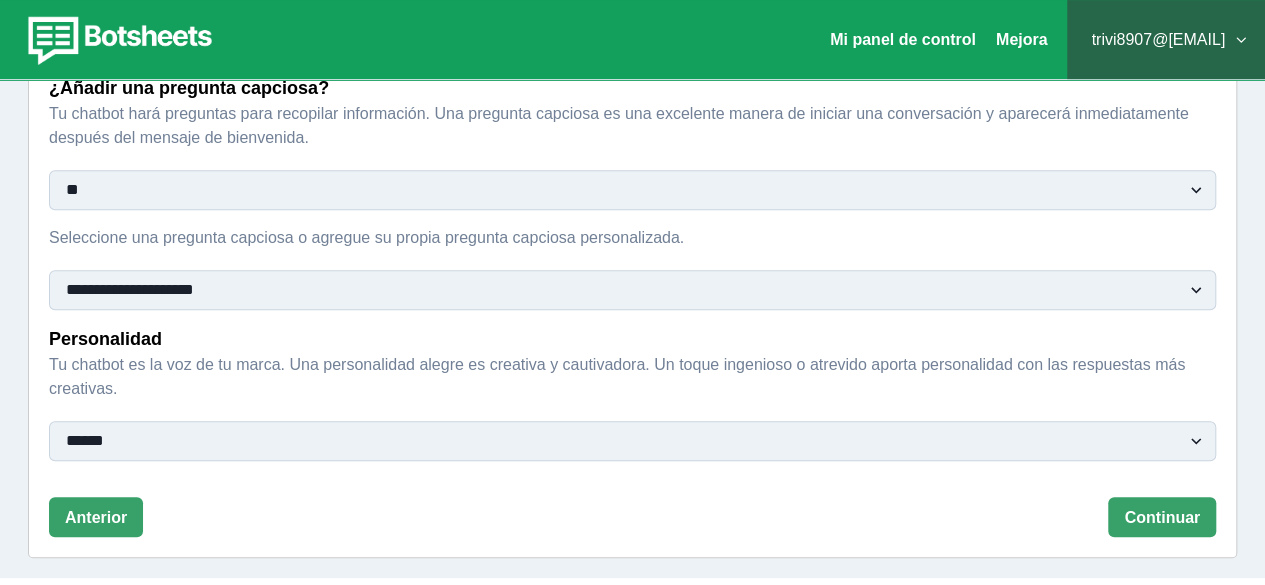click on "**********" at bounding box center (632, 290) 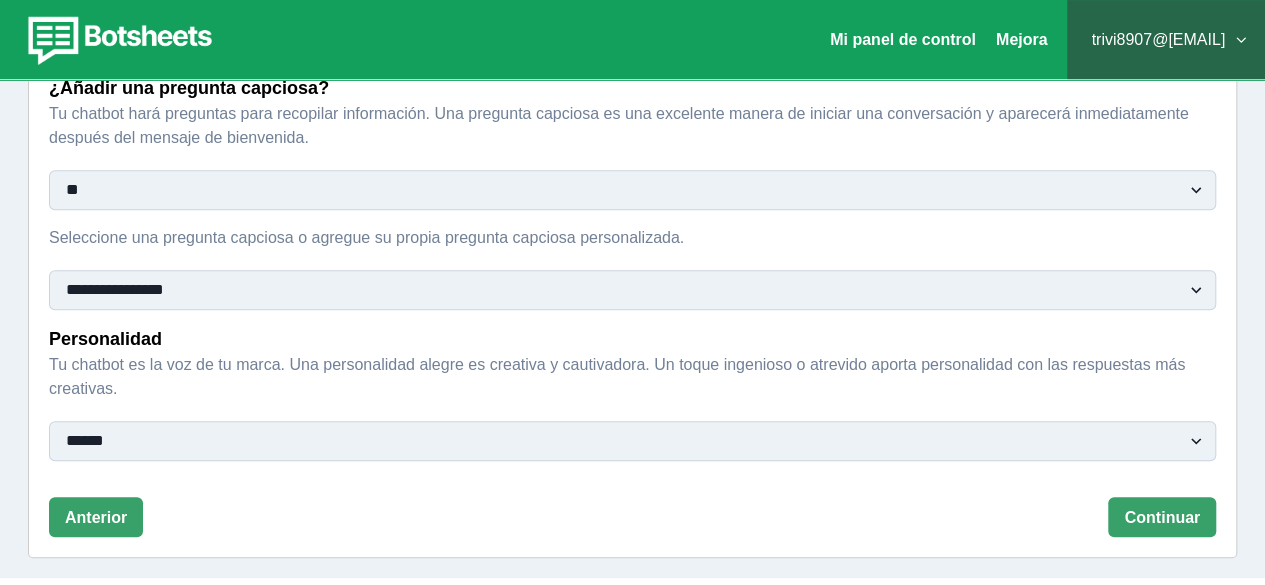 click on "**********" at bounding box center (632, 290) 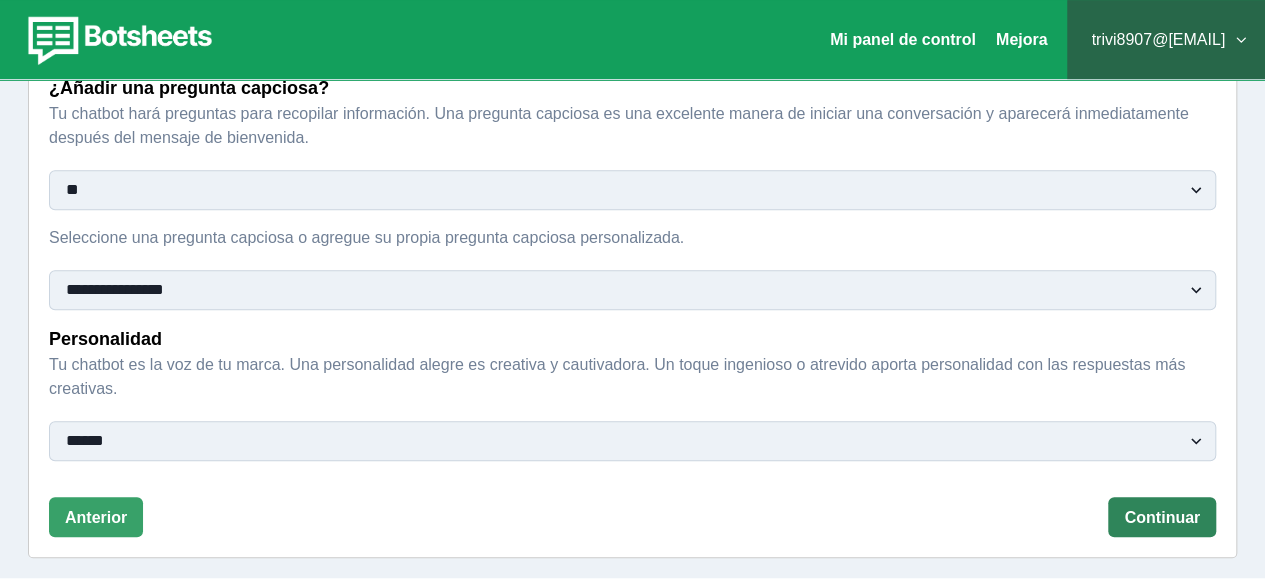 click on "Continuar" at bounding box center [1162, 517] 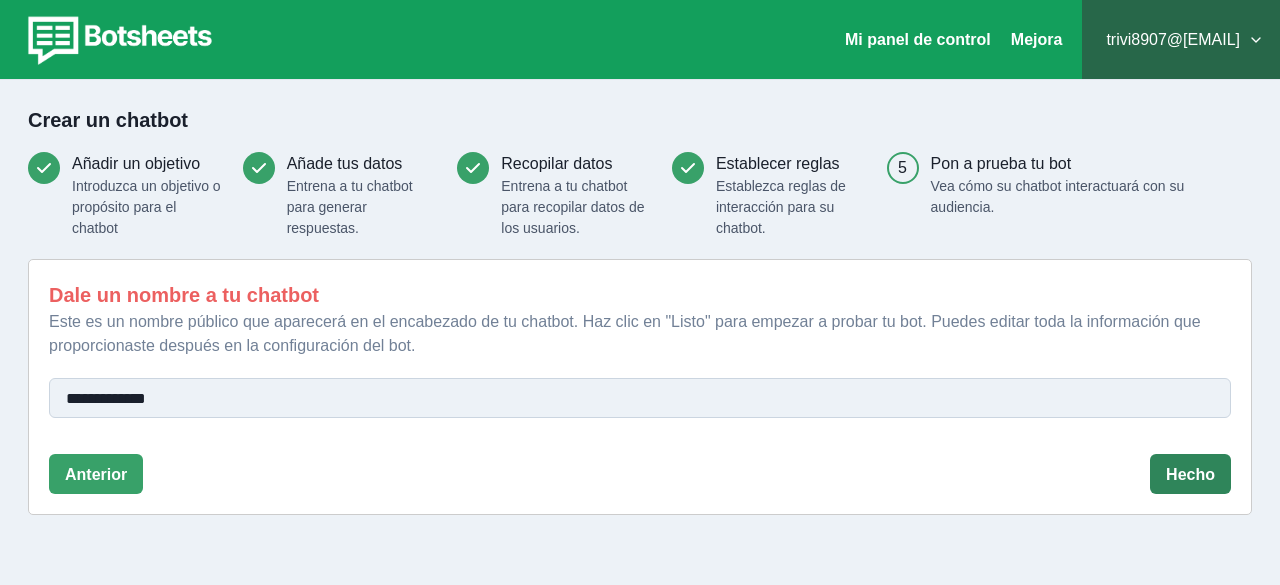 click on "Hecho" at bounding box center (1190, 474) 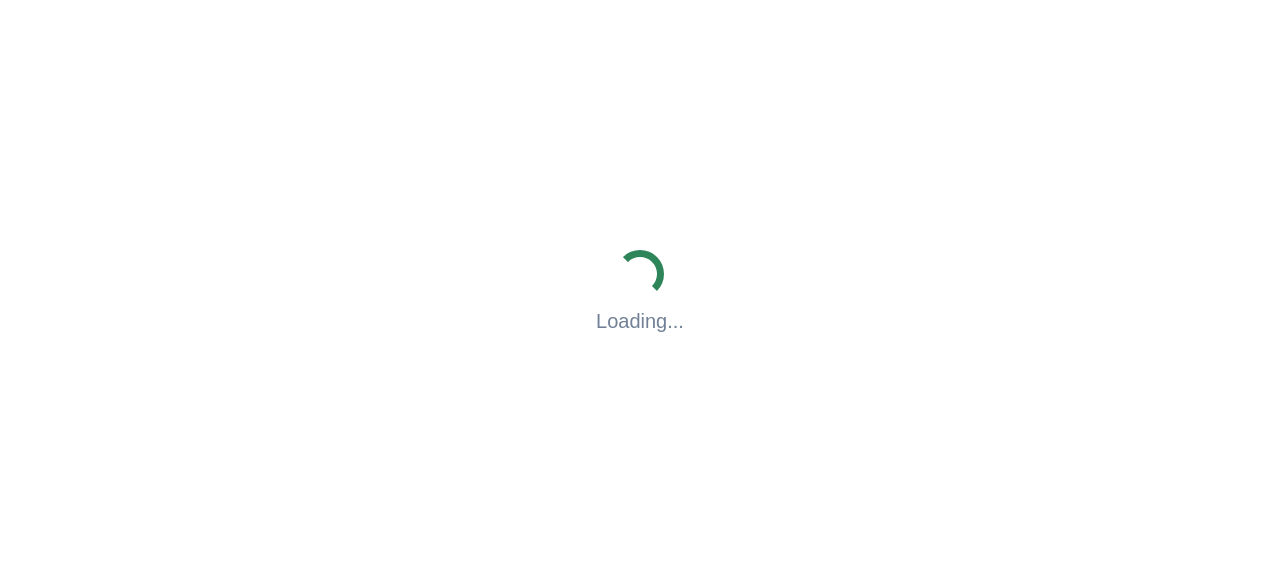 scroll, scrollTop: 0, scrollLeft: 0, axis: both 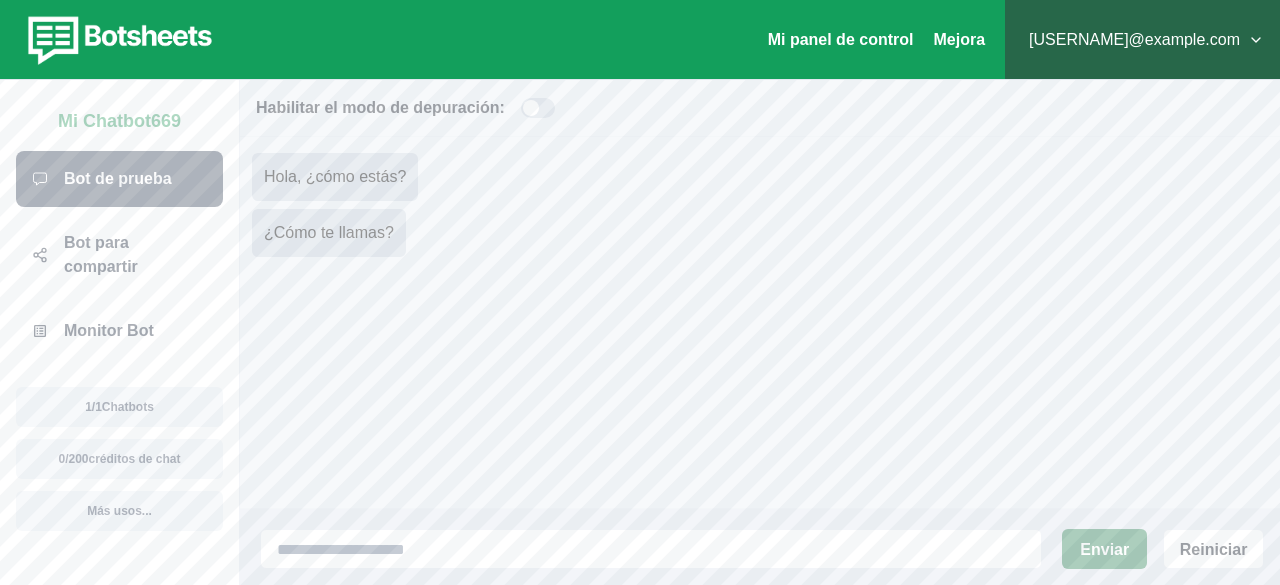 click on "Enviar" at bounding box center (1104, 549) 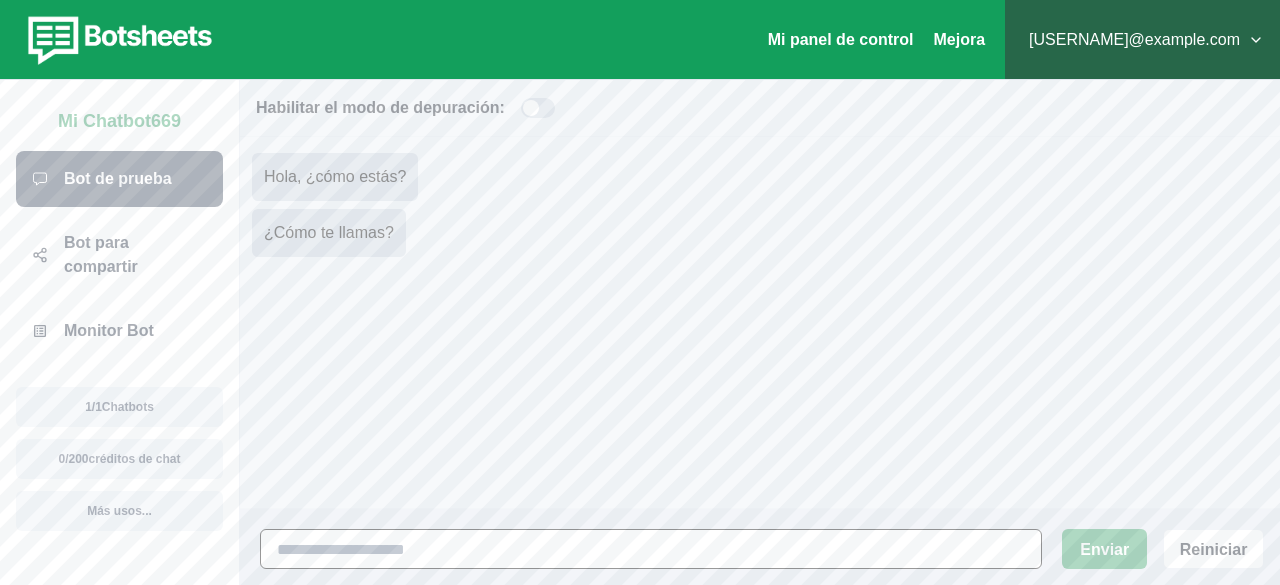click at bounding box center [651, 549] 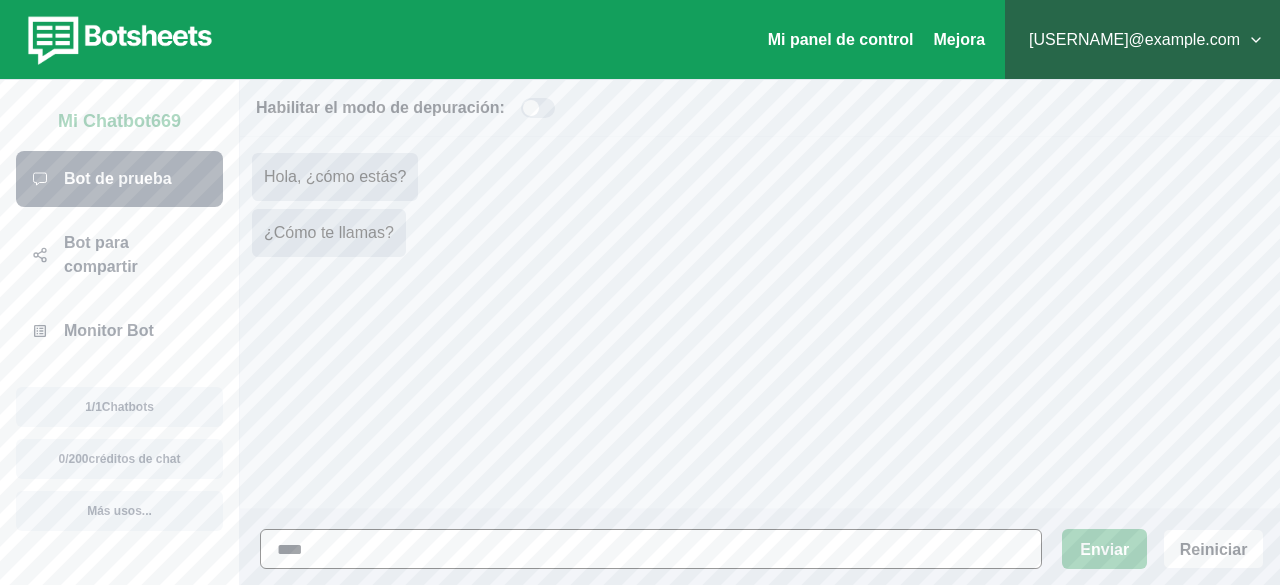 type on "****" 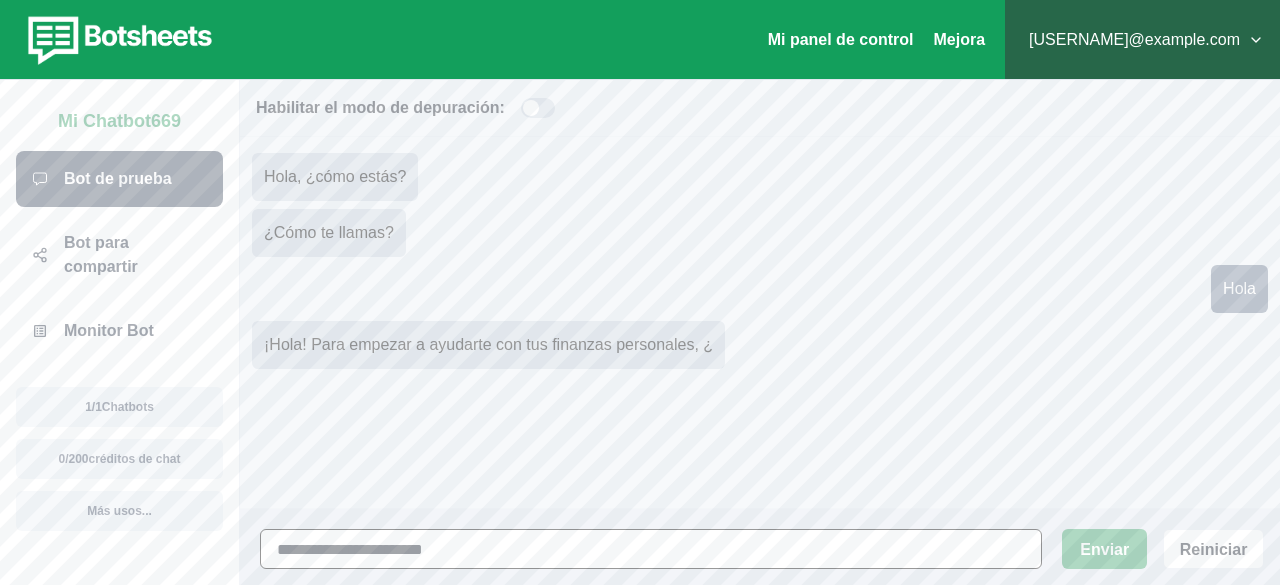 type on "**********" 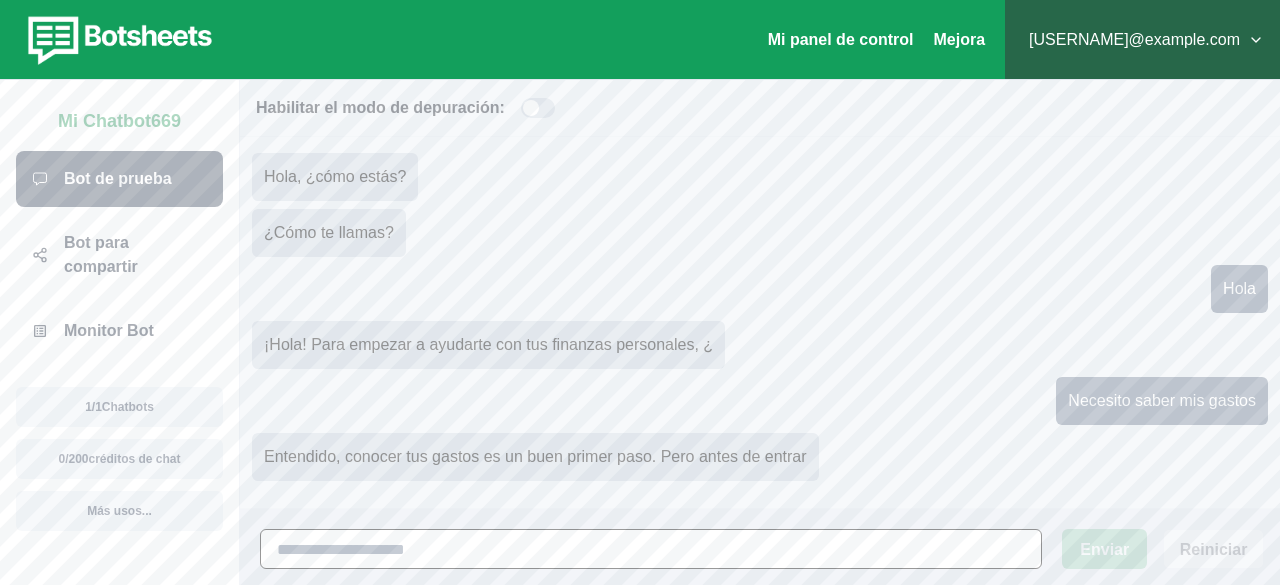 scroll, scrollTop: 0, scrollLeft: 0, axis: both 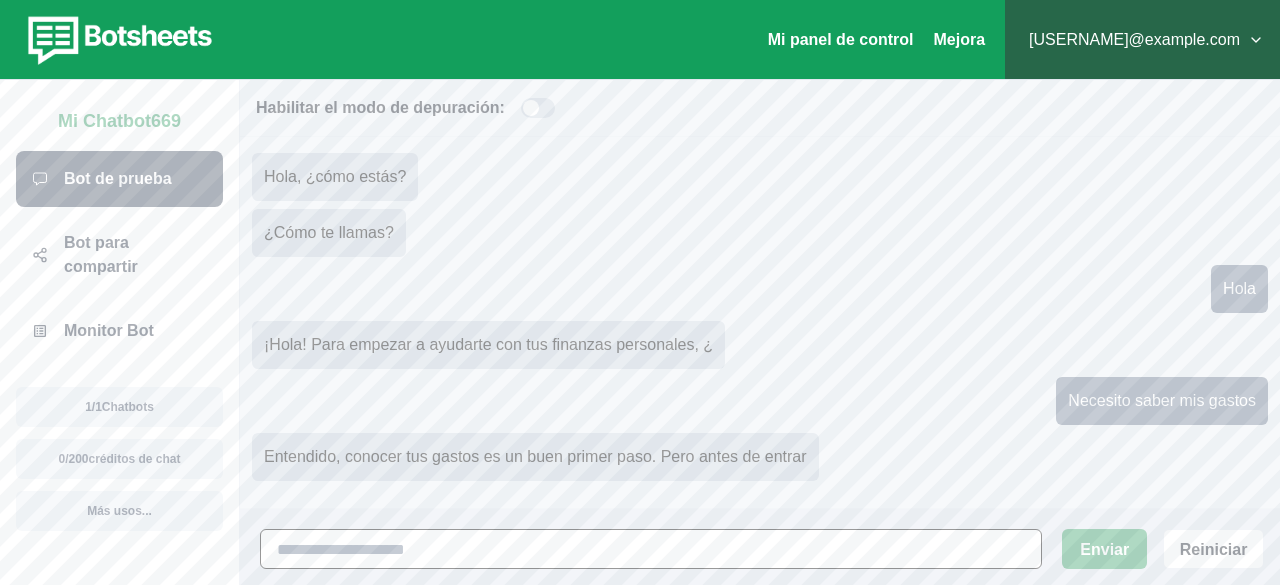 click at bounding box center [651, 549] 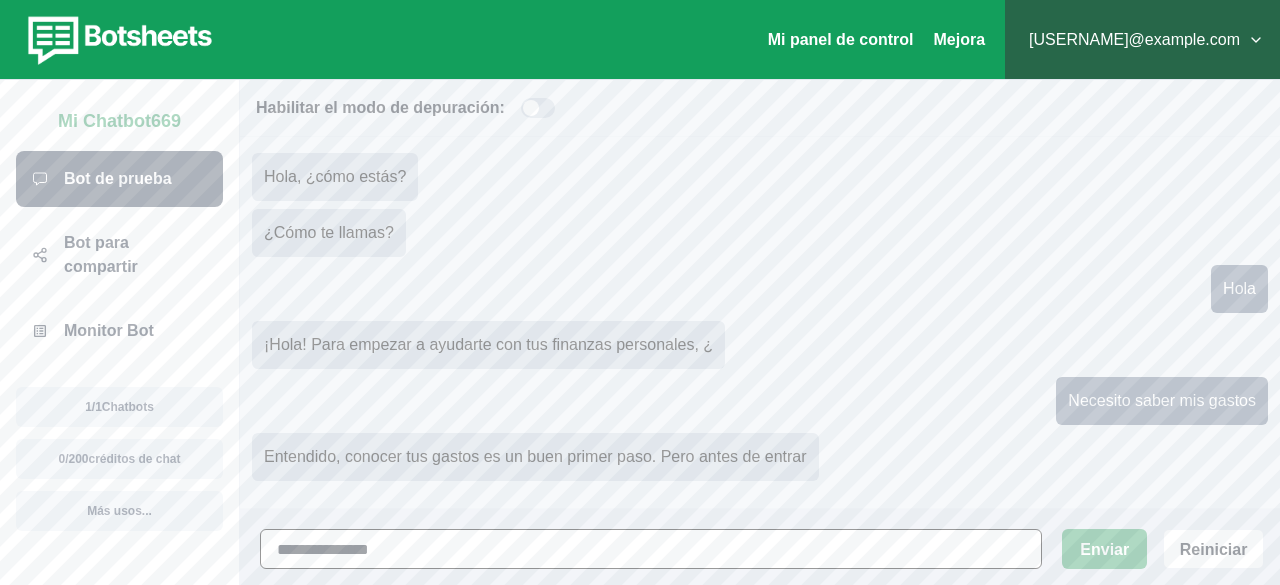 type on "**********" 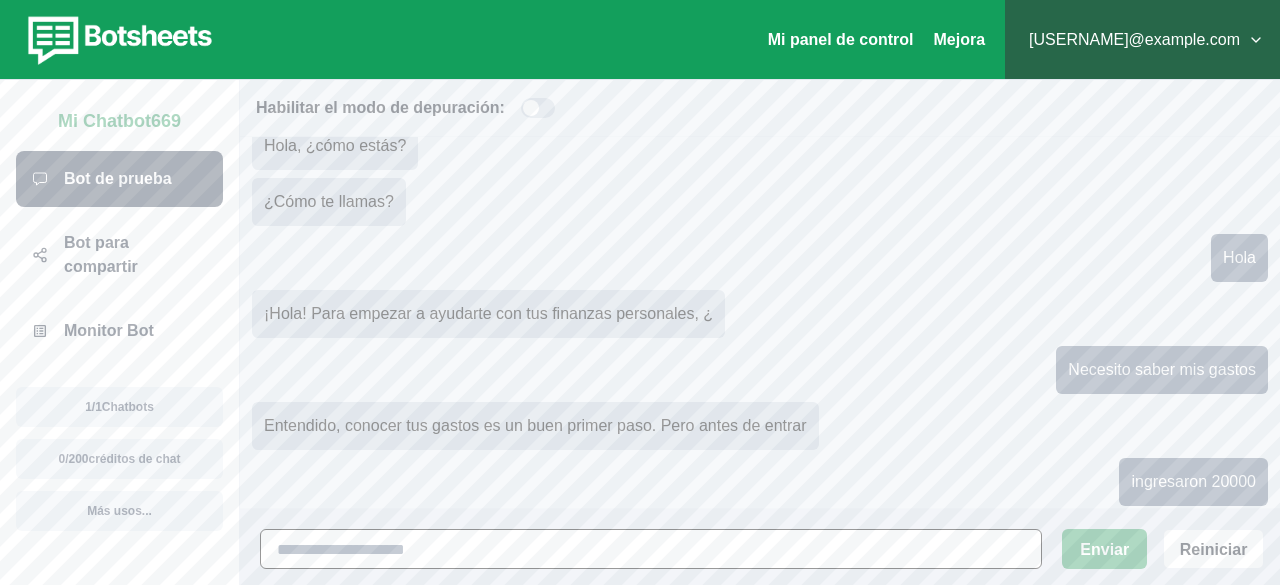 scroll, scrollTop: 0, scrollLeft: 0, axis: both 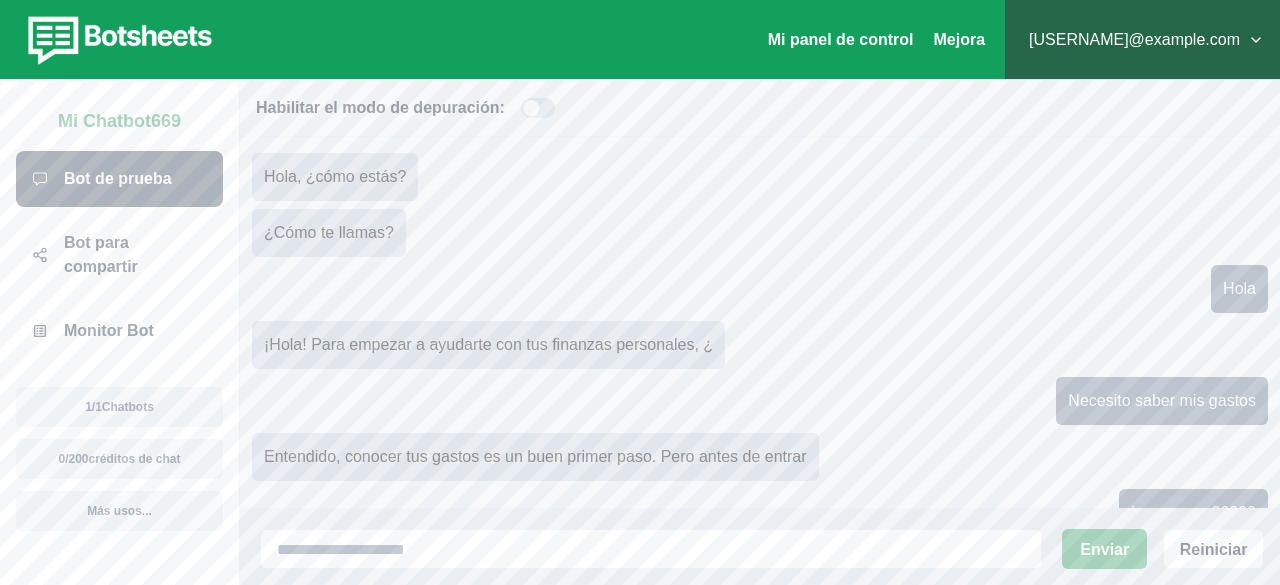 click at bounding box center (538, 108) 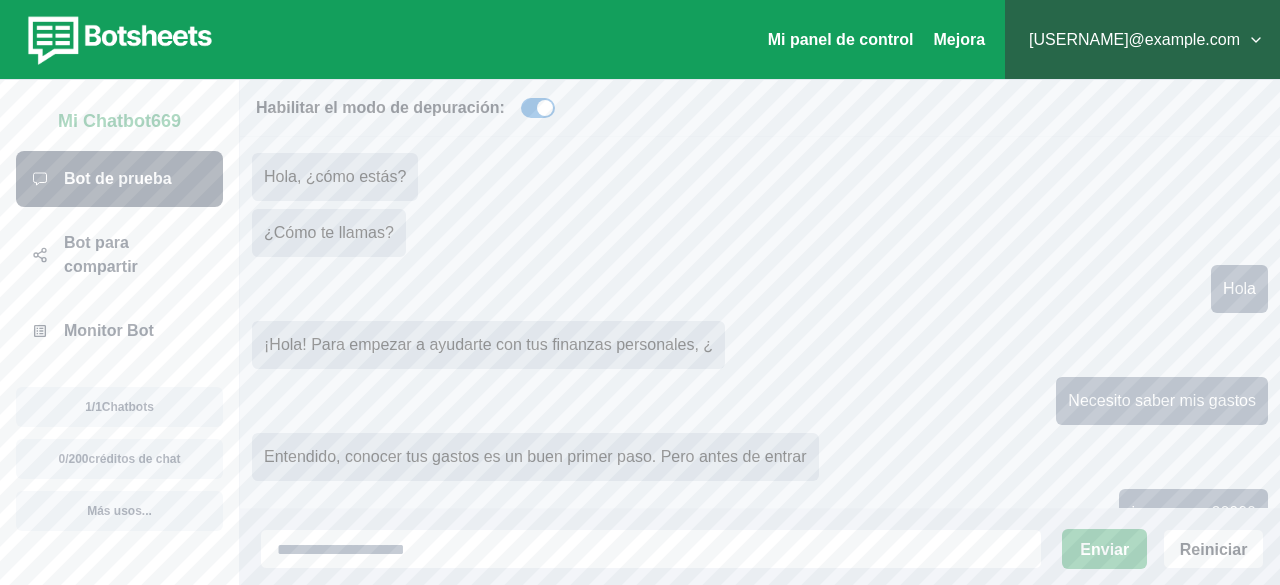 scroll, scrollTop: 100, scrollLeft: 0, axis: vertical 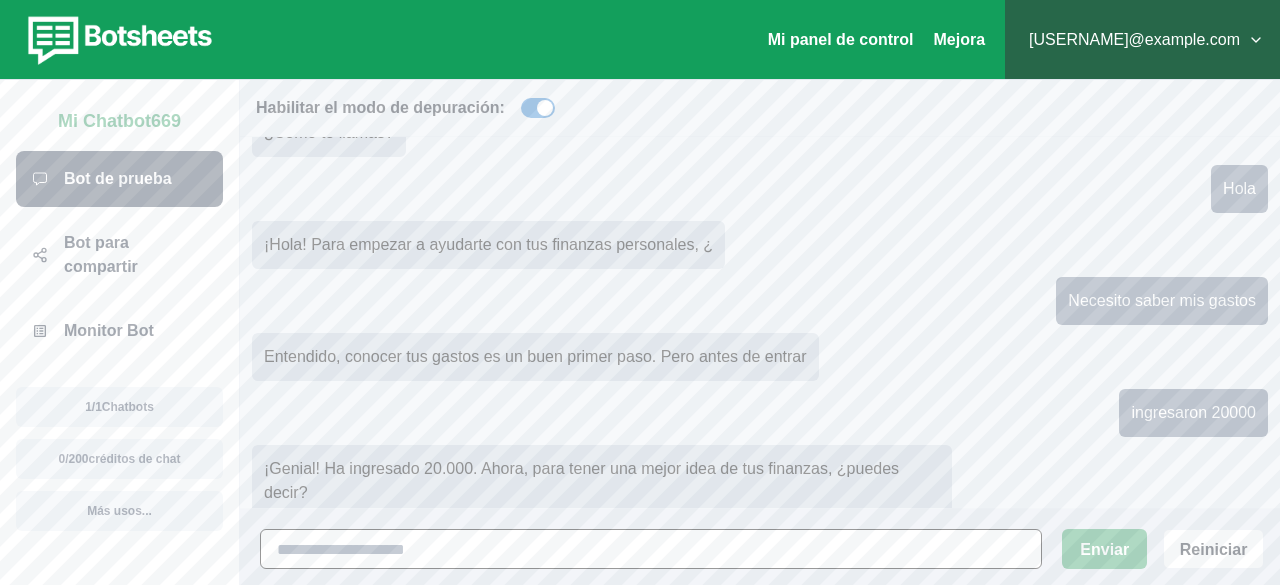 click at bounding box center (651, 549) 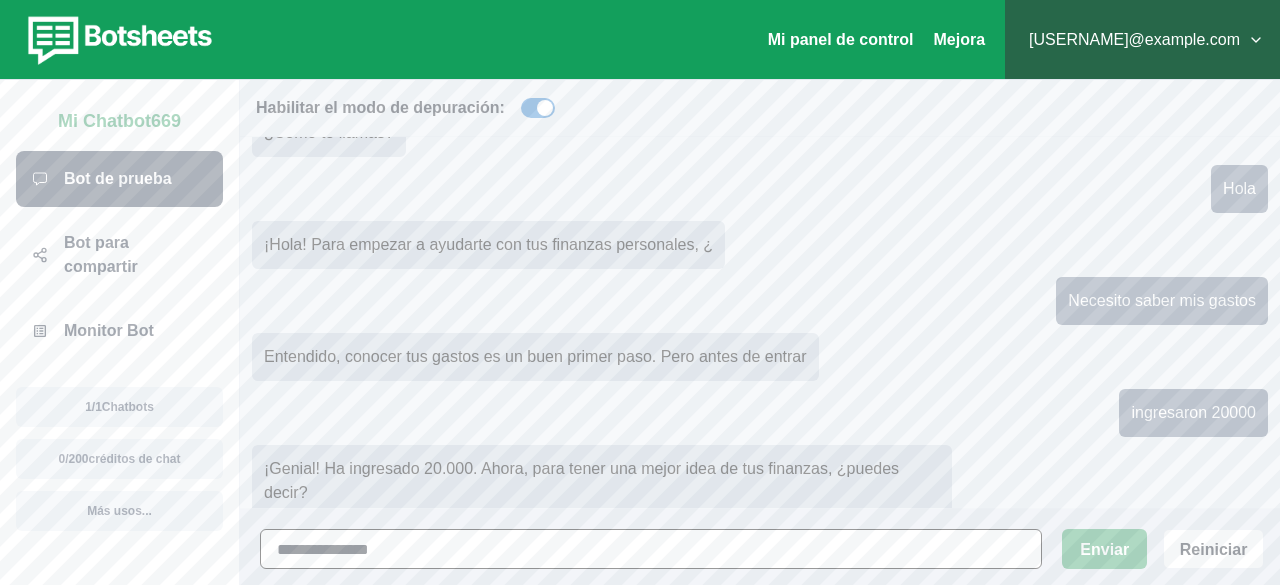 type on "**********" 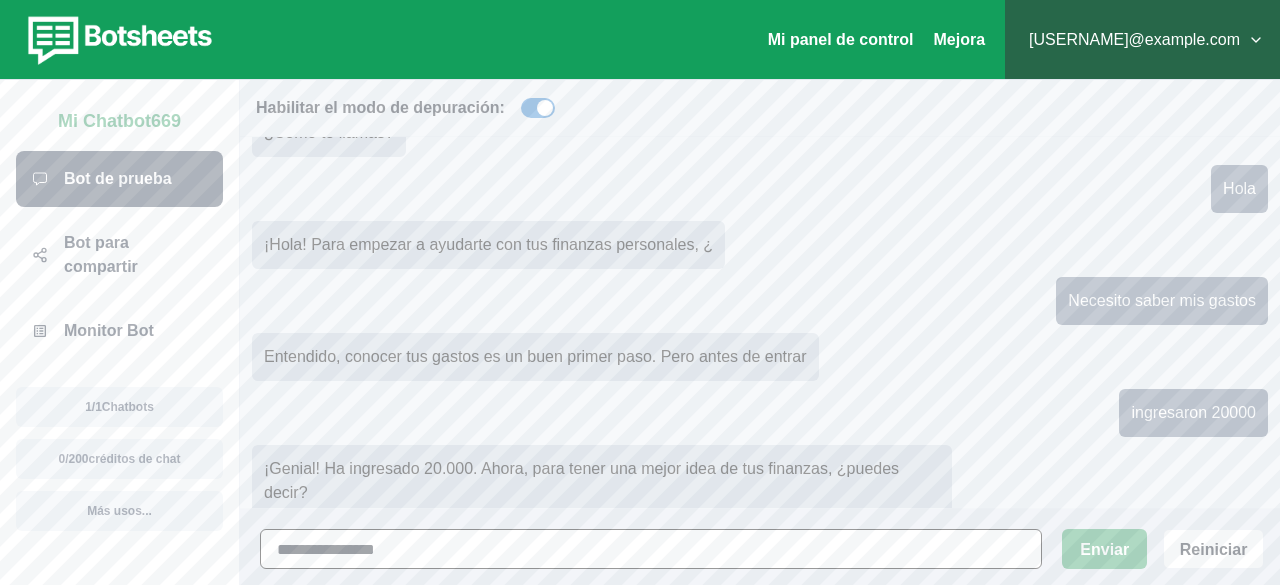 type 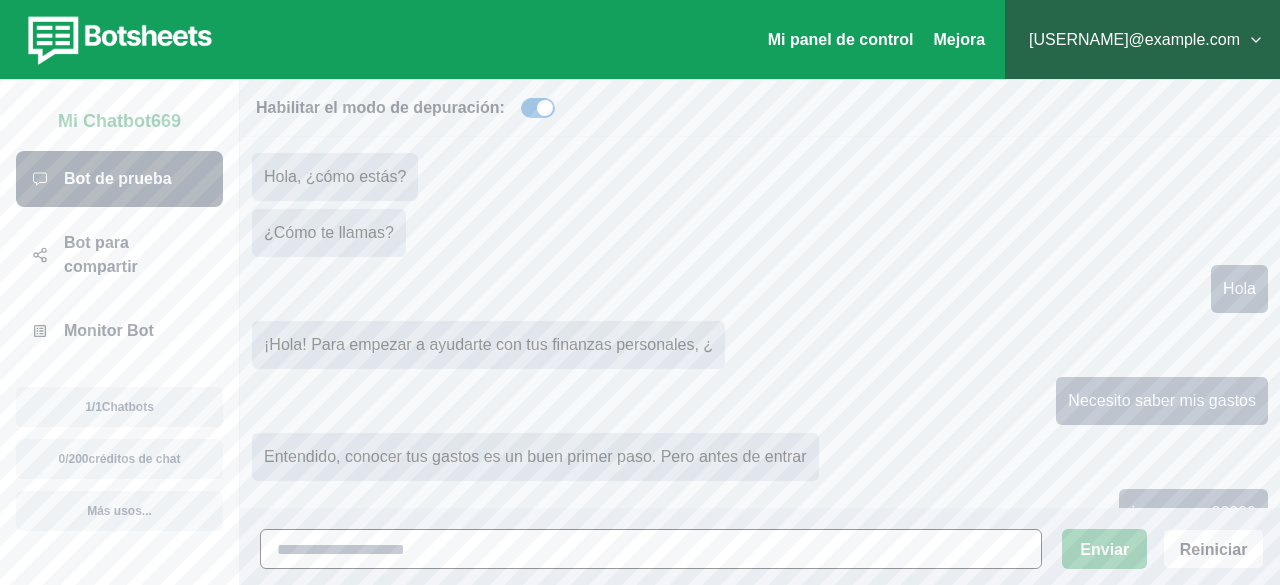 scroll, scrollTop: 236, scrollLeft: 0, axis: vertical 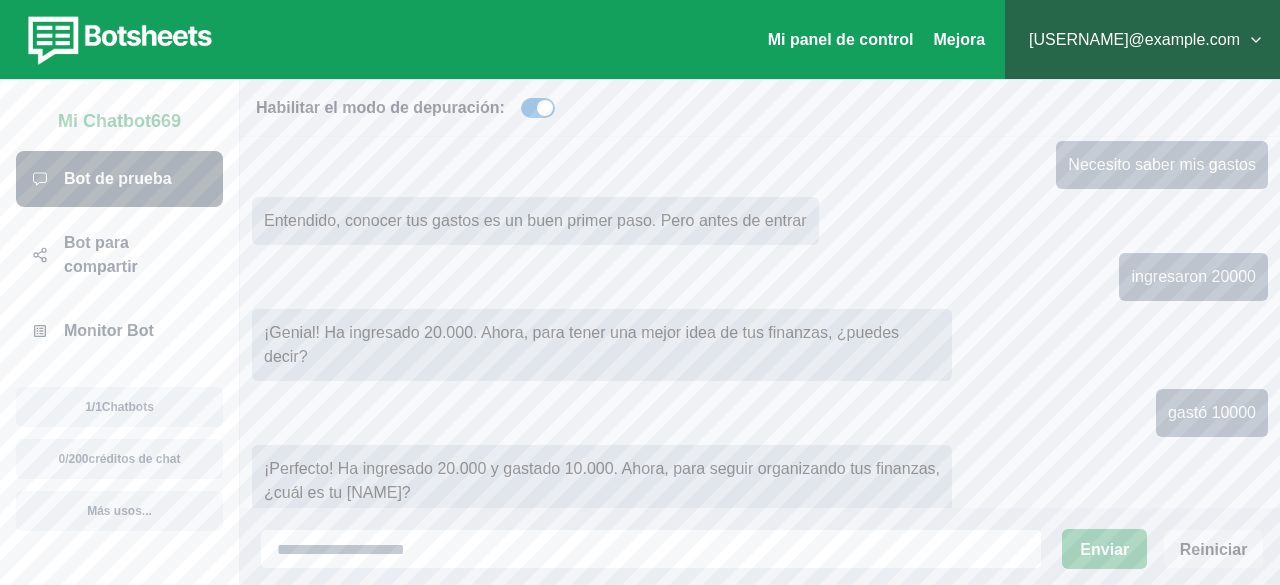 click on "Reiniciar" at bounding box center [1214, 549] 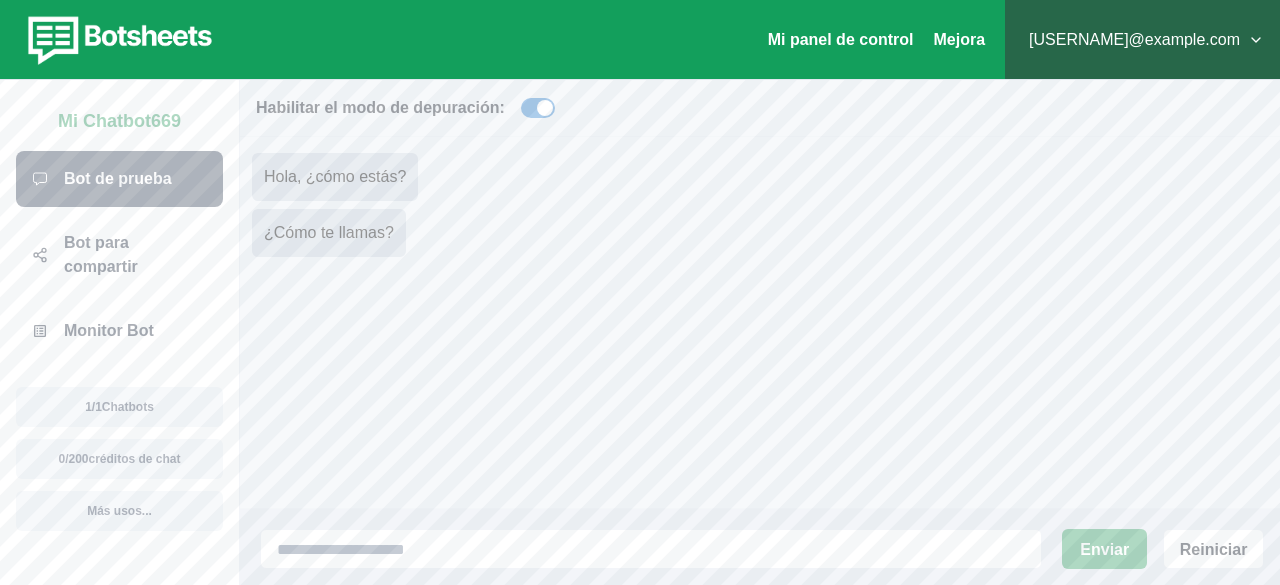 click on "Hola, ¿cómo estás?" at bounding box center [760, 177] 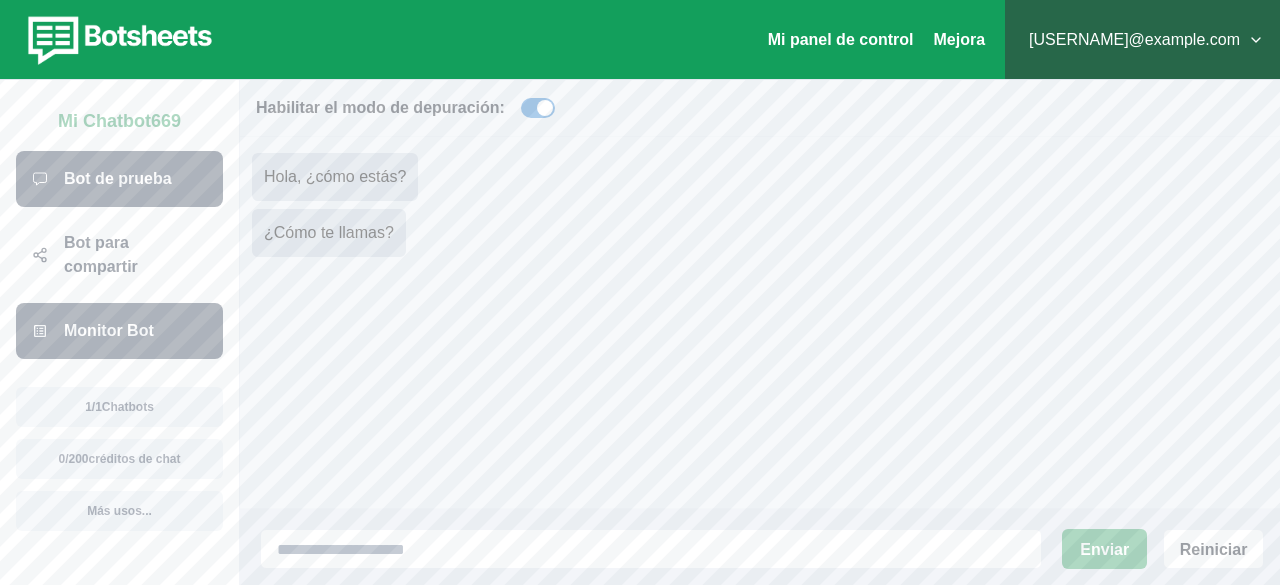 click on "Monitor Bot" at bounding box center [109, 330] 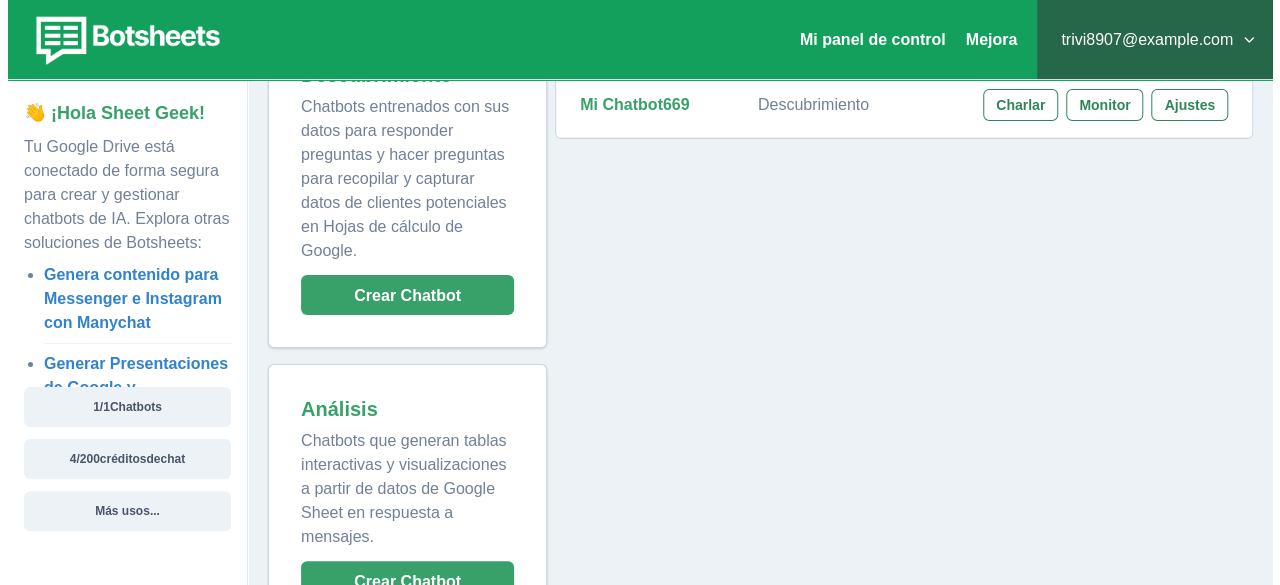 scroll, scrollTop: 137, scrollLeft: 0, axis: vertical 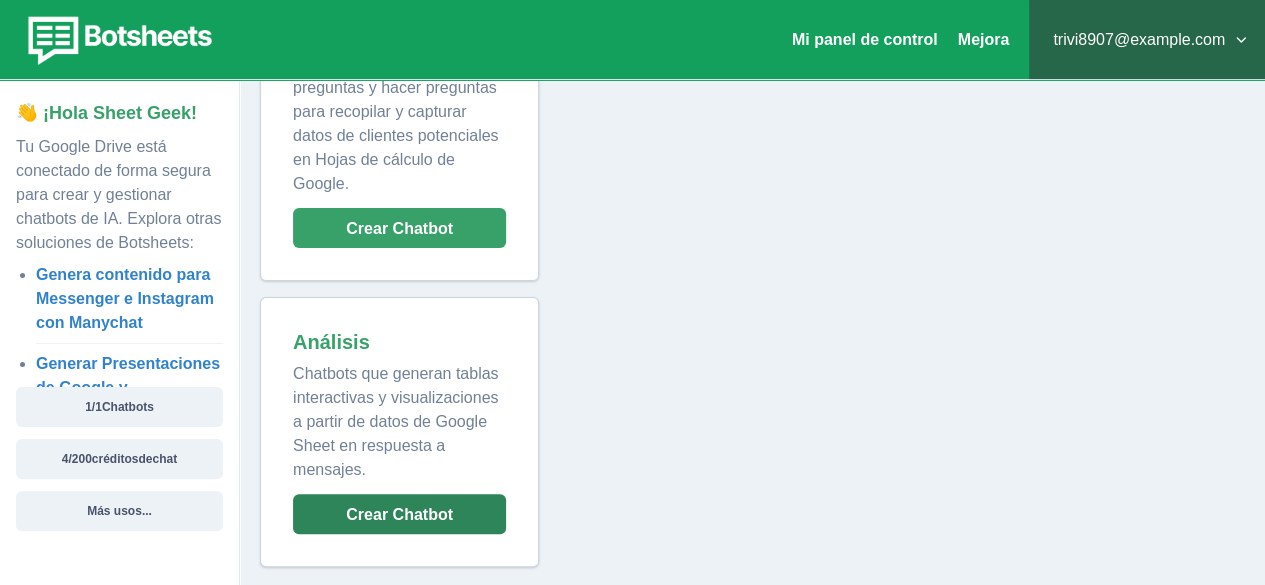 click on "Crear Chatbot" at bounding box center (399, 514) 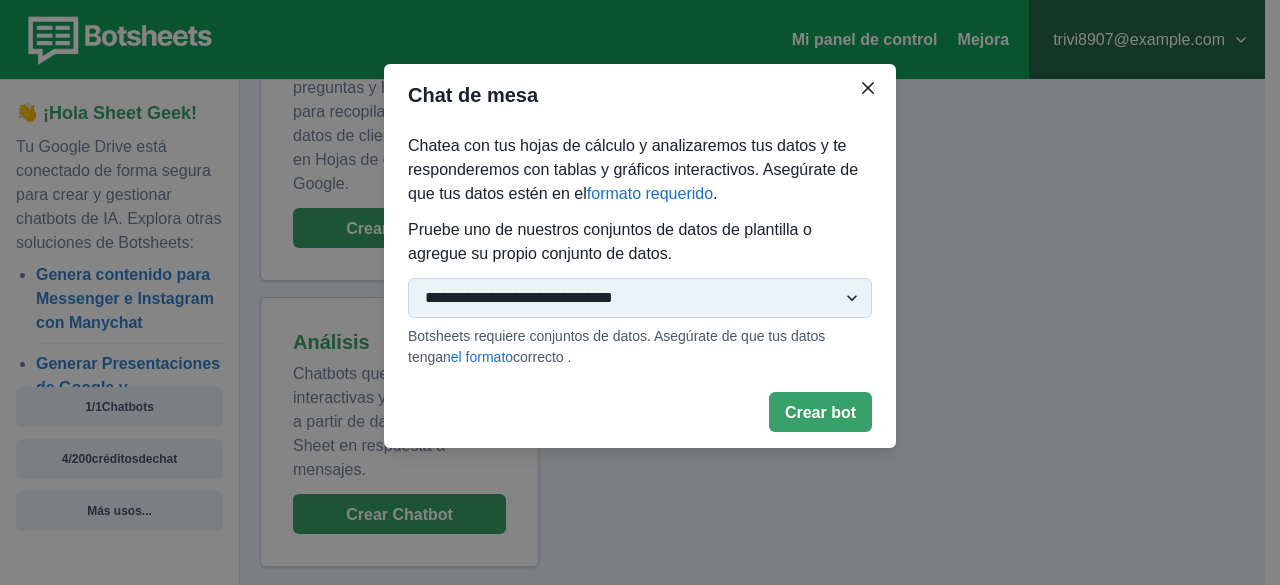 click on "**********" at bounding box center (640, 298) 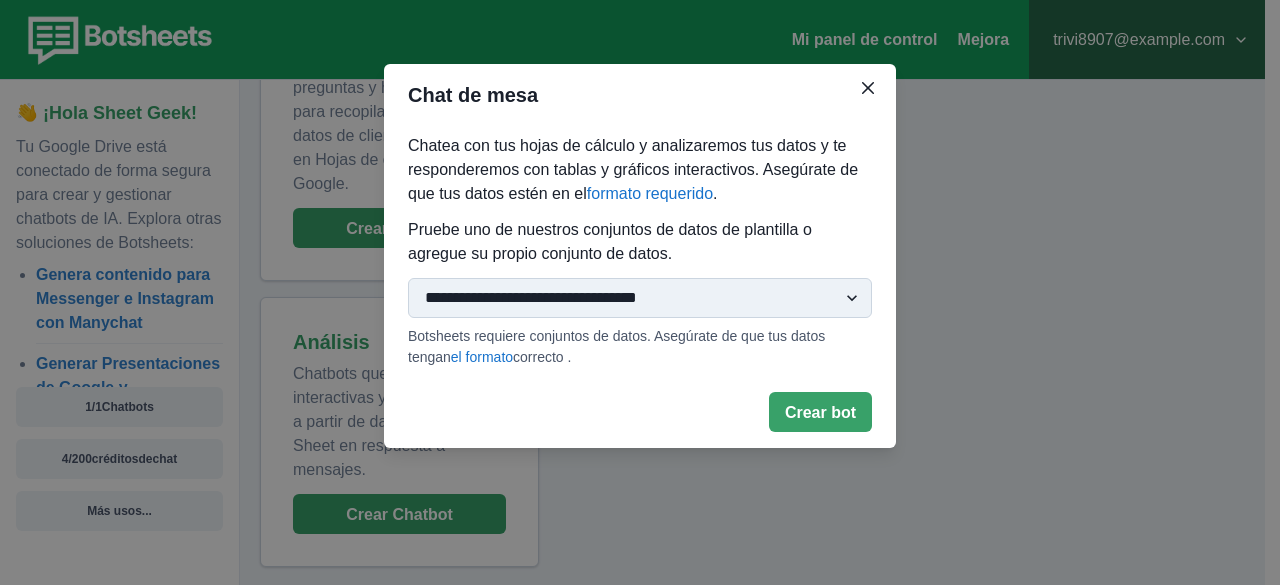 click on "**********" at bounding box center [640, 298] 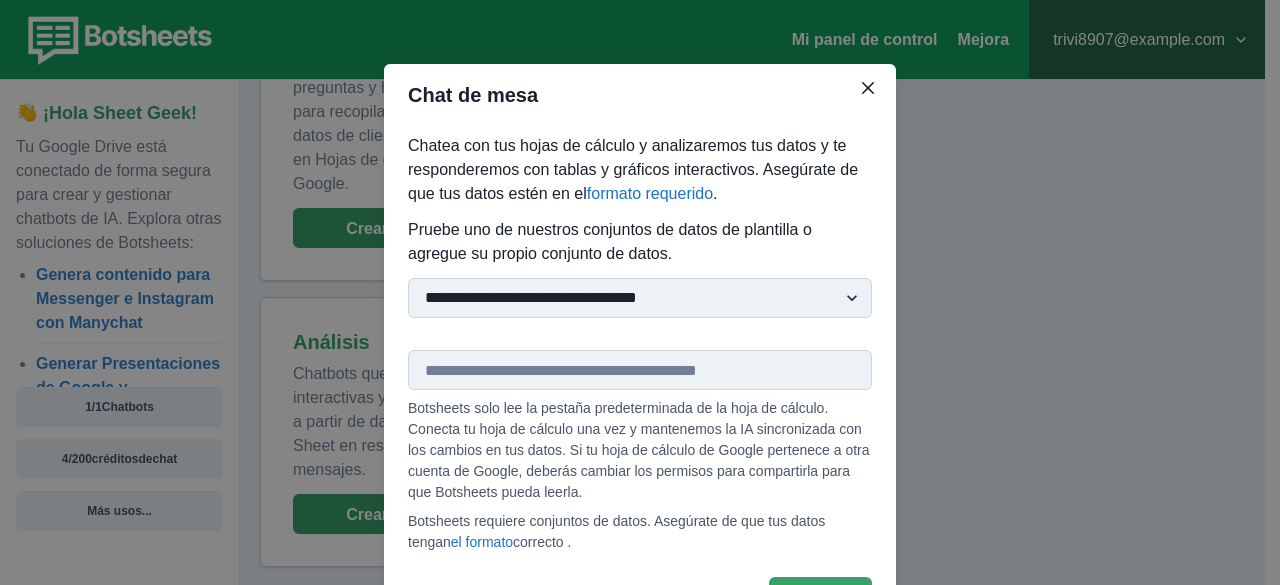 paste on "**********" 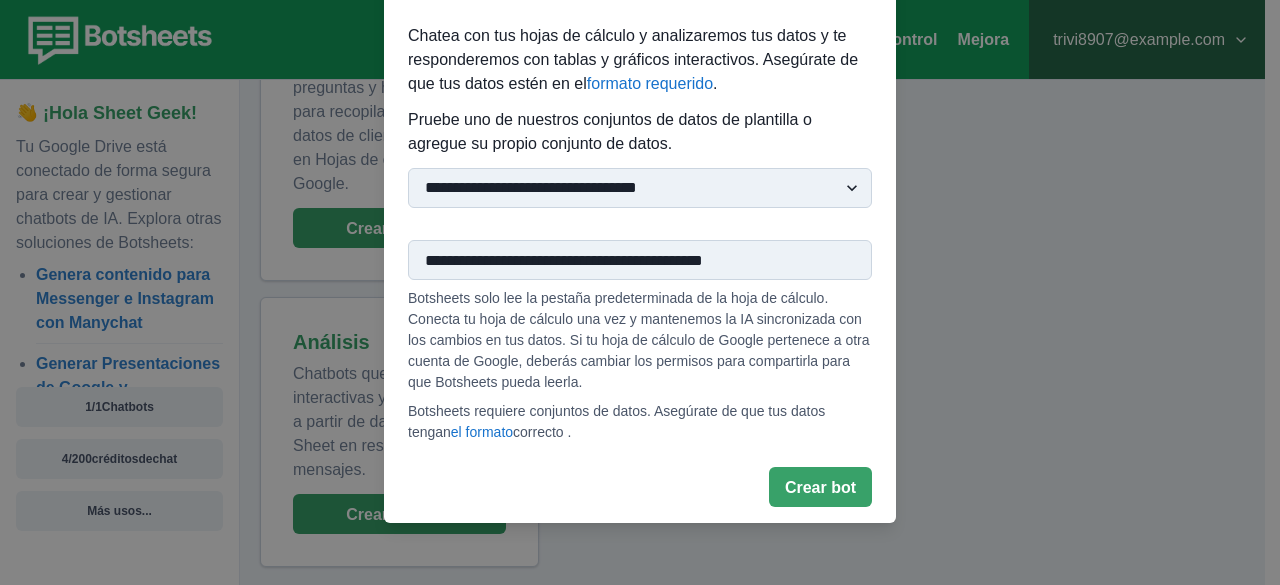 scroll, scrollTop: 112, scrollLeft: 0, axis: vertical 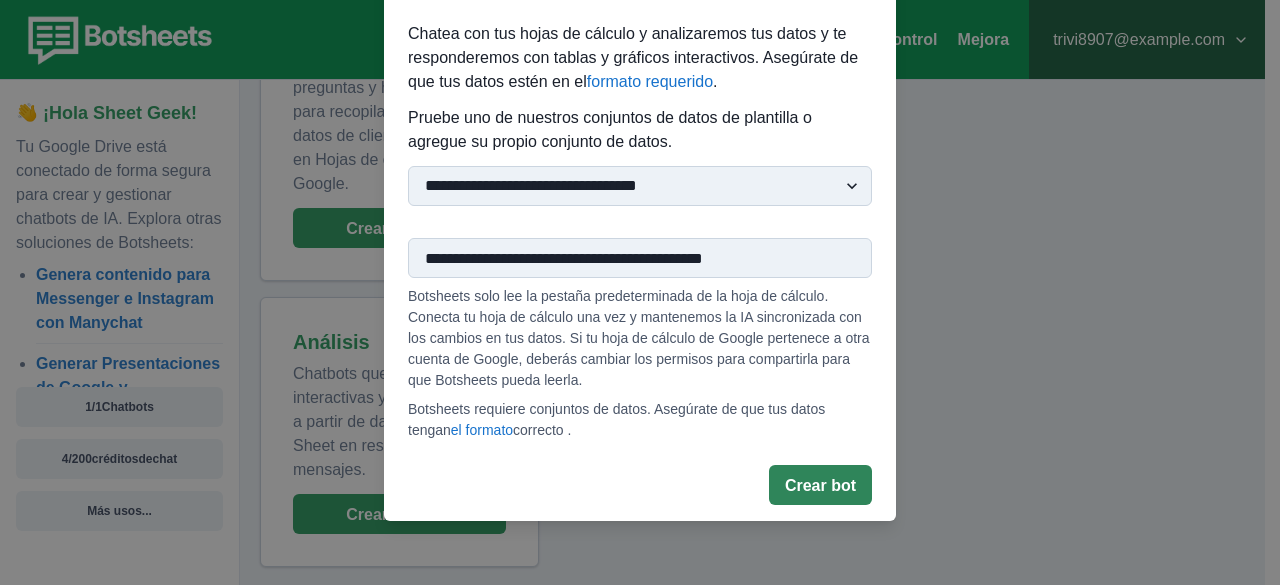 type on "**********" 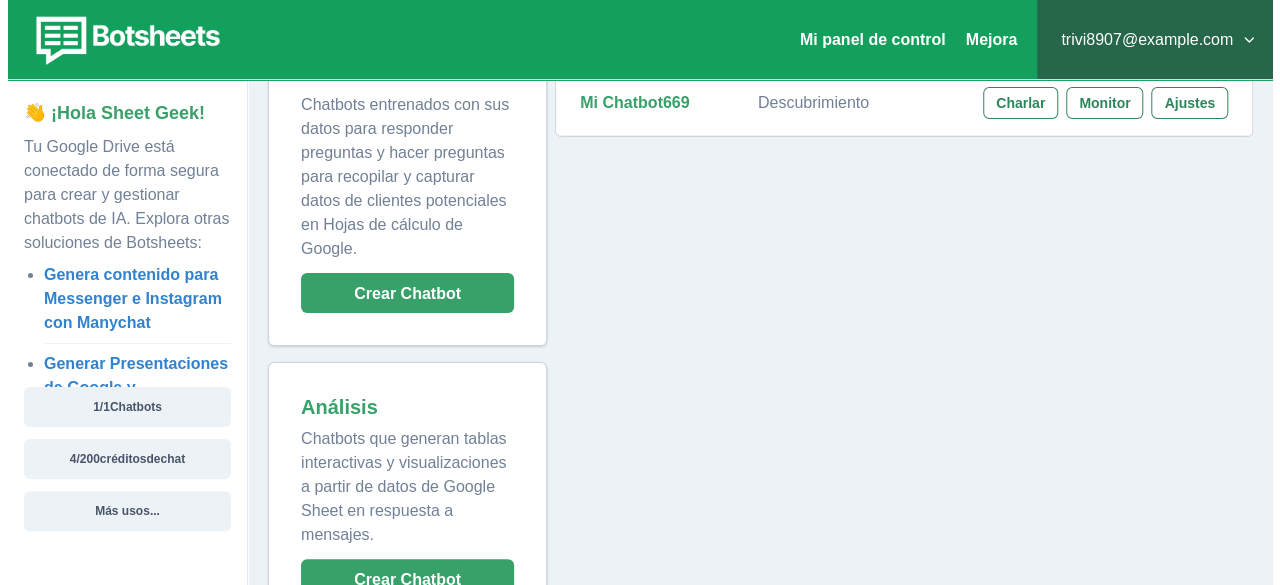 scroll, scrollTop: 137, scrollLeft: 0, axis: vertical 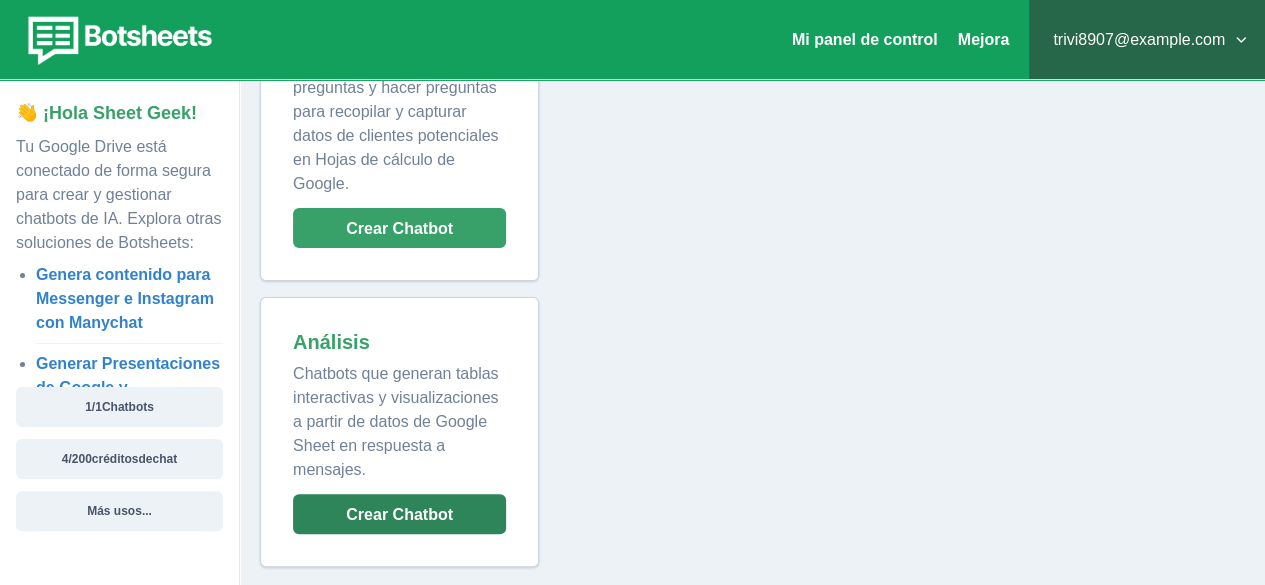 click on "Crear Chatbot" at bounding box center [399, 514] 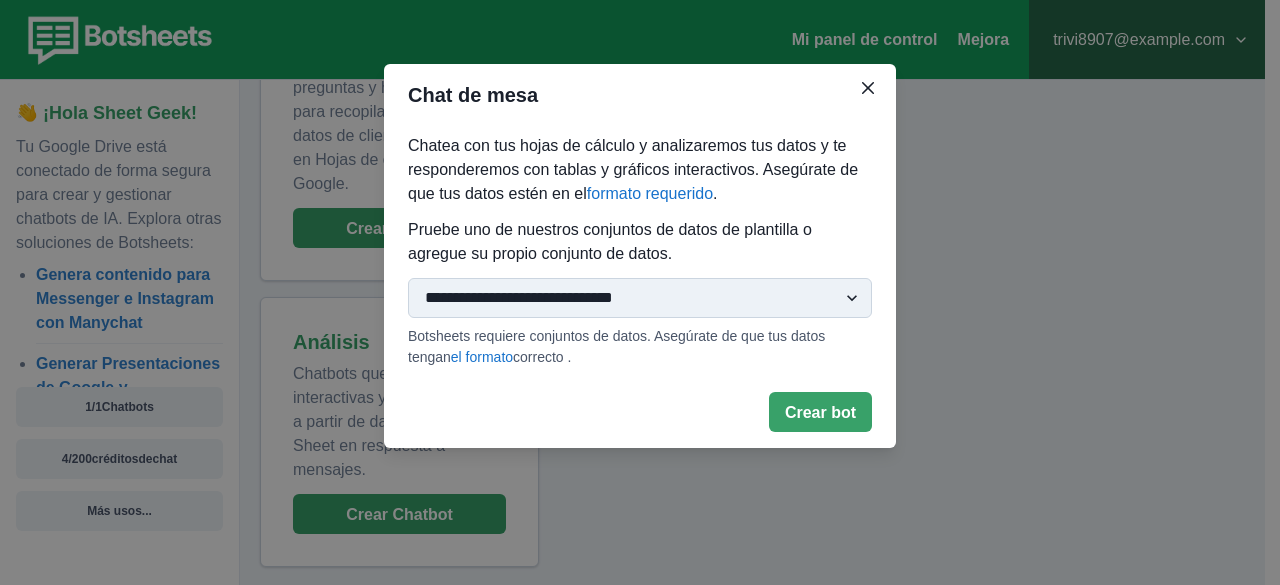click on "**********" at bounding box center [640, 298] 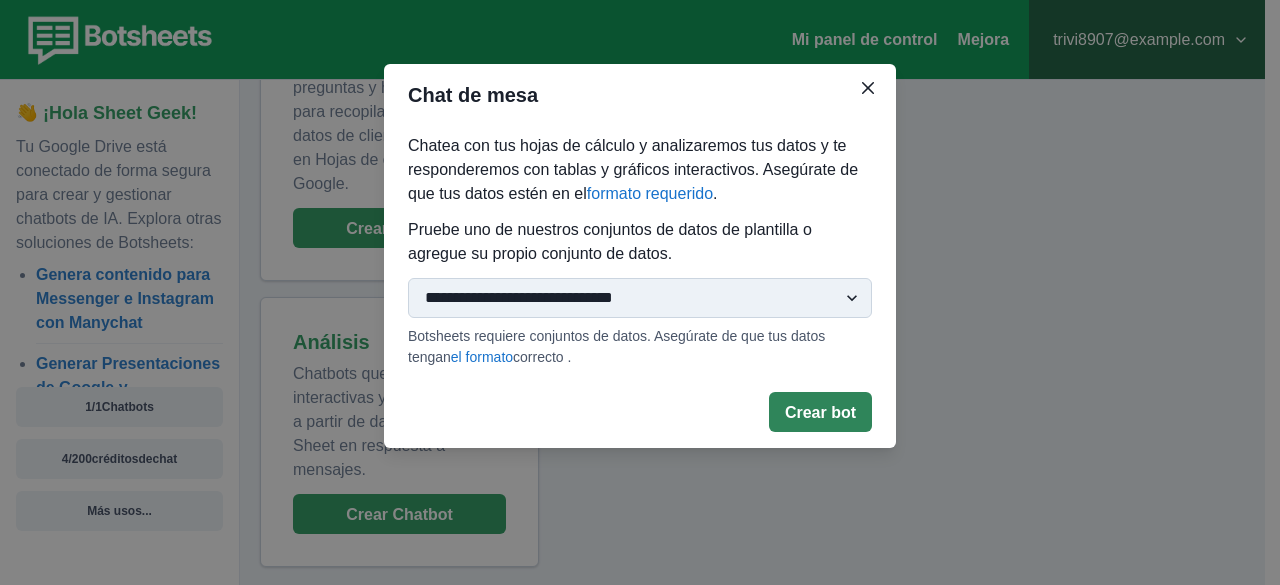click on "Crear bot" at bounding box center [820, 412] 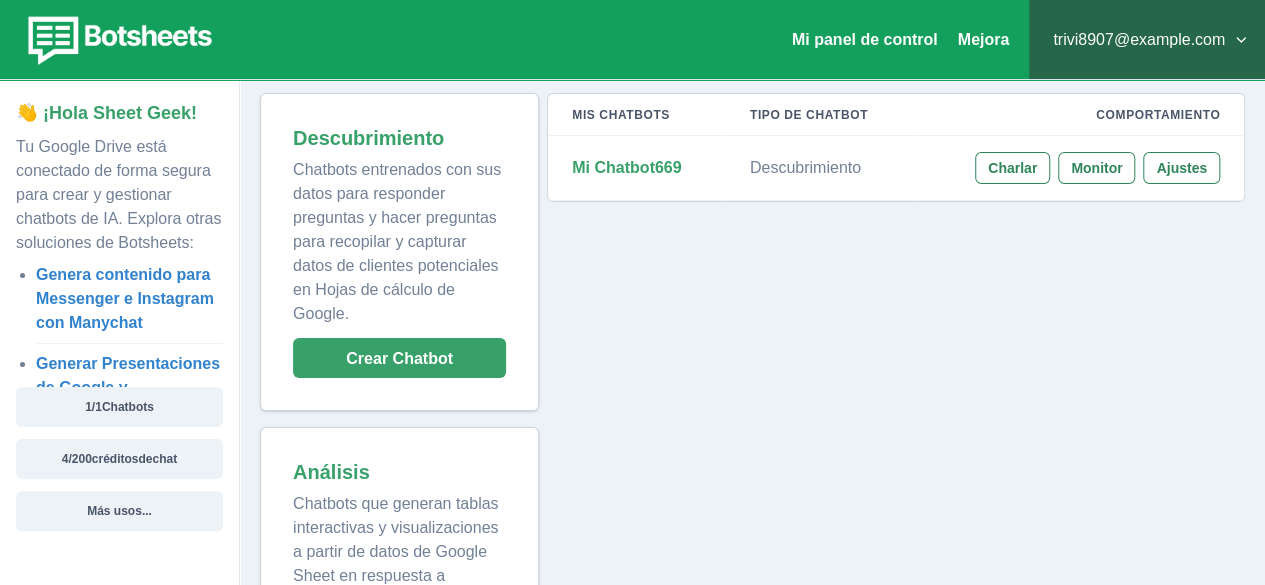 scroll, scrollTop: 0, scrollLeft: 0, axis: both 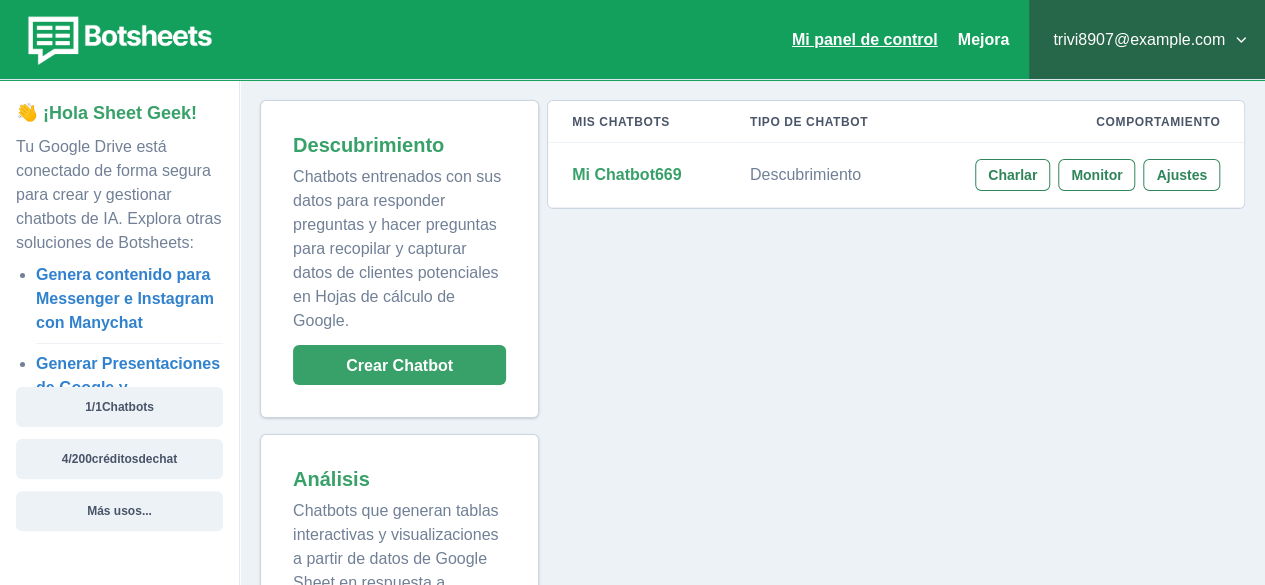 click on "Mi panel de control" at bounding box center [865, 39] 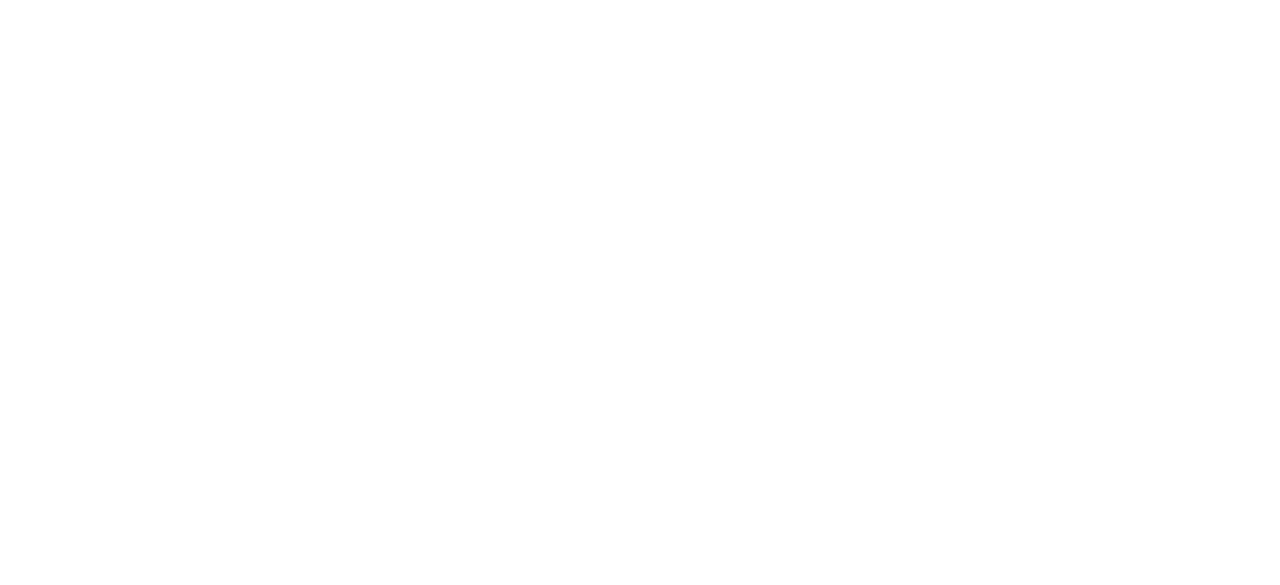 scroll, scrollTop: 0, scrollLeft: 0, axis: both 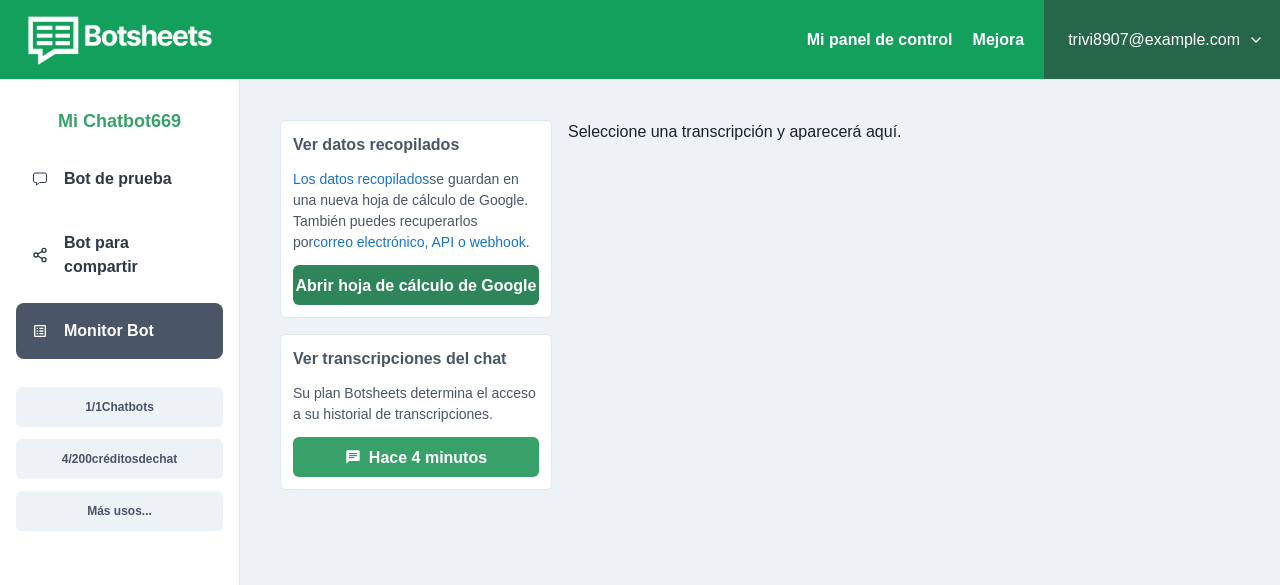 click on "Abrir hoja de cálculo de Google" at bounding box center (416, 285) 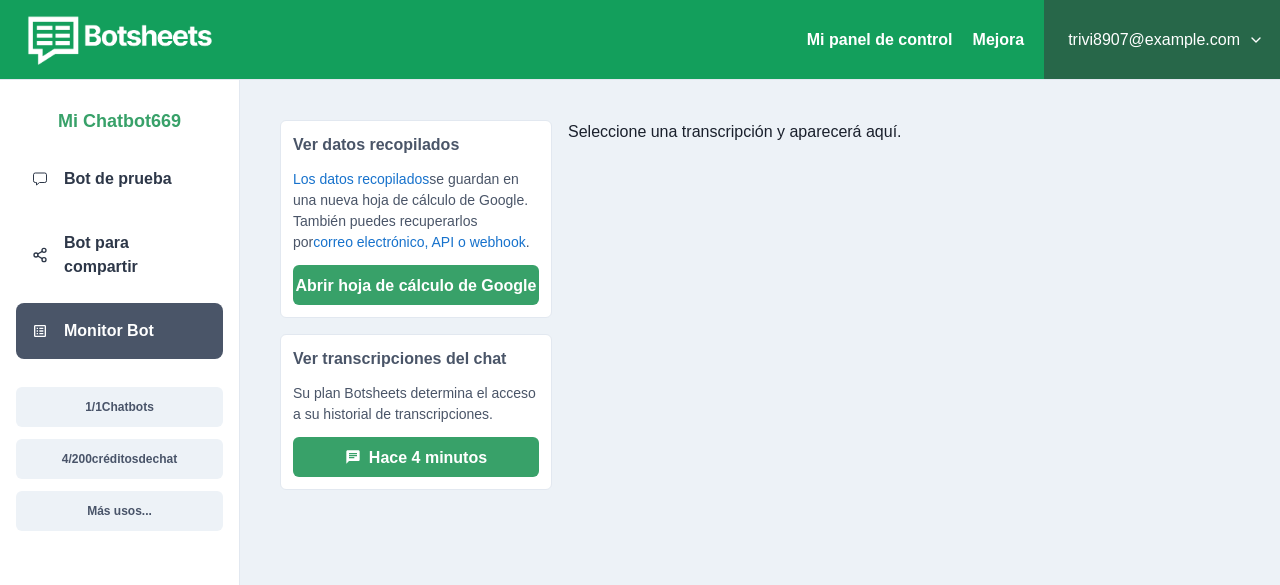 click on "trivi8907@example.com" at bounding box center [1162, 40] 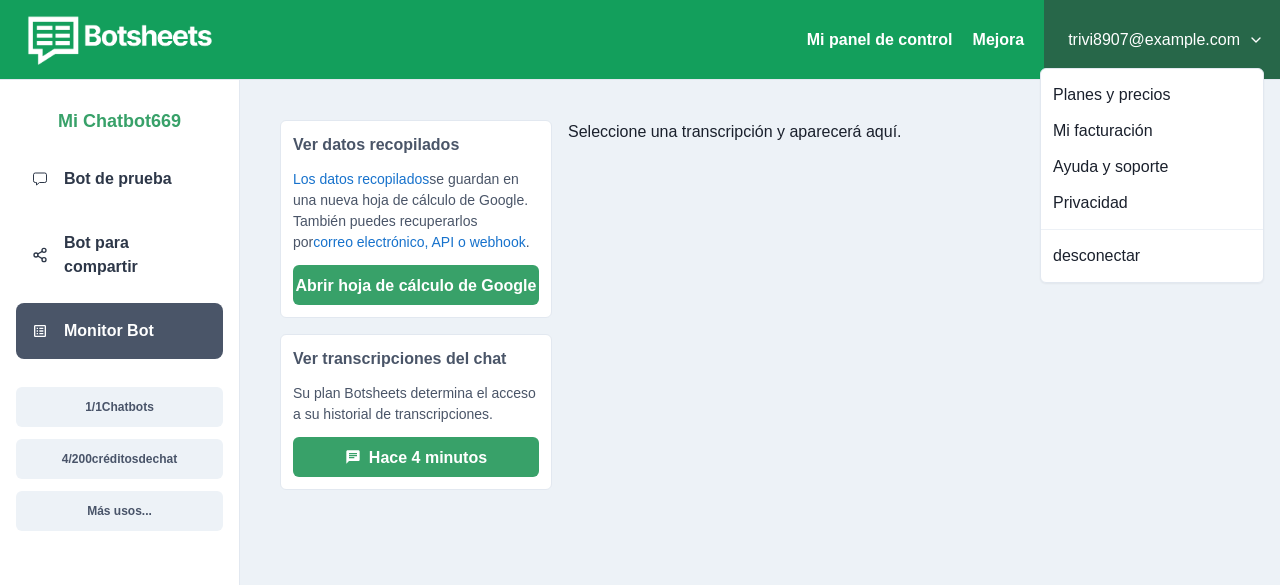 click on "Seleccione una transcripción y aparecerá aquí." at bounding box center (904, 332) 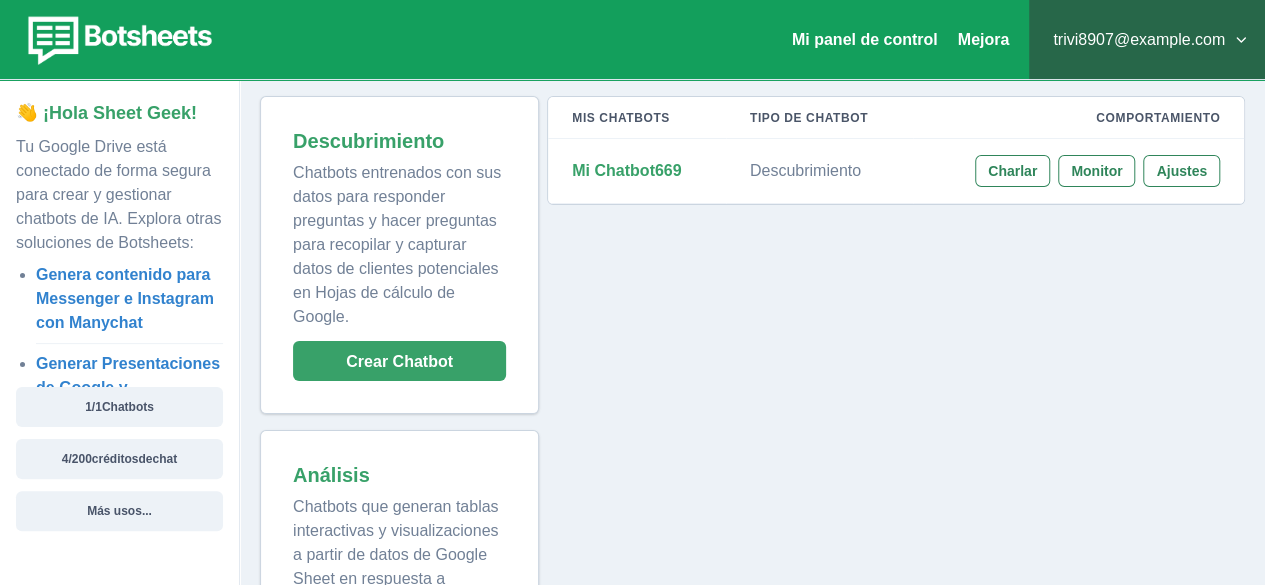 scroll, scrollTop: 0, scrollLeft: 0, axis: both 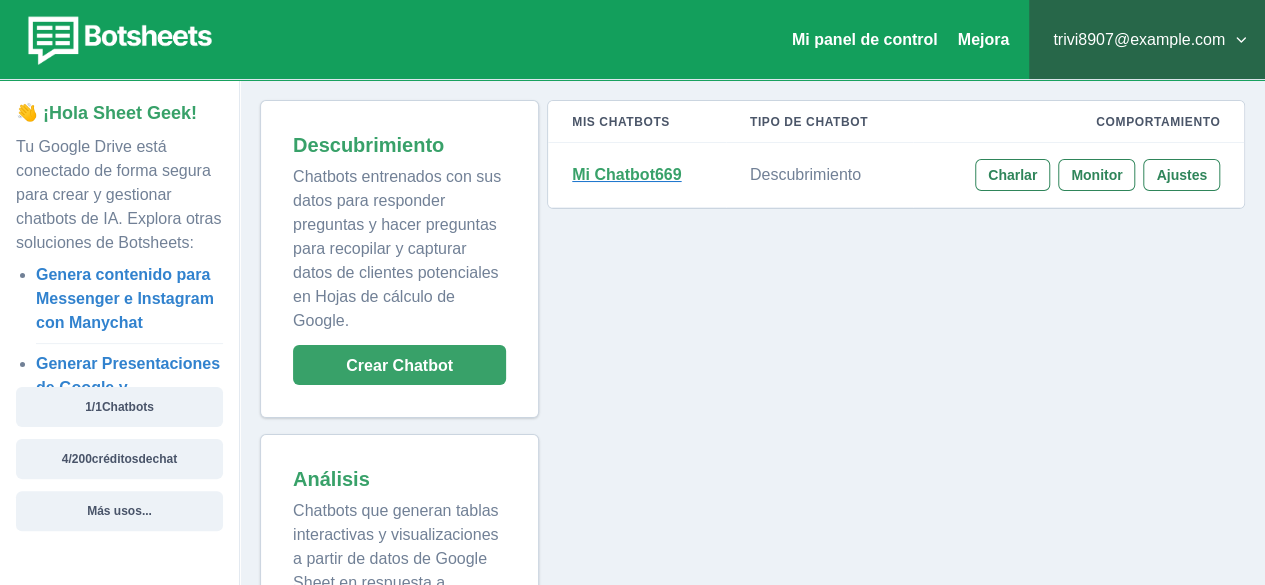 click on "Mi Chatbot669" at bounding box center [626, 174] 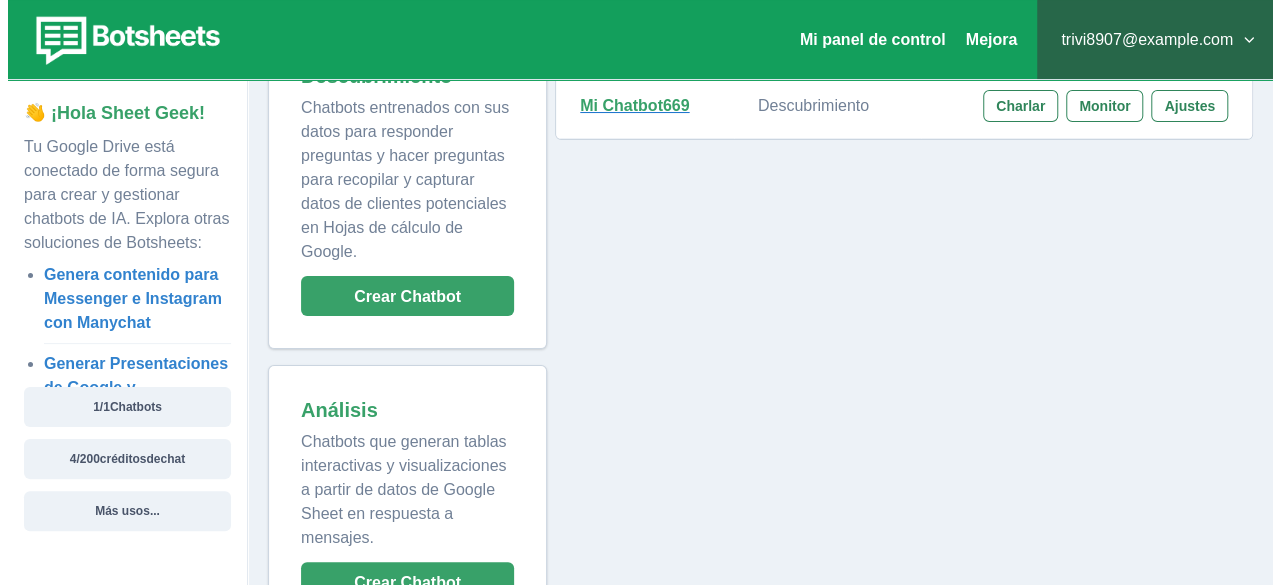 scroll, scrollTop: 137, scrollLeft: 0, axis: vertical 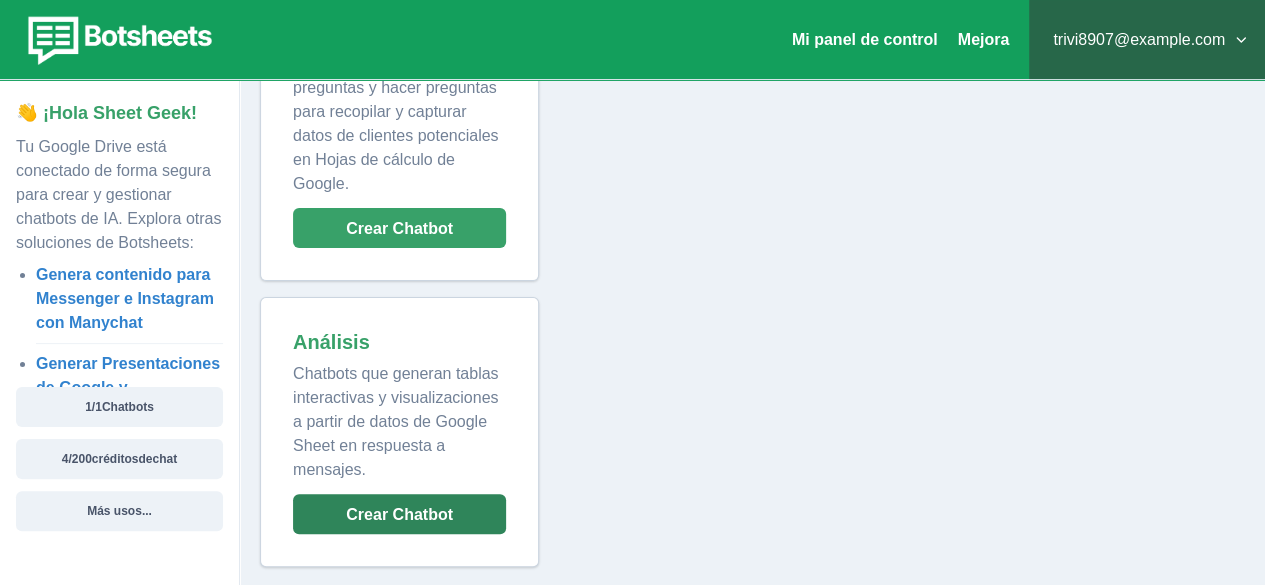 click on "Crear Chatbot" at bounding box center [399, 514] 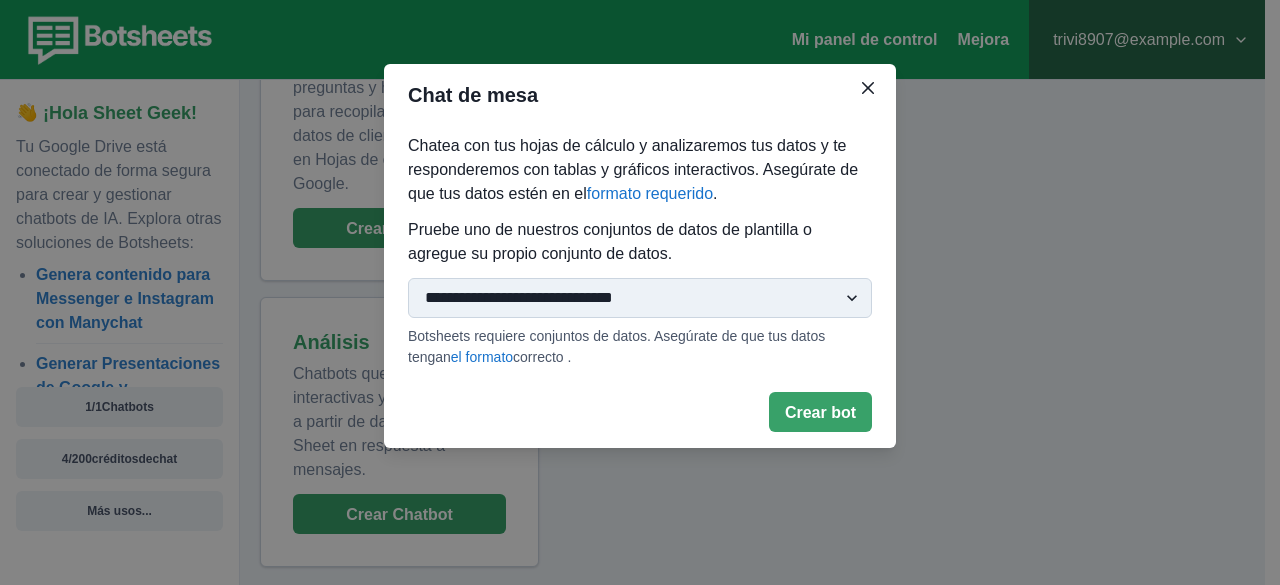 click on "**********" at bounding box center [640, 298] 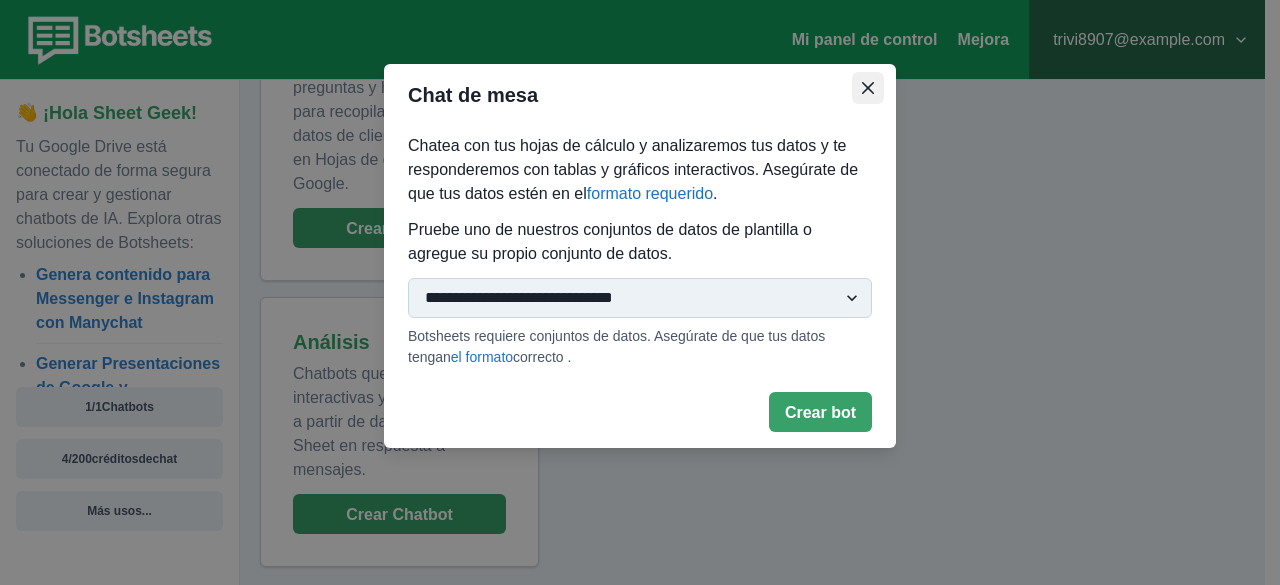 click 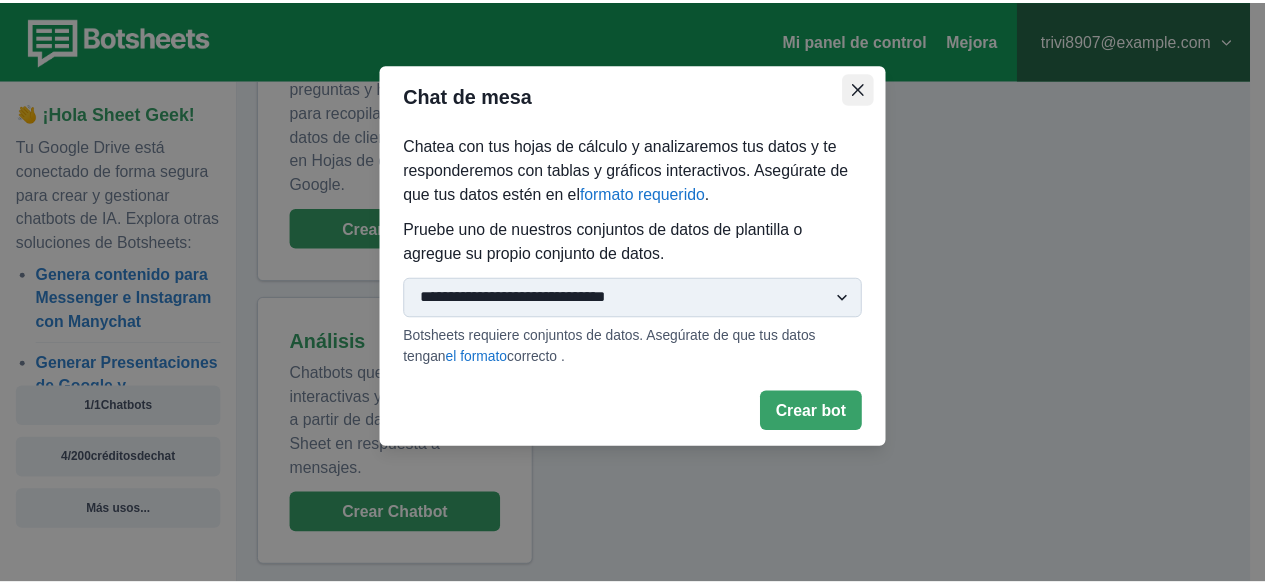 scroll, scrollTop: 113, scrollLeft: 0, axis: vertical 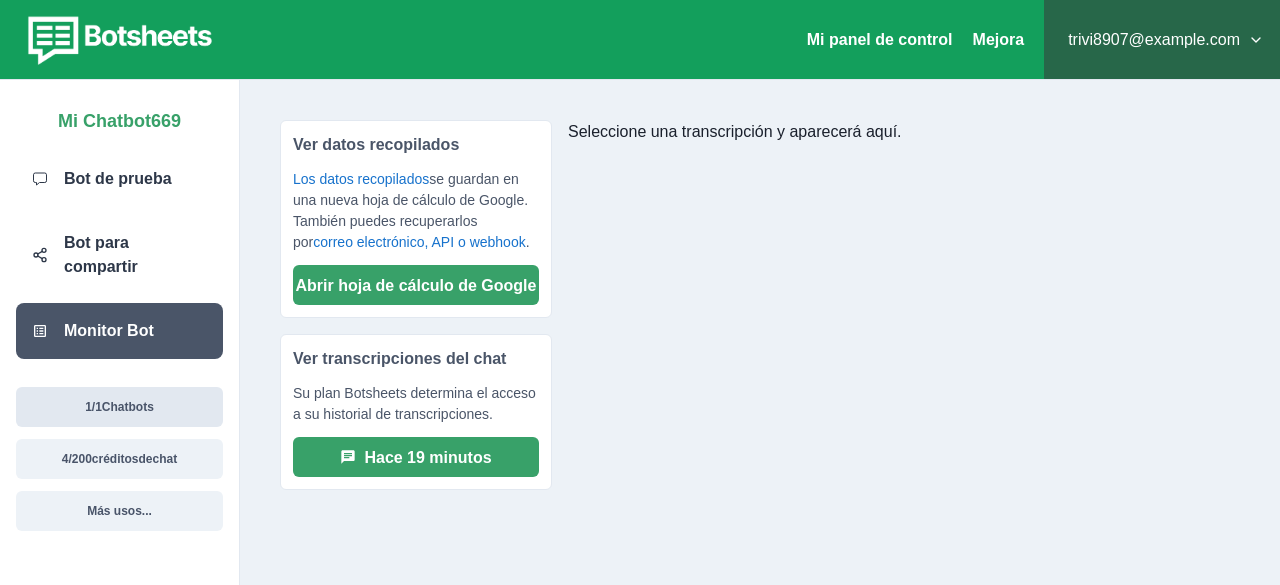 click on "Chatbots" at bounding box center (128, 407) 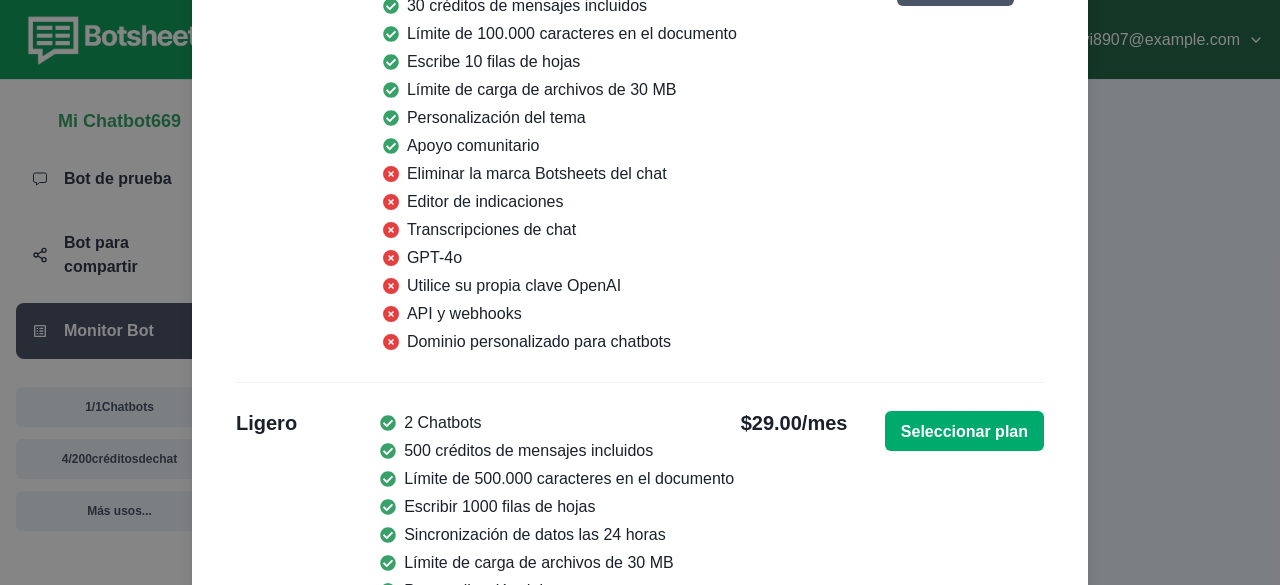 scroll, scrollTop: 0, scrollLeft: 0, axis: both 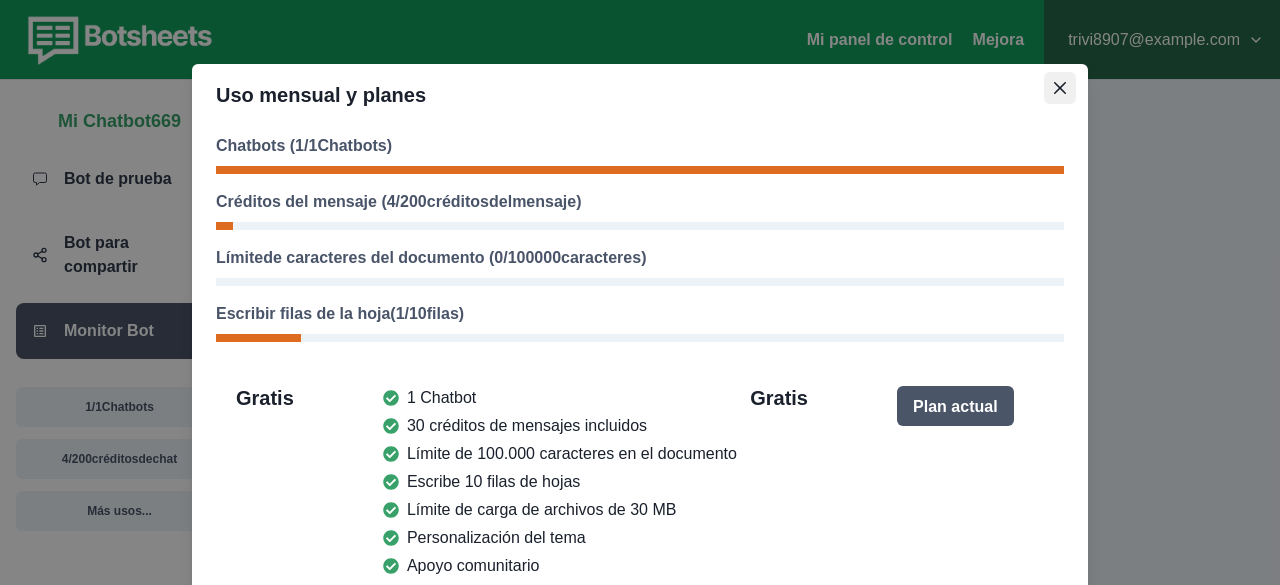 click 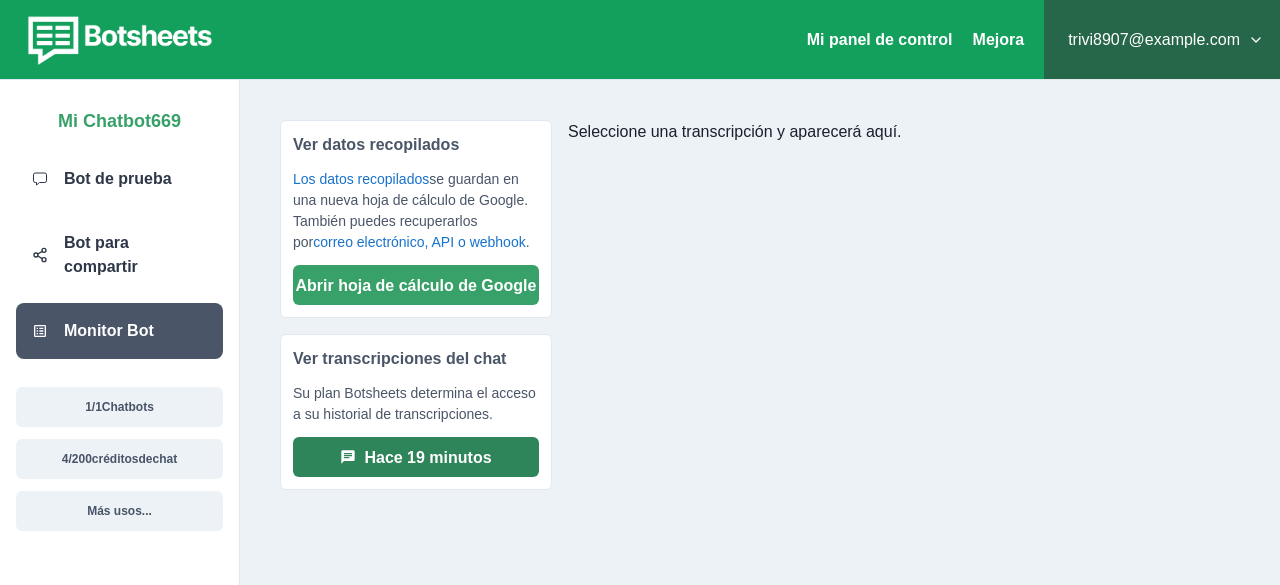click on "Hace 19 minutos" at bounding box center (427, 457) 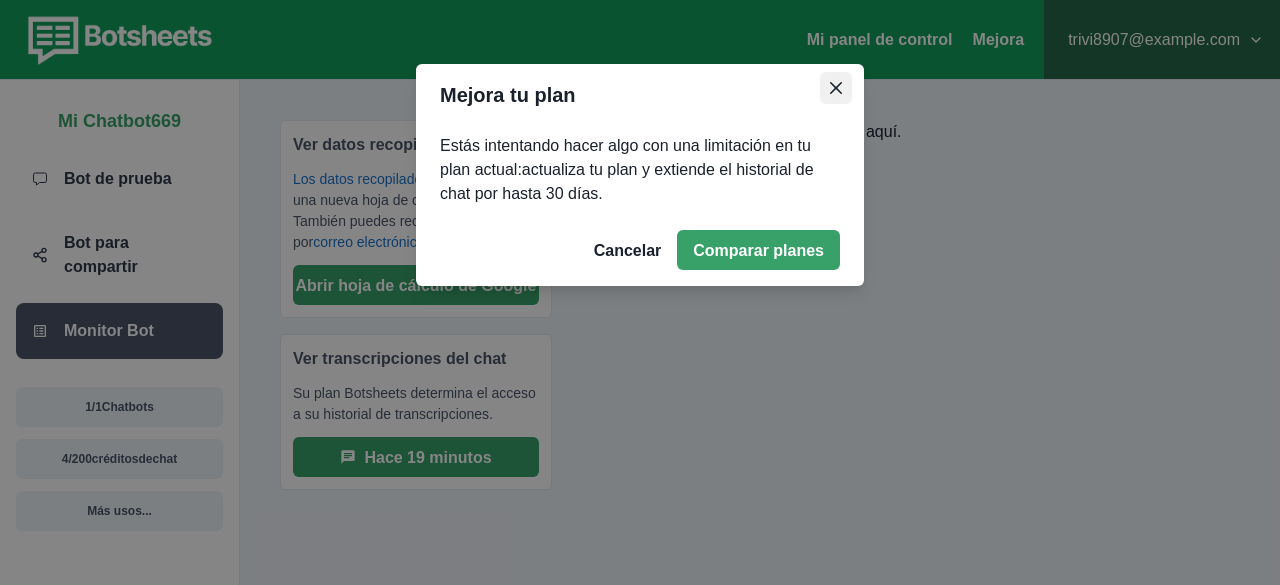 click at bounding box center [836, 88] 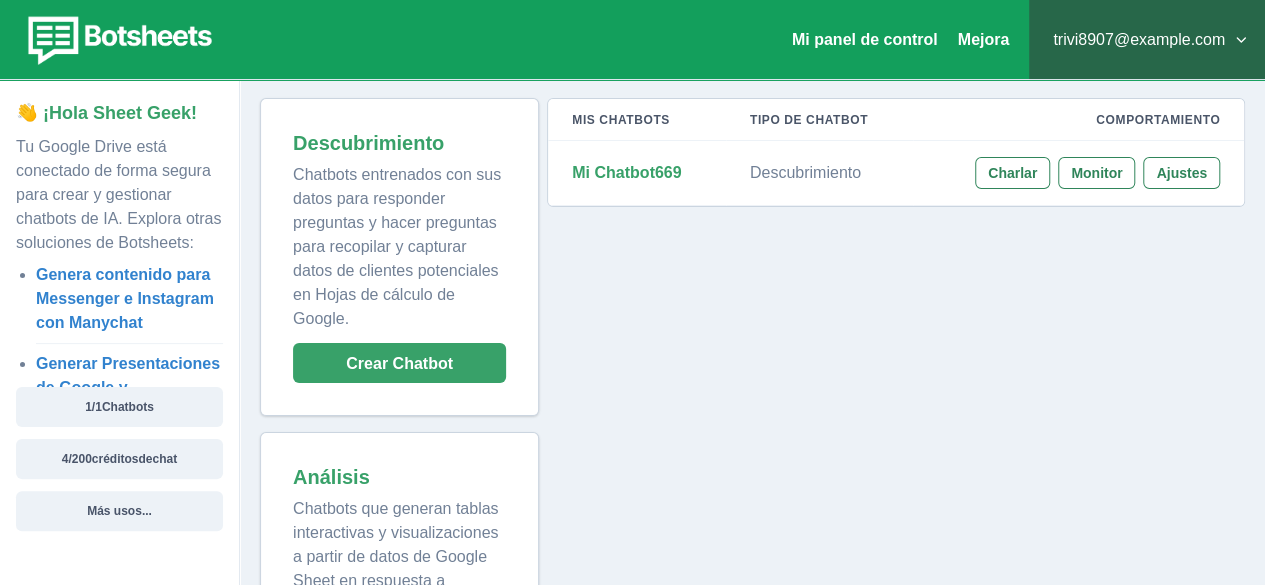 scroll, scrollTop: 0, scrollLeft: 0, axis: both 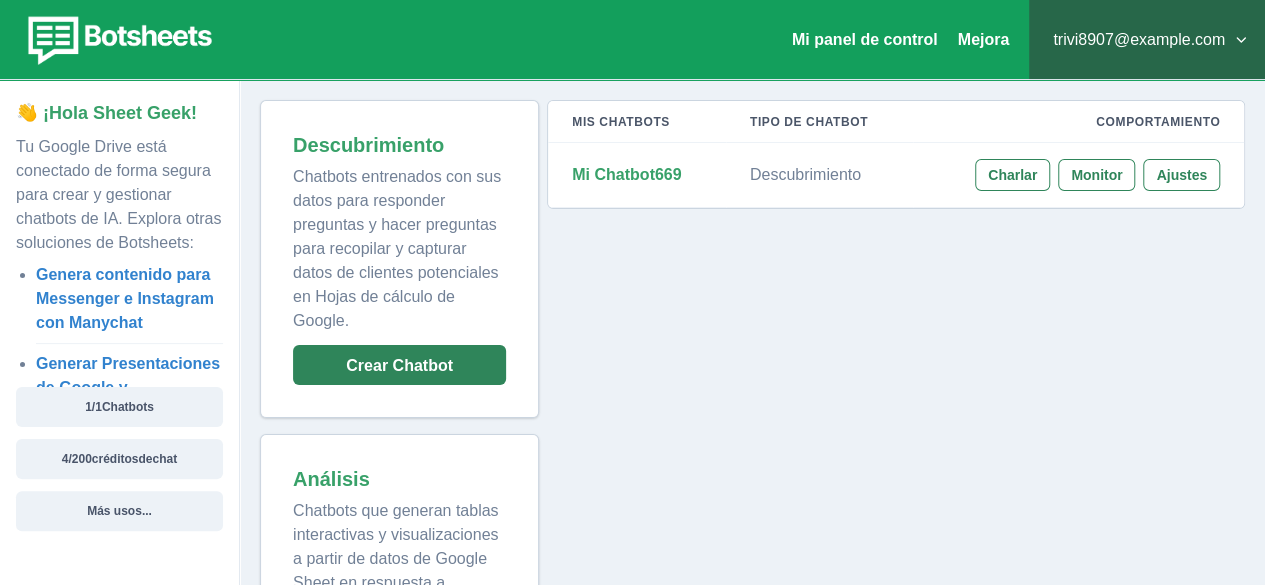 click on "Crear Chatbot" at bounding box center [399, 365] 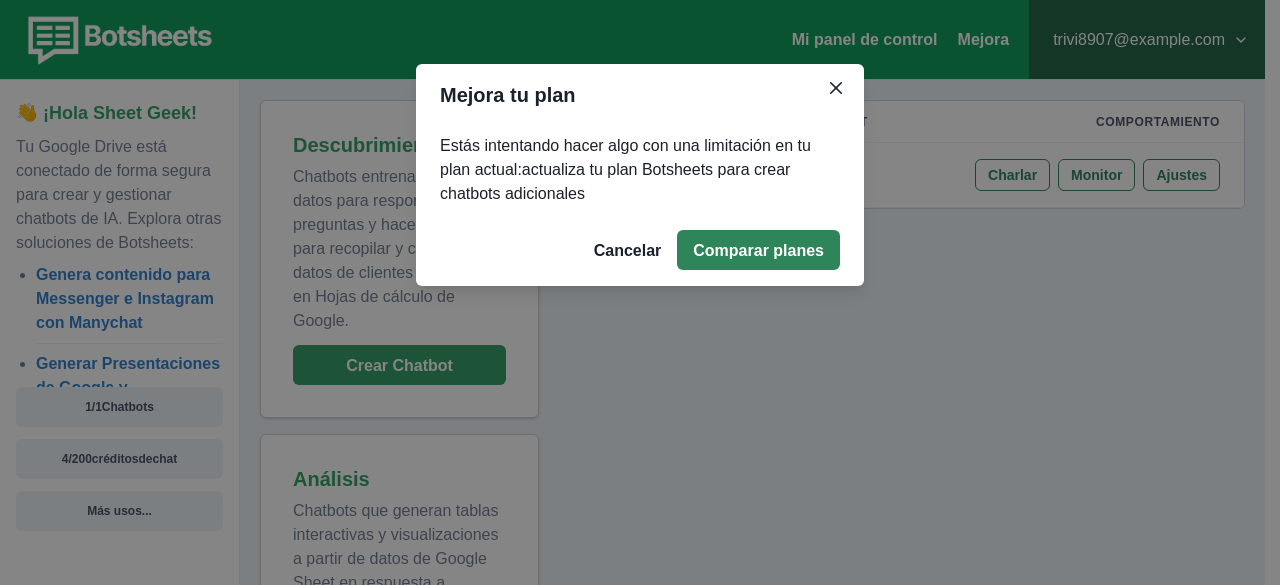 click on "Comparar planes" at bounding box center [758, 250] 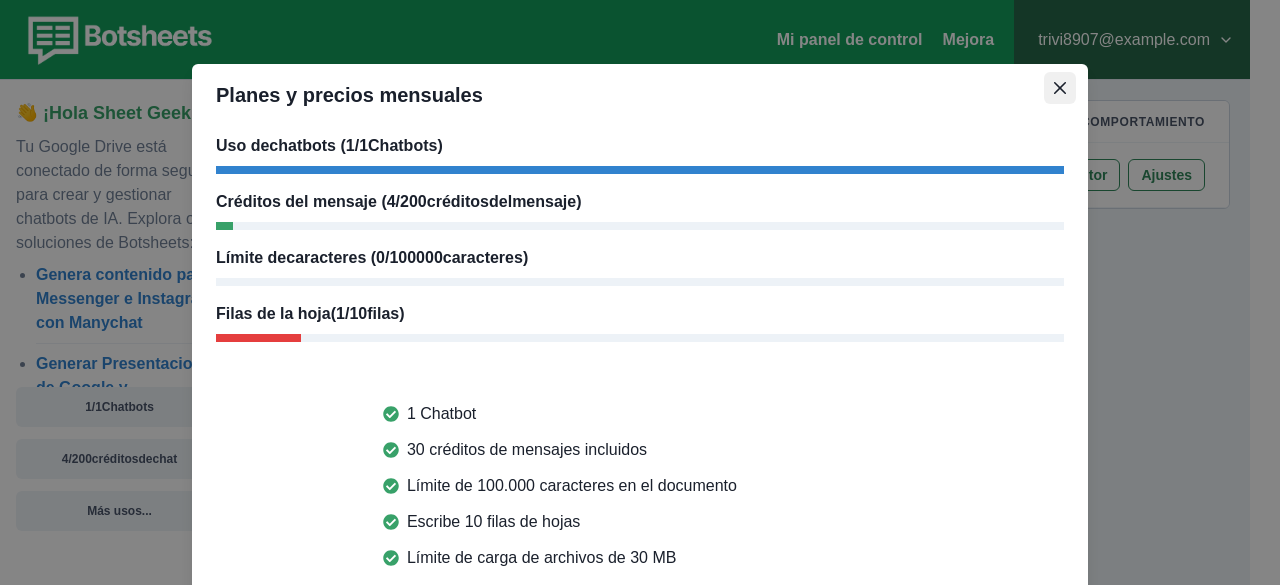 click 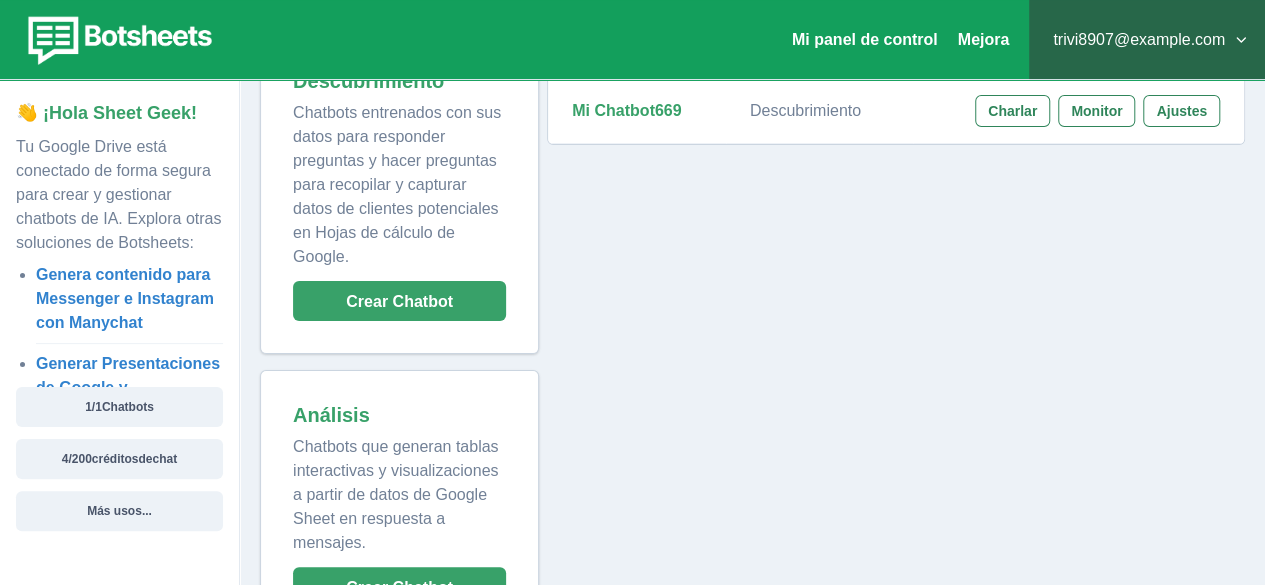 scroll, scrollTop: 0, scrollLeft: 0, axis: both 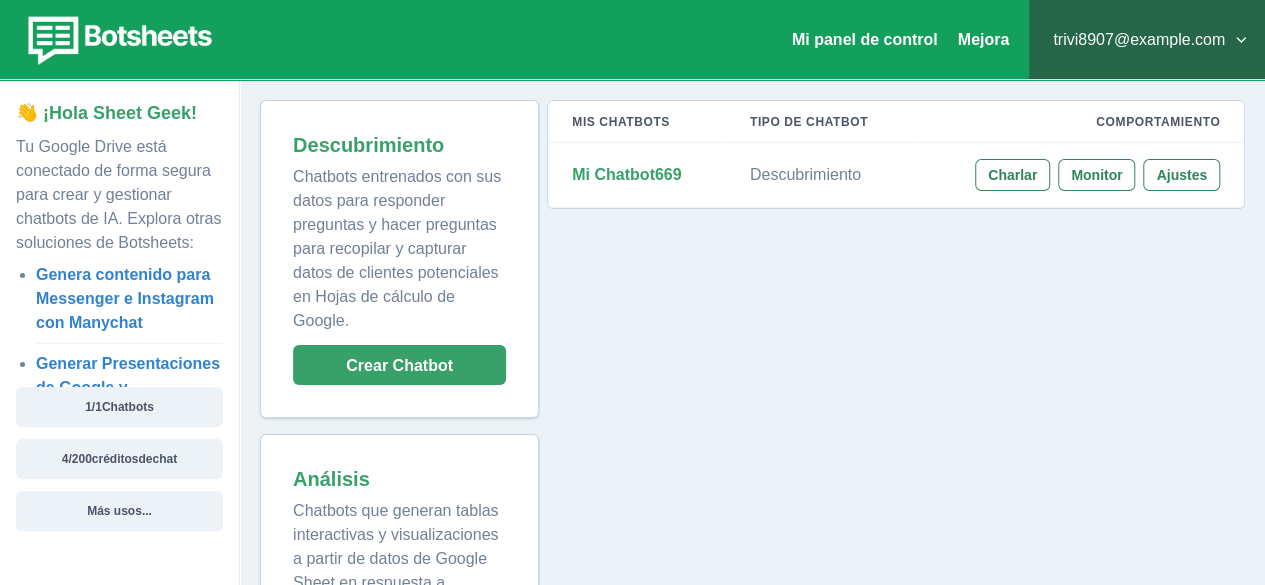 click on "Tipo de chatbot" at bounding box center [809, 122] 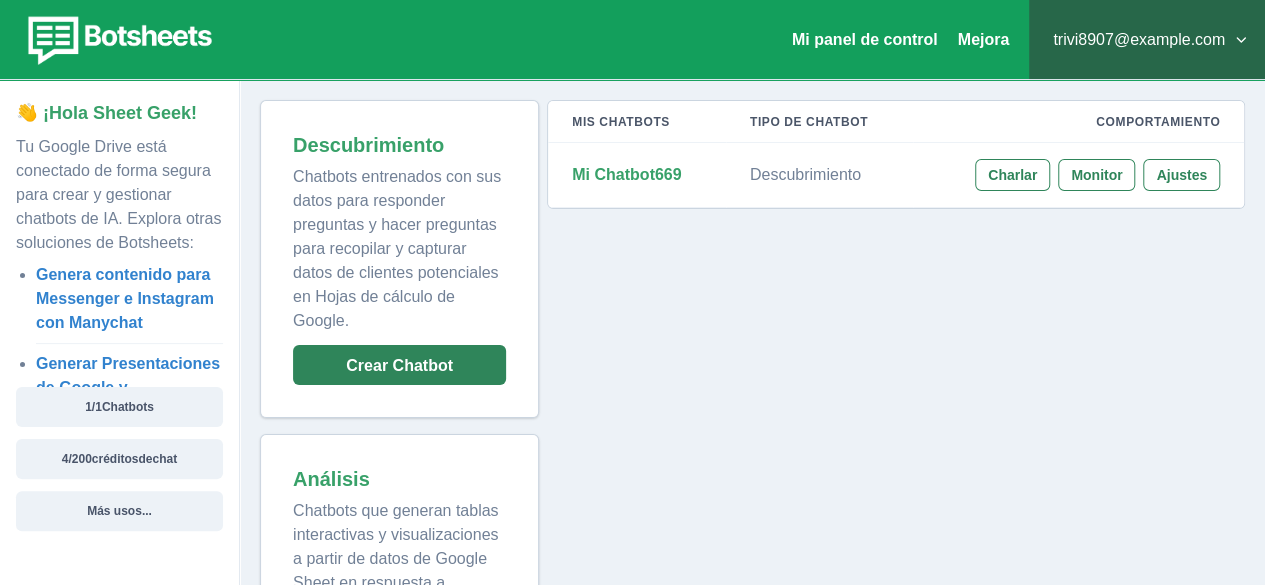 click on "Crear Chatbot" at bounding box center [399, 365] 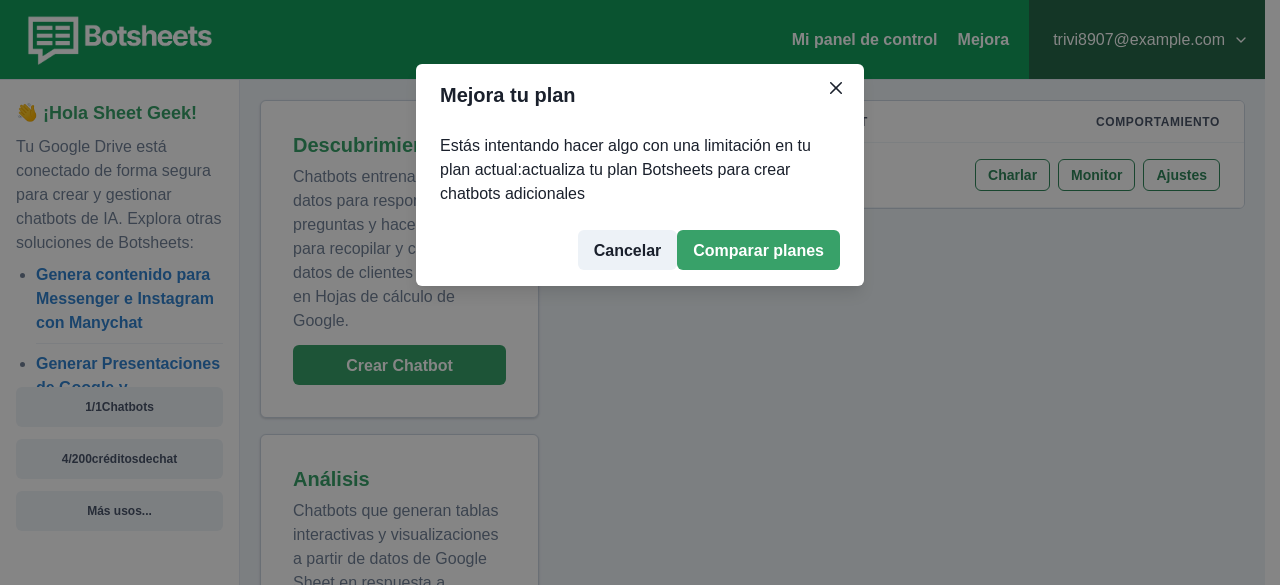 click on "Cancelar" at bounding box center [628, 250] 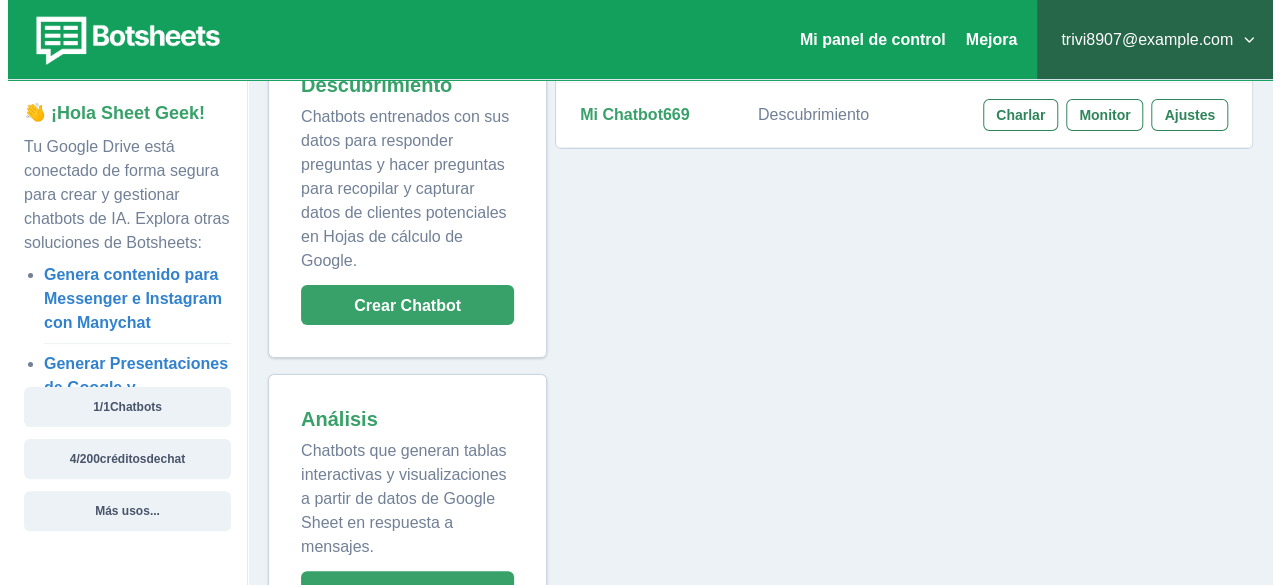 scroll, scrollTop: 137, scrollLeft: 0, axis: vertical 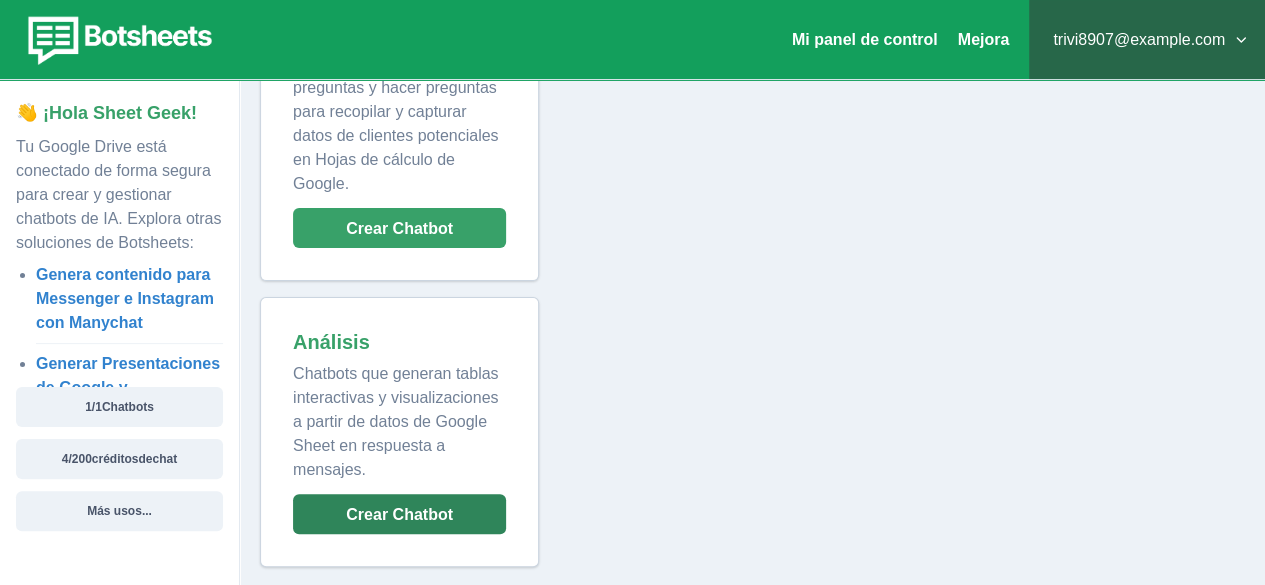 click on "Crear Chatbot" at bounding box center (399, 514) 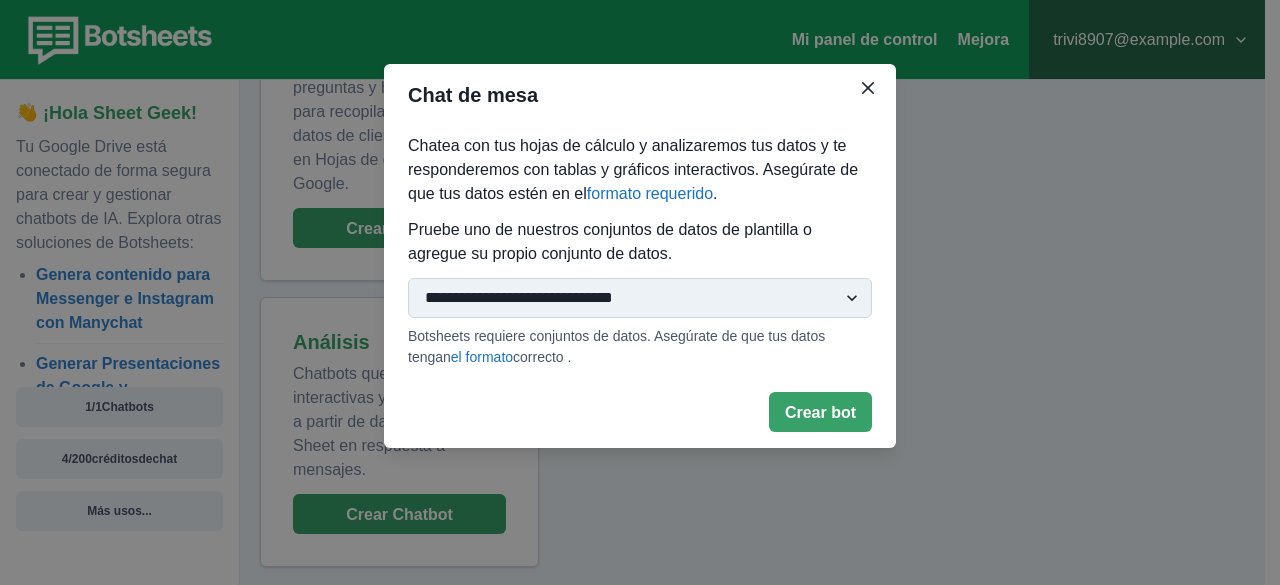click on "**********" at bounding box center (640, 298) 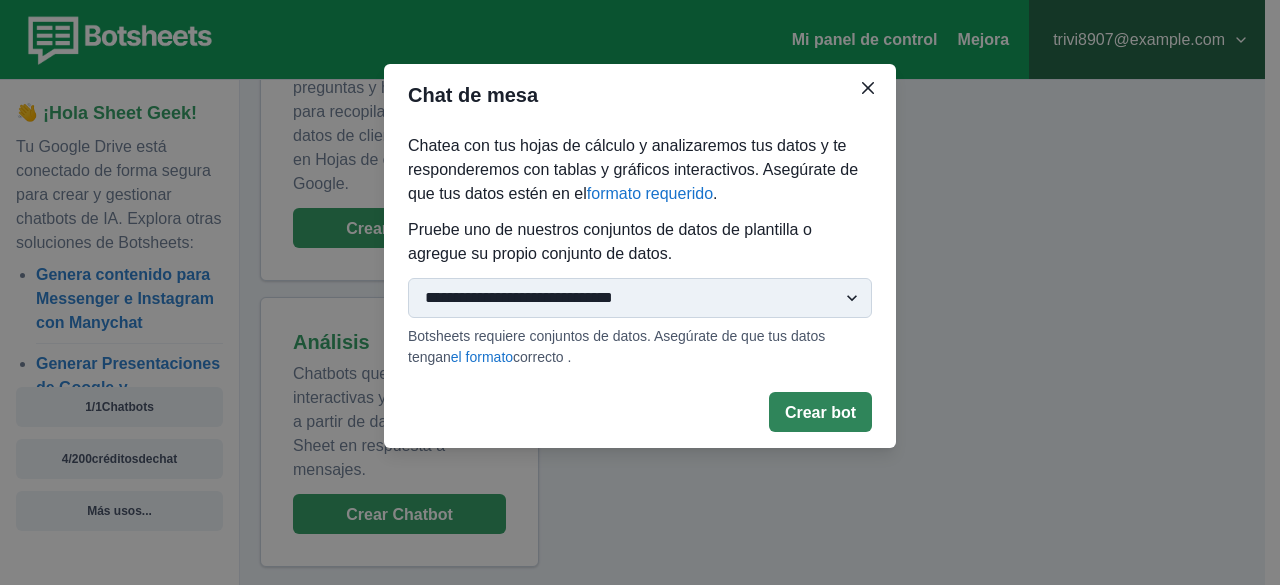 click on "Crear bot" at bounding box center (820, 412) 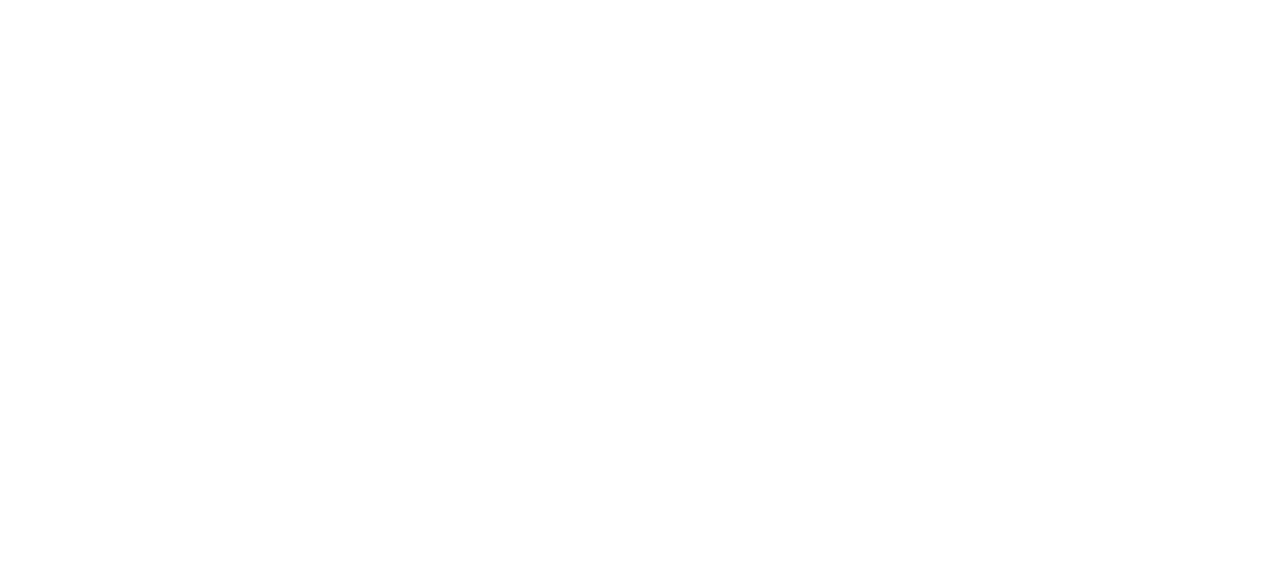 scroll, scrollTop: 0, scrollLeft: 0, axis: both 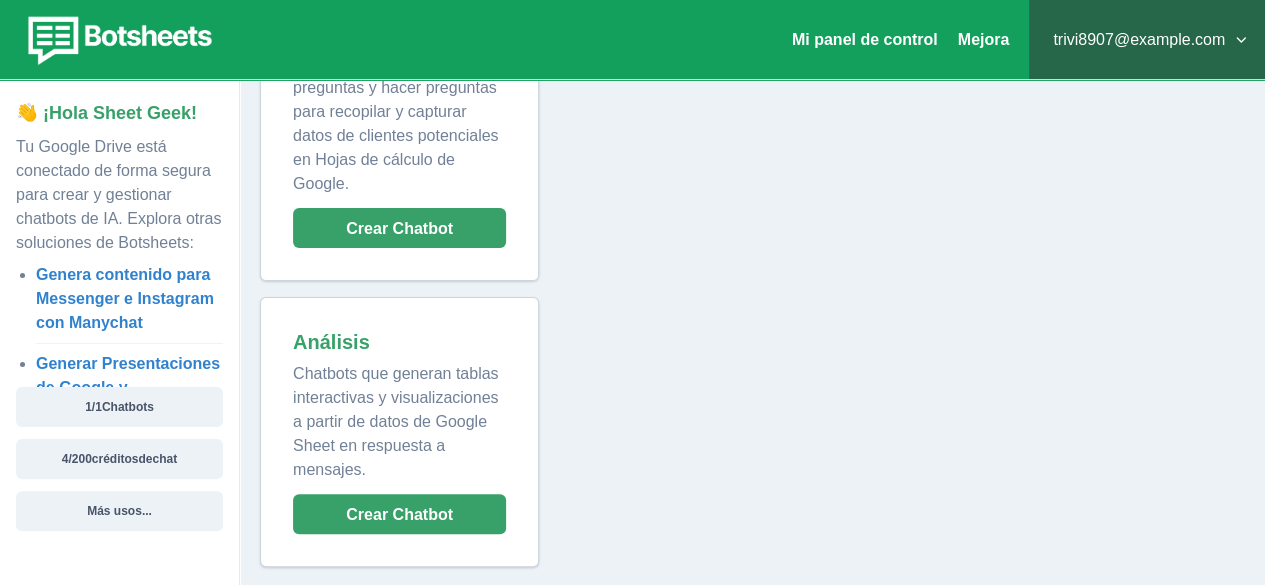 click on "Análisis Chatbots que generan tablas interactivas y visualizaciones a partir de datos de Google Sheet en respuesta a mensajes. Crear Chatbot" at bounding box center (399, 432) 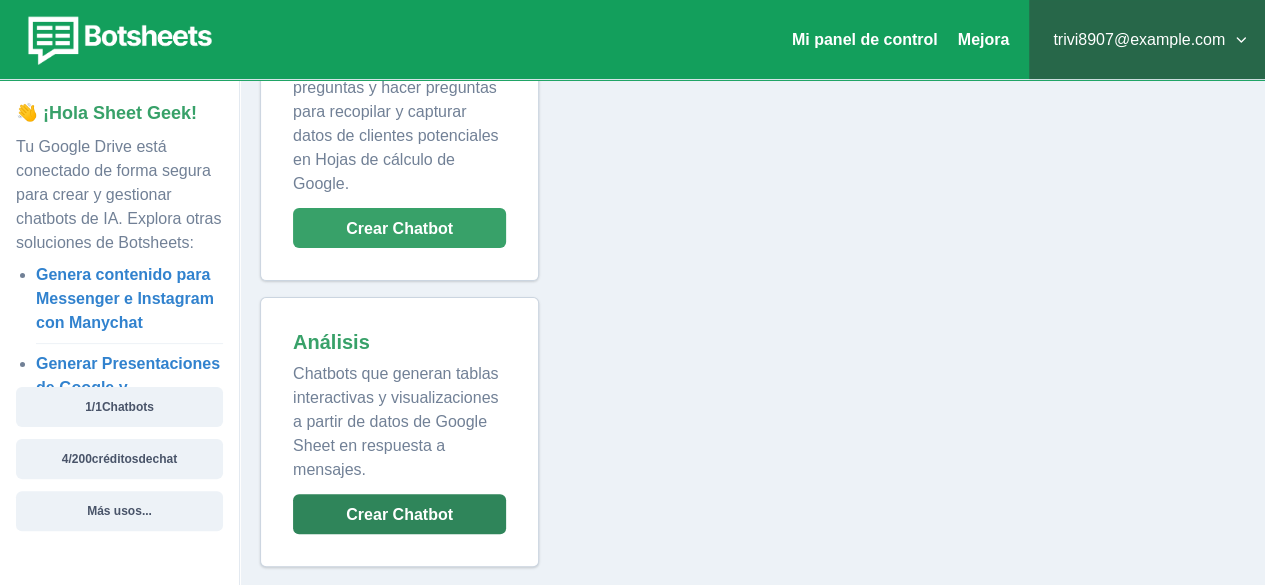 click on "Crear Chatbot" at bounding box center (399, 514) 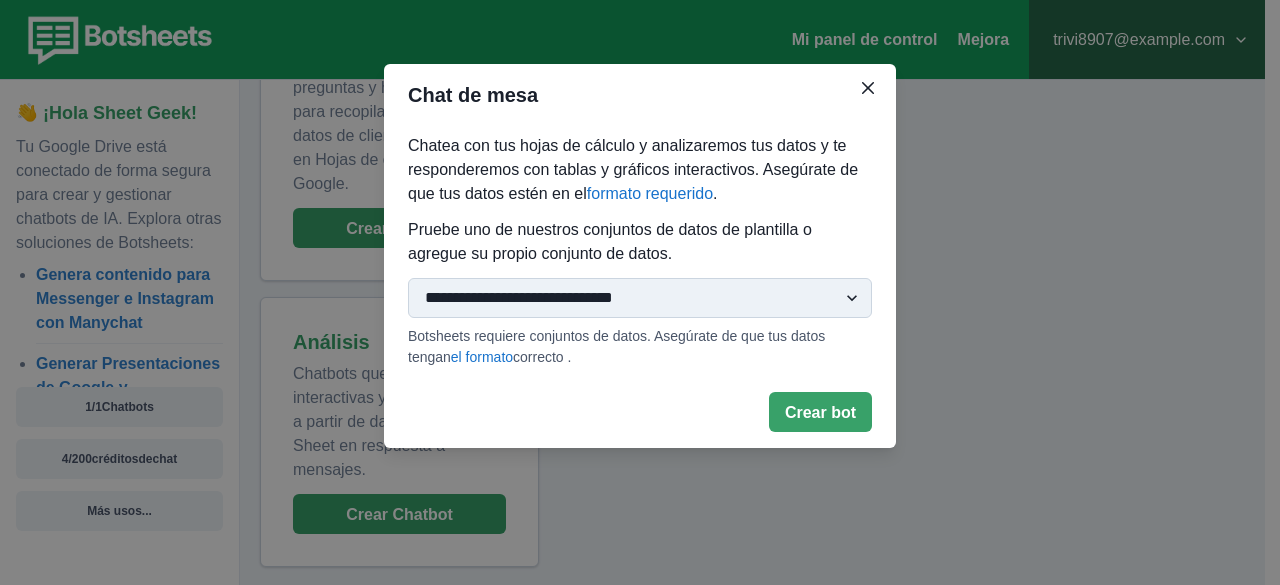 click on "**********" at bounding box center [640, 298] 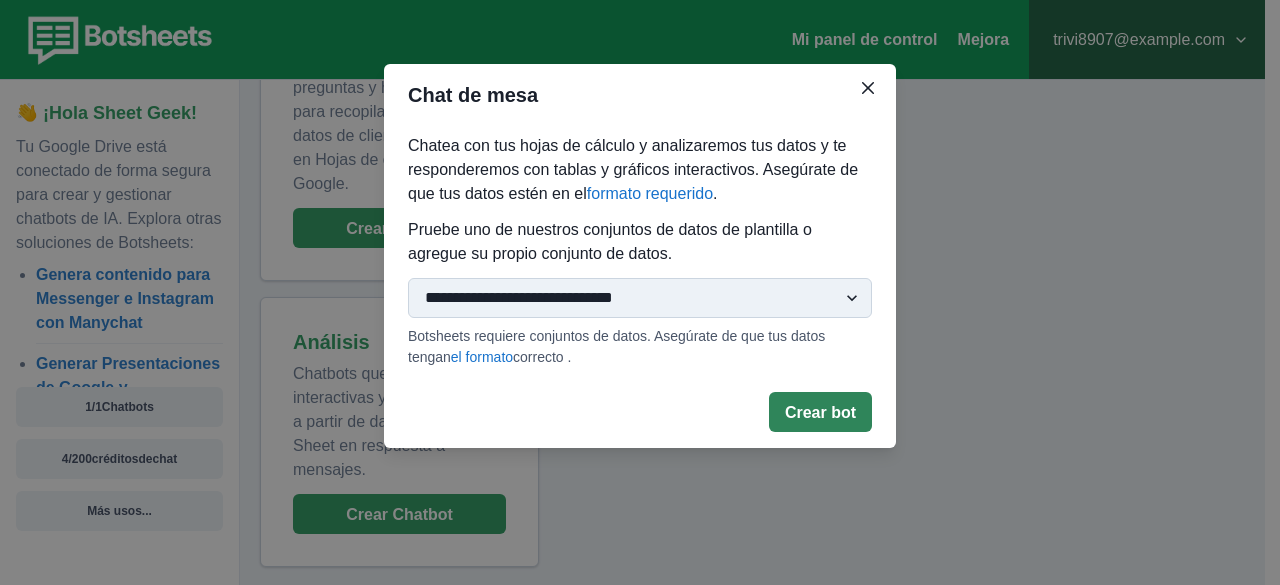 click on "Crear bot" at bounding box center [820, 412] 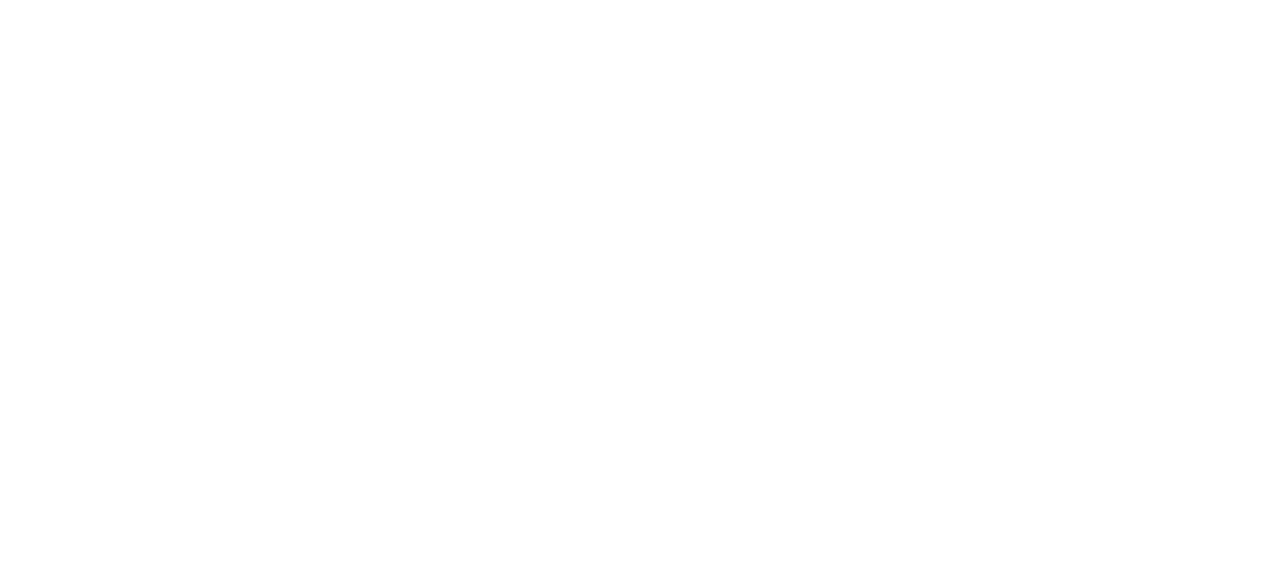 scroll, scrollTop: 0, scrollLeft: 0, axis: both 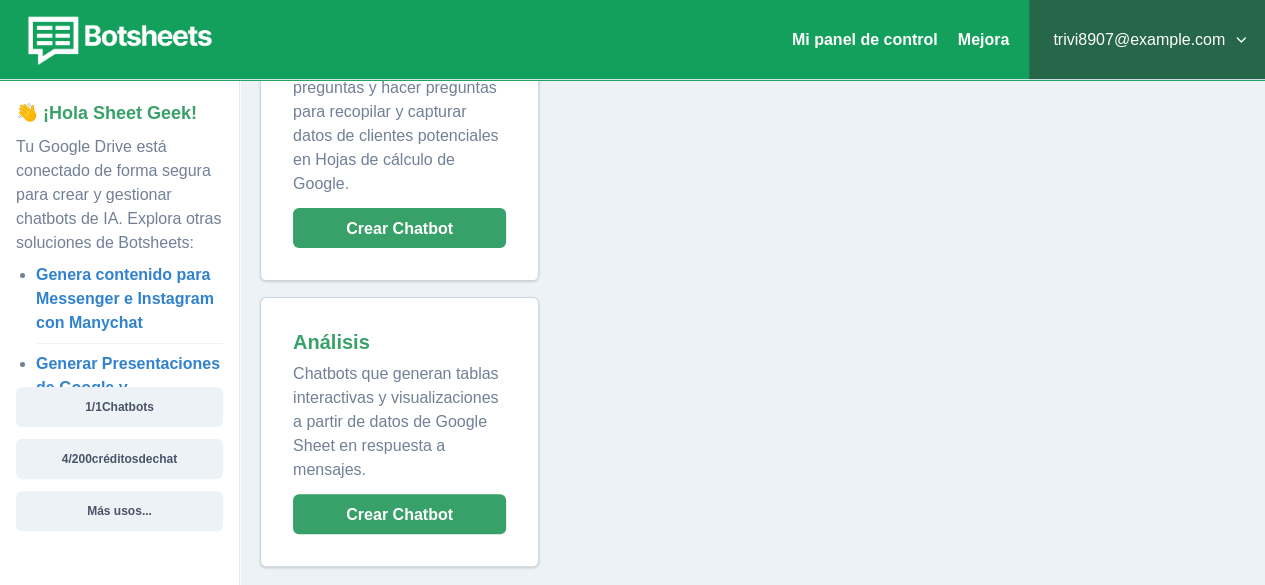 drag, startPoint x: 241, startPoint y: 282, endPoint x: 242, endPoint y: 297, distance: 15.033297 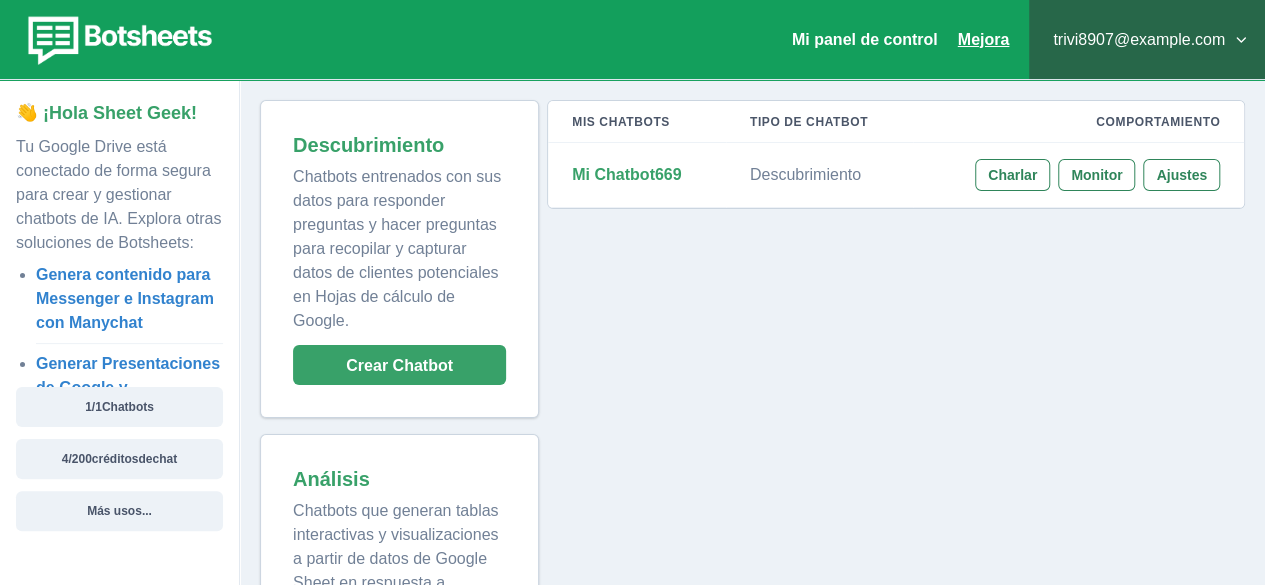 click on "Mejora" at bounding box center (984, 39) 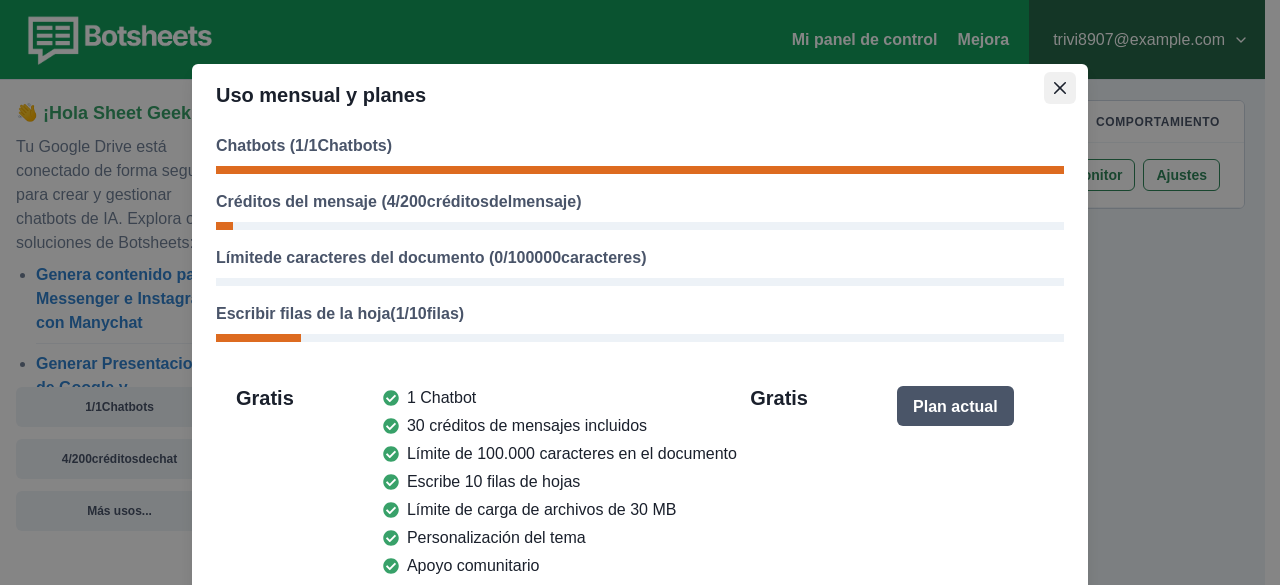 click at bounding box center (1060, 88) 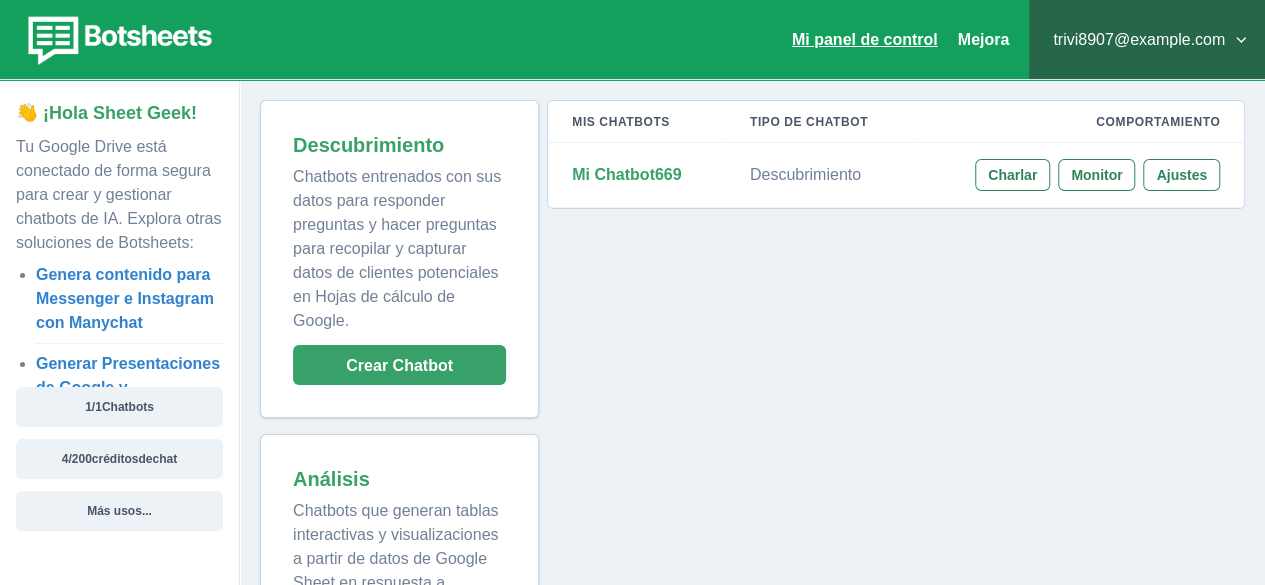 click on "Mi panel de control" at bounding box center [865, 39] 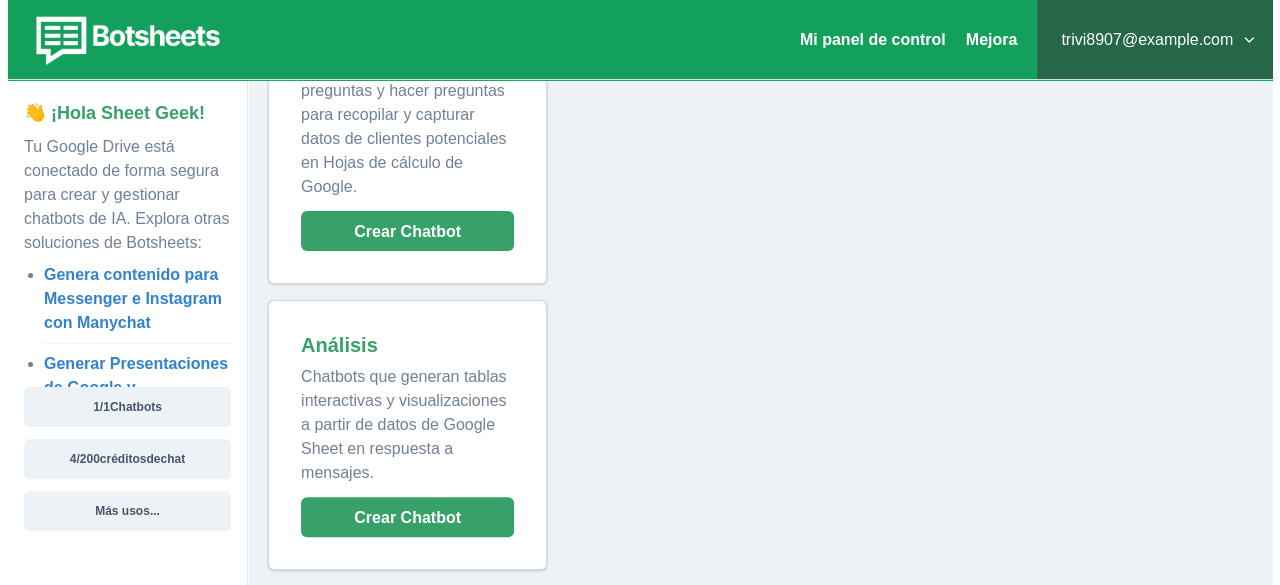 scroll, scrollTop: 137, scrollLeft: 0, axis: vertical 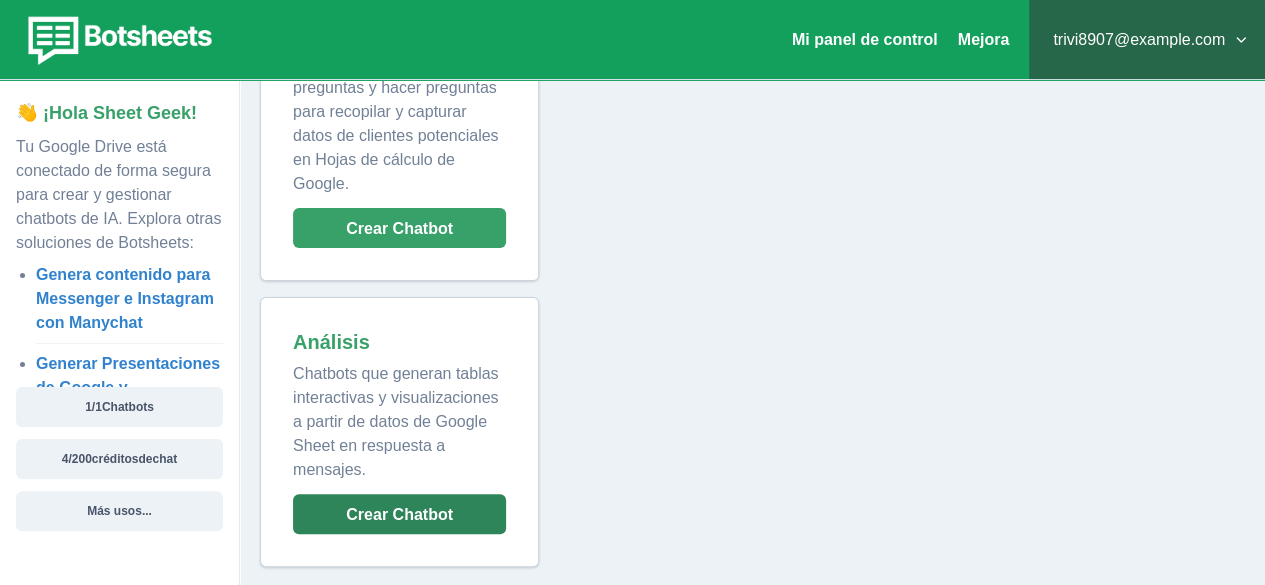 click on "Crear Chatbot" at bounding box center (399, 514) 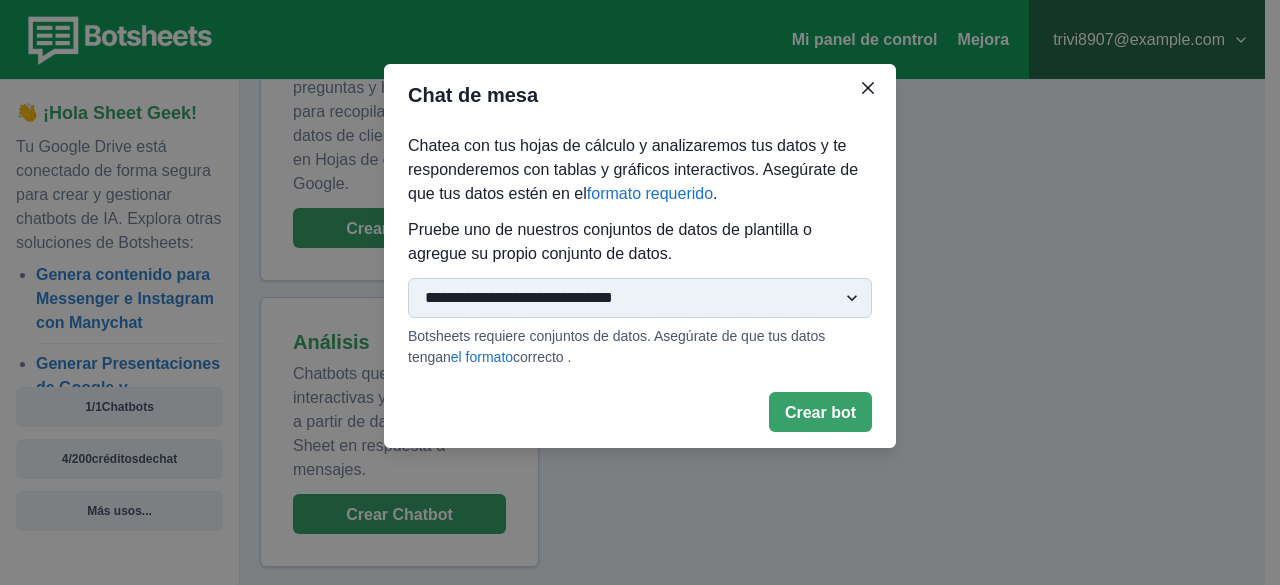 click on "**********" at bounding box center (640, 298) 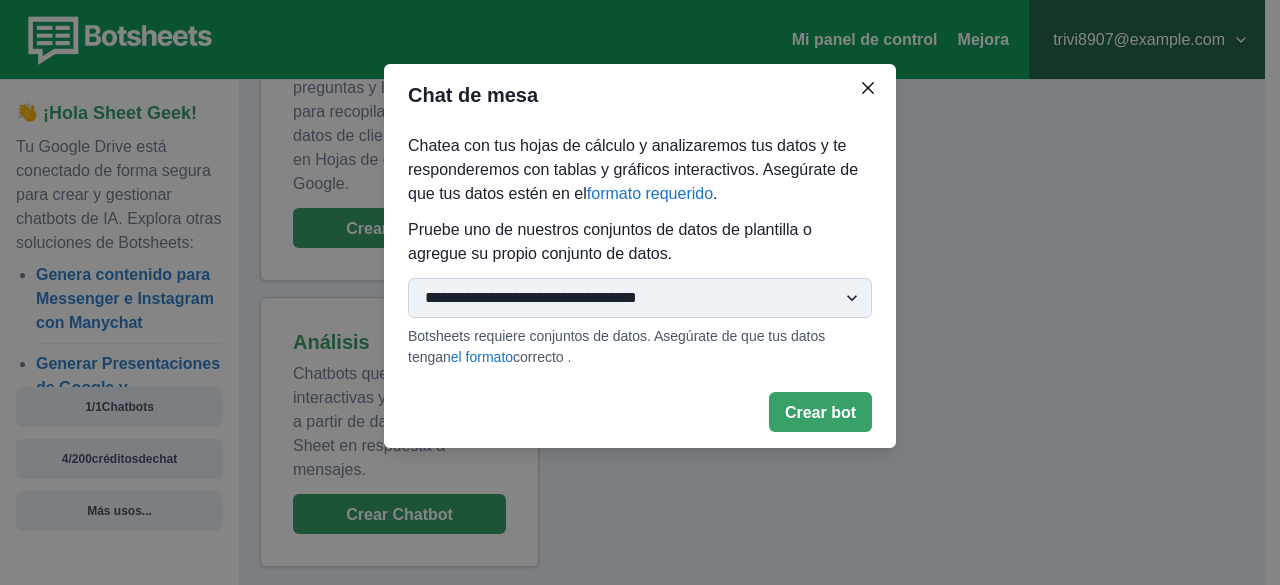 click on "**********" at bounding box center (640, 298) 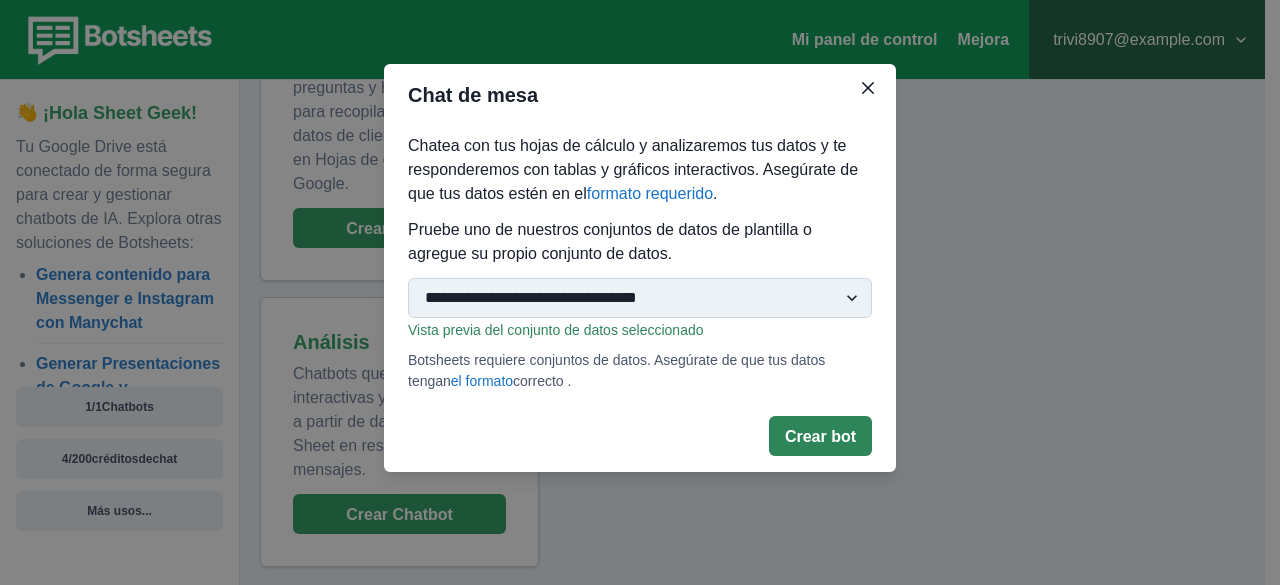 click on "Crear bot" at bounding box center [820, 436] 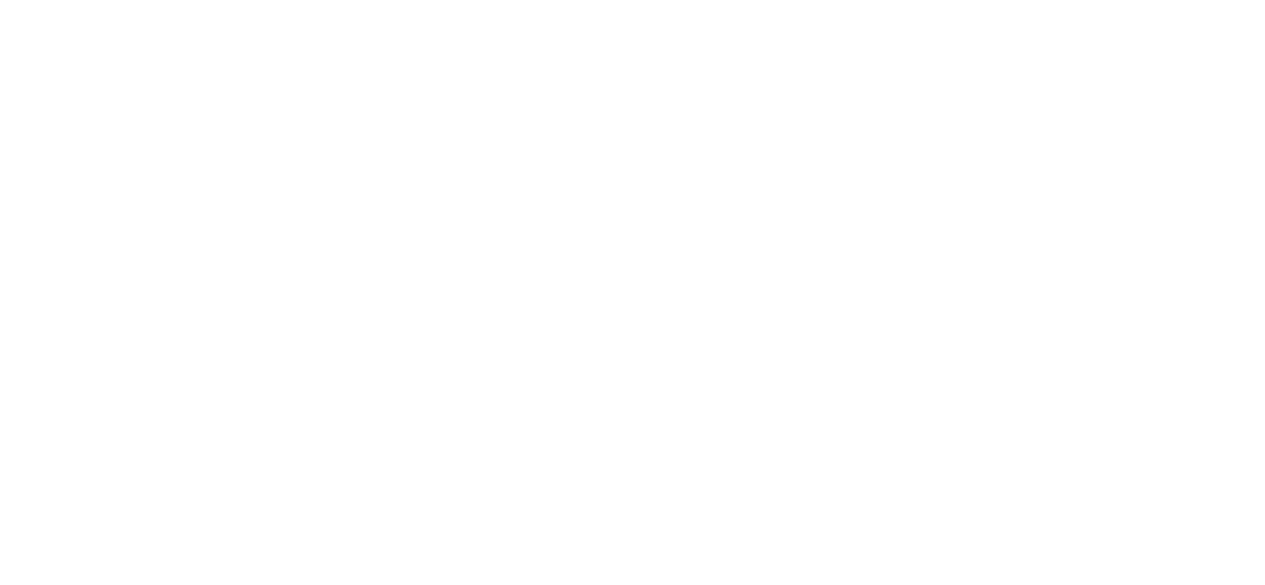 scroll, scrollTop: 0, scrollLeft: 0, axis: both 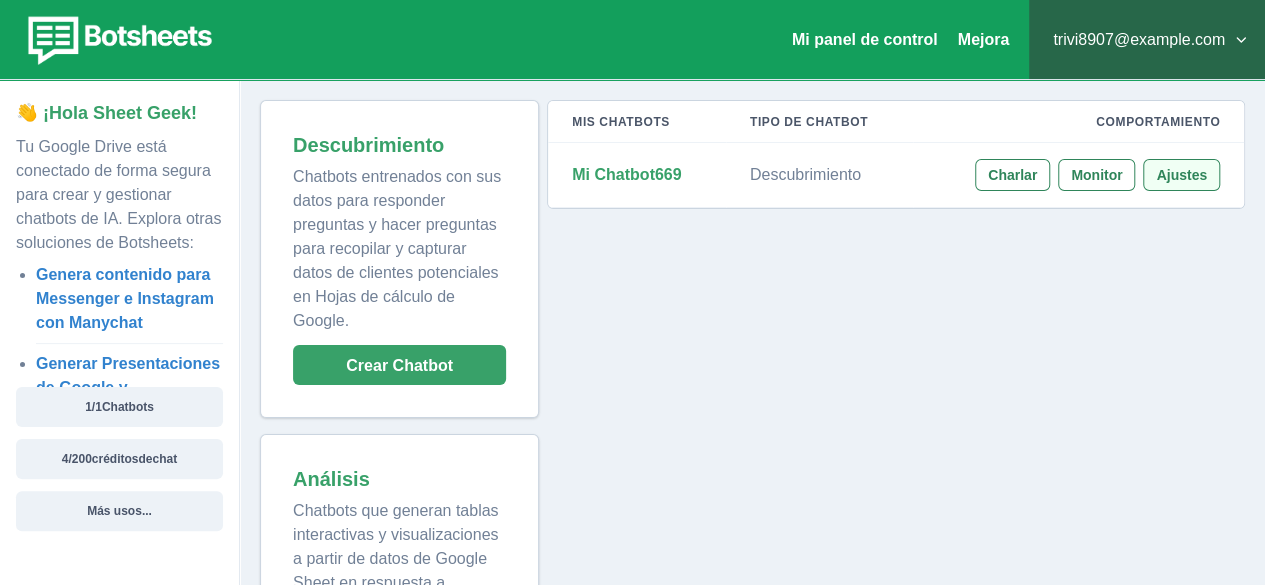click on "Ajustes" at bounding box center [1181, 175] 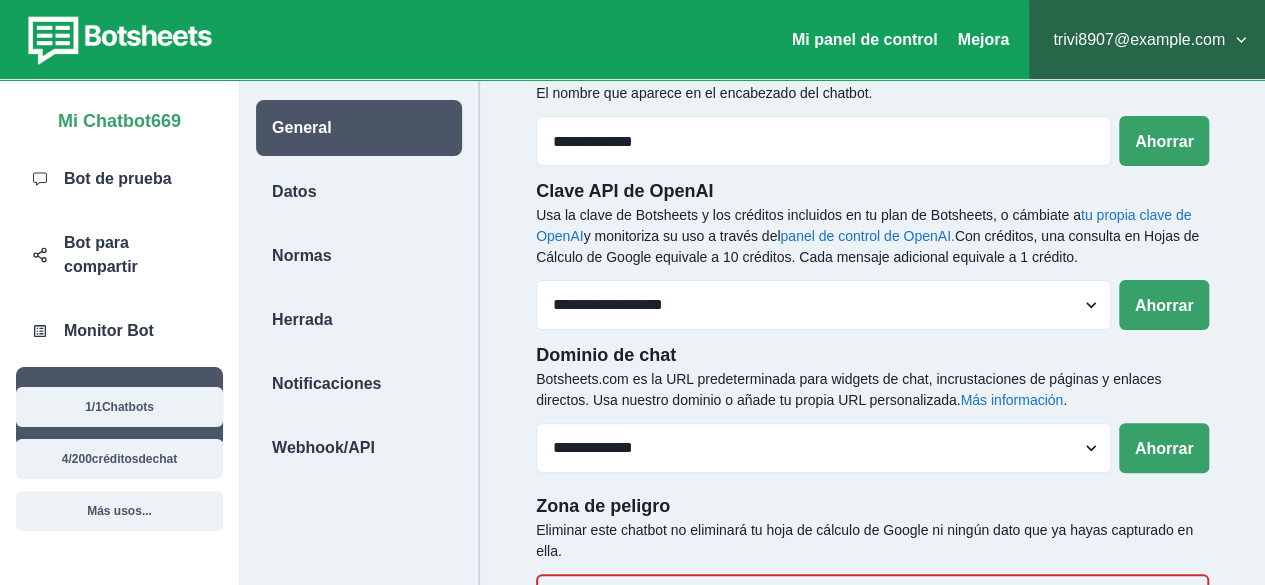 scroll, scrollTop: 88, scrollLeft: 0, axis: vertical 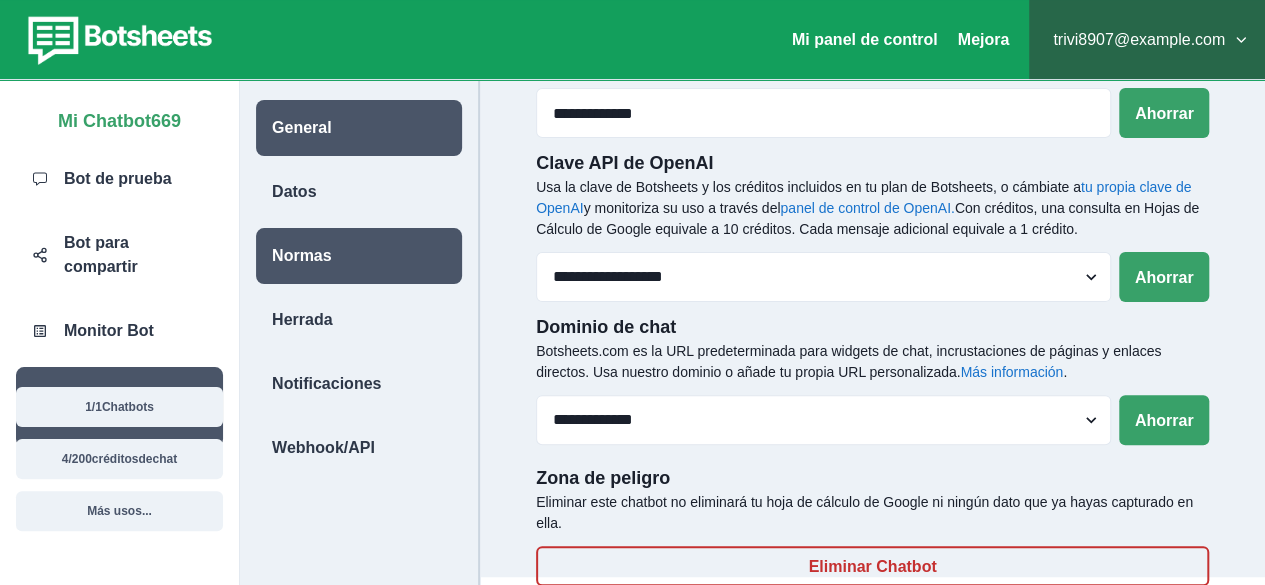 click on "Normas" at bounding box center [359, 256] 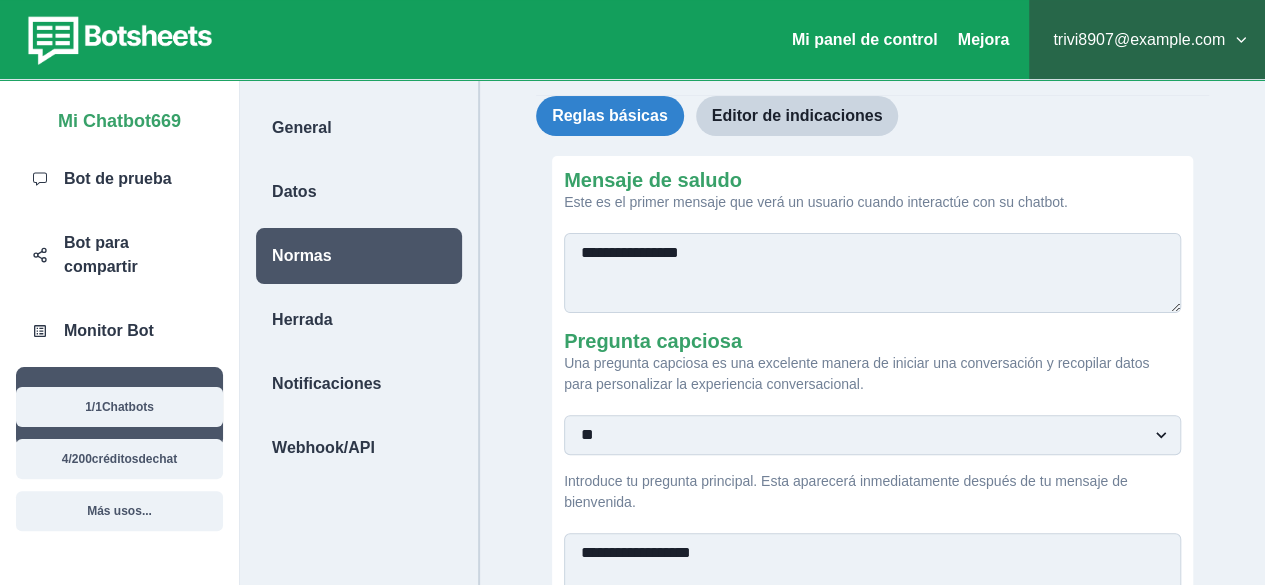 scroll, scrollTop: 0, scrollLeft: 0, axis: both 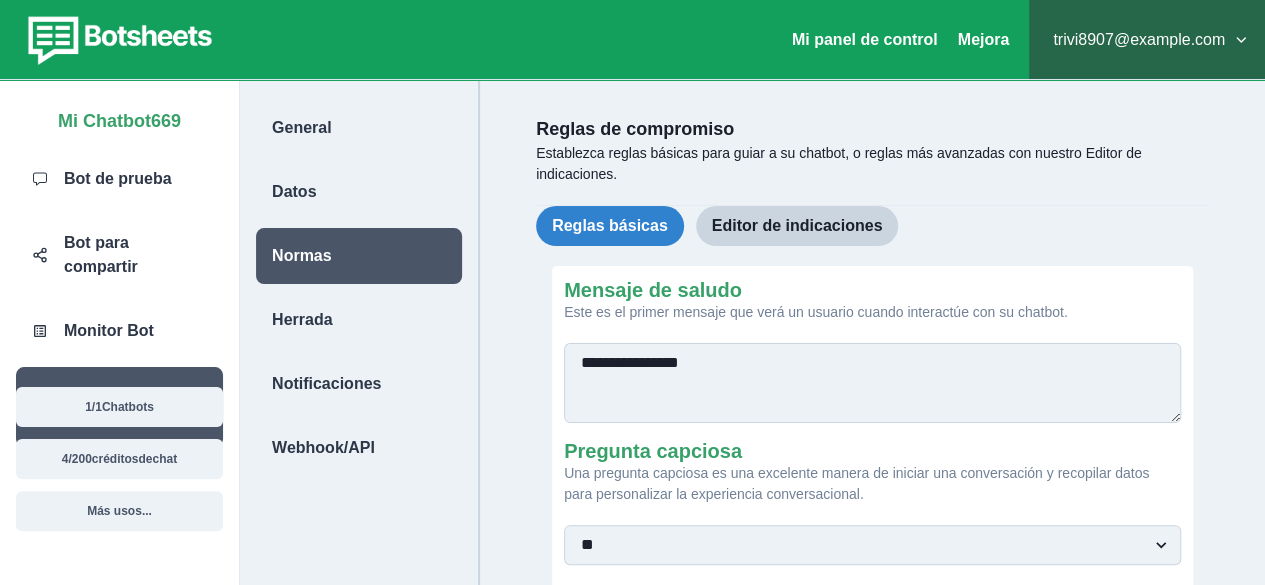 click on "General Datos Normas Herrada Notificaciones Webhook/API" at bounding box center (360, 372) 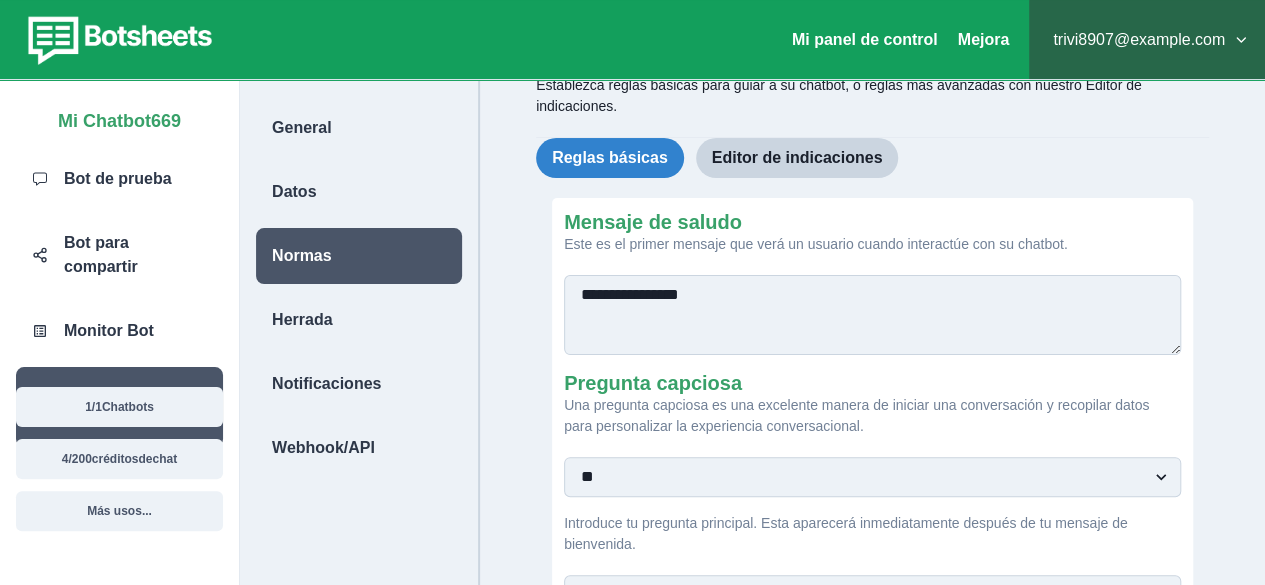scroll, scrollTop: 100, scrollLeft: 0, axis: vertical 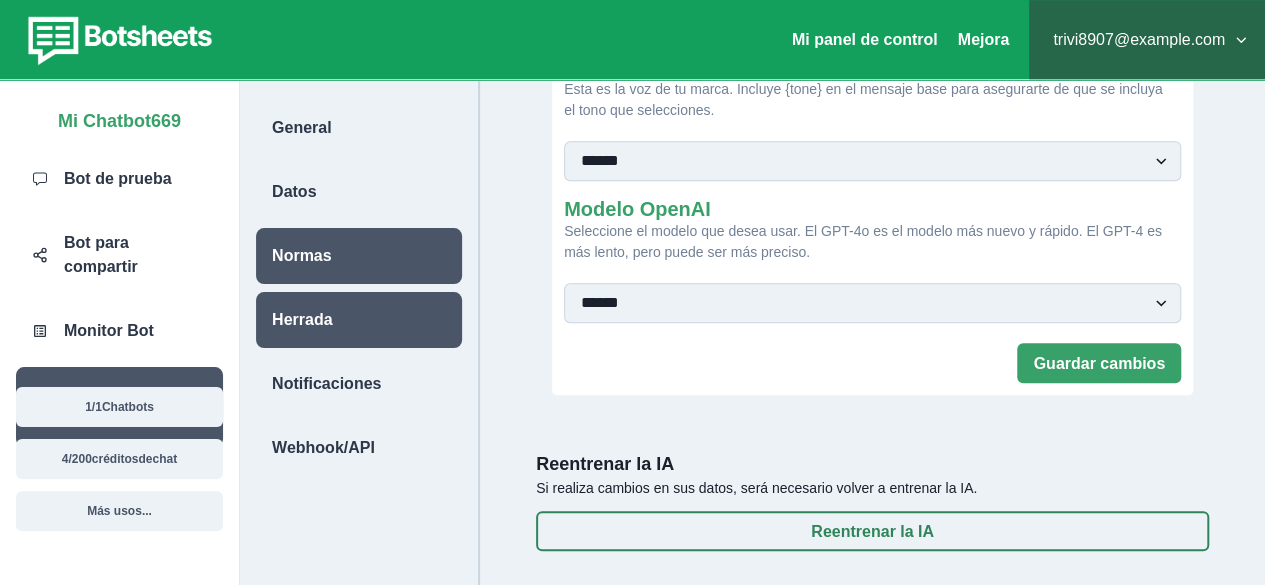 click on "Herrada" at bounding box center [302, 319] 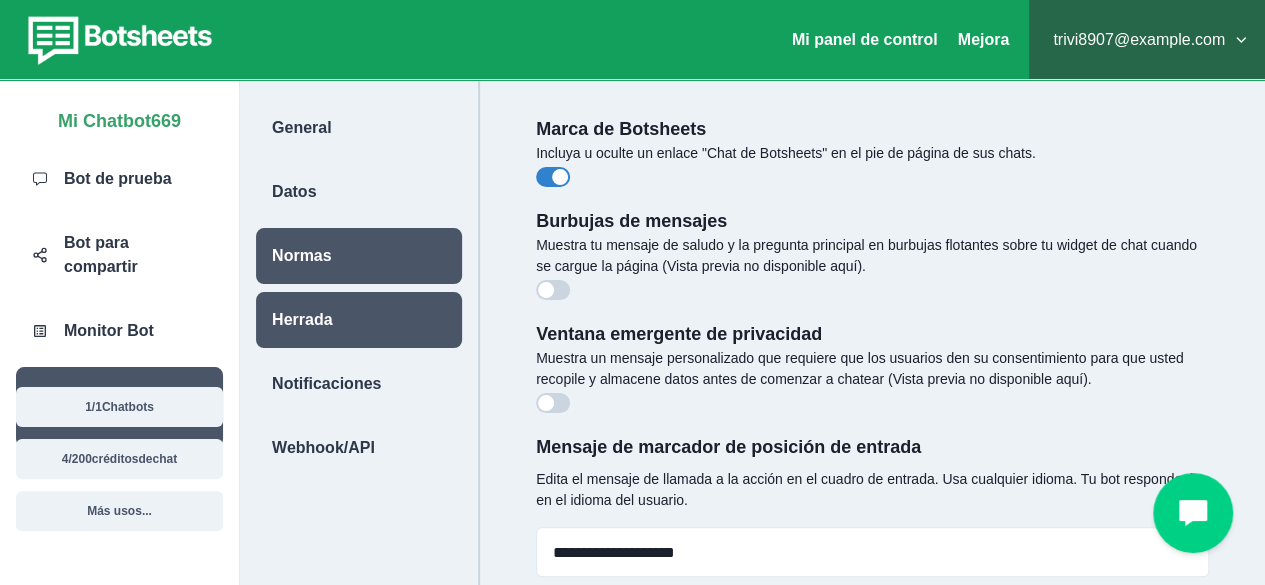 click on "Normas" at bounding box center (359, 256) 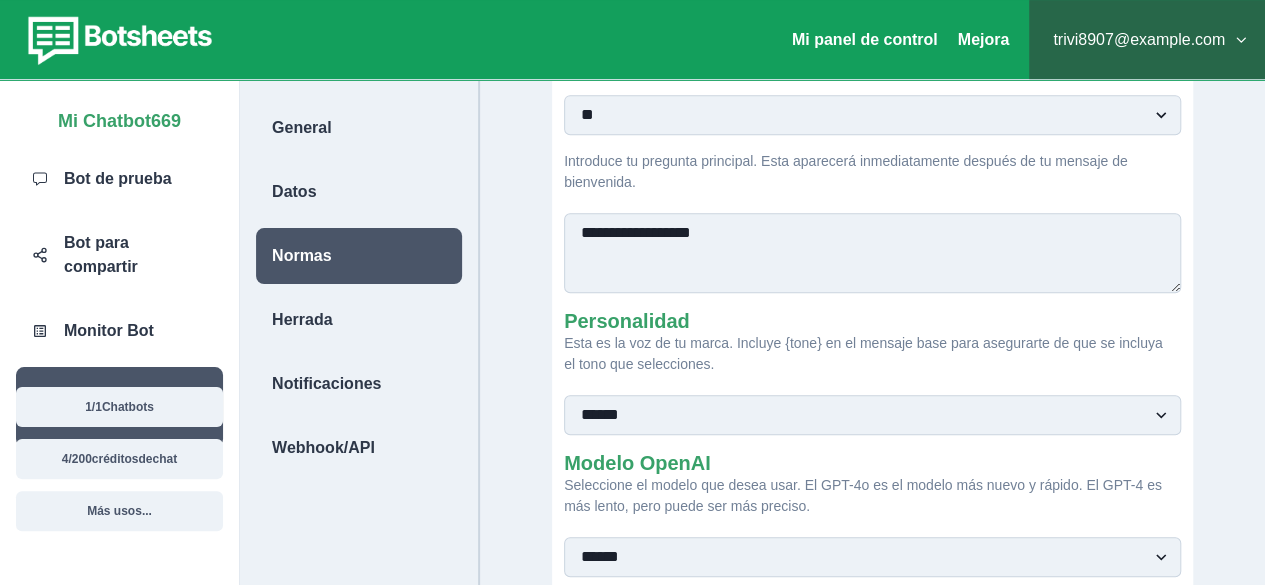 scroll, scrollTop: 84, scrollLeft: 0, axis: vertical 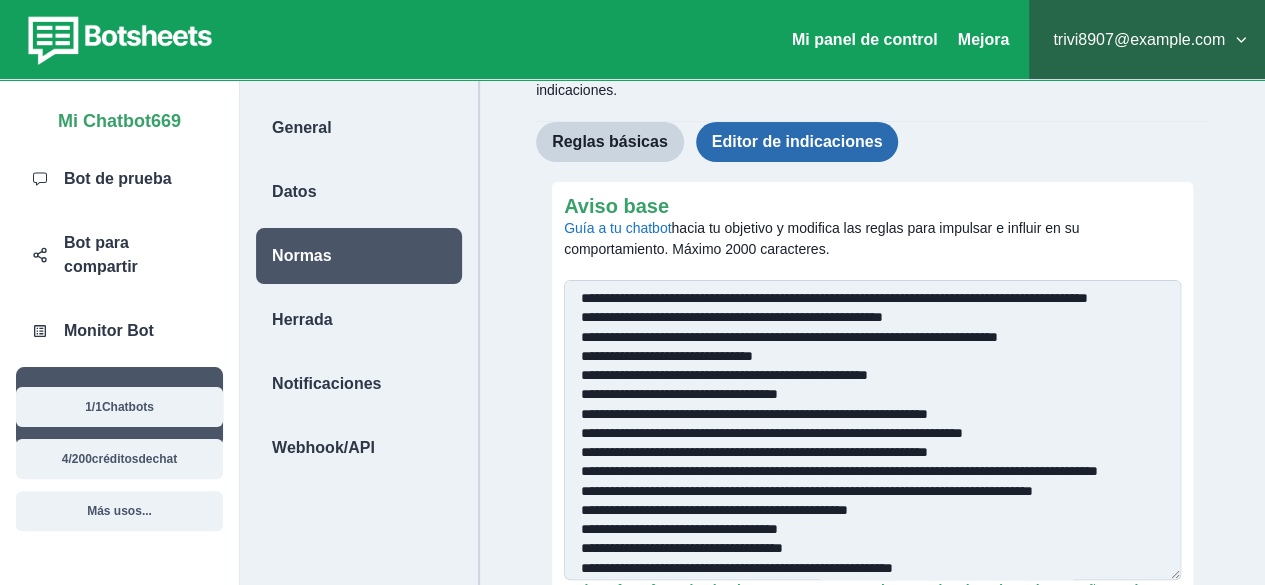 click on "Editor de indicaciones" at bounding box center [797, 141] 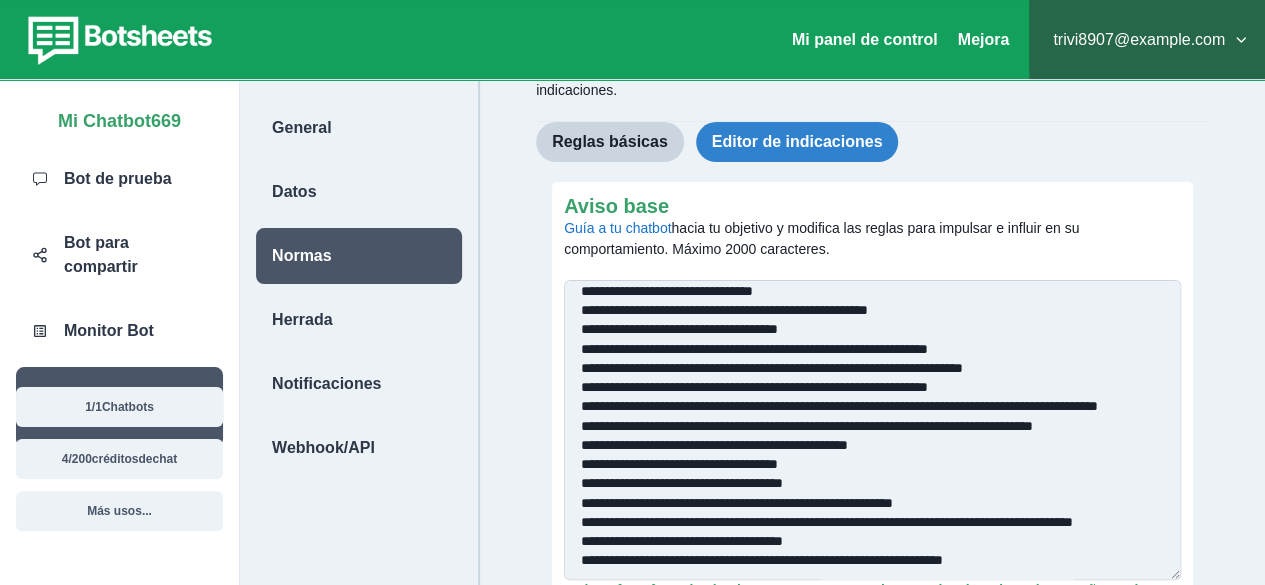 scroll, scrollTop: 140, scrollLeft: 0, axis: vertical 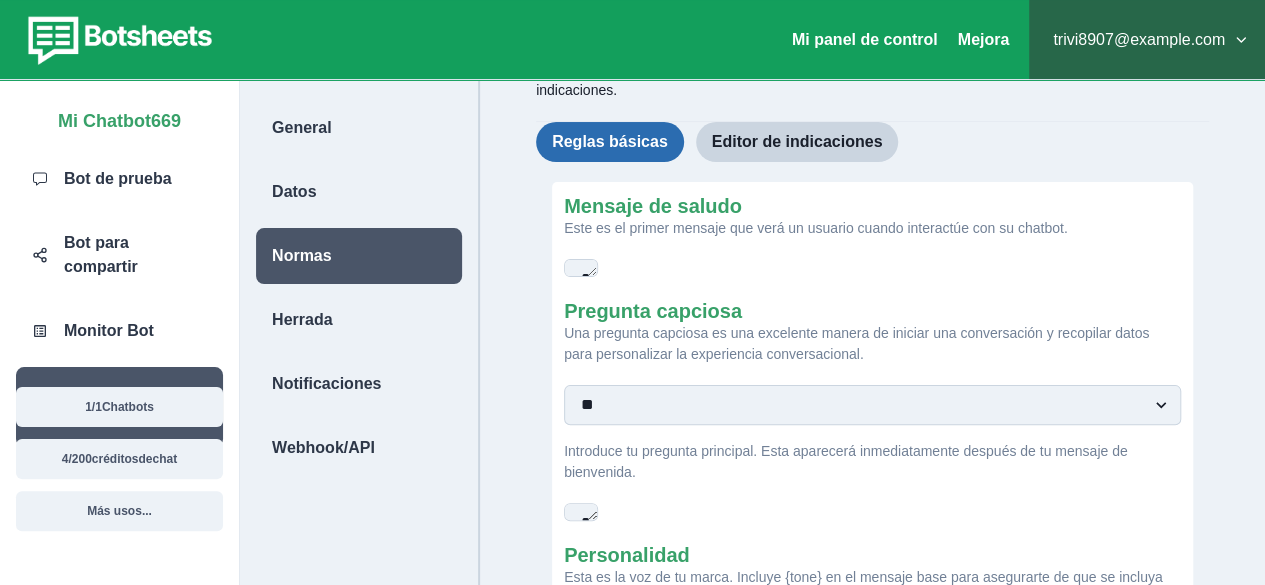 click on "Reglas básicas" at bounding box center (610, 141) 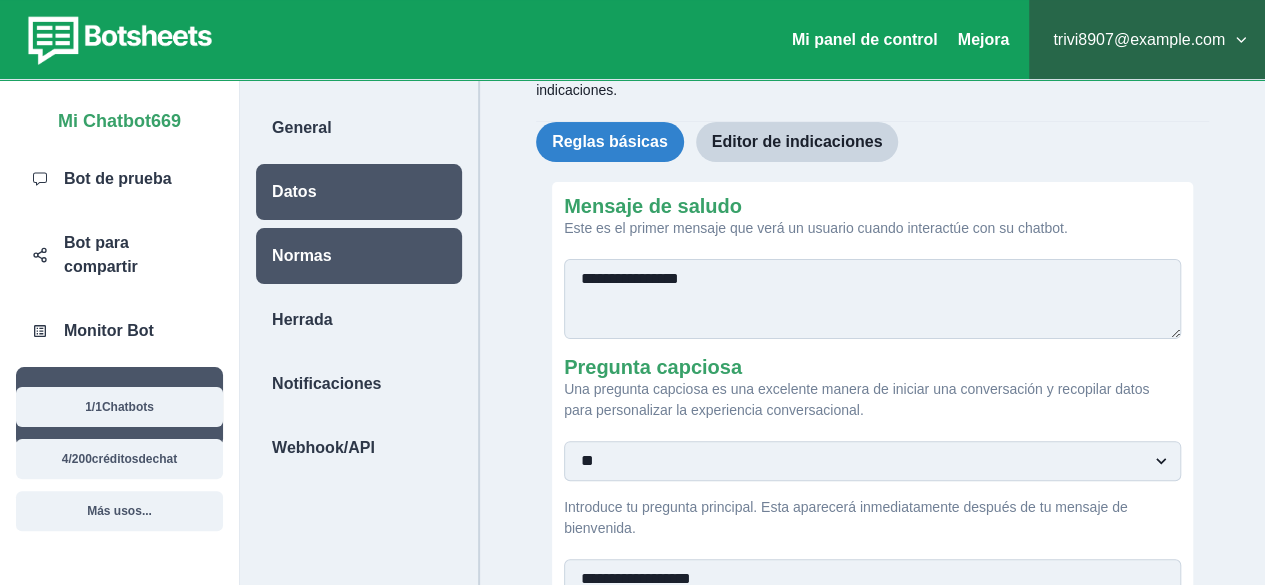 click on "Datos" at bounding box center (359, 192) 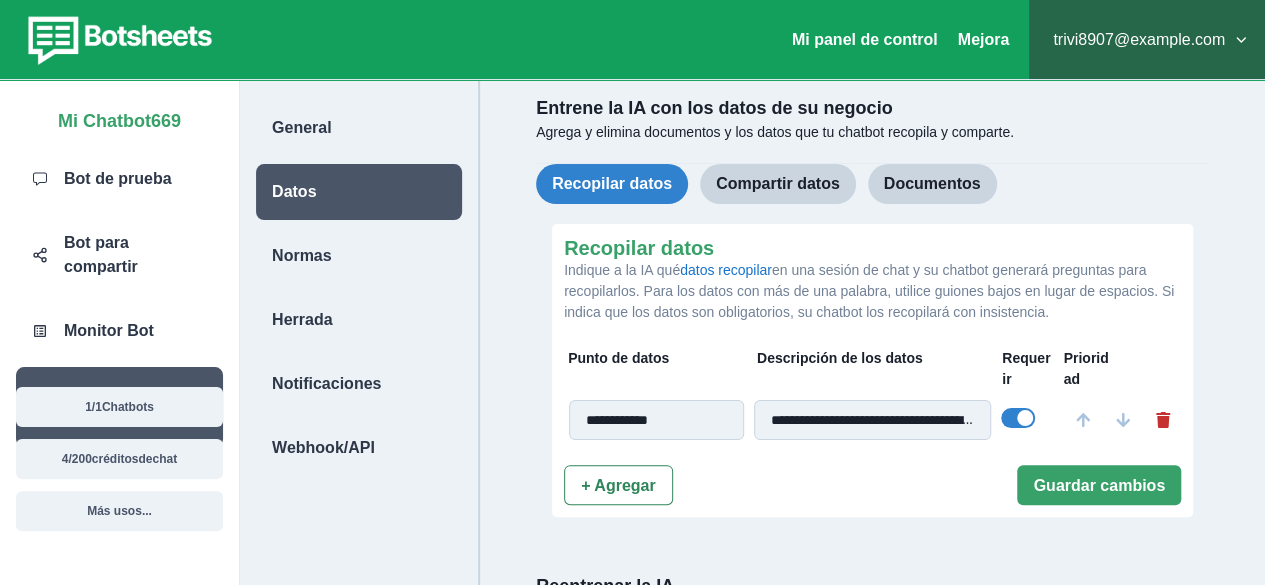 scroll, scrollTop: 0, scrollLeft: 0, axis: both 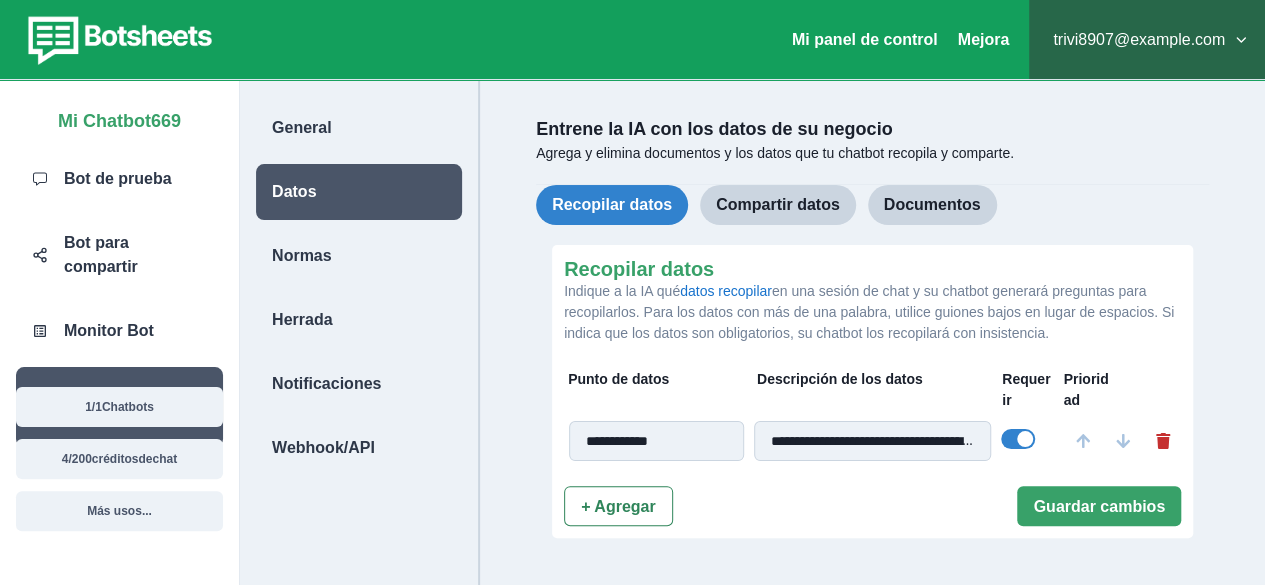 click on "**********" at bounding box center [656, 441] 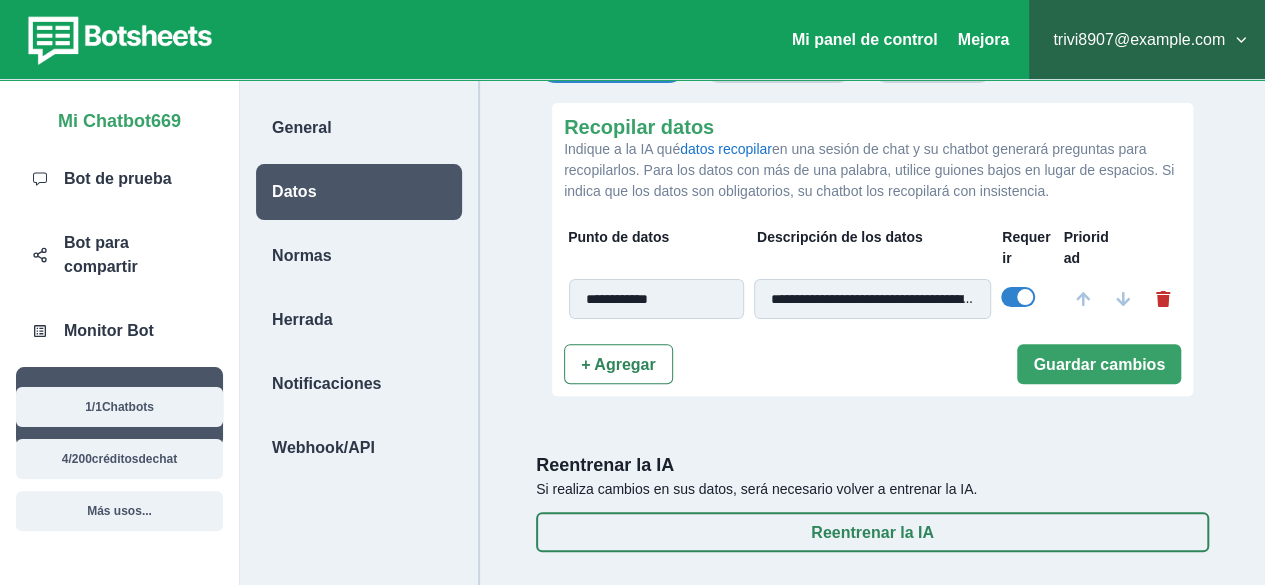scroll, scrollTop: 164, scrollLeft: 0, axis: vertical 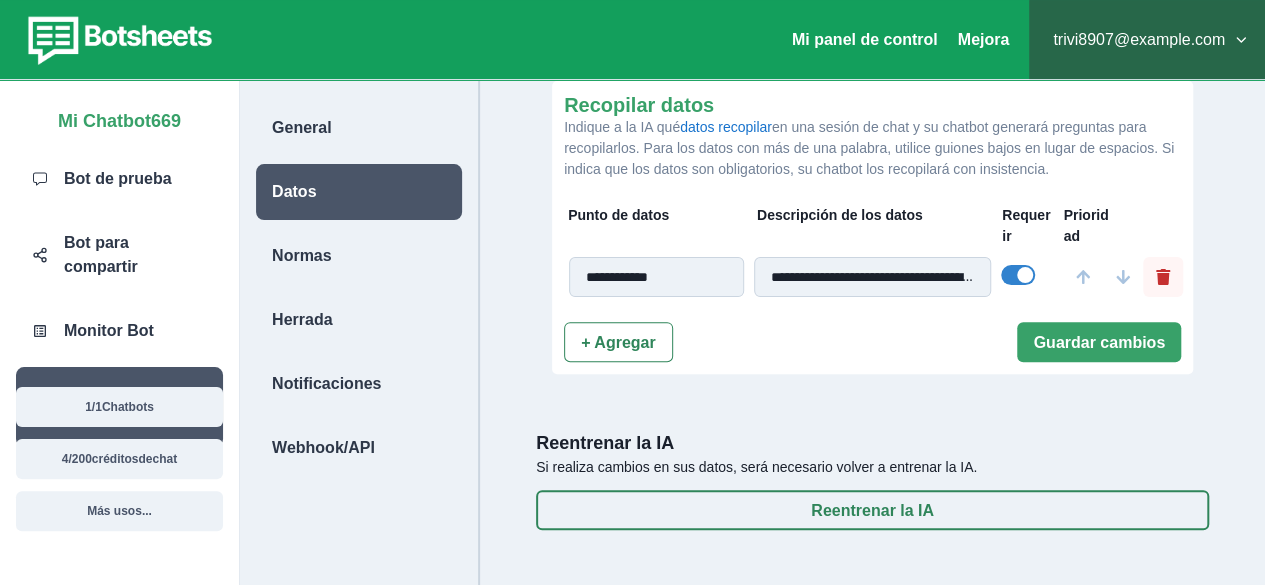 click 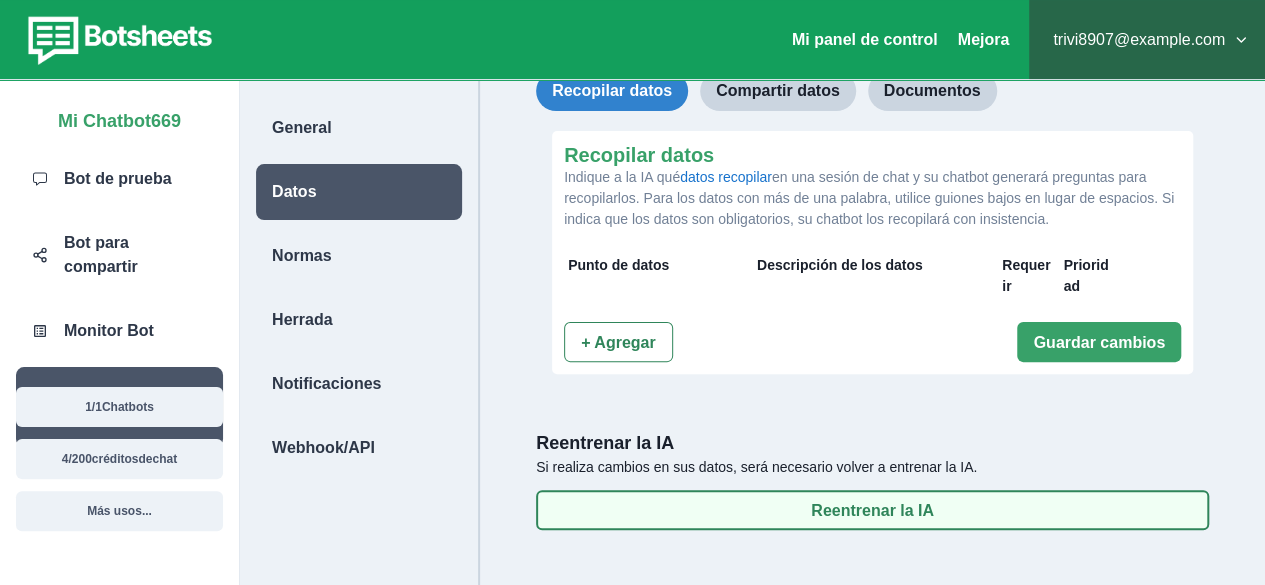 click on "Reentrenar la IA" at bounding box center [872, 510] 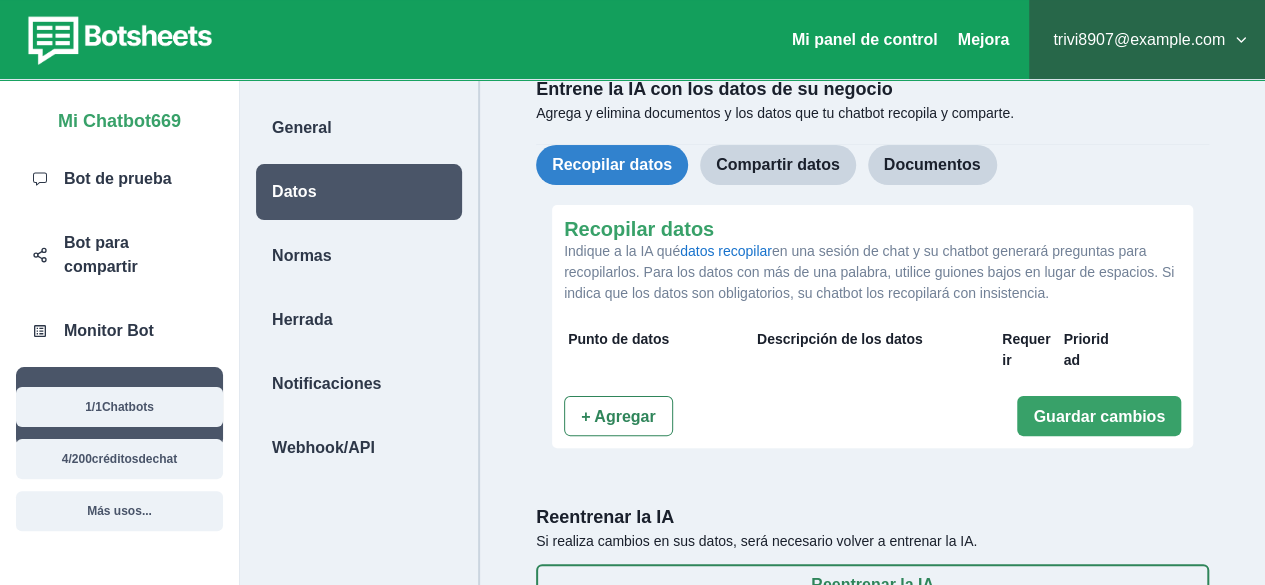 scroll, scrollTop: 14, scrollLeft: 0, axis: vertical 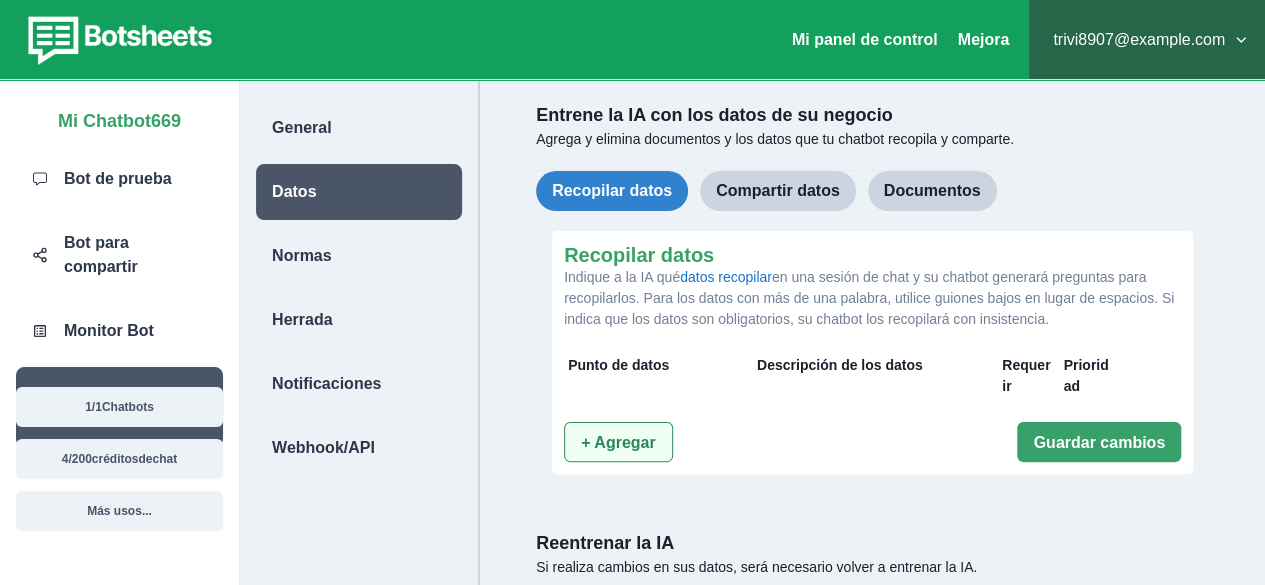 click on "+ Agregar" at bounding box center [618, 442] 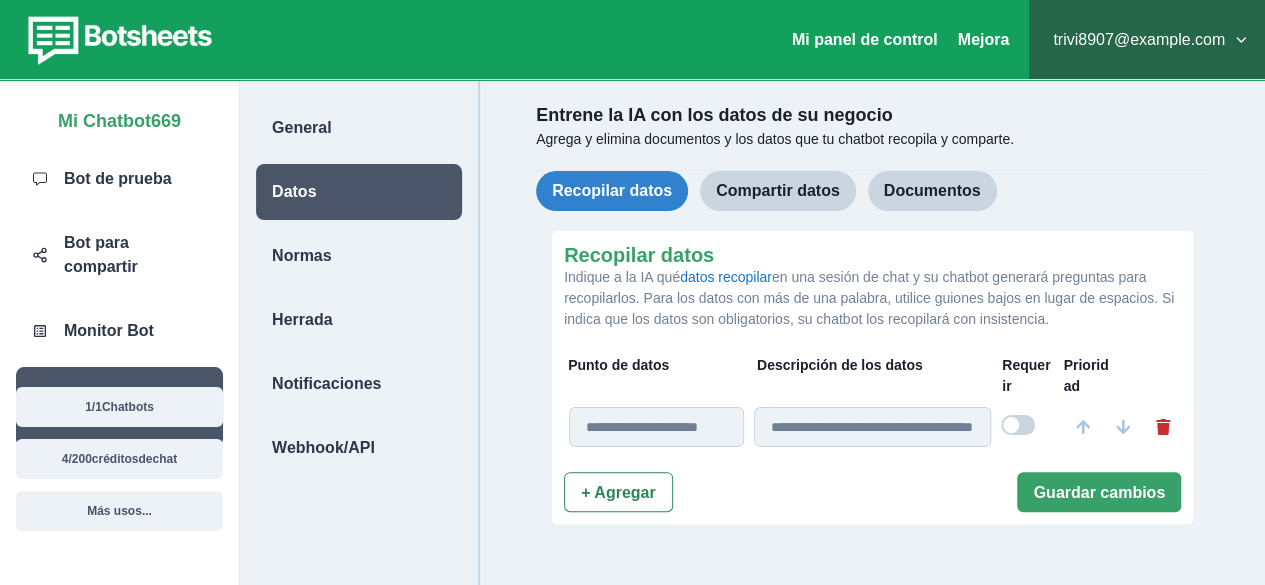 click at bounding box center [656, 427] 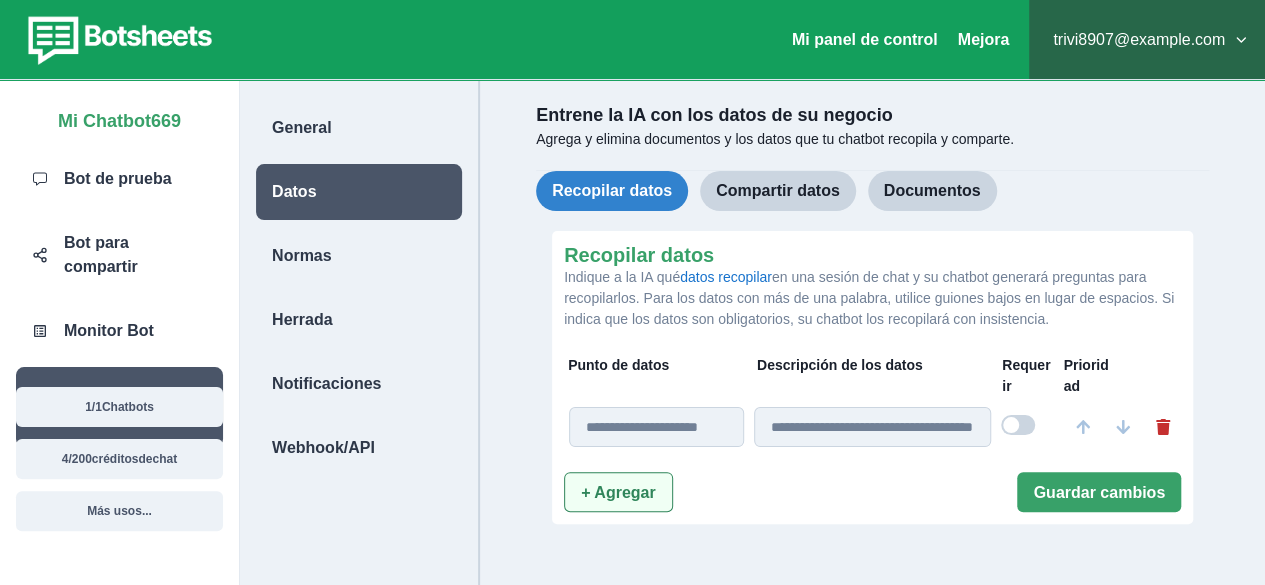 click on "+ Agregar" at bounding box center (618, 492) 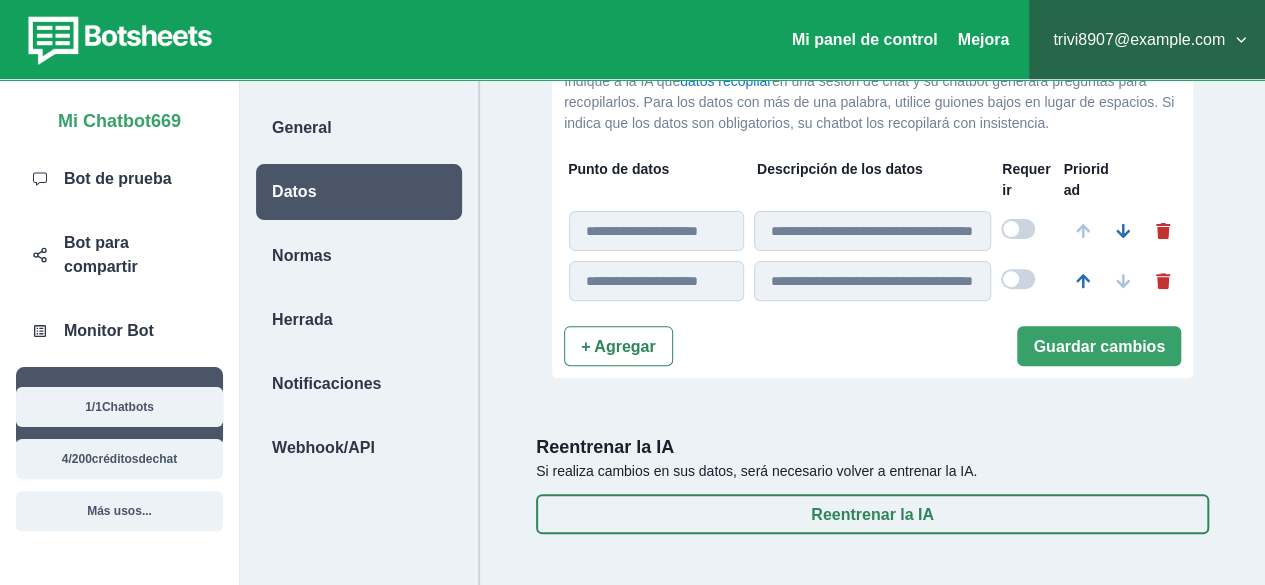 scroll, scrollTop: 214, scrollLeft: 0, axis: vertical 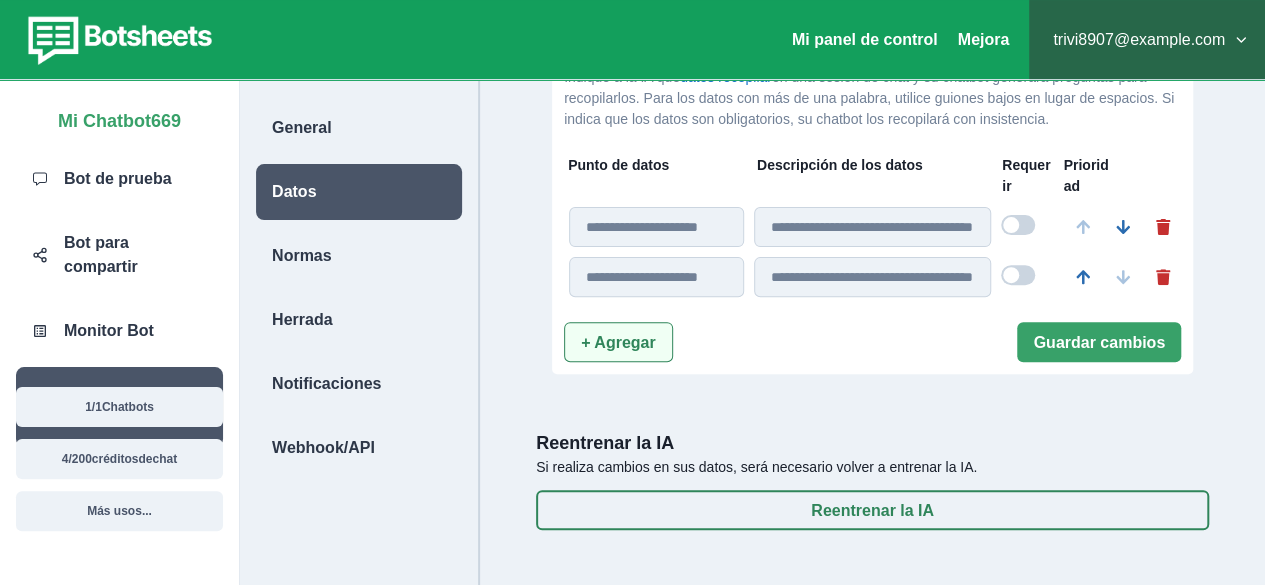 click on "+ Agregar" at bounding box center [618, 342] 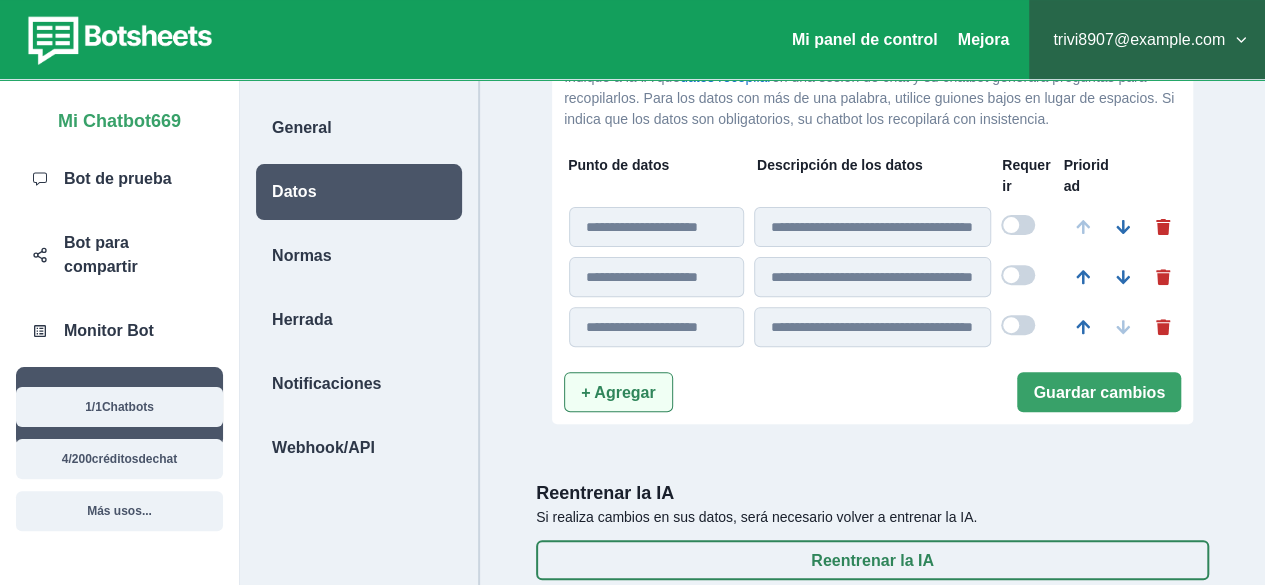 click on "+ Agregar" at bounding box center (618, 392) 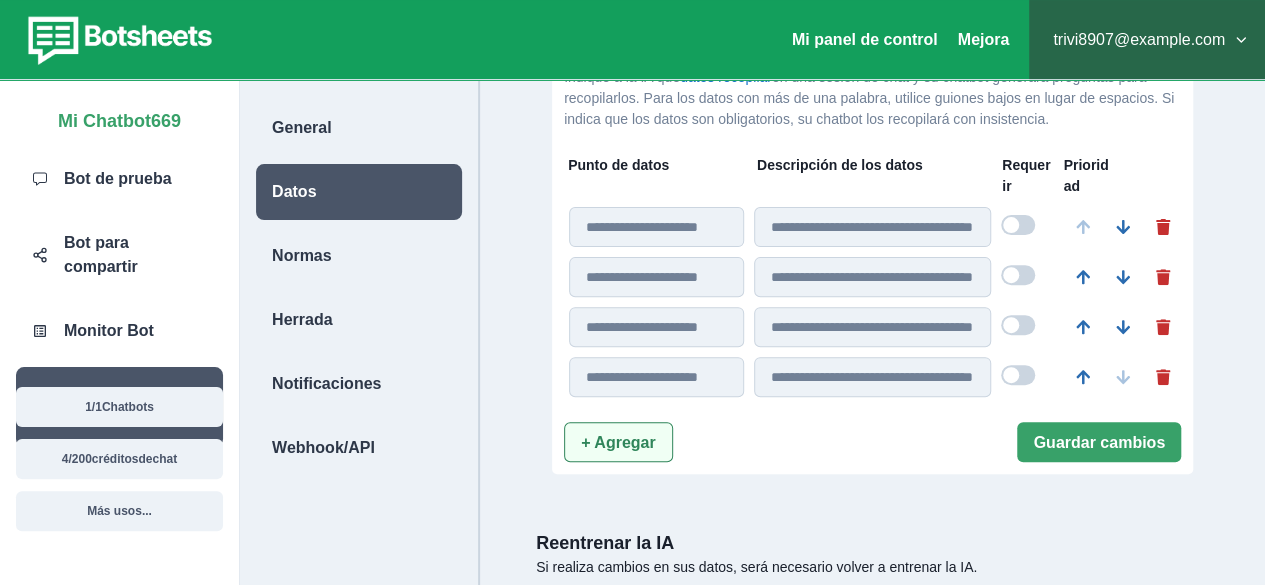 click on "+ Agregar" at bounding box center (618, 442) 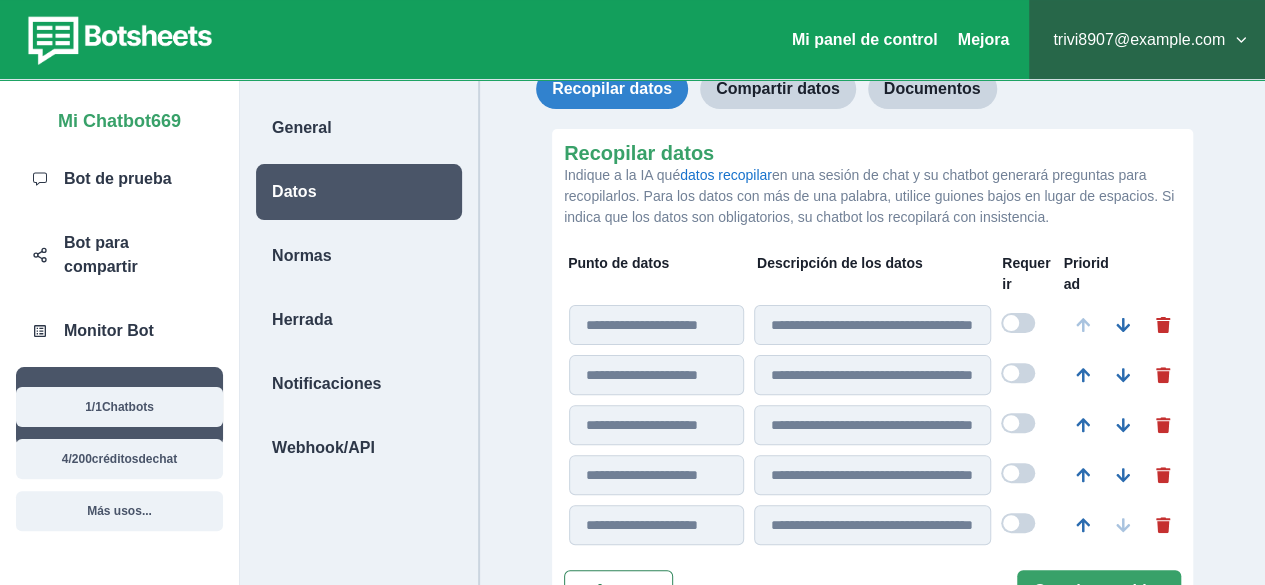scroll, scrollTop: 300, scrollLeft: 0, axis: vertical 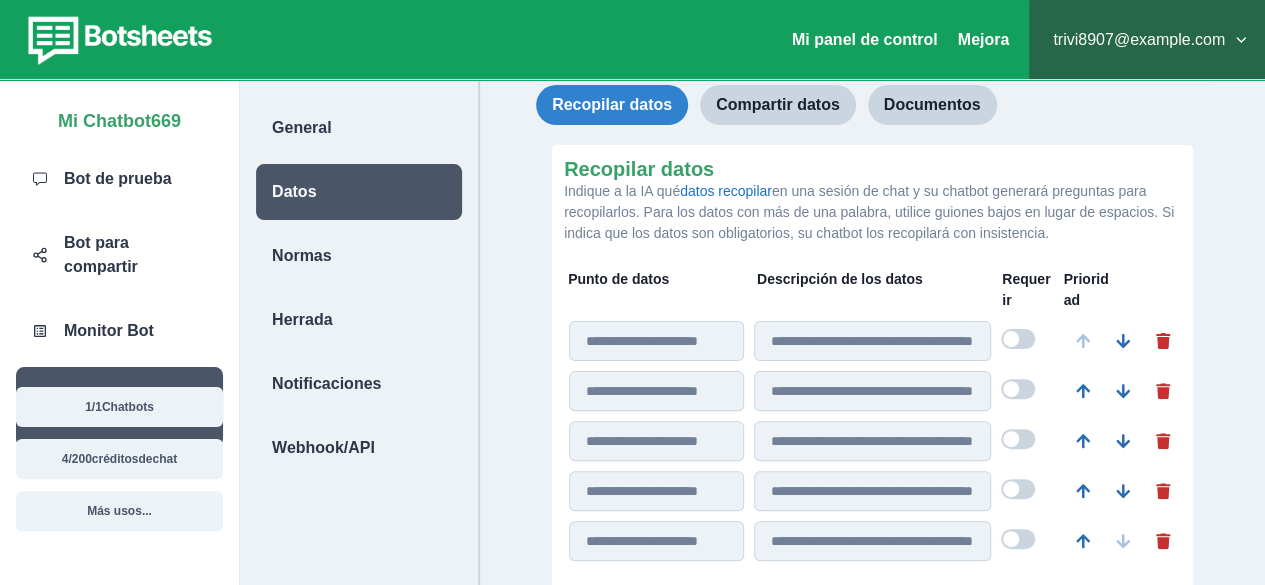 click at bounding box center [656, 341] 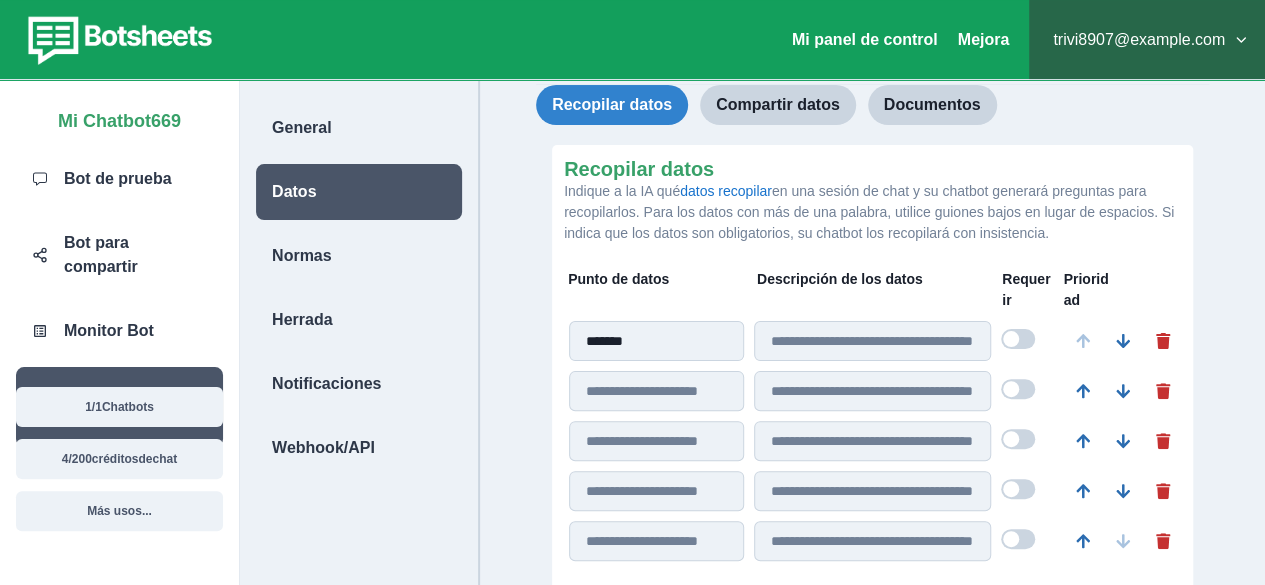 type on "*******" 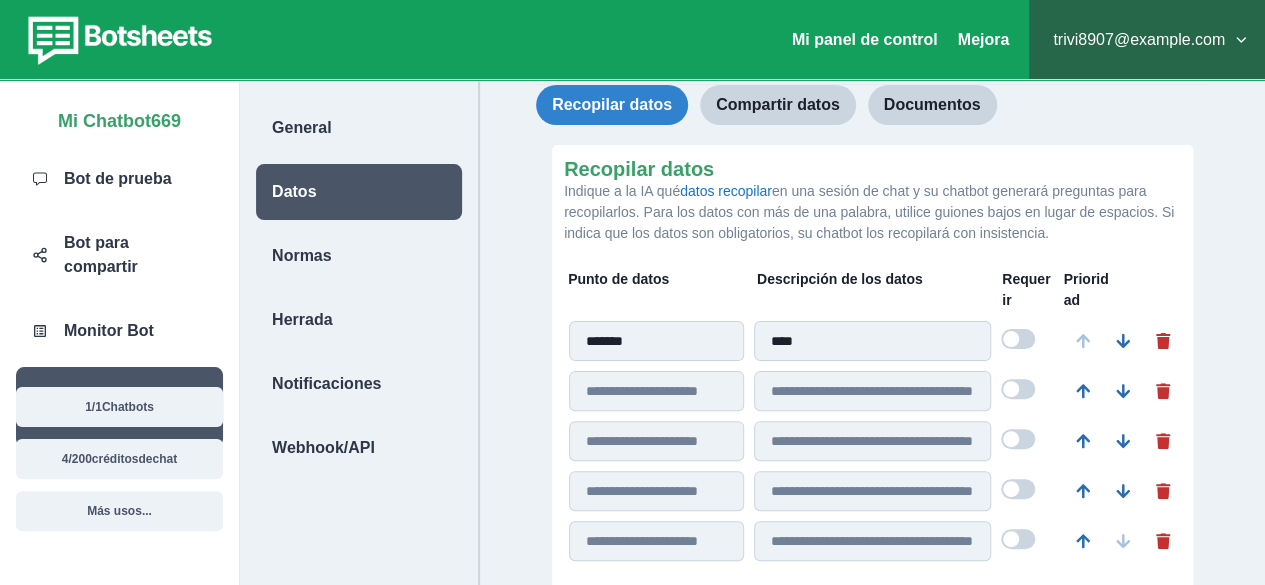 type on "*****" 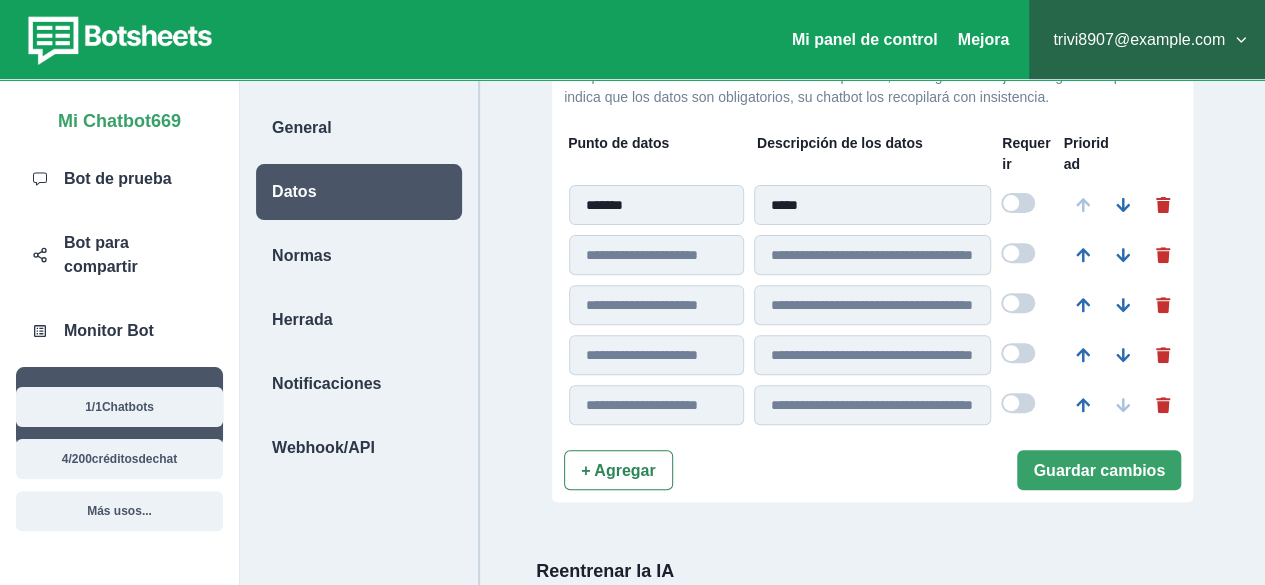 scroll, scrollTop: 0, scrollLeft: 0, axis: both 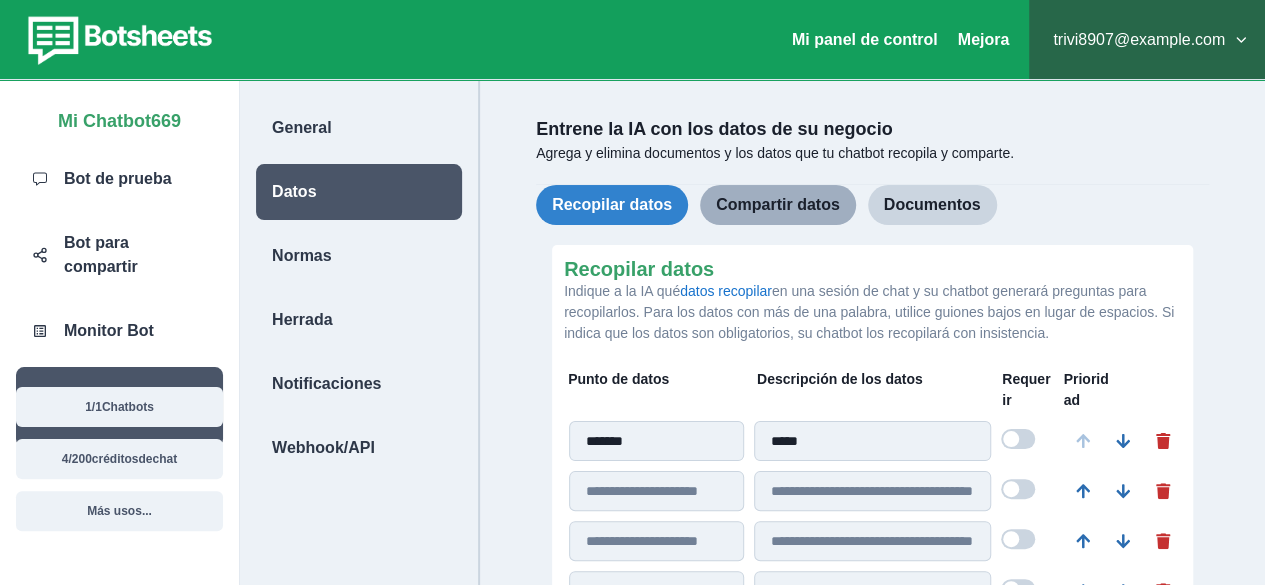 click on "Compartir datos" at bounding box center [778, 204] 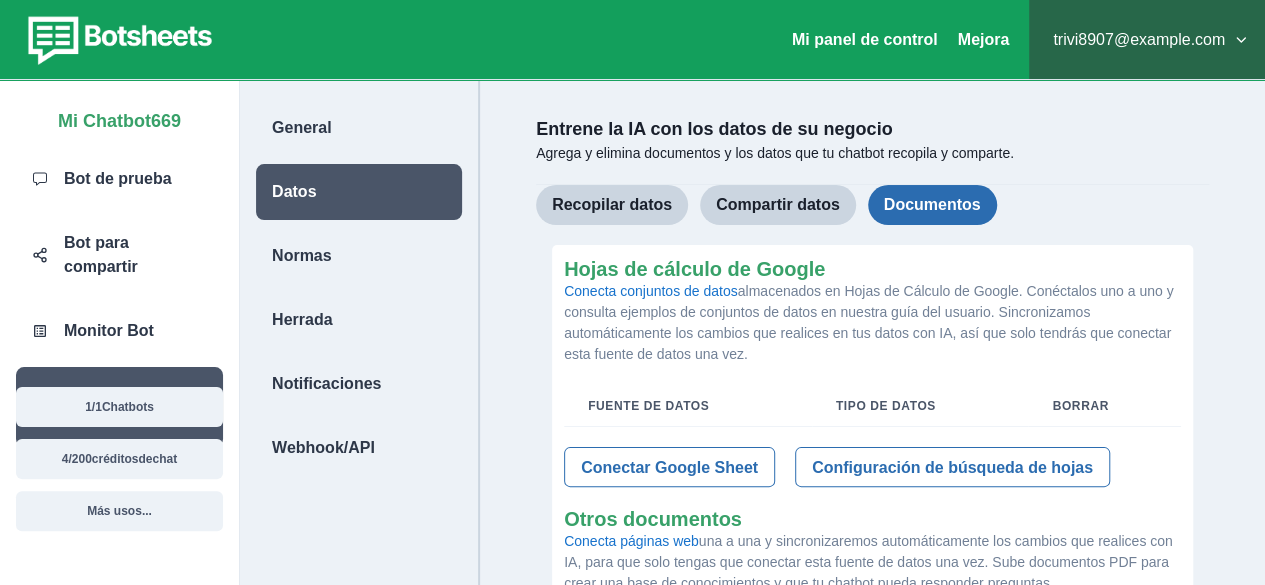 click on "Documentos" at bounding box center [932, 204] 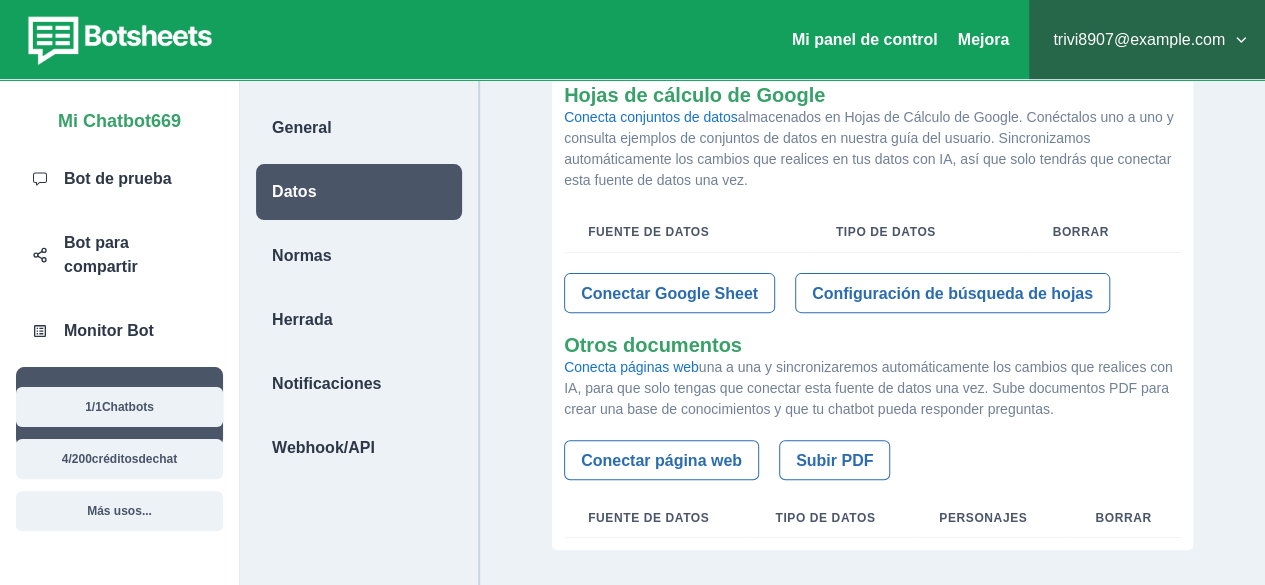 scroll, scrollTop: 0, scrollLeft: 0, axis: both 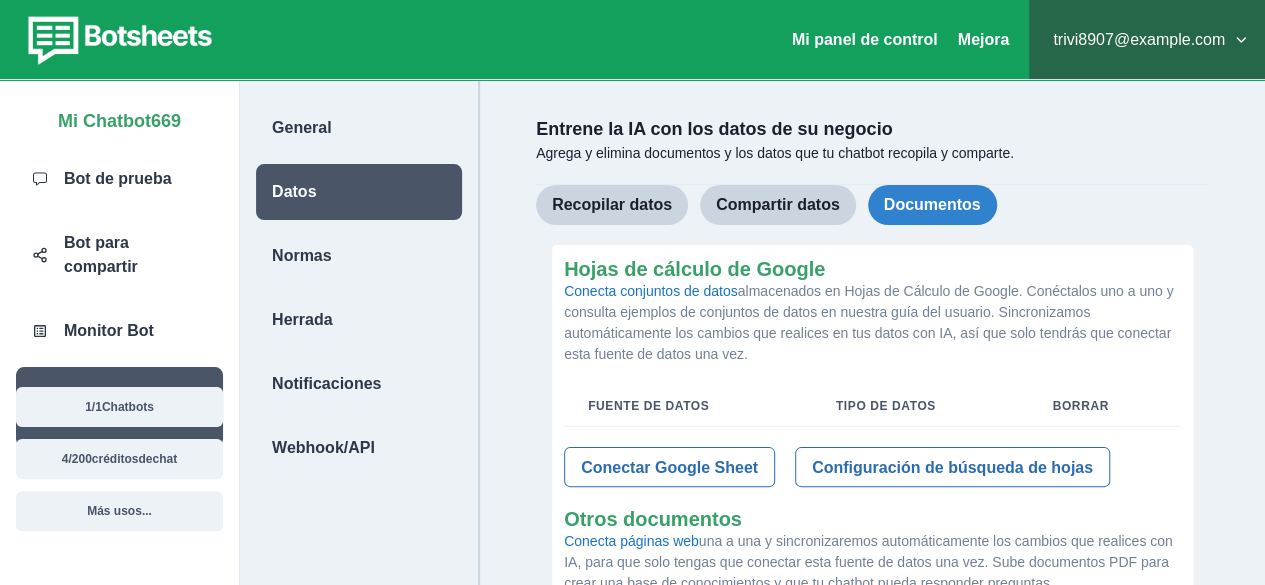 click on "Hojas de cálculo de Google Conecta conjuntos de datos  almacenados en Hojas de Cálculo de Google. Conéctalos uno a uno y consulta ejemplos de conjuntos de datos en nuestra guía del usuario. Sincronizamos automáticamente los cambios que realices en tus datos con IA, así que solo tendrás que conectar esta fuente de datos una vez. Fuente de datos Tipo de datos Borrar Conectar Google Sheet Configuración de búsqueda de hojas Otros documentos Conecta páginas web  una a una y sincronizaremos automáticamente los cambios que realices con IA, para que solo tengas que conectar esta fuente de datos una vez. Sube documentos PDF para crear una base de conocimientos y que tu chatbot pueda responder preguntas. Conectar página web Subir PDF Fuente de datos Tipo de datos Personajes Borrar" at bounding box center [872, 482] 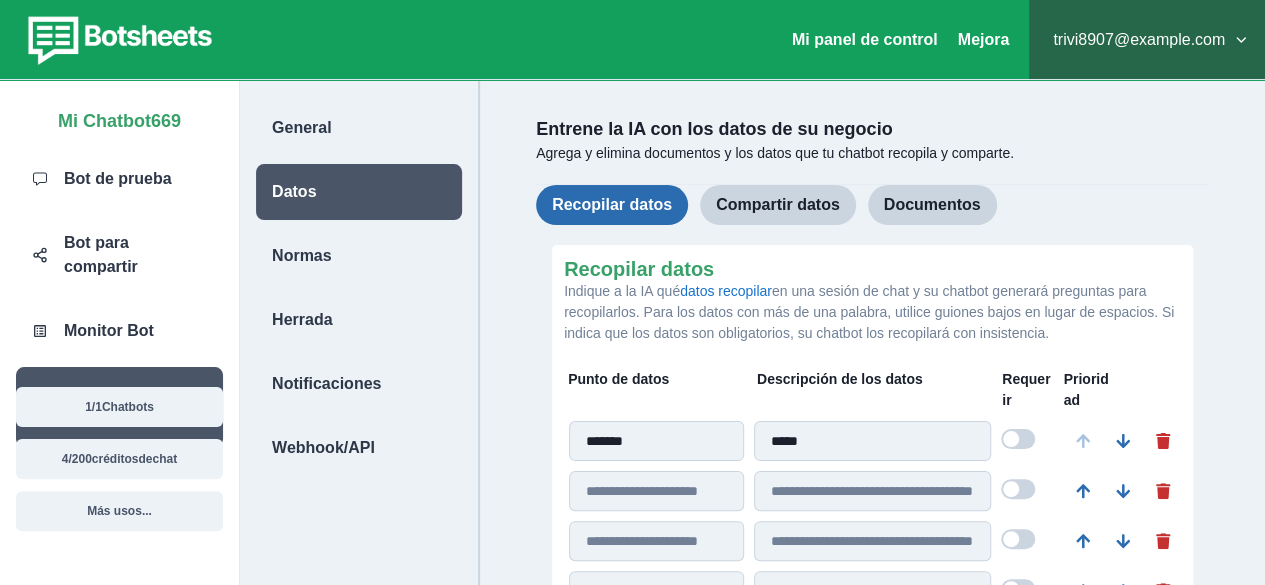 click on "Recopilar datos" at bounding box center [612, 204] 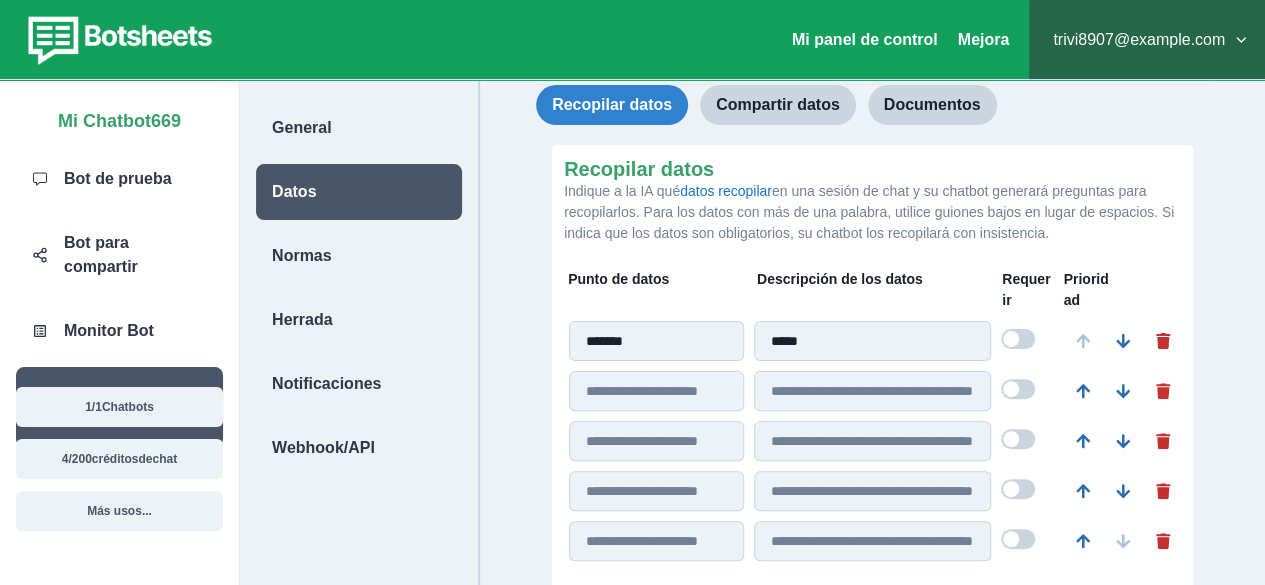 scroll, scrollTop: 100, scrollLeft: 0, axis: vertical 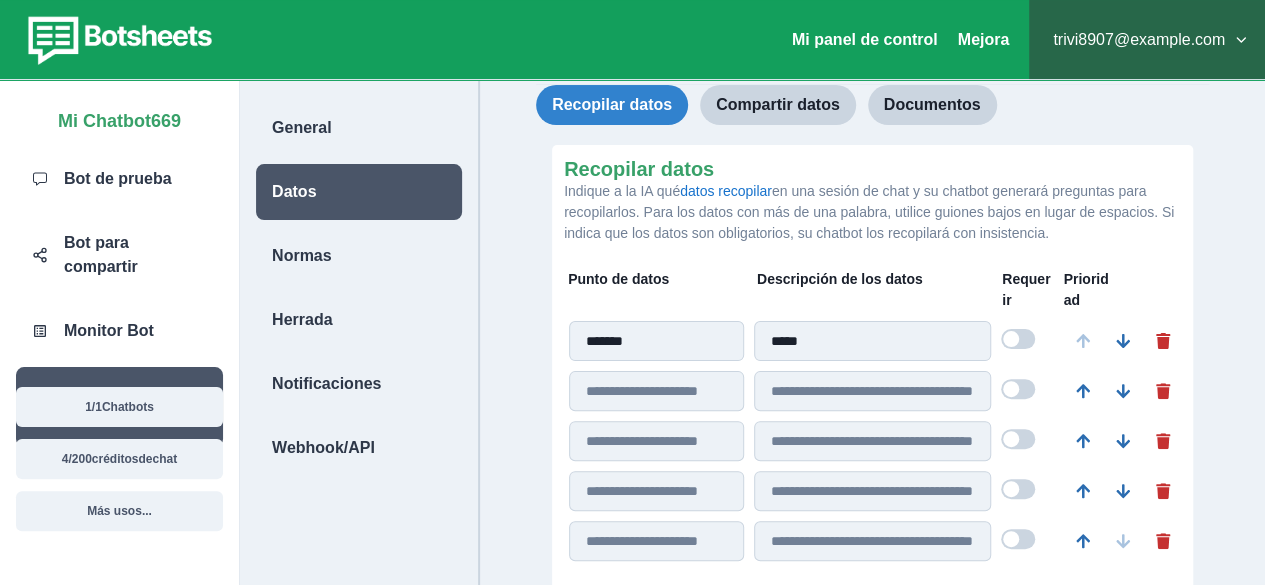 click at bounding box center (1011, 339) 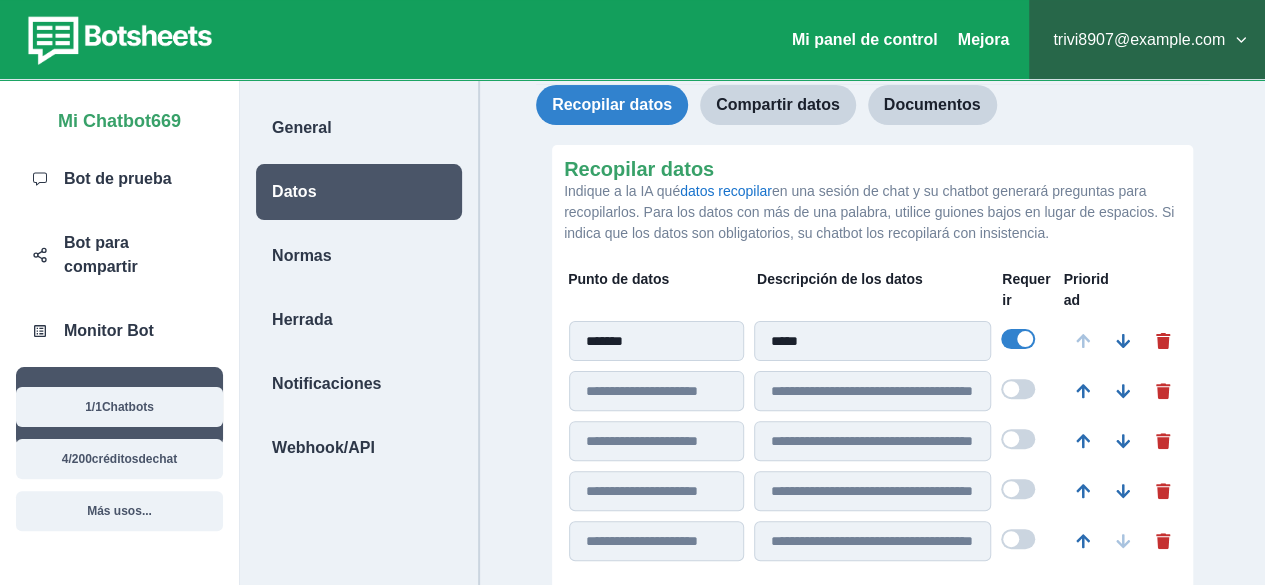 click at bounding box center (1025, 339) 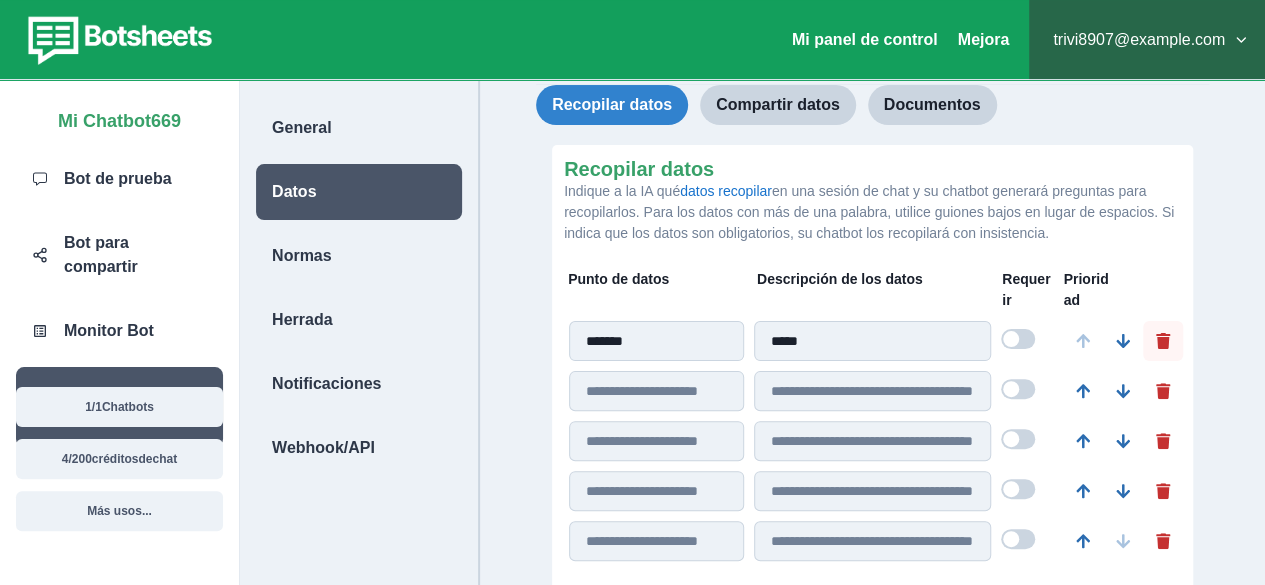 drag, startPoint x: 1172, startPoint y: 346, endPoint x: 1158, endPoint y: 345, distance: 14.035668 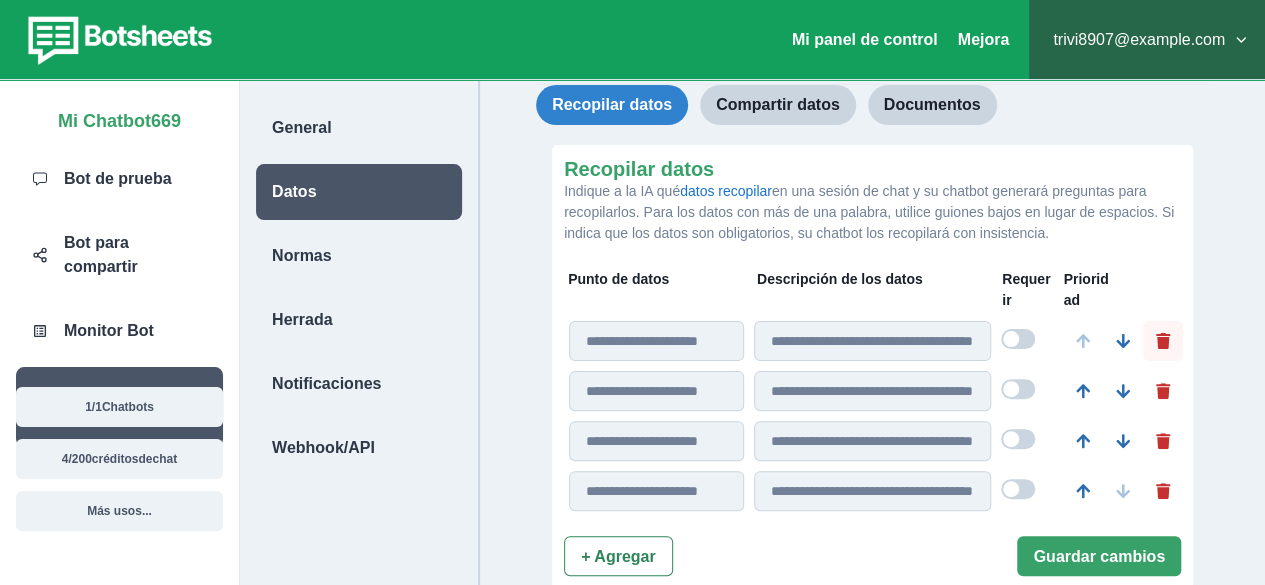 click 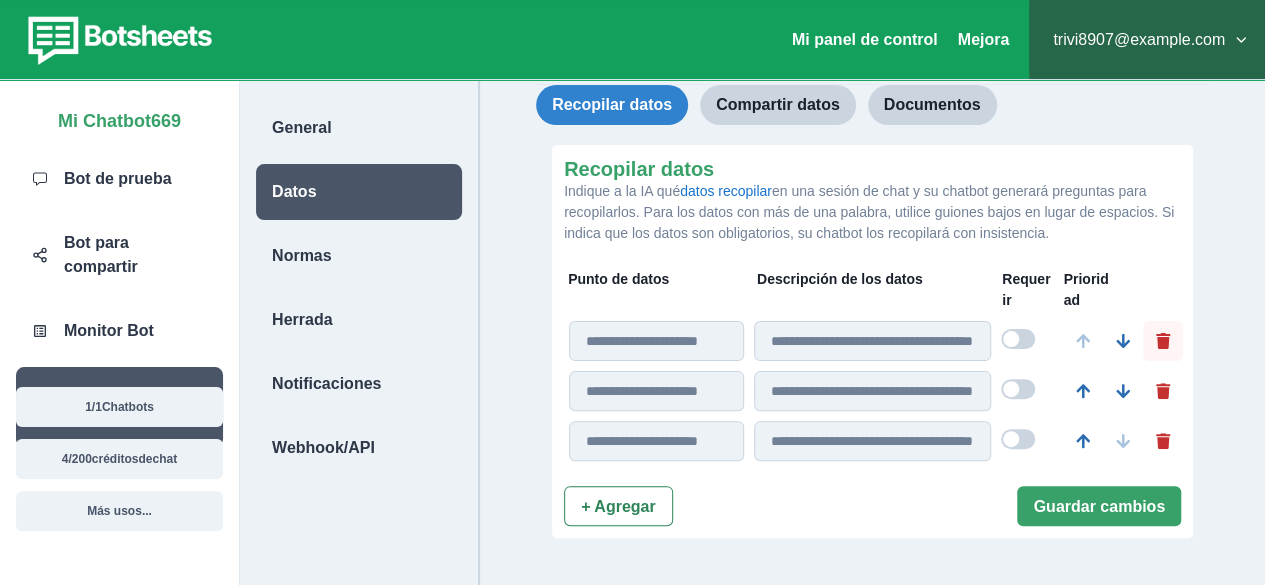 click 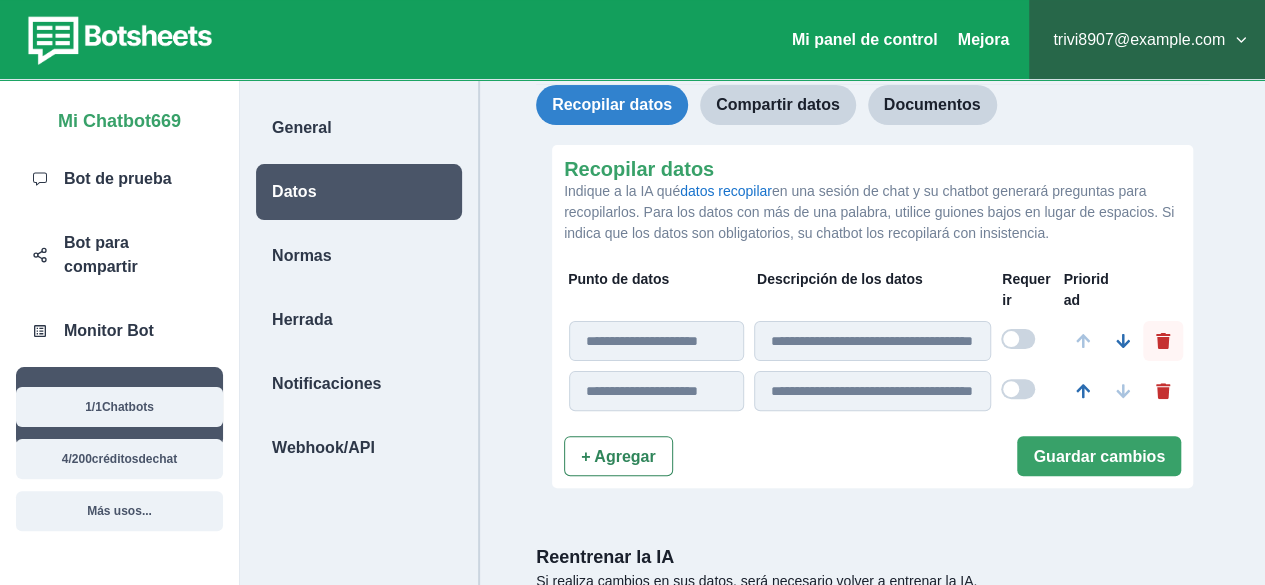 click 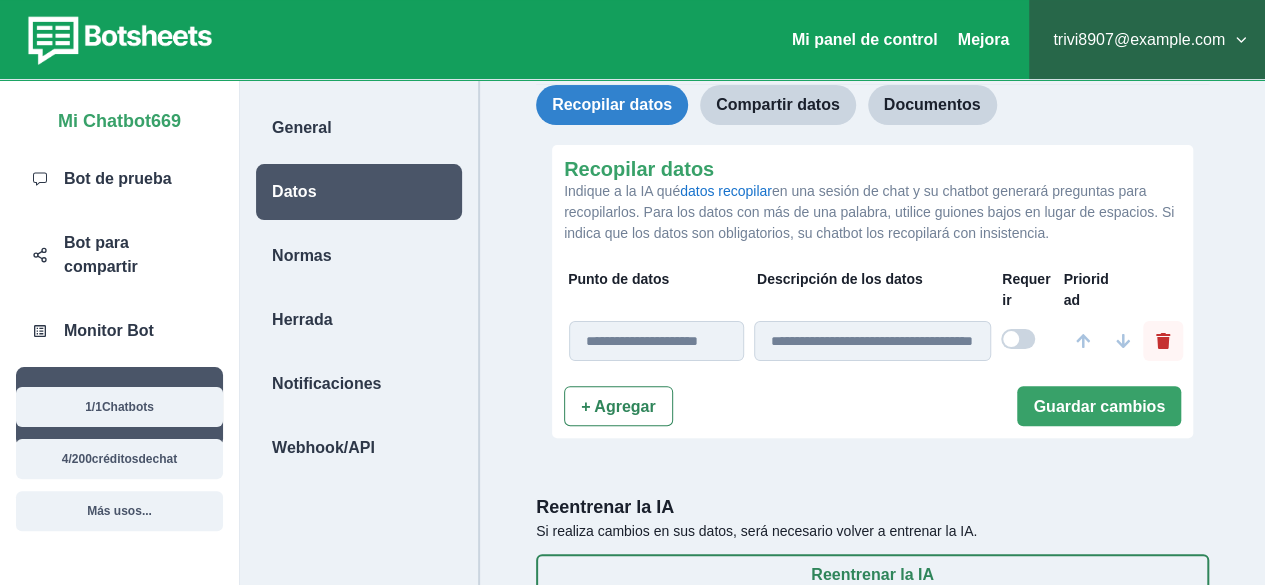 click 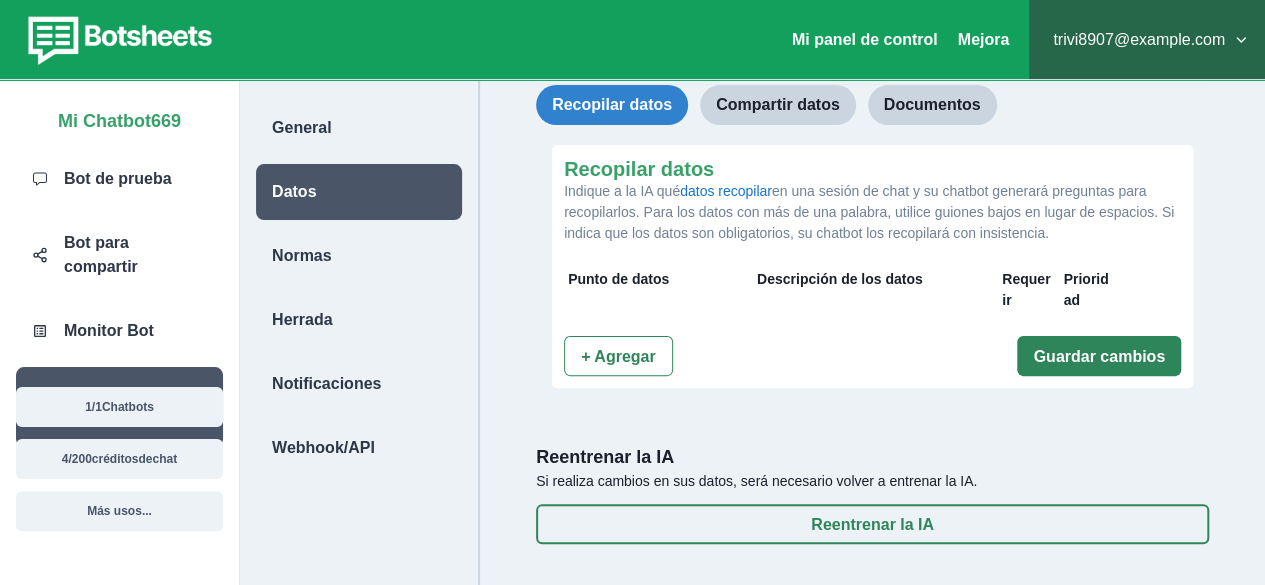 scroll, scrollTop: 0, scrollLeft: 0, axis: both 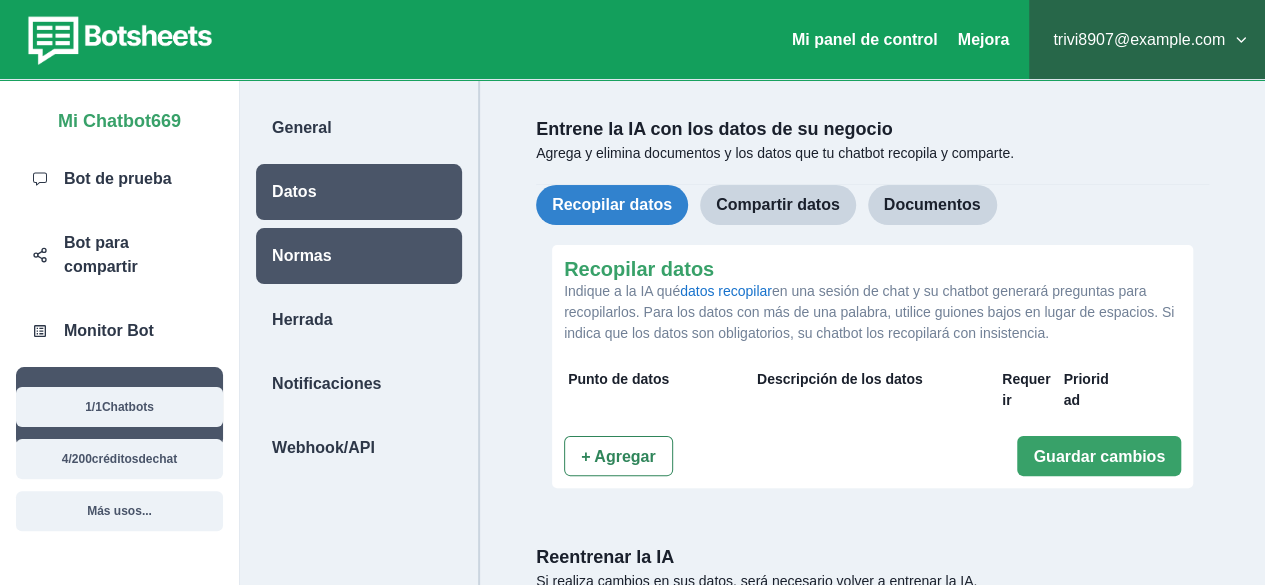 click on "Normas" at bounding box center [302, 255] 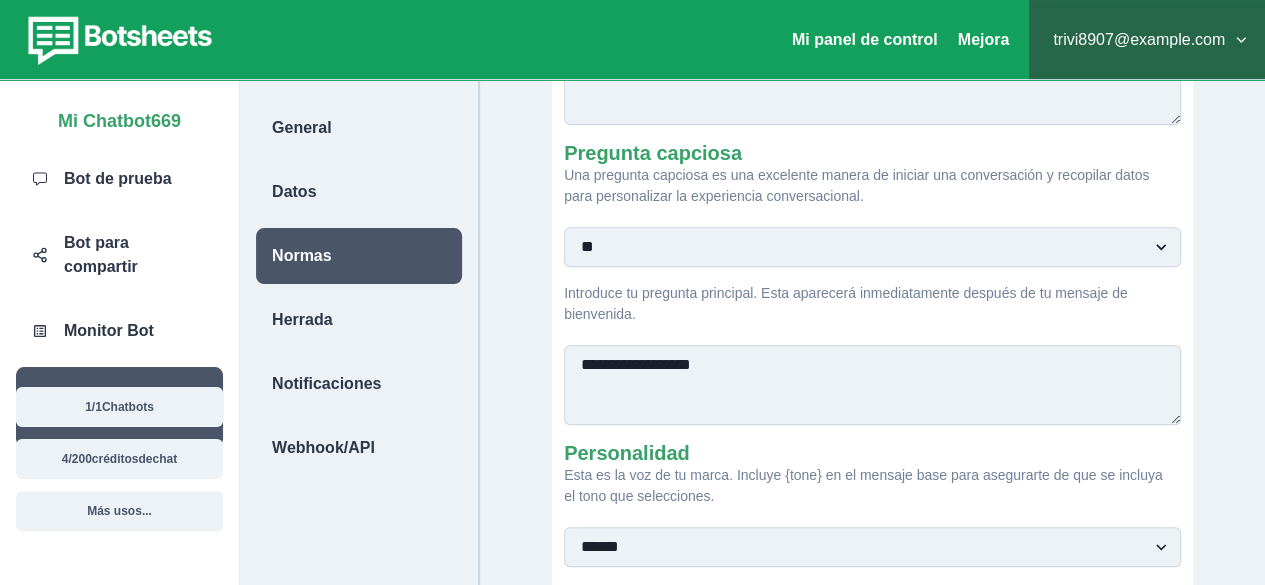 scroll, scrollTop: 0, scrollLeft: 0, axis: both 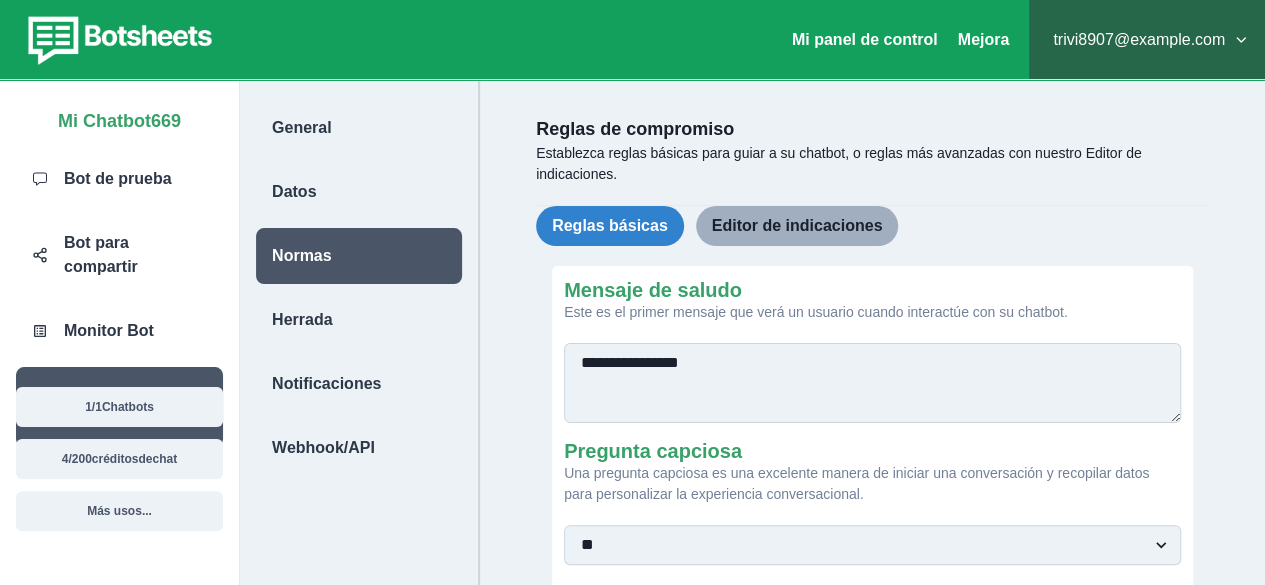 click on "Editor de indicaciones" at bounding box center [797, 225] 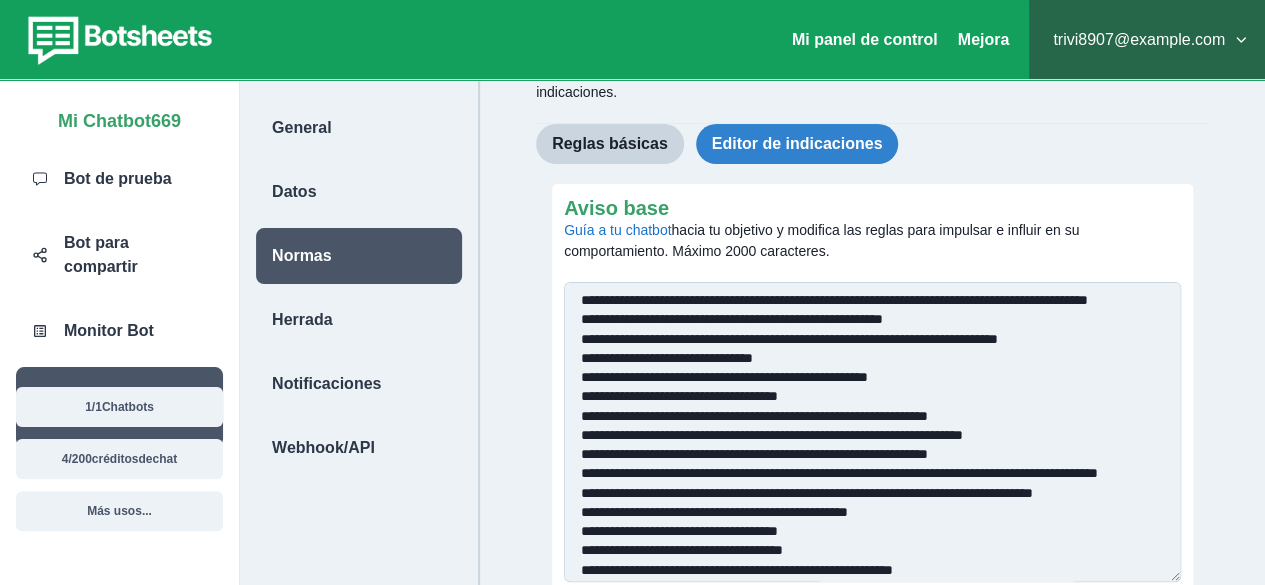 scroll, scrollTop: 300, scrollLeft: 0, axis: vertical 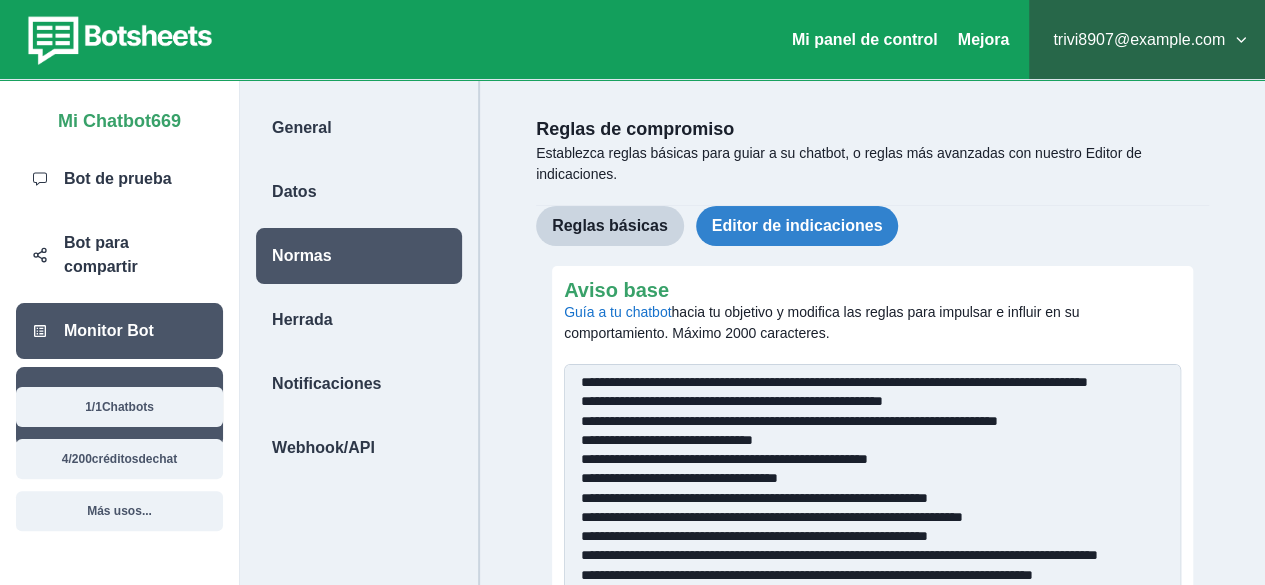 click on "Monitor Bot" at bounding box center (119, 331) 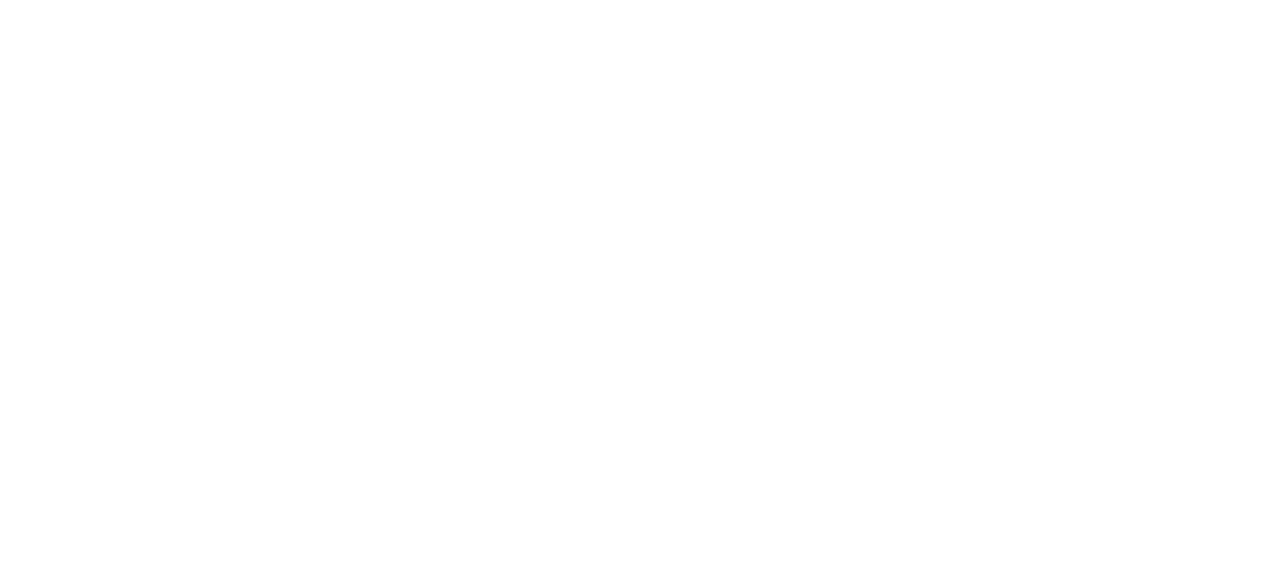 scroll, scrollTop: 0, scrollLeft: 0, axis: both 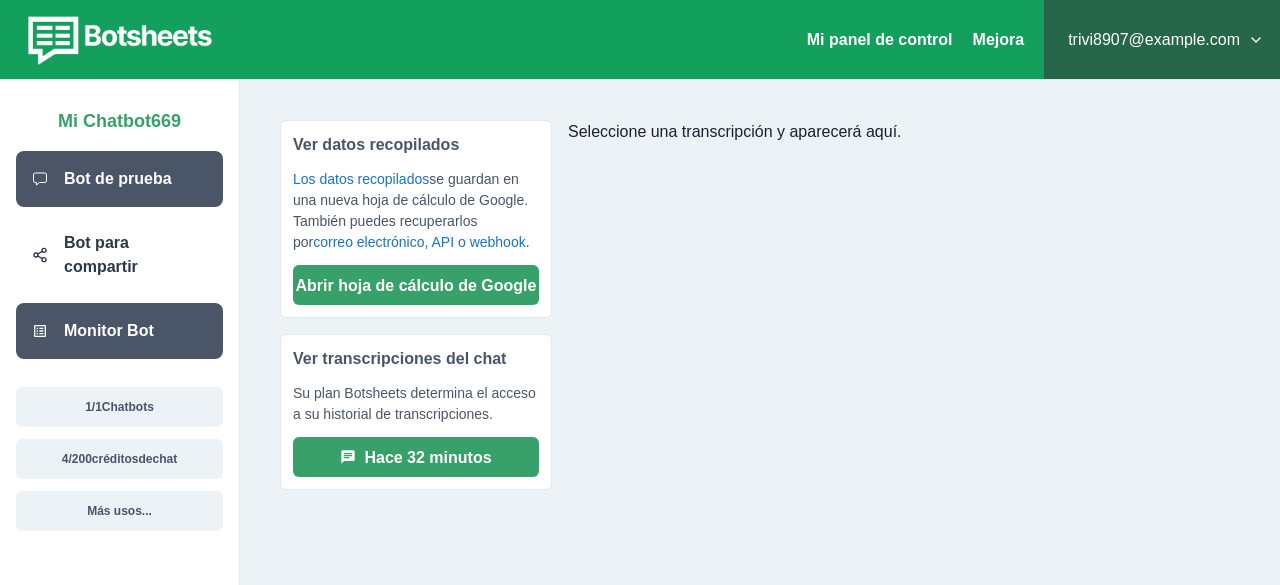 click on "Bot de prueba" at bounding box center [119, 179] 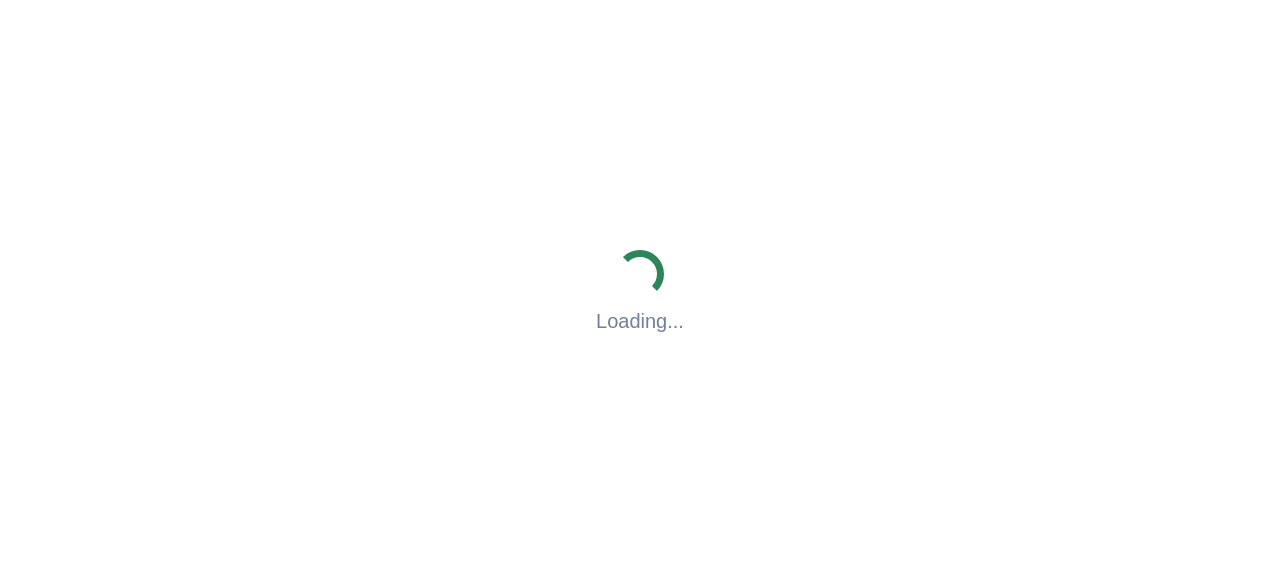 scroll, scrollTop: 0, scrollLeft: 0, axis: both 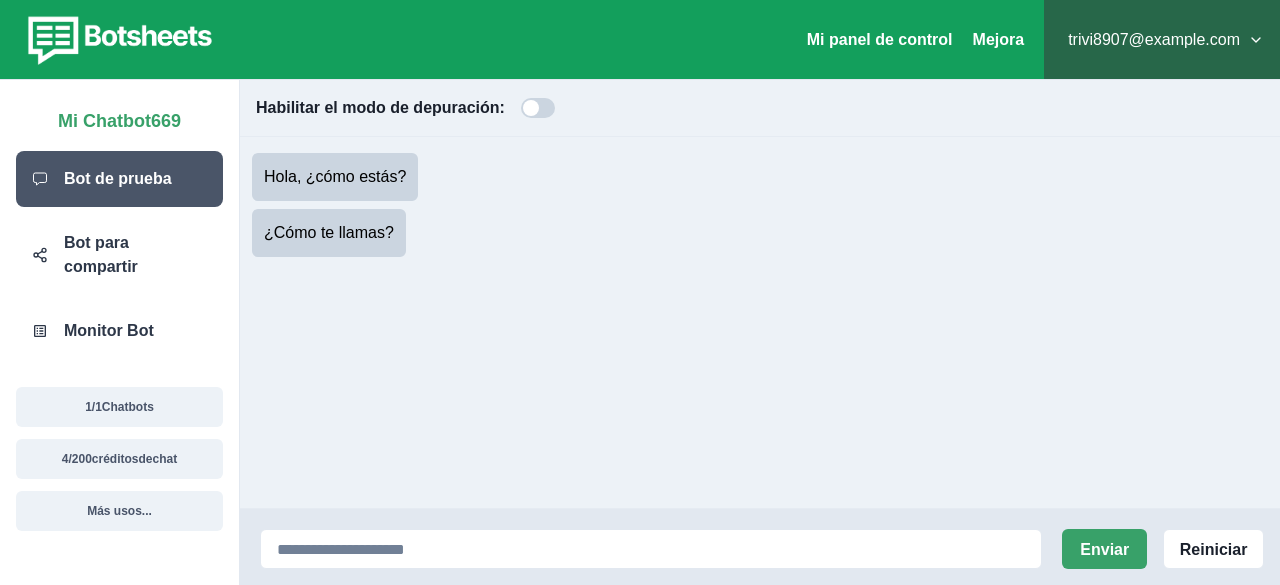 click on "Mi Chatbot669" at bounding box center [119, 121] 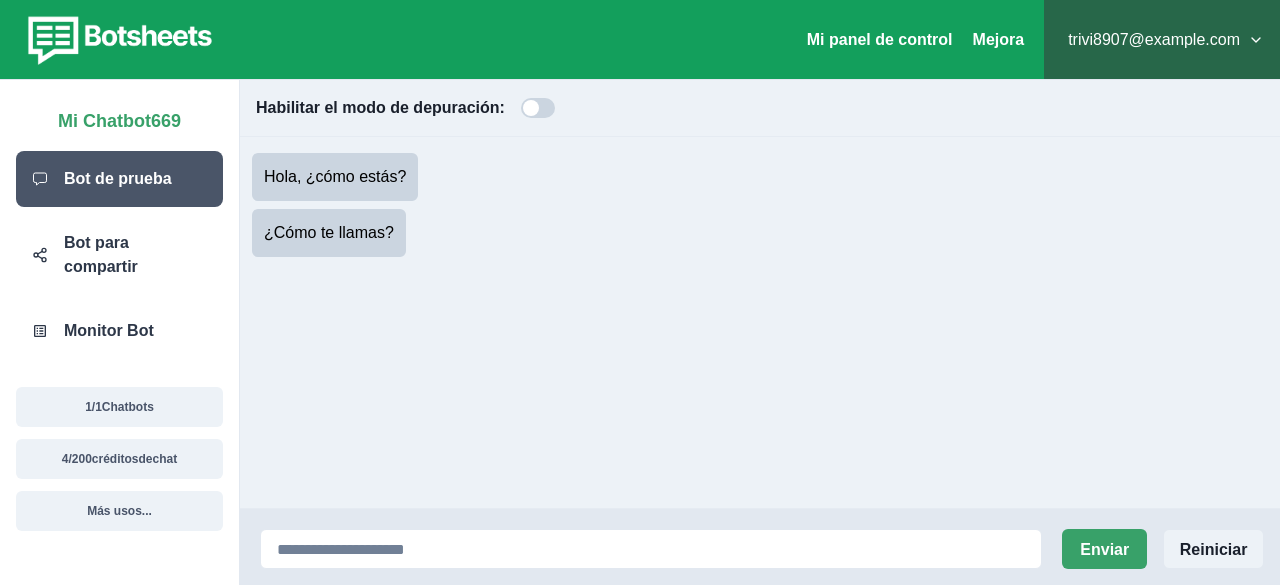click on "Reiniciar" at bounding box center (1214, 549) 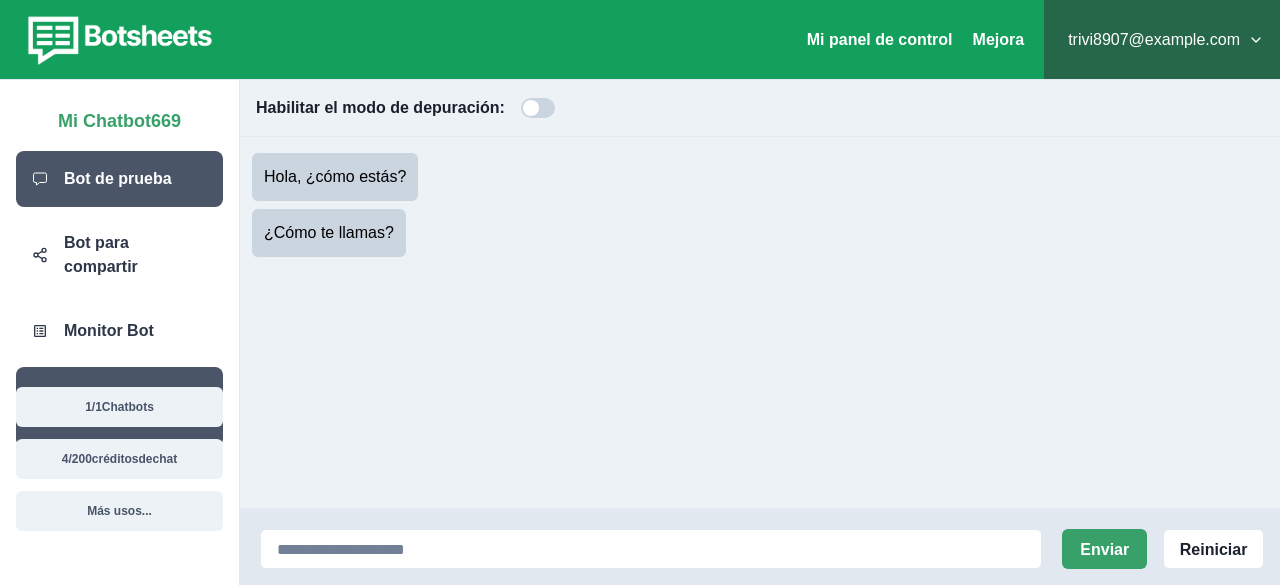 click on "Configuración del bot" at bounding box center (132, 406) 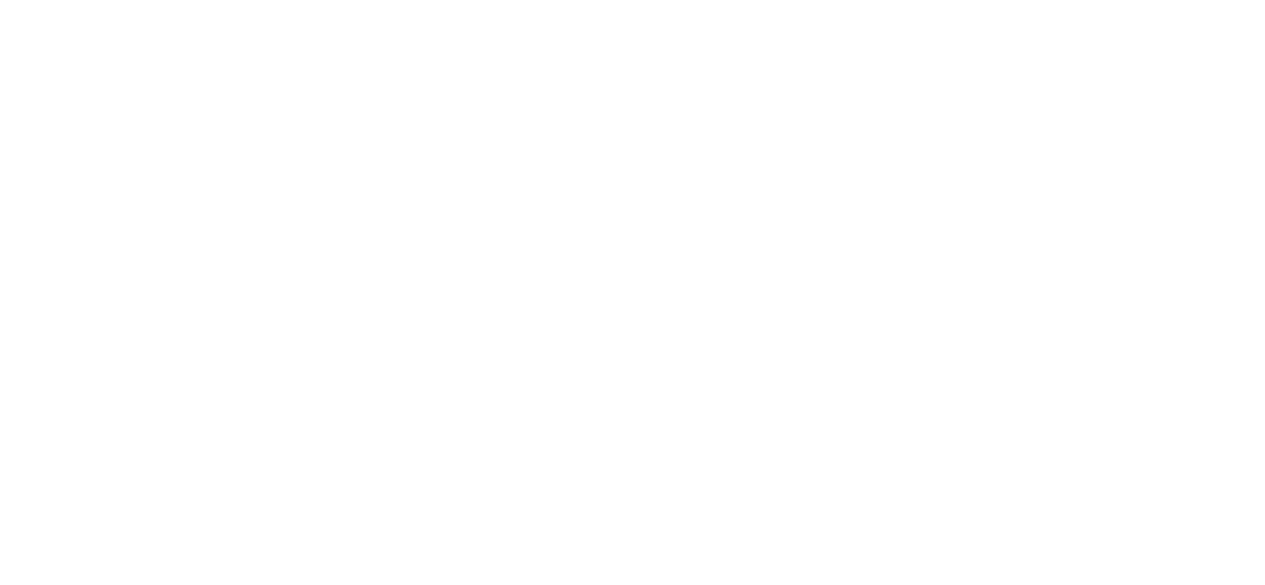 scroll, scrollTop: 0, scrollLeft: 0, axis: both 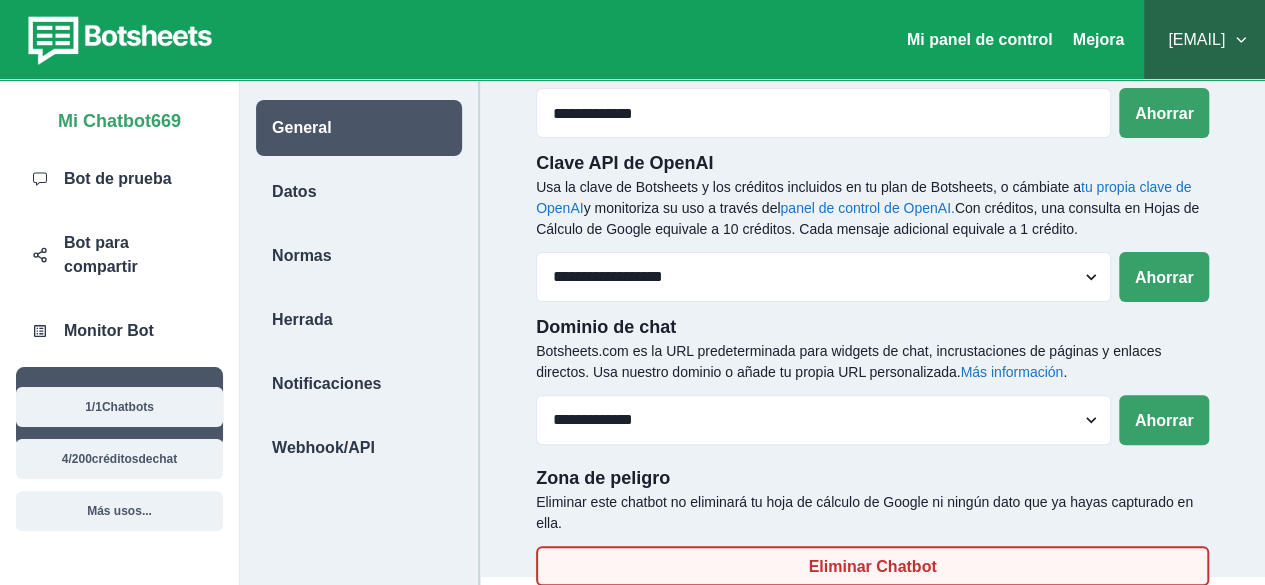 click on "Eliminar Chatbot" at bounding box center [872, 566] 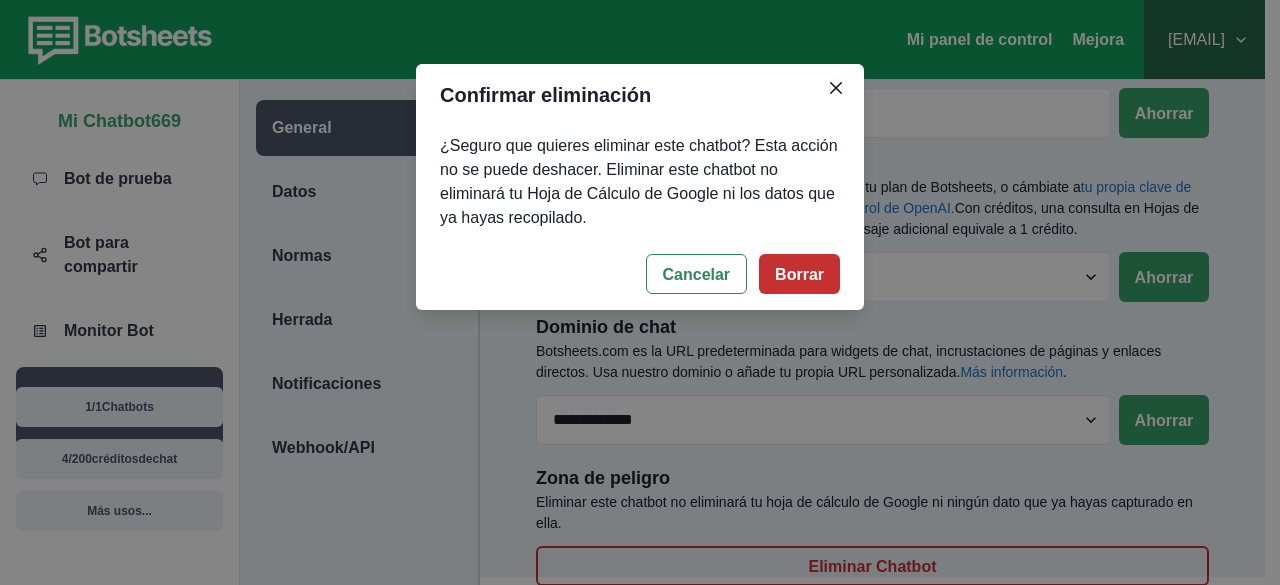 click on "Borrar" at bounding box center [799, 274] 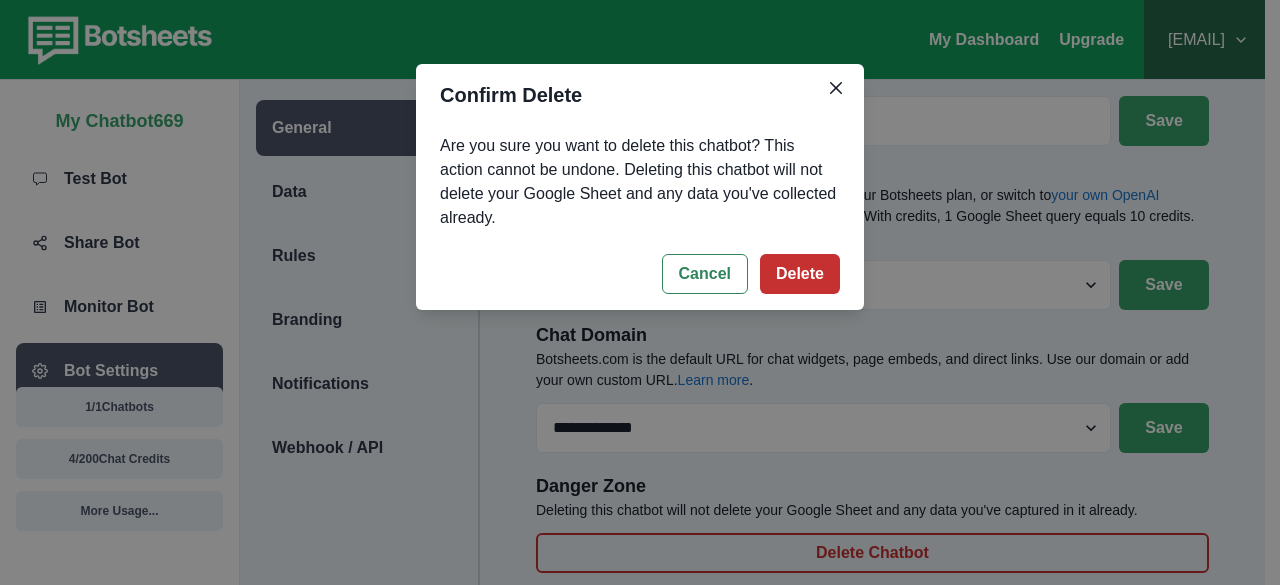 scroll, scrollTop: 80, scrollLeft: 0, axis: vertical 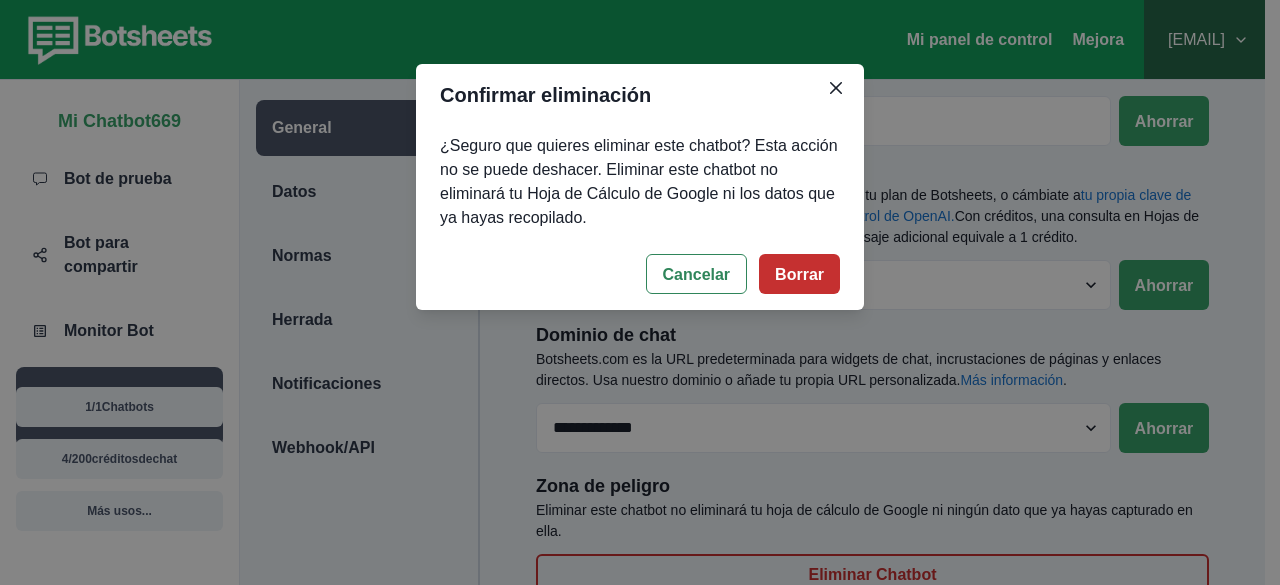 click on "Borrar" at bounding box center [799, 274] 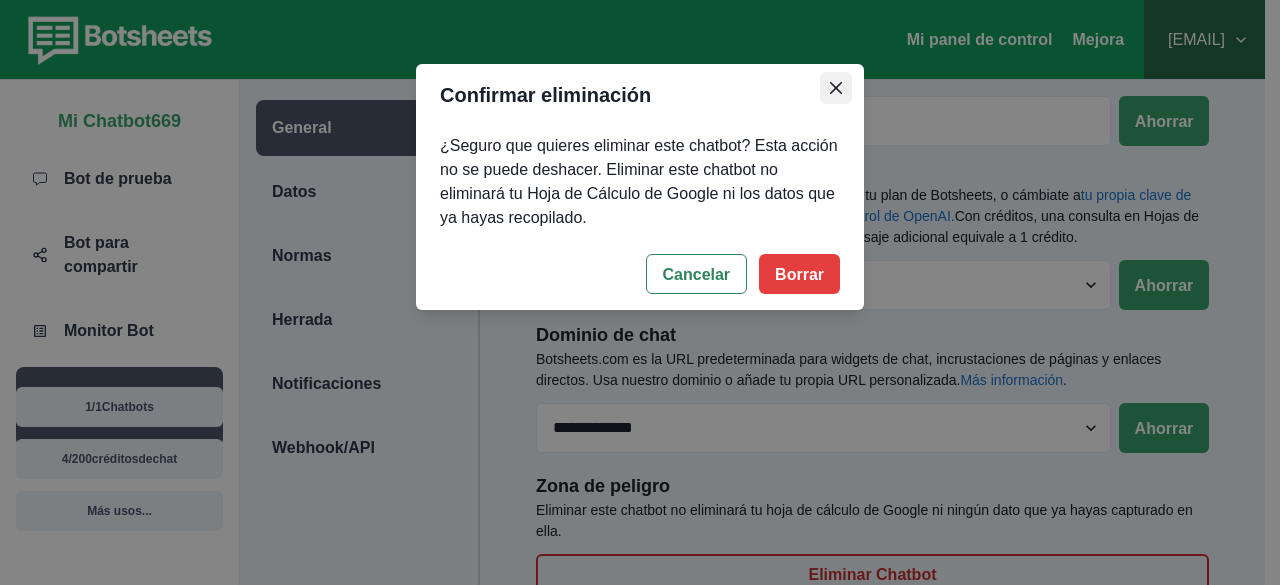 click 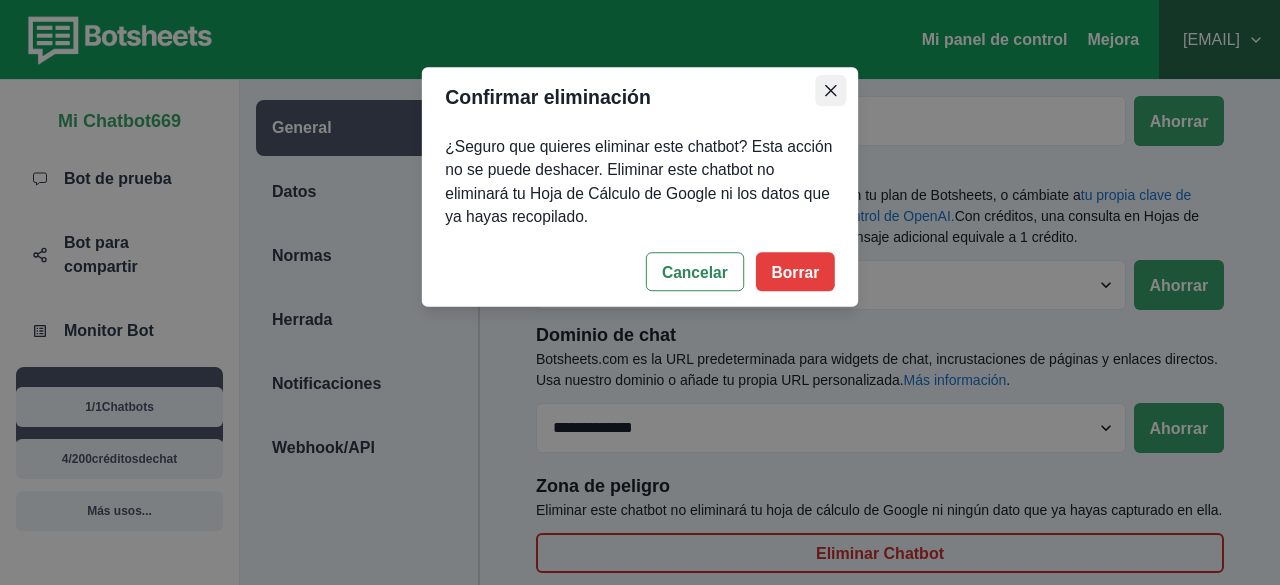 scroll, scrollTop: 88, scrollLeft: 0, axis: vertical 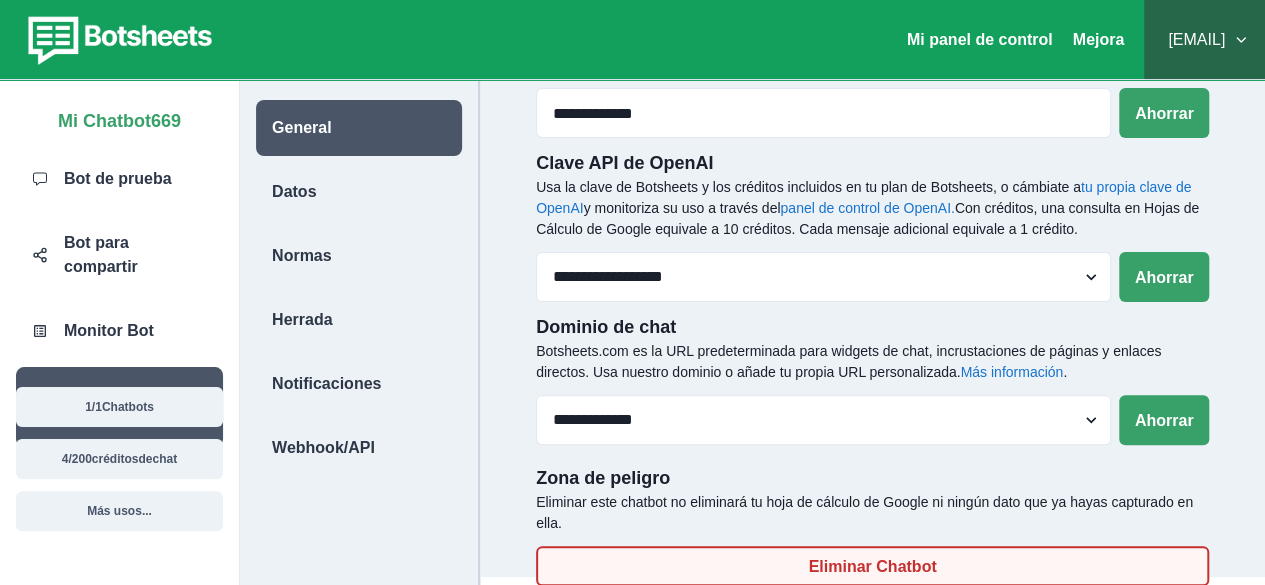 click on "Eliminar Chatbot" at bounding box center [872, 566] 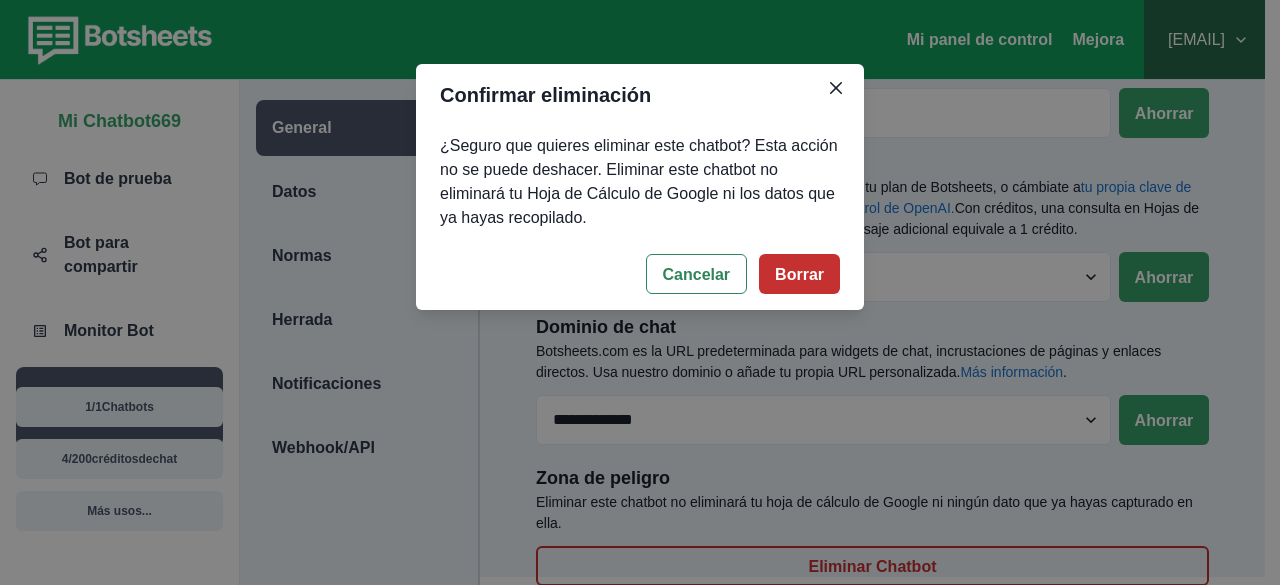 click on "Borrar" at bounding box center [799, 274] 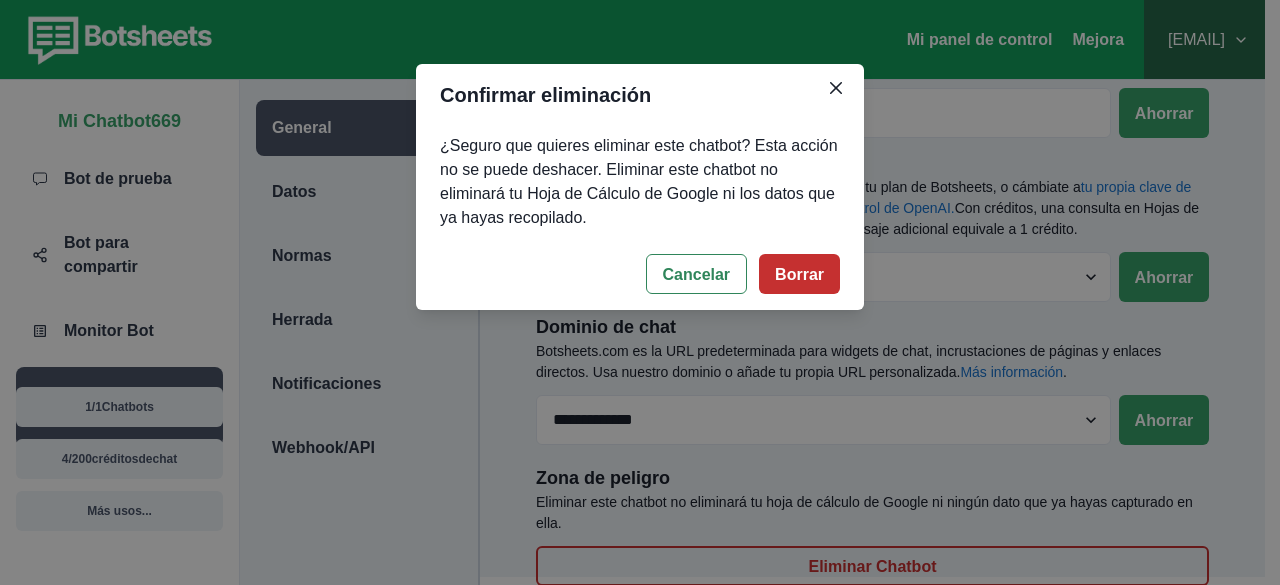 click on "Borrar" at bounding box center [799, 274] 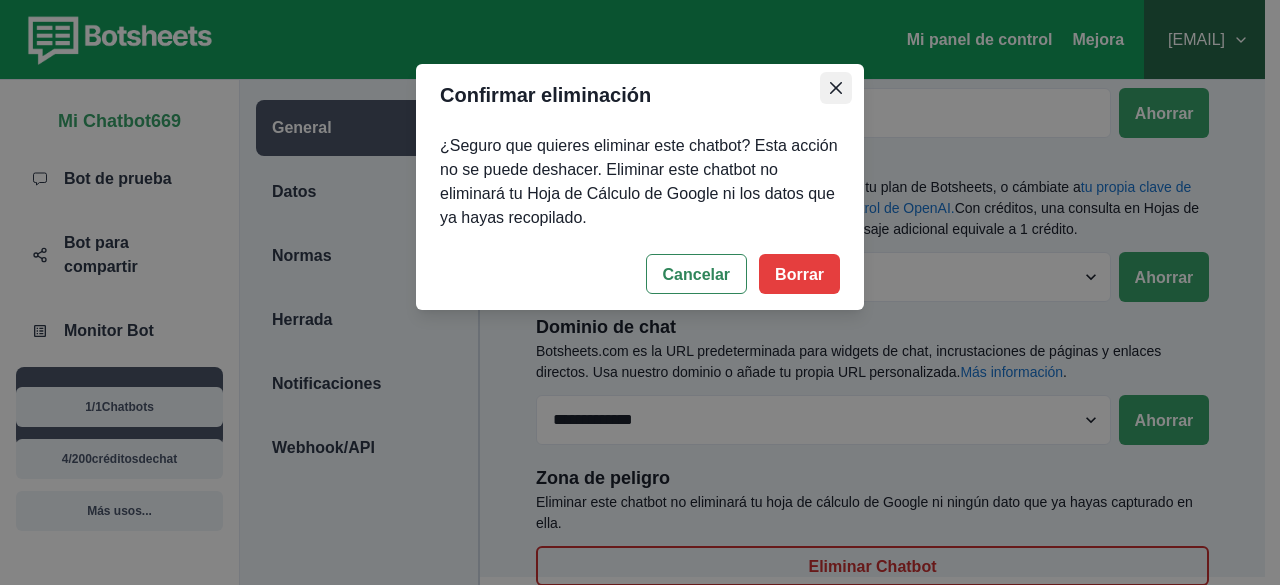 click 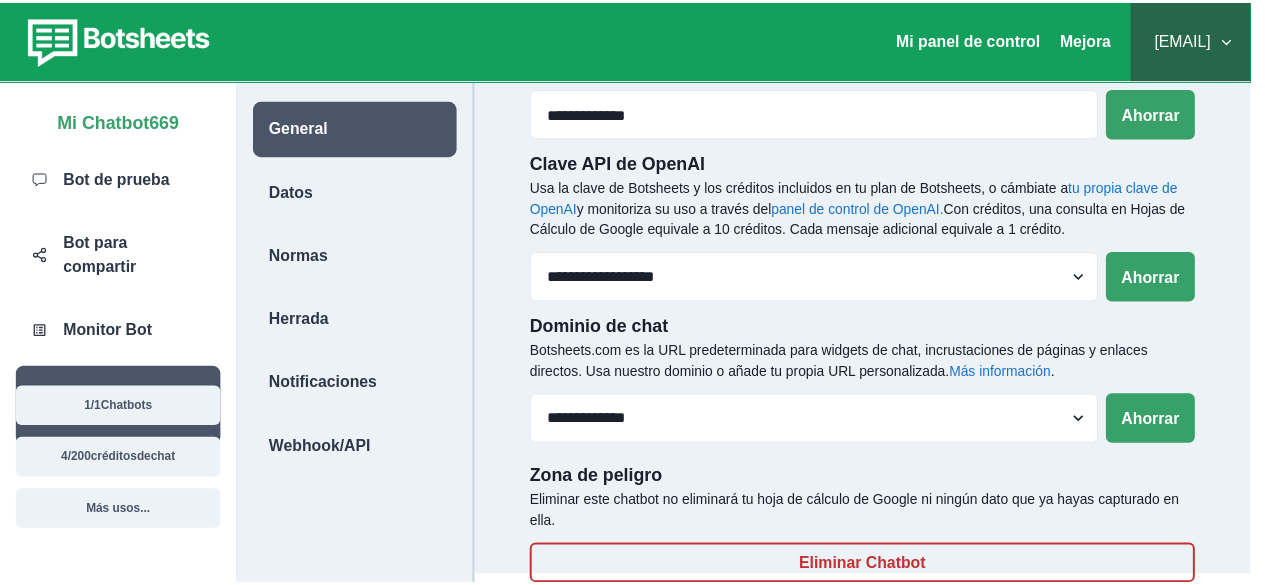 scroll, scrollTop: 88, scrollLeft: 0, axis: vertical 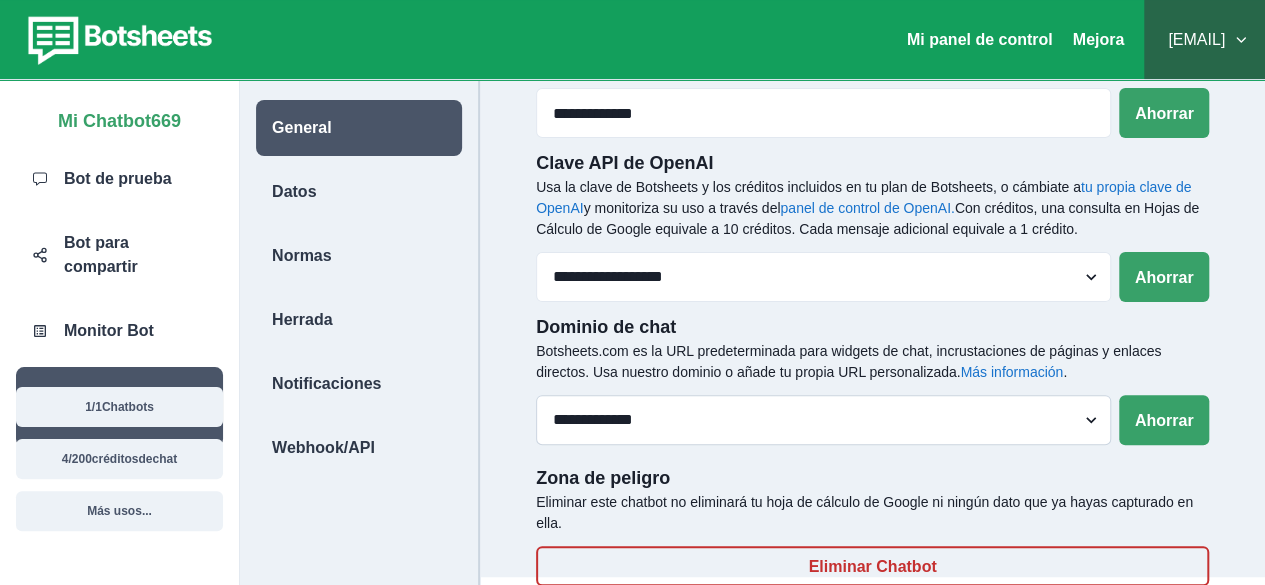 click on "**********" at bounding box center [823, 420] 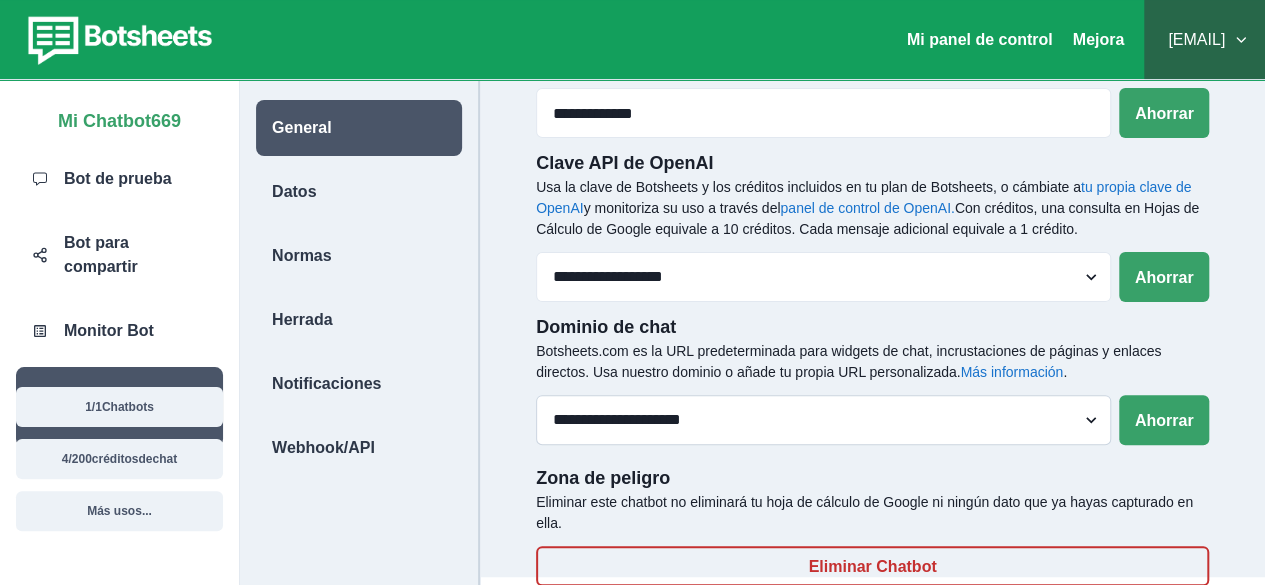 click on "**********" at bounding box center (823, 420) 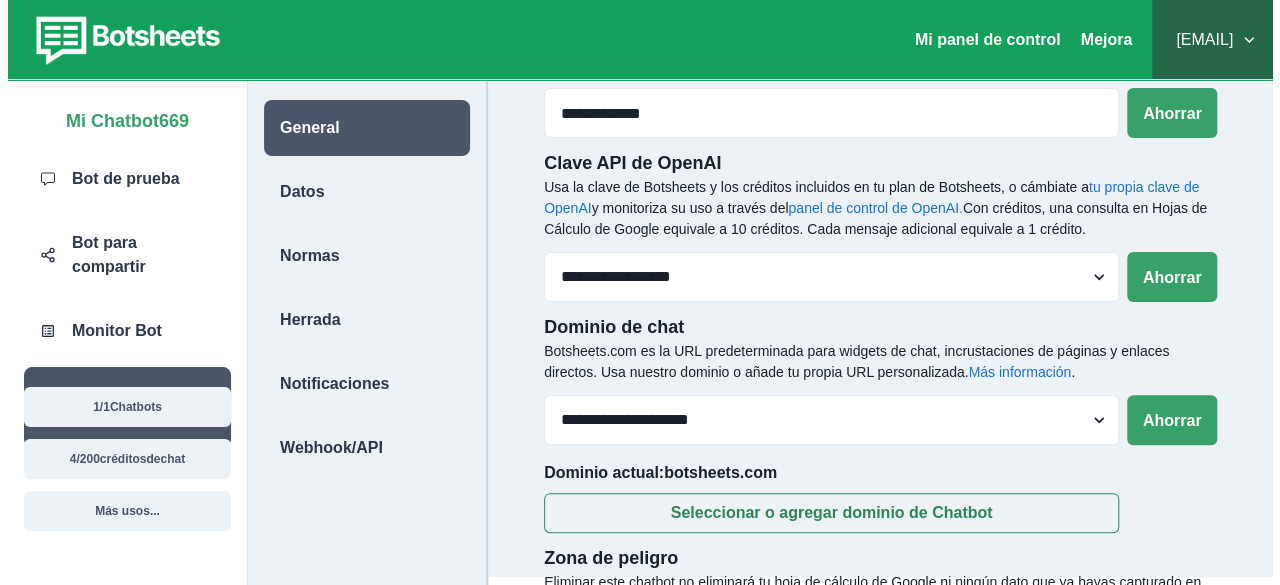 scroll, scrollTop: 168, scrollLeft: 0, axis: vertical 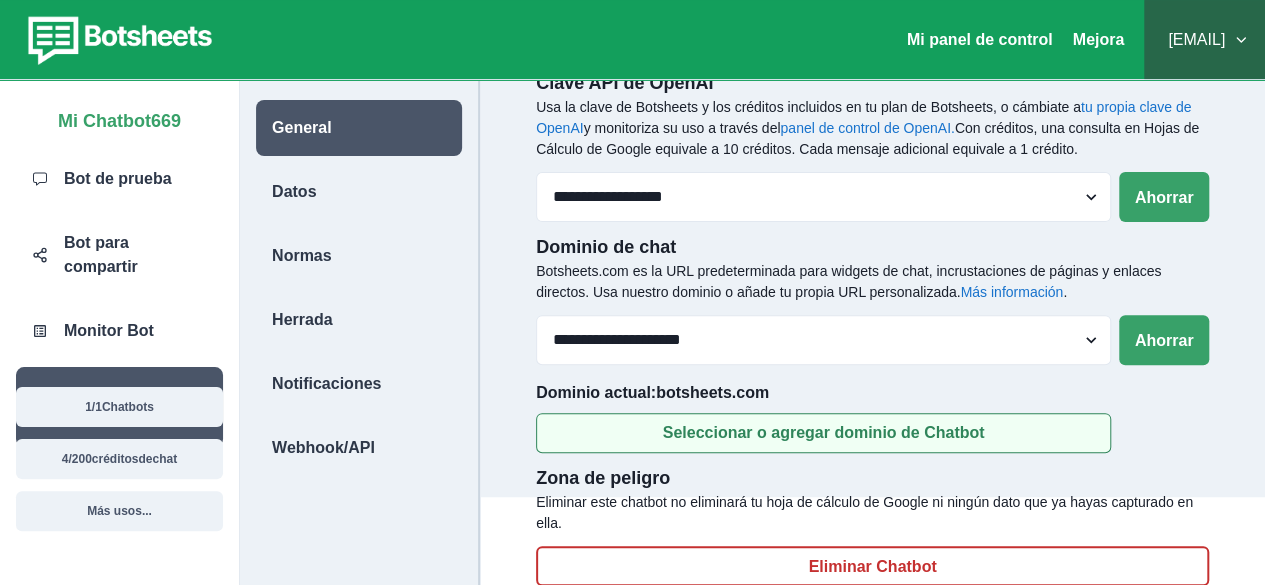 click on "Seleccionar o agregar dominio de Chatbot" at bounding box center (823, 433) 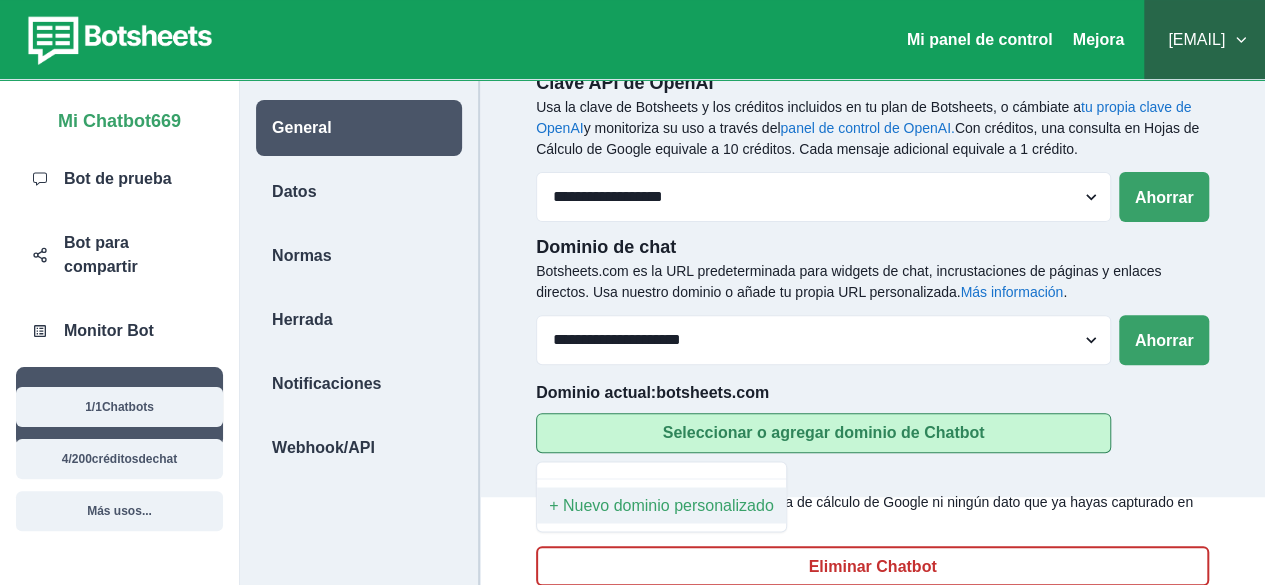 click on "+ Nuevo dominio personalizado" at bounding box center [661, 504] 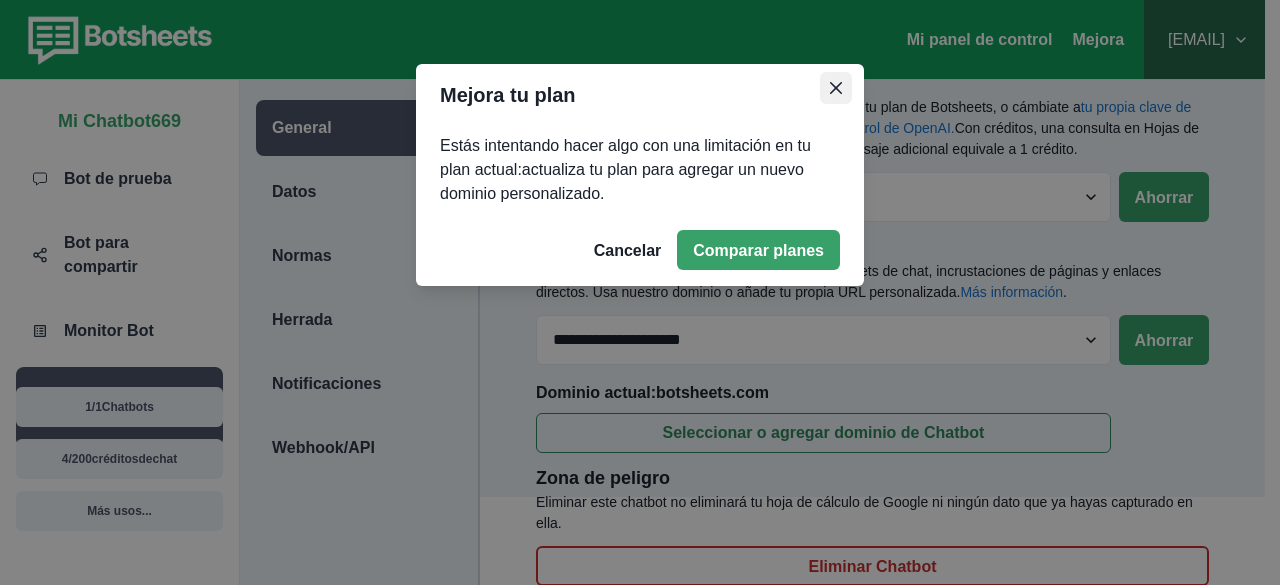 click 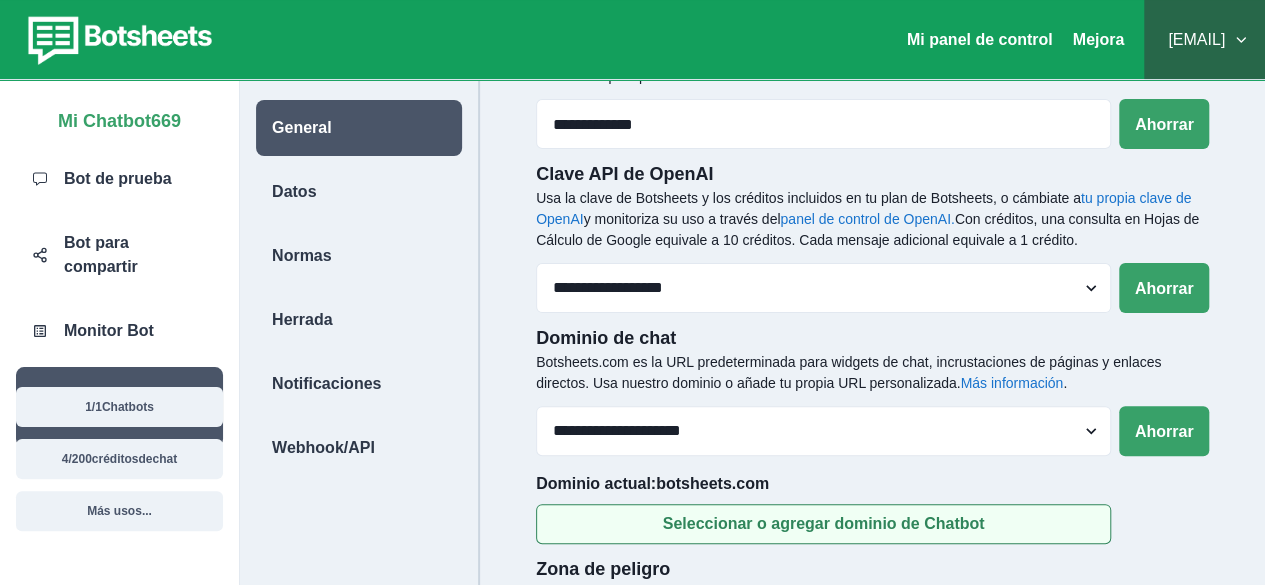scroll, scrollTop: 0, scrollLeft: 0, axis: both 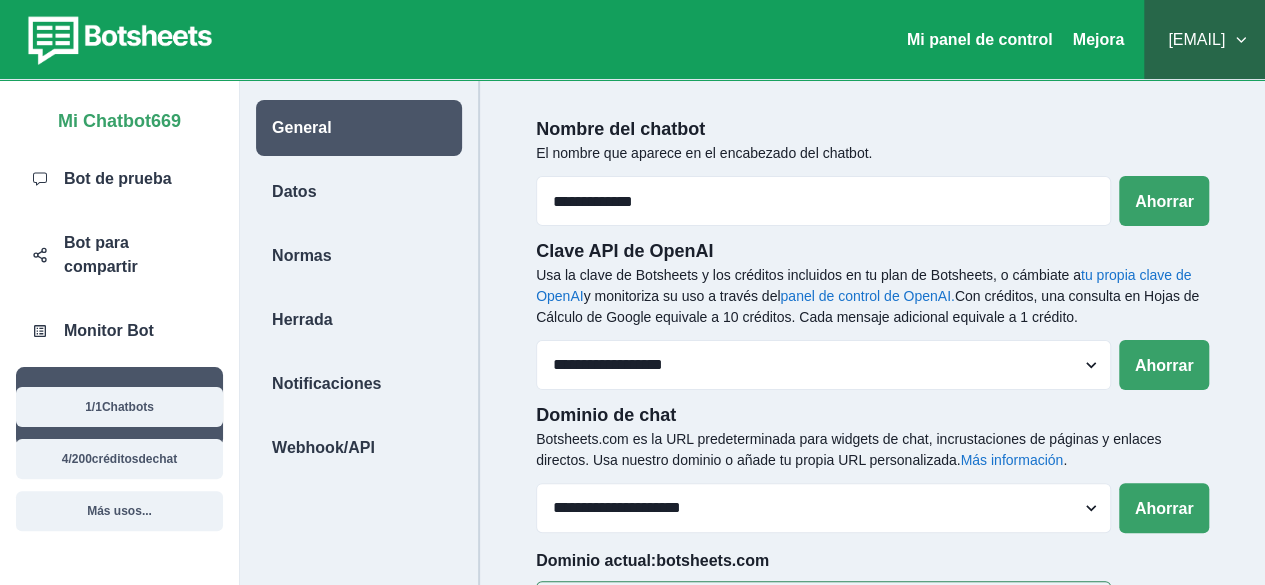 drag, startPoint x: 717, startPoint y: 209, endPoint x: 528, endPoint y: 211, distance: 189.01057 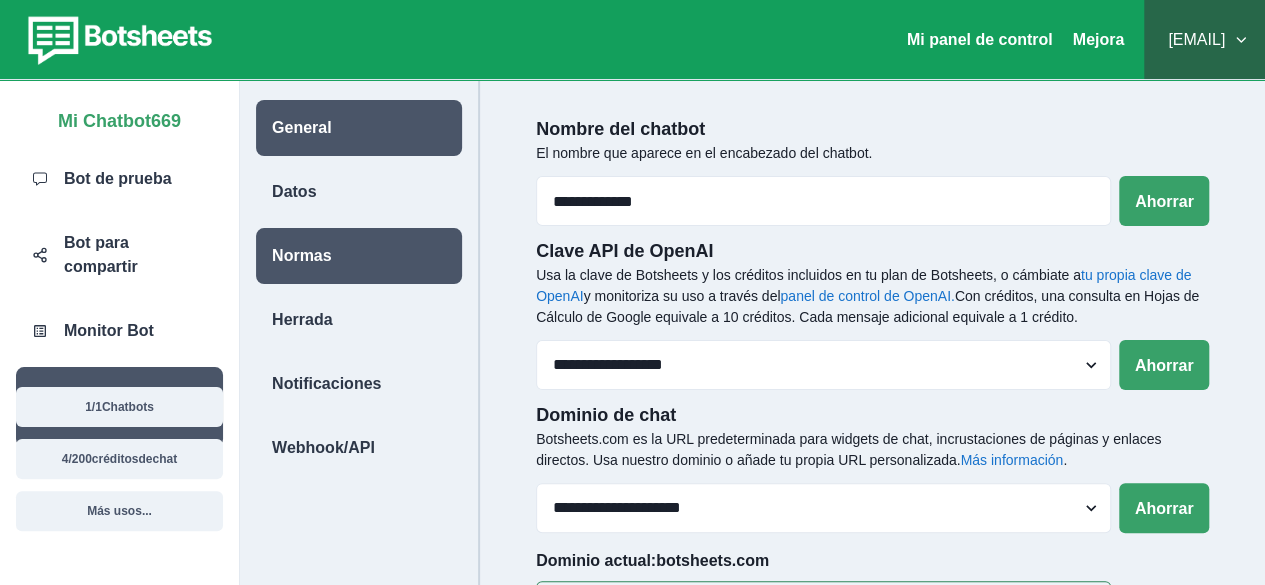 click on "Normas" at bounding box center [359, 256] 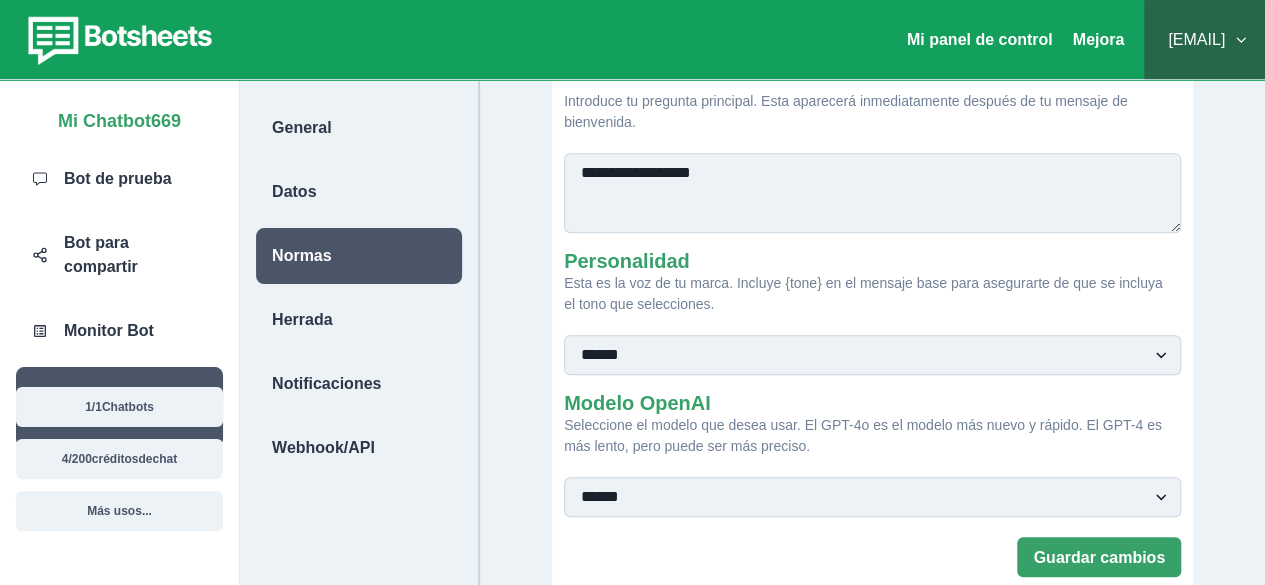 scroll, scrollTop: 500, scrollLeft: 0, axis: vertical 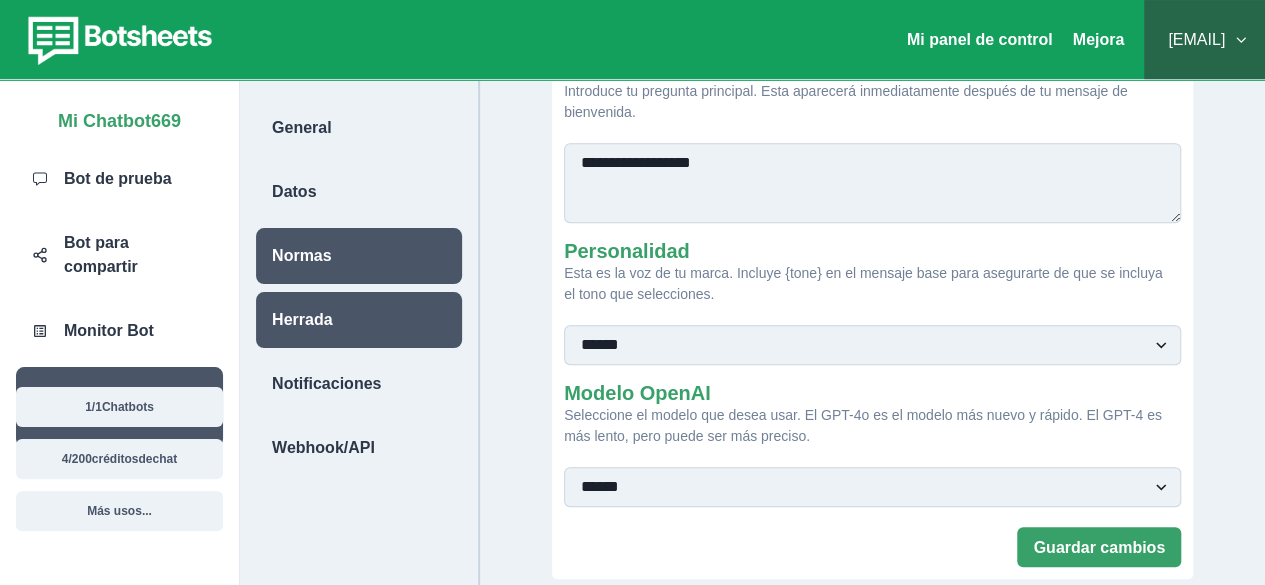 click on "Herrada" at bounding box center [359, 320] 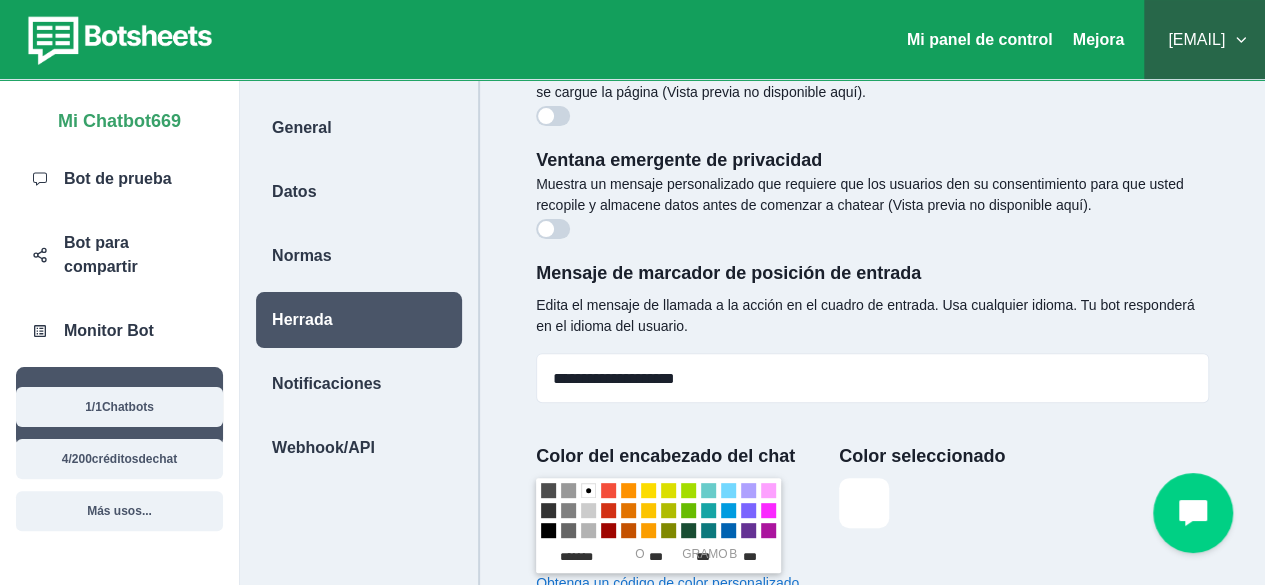 scroll, scrollTop: 200, scrollLeft: 0, axis: vertical 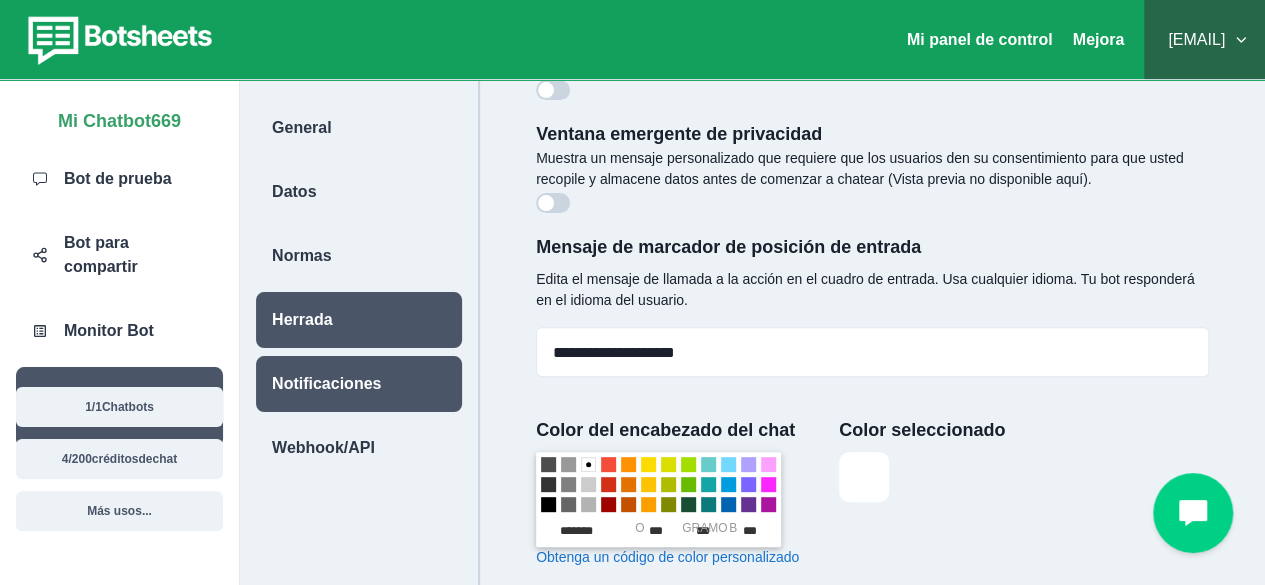 click on "Notificaciones" at bounding box center (326, 383) 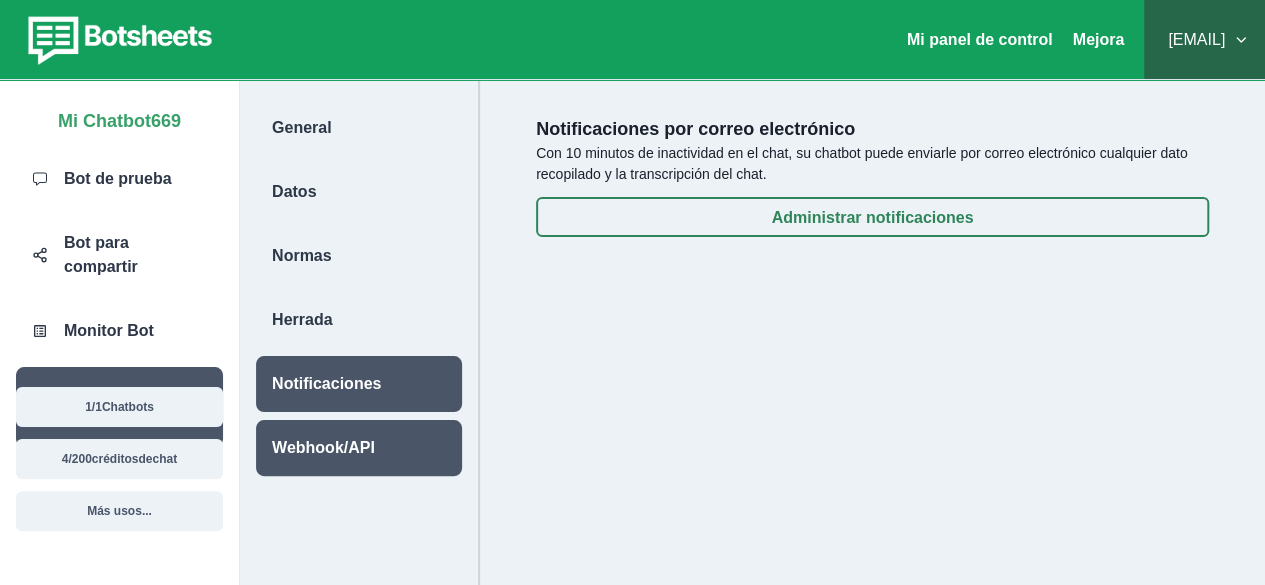 click on "Webhook/API" at bounding box center [323, 447] 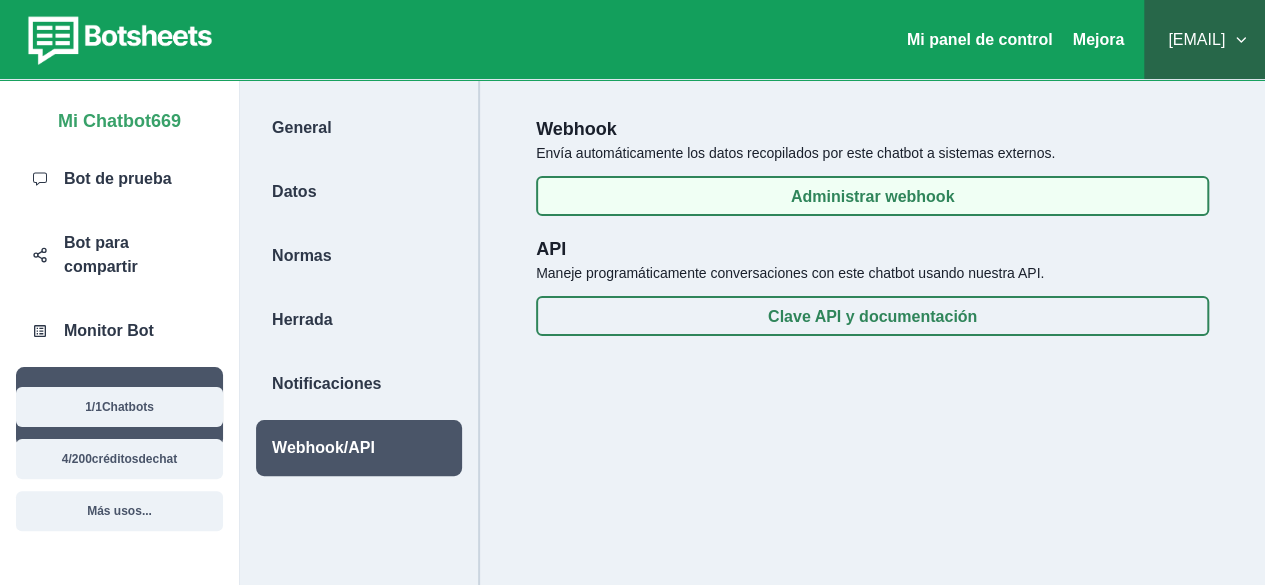 click on "Administrar webhook" at bounding box center (872, 196) 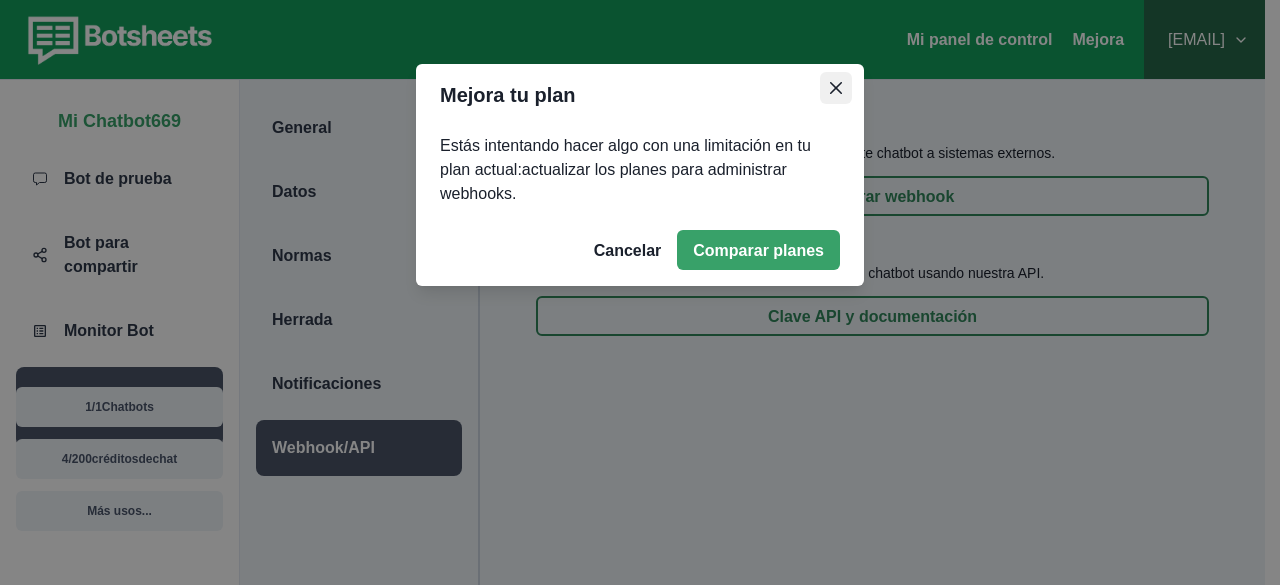 click at bounding box center (836, 88) 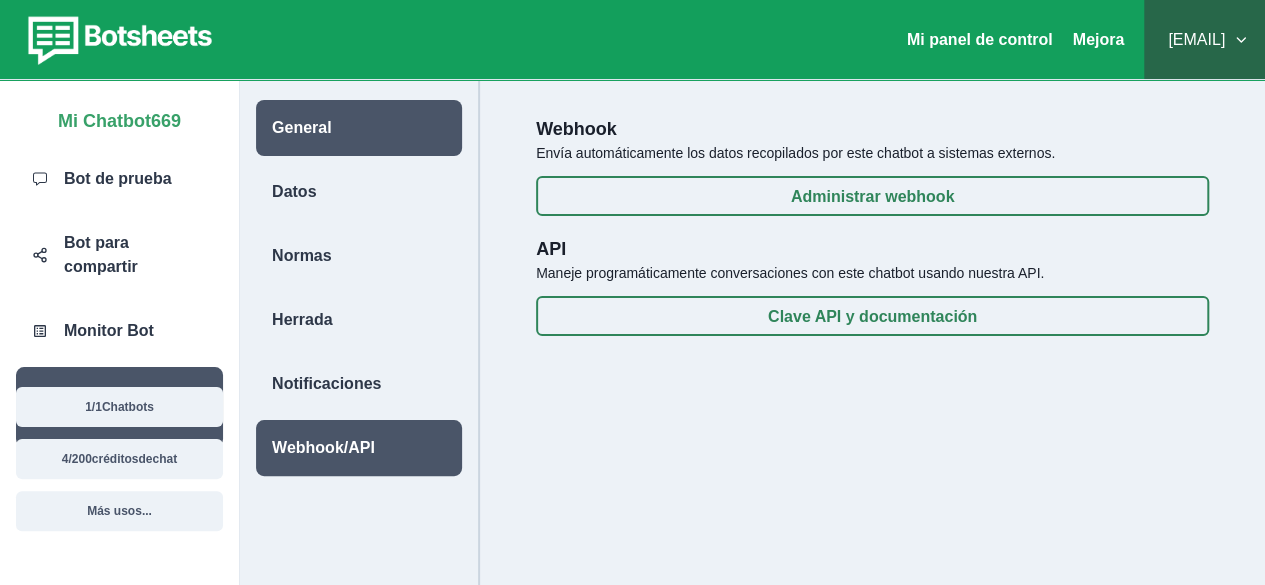 click on "General" at bounding box center (302, 127) 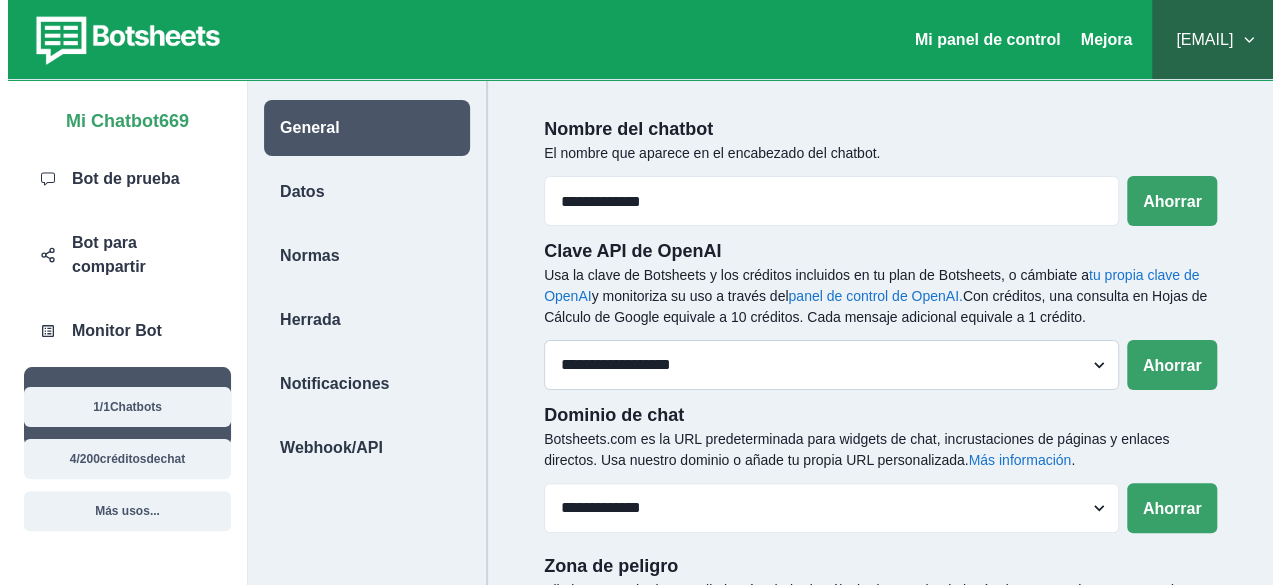 scroll, scrollTop: 88, scrollLeft: 0, axis: vertical 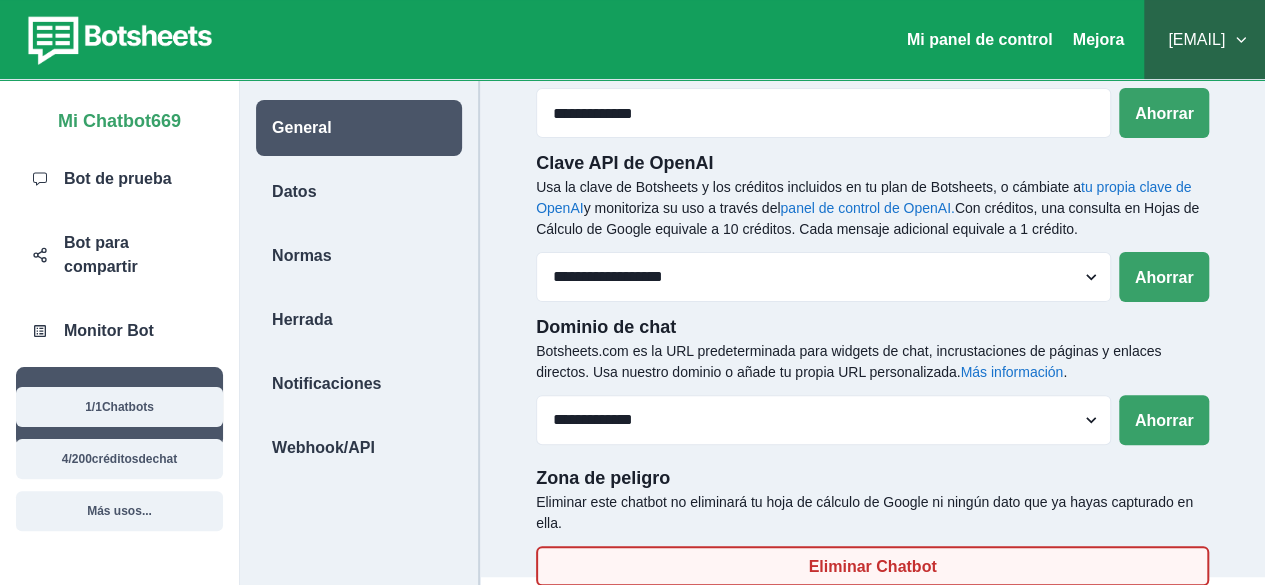 click on "Eliminar Chatbot" at bounding box center (872, 566) 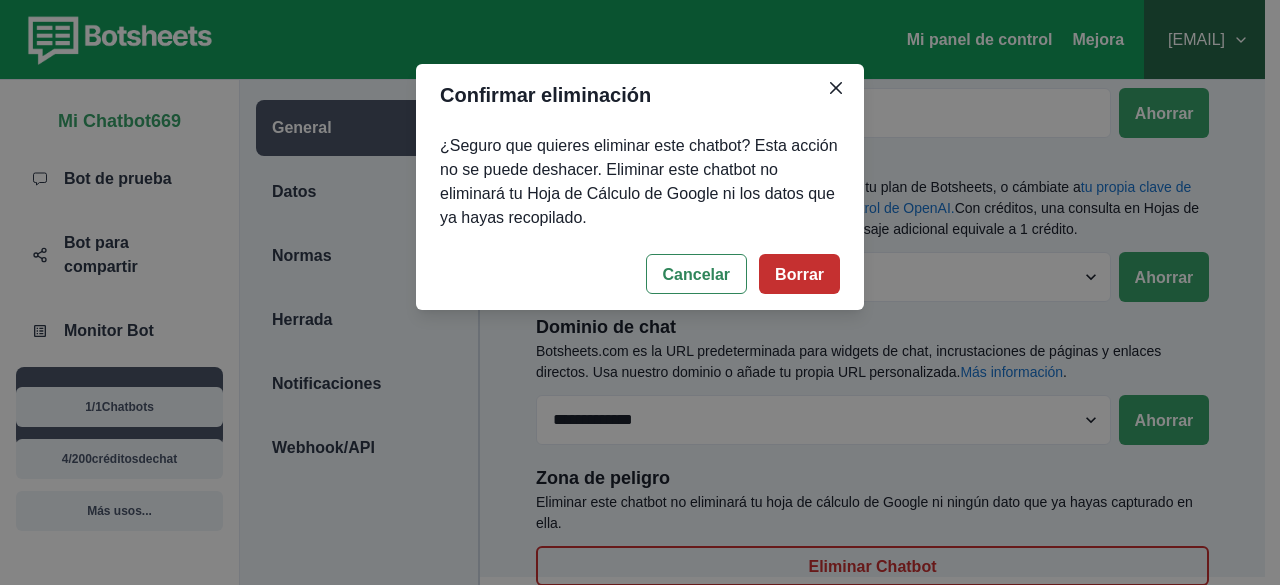 click on "Borrar" at bounding box center [799, 274] 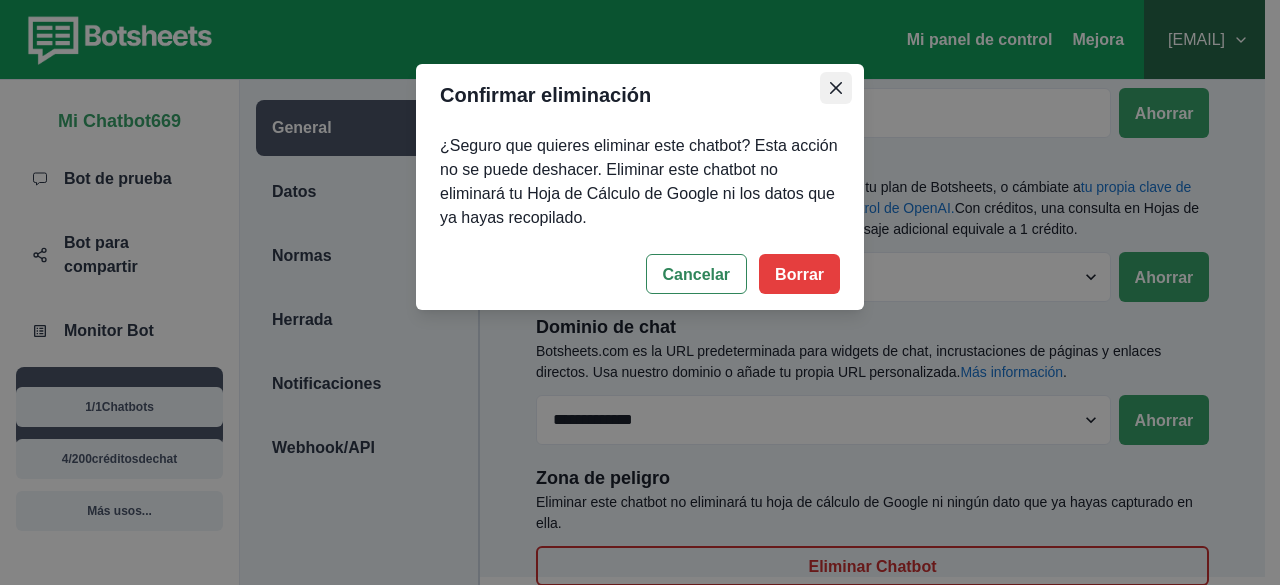 click 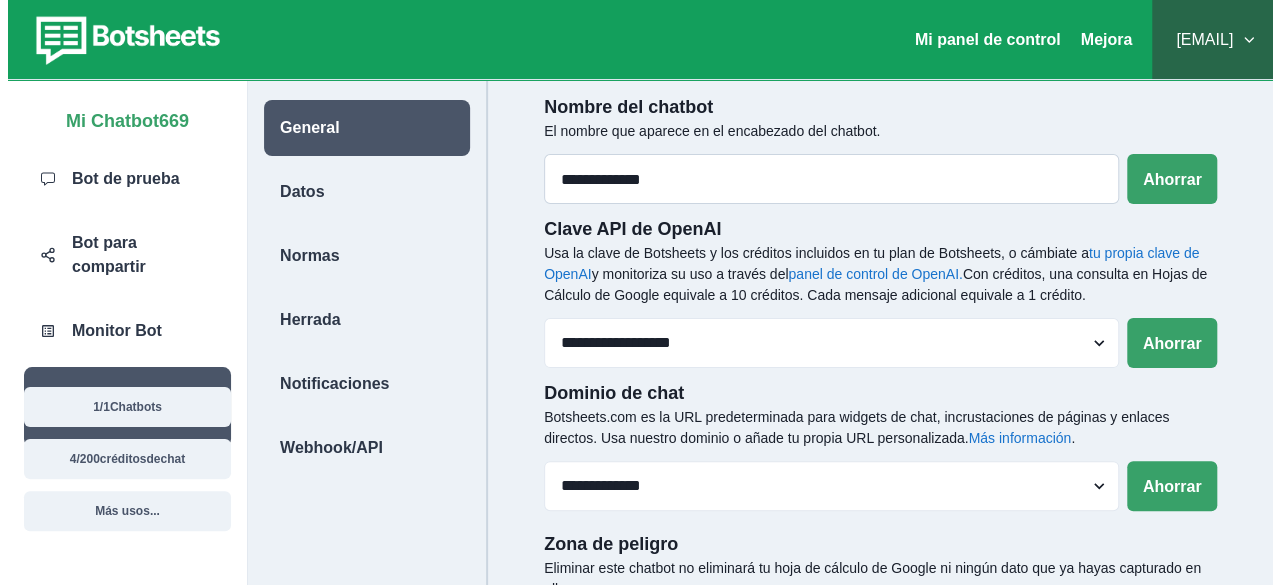 scroll, scrollTop: 88, scrollLeft: 0, axis: vertical 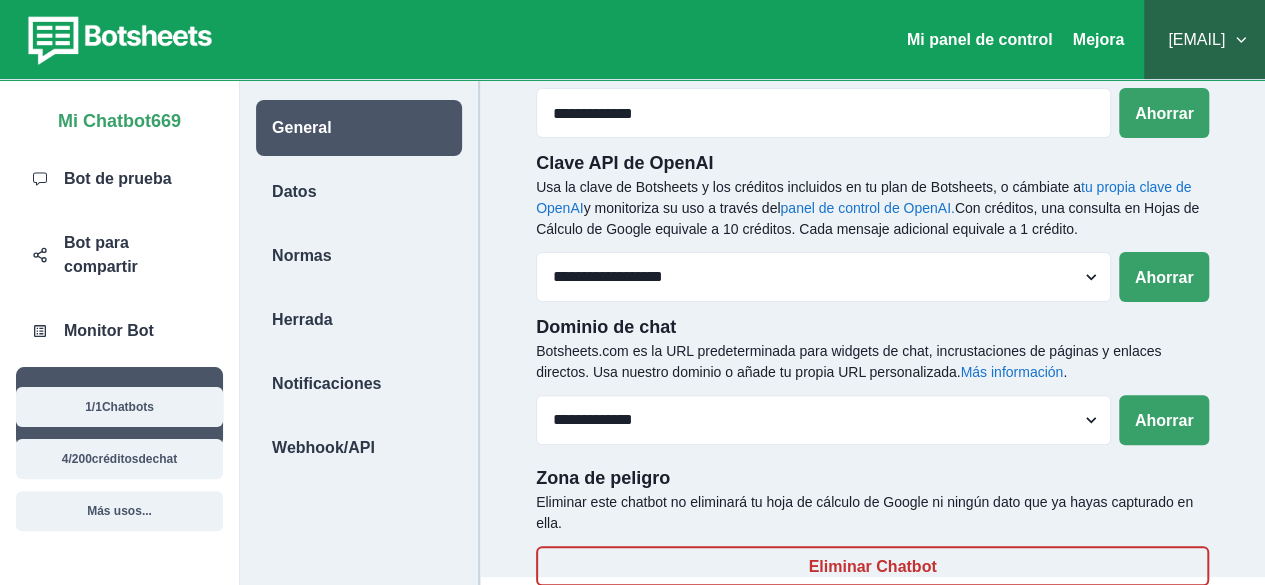 drag, startPoint x: 1148, startPoint y: 511, endPoint x: 1143, endPoint y: 527, distance: 16.763054 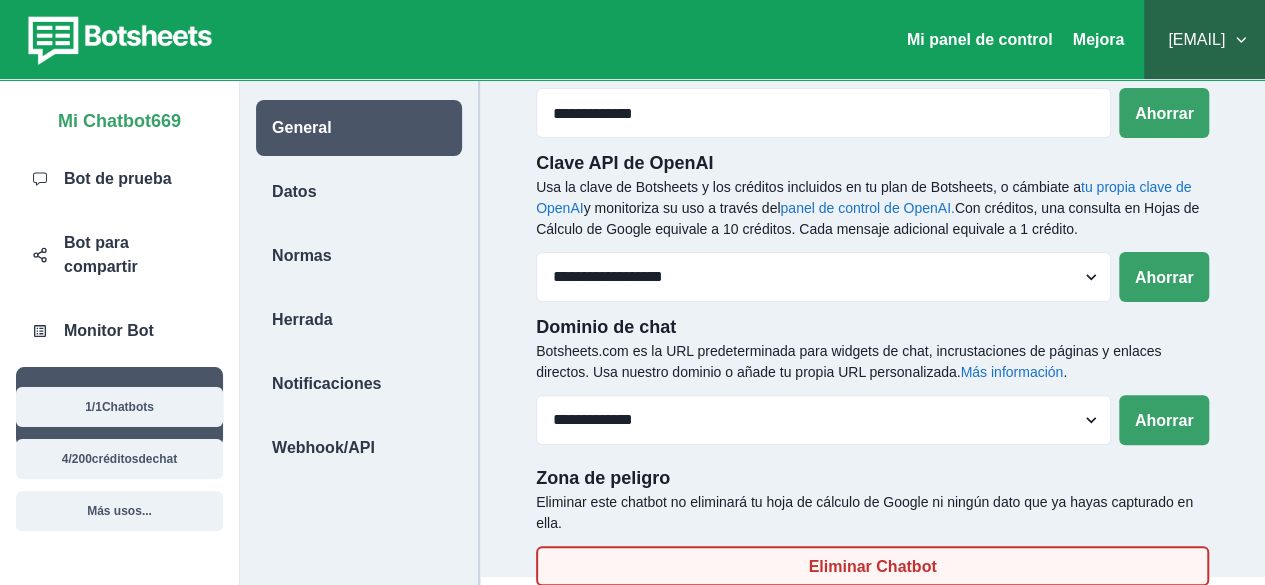 click on "Eliminar Chatbot" at bounding box center (872, 566) 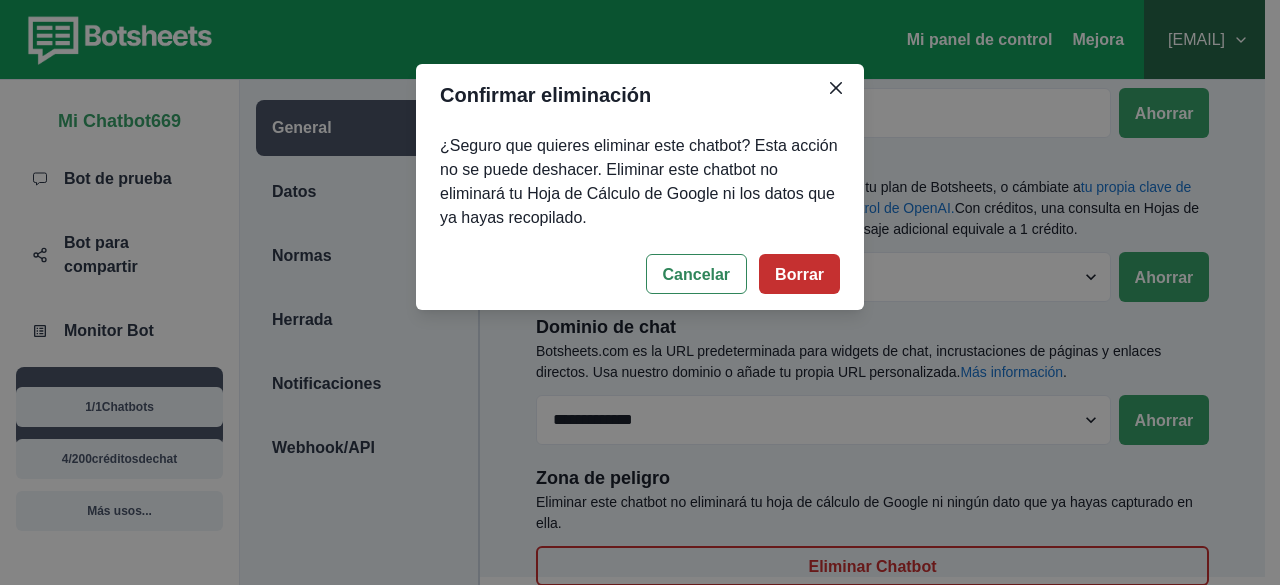 click on "Borrar" at bounding box center [799, 274] 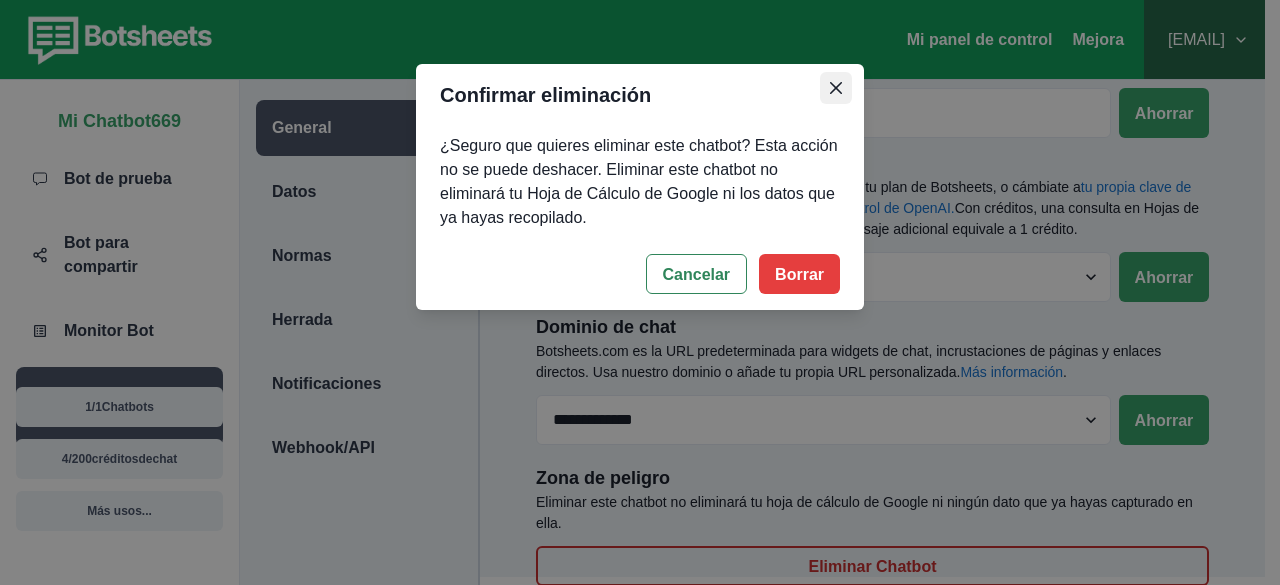 click 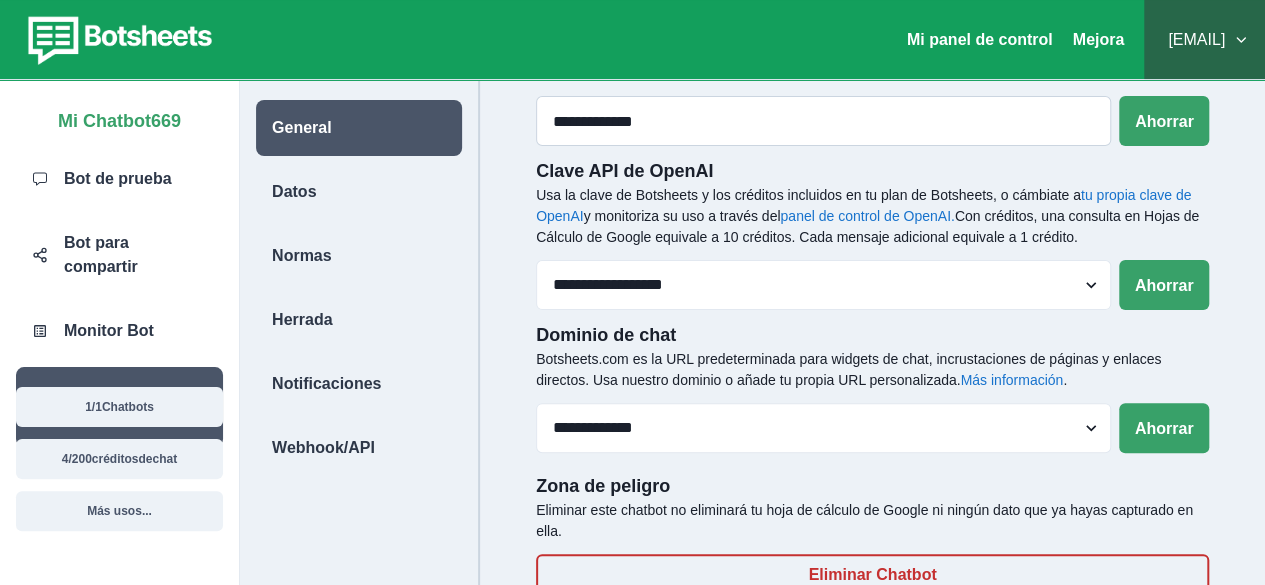 scroll, scrollTop: 88, scrollLeft: 0, axis: vertical 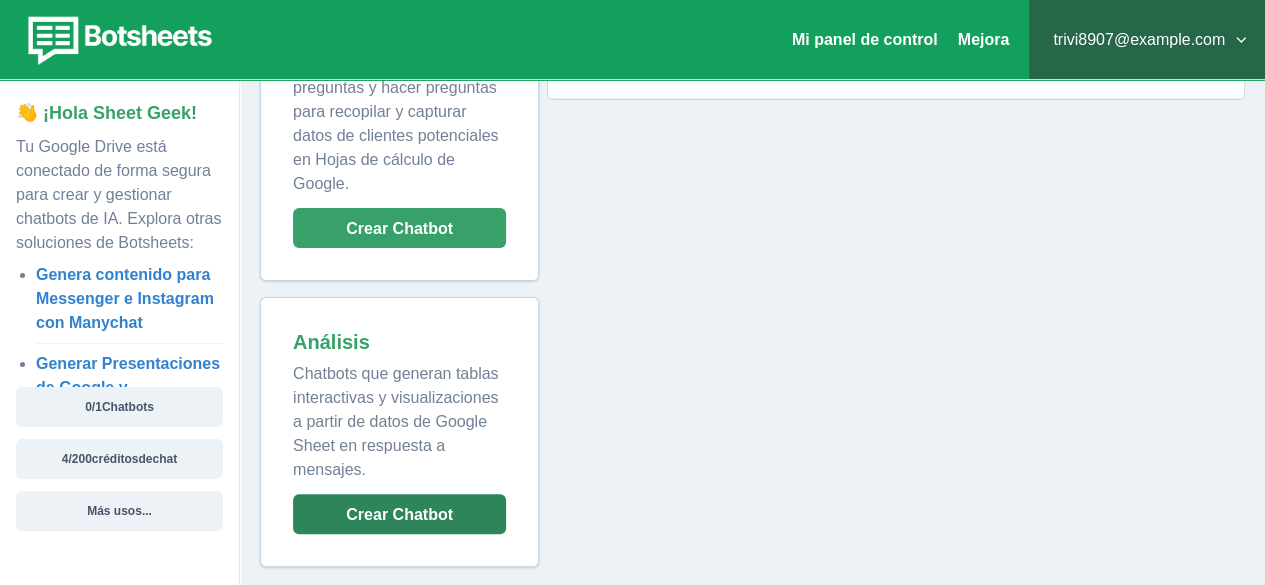 click on "Crear Chatbot" at bounding box center [399, 514] 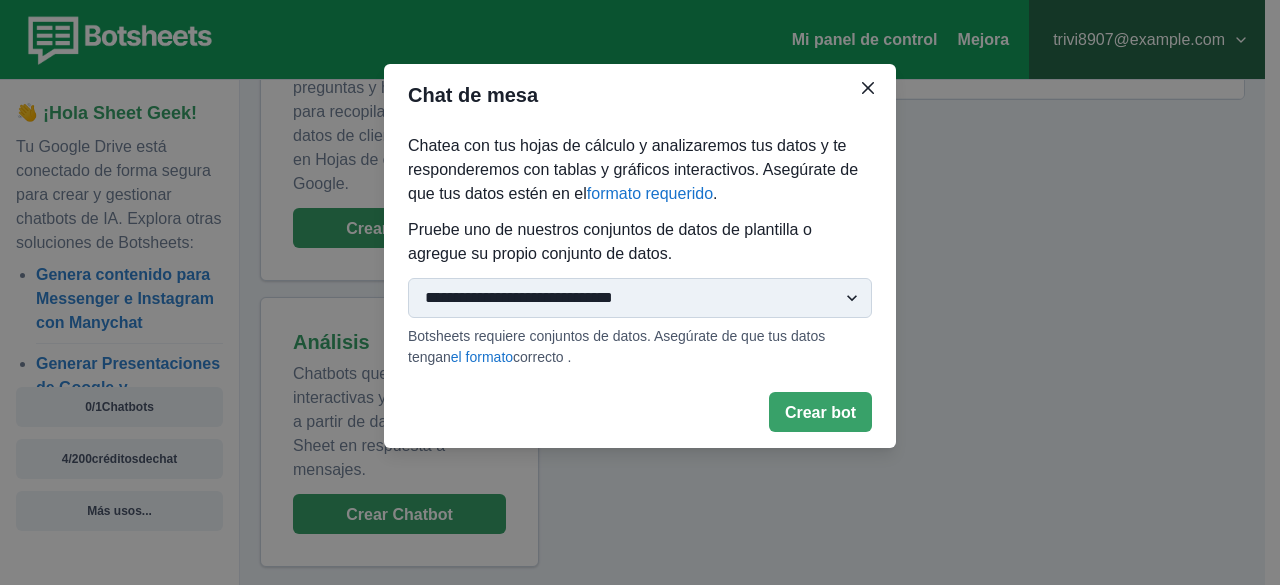 click on "**********" at bounding box center [640, 298] 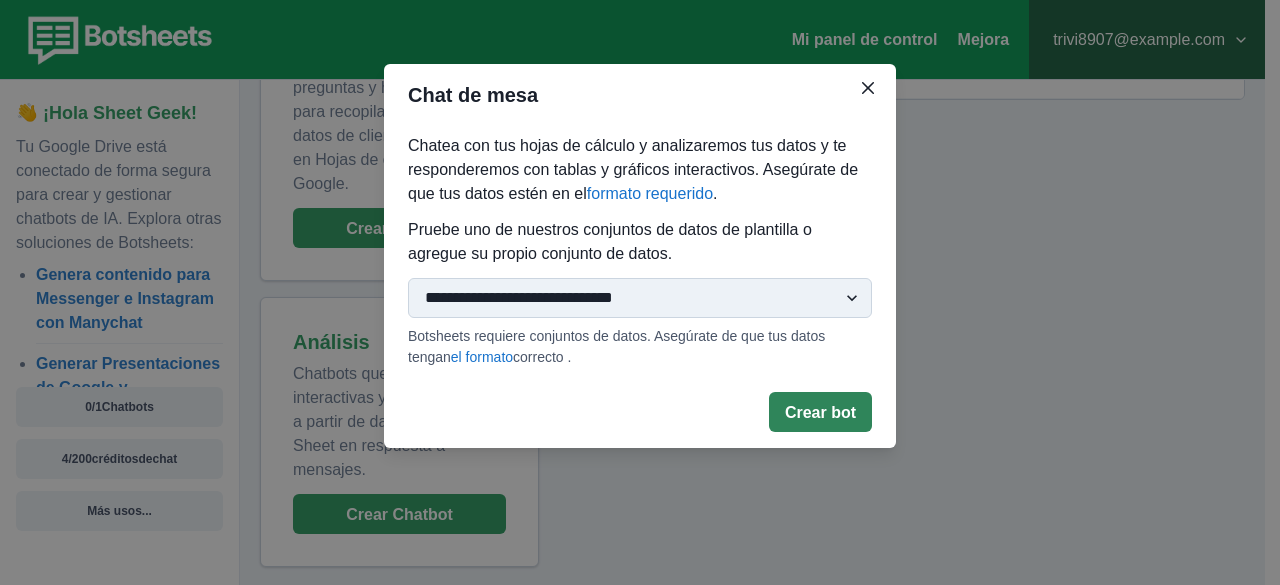 click on "Crear bot" at bounding box center [820, 412] 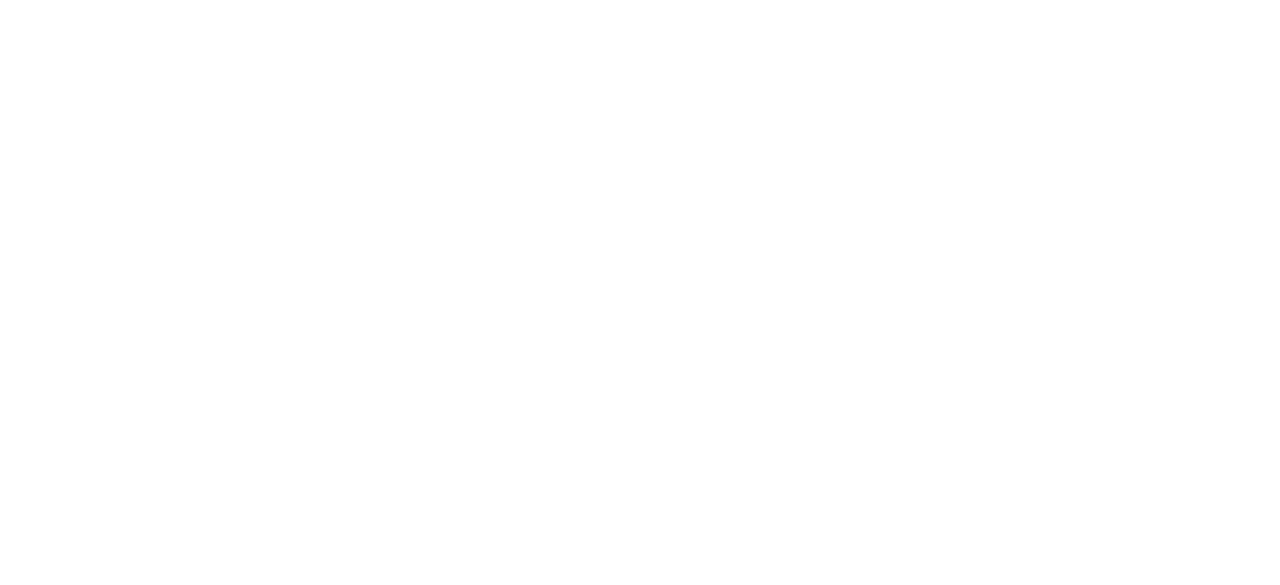 scroll, scrollTop: 0, scrollLeft: 0, axis: both 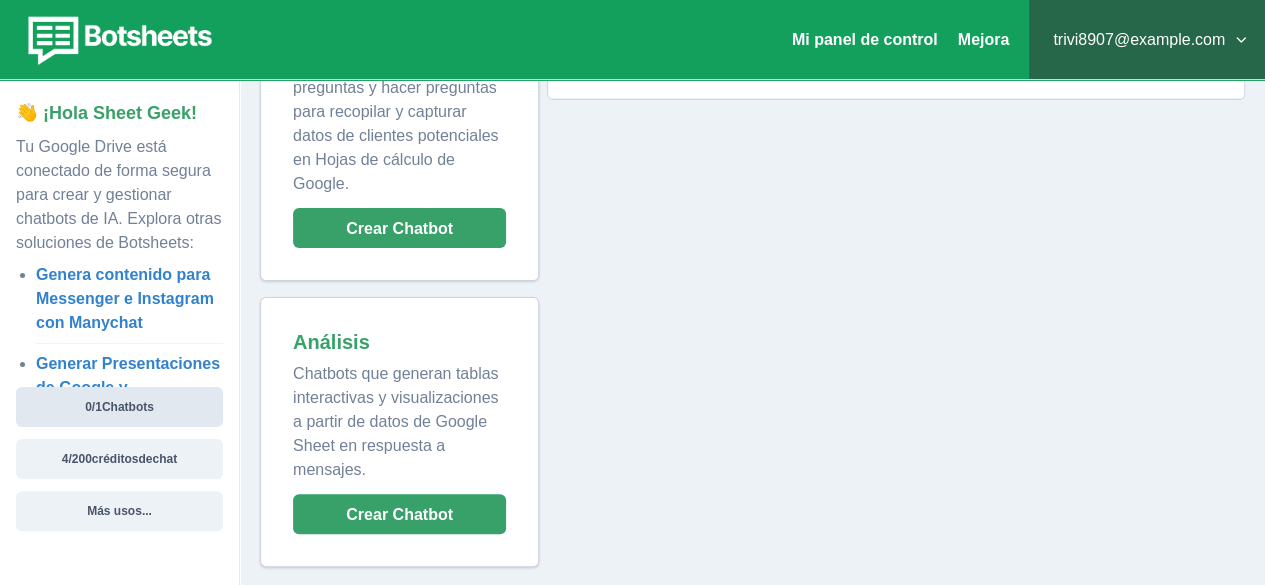 click on "0  /  1  Chatbots" at bounding box center (119, 407) 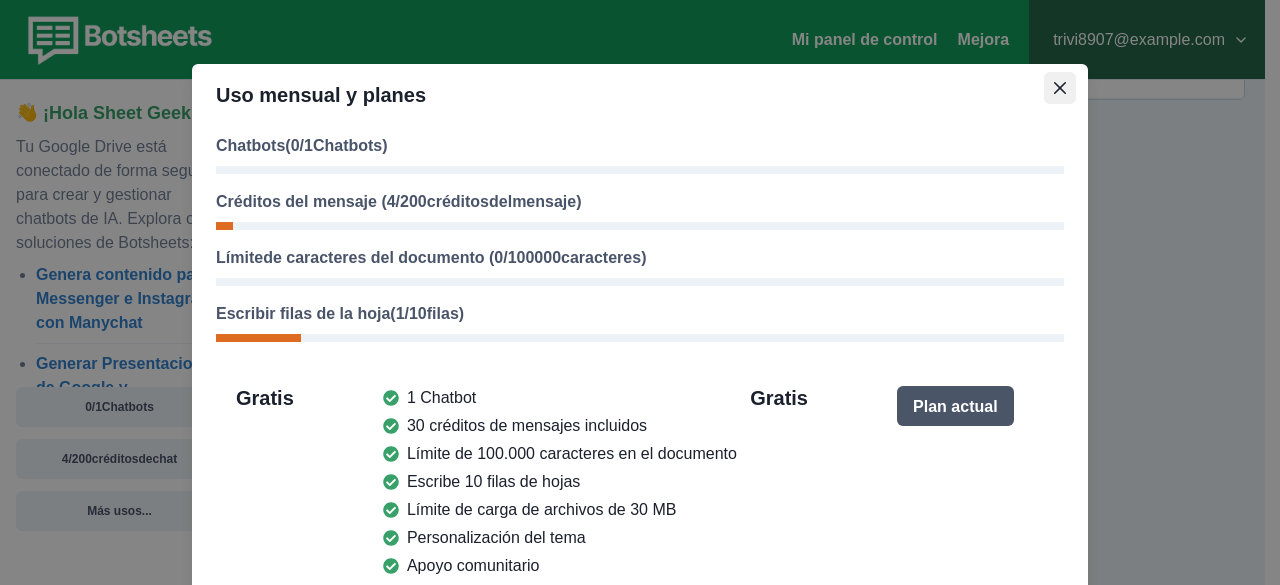click at bounding box center (1060, 88) 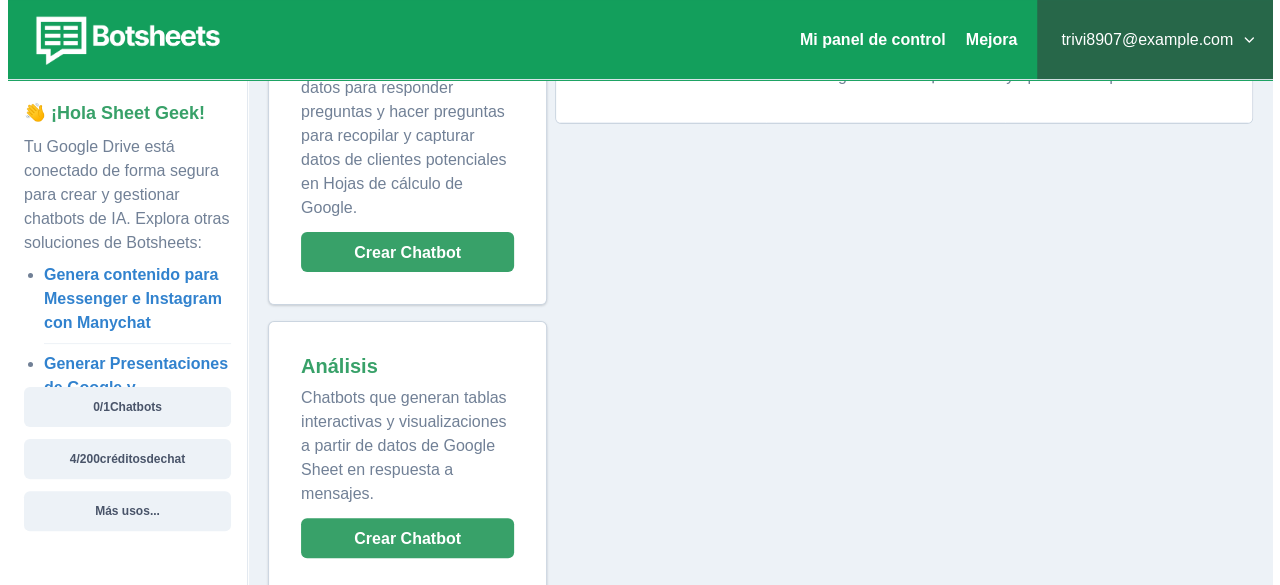 scroll, scrollTop: 137, scrollLeft: 0, axis: vertical 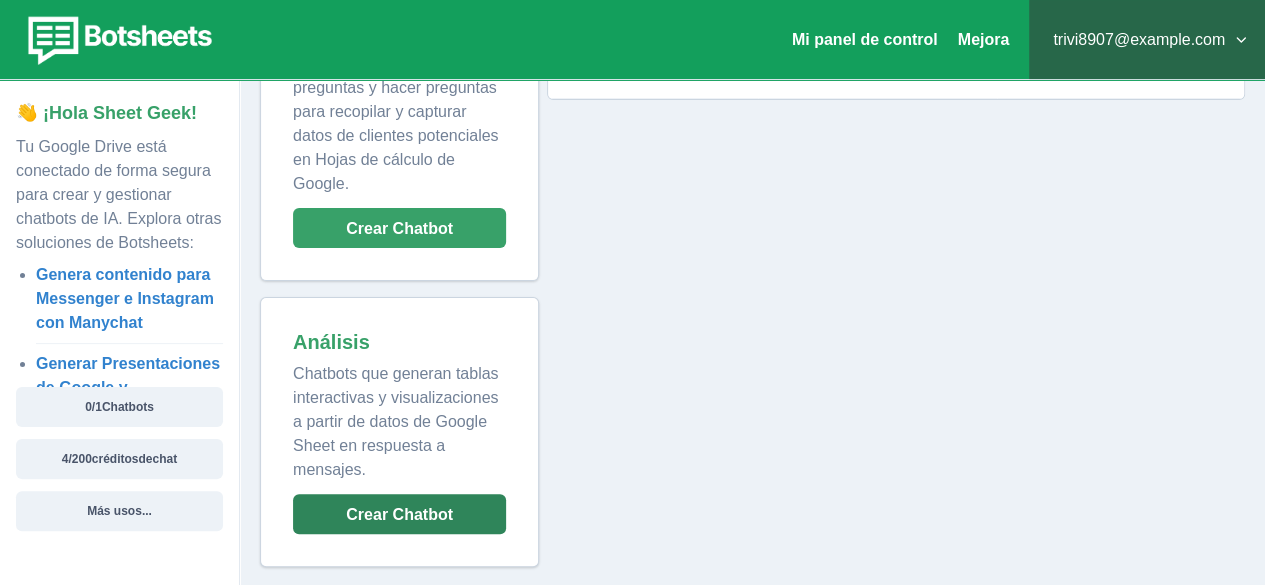 click on "Crear Chatbot" at bounding box center [399, 514] 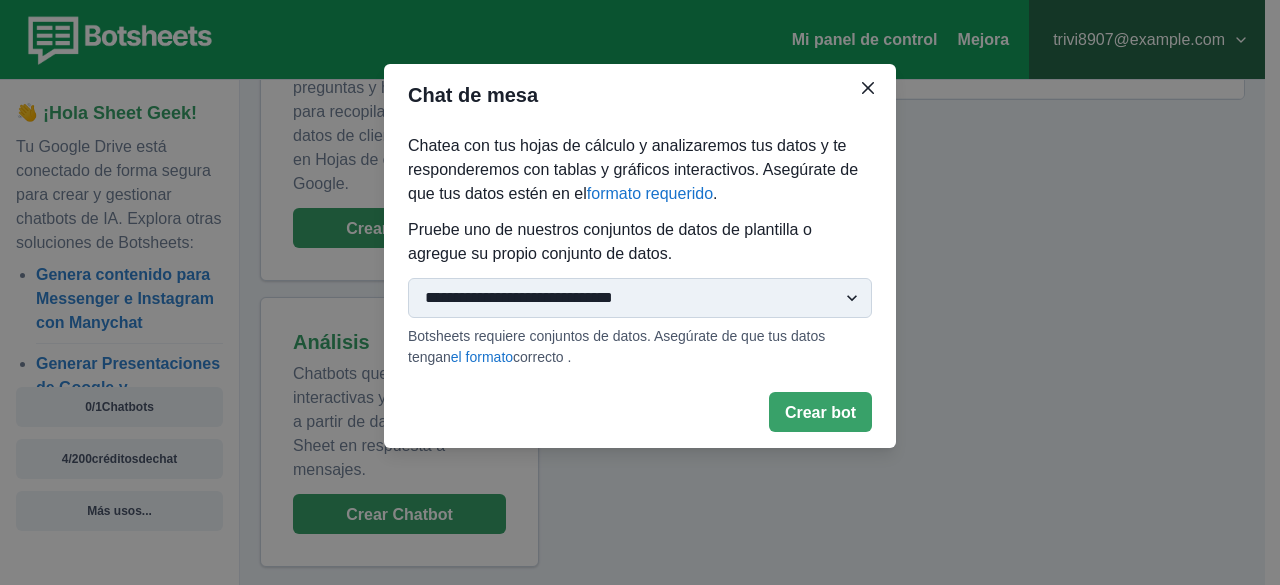 click on "**********" at bounding box center (640, 298) 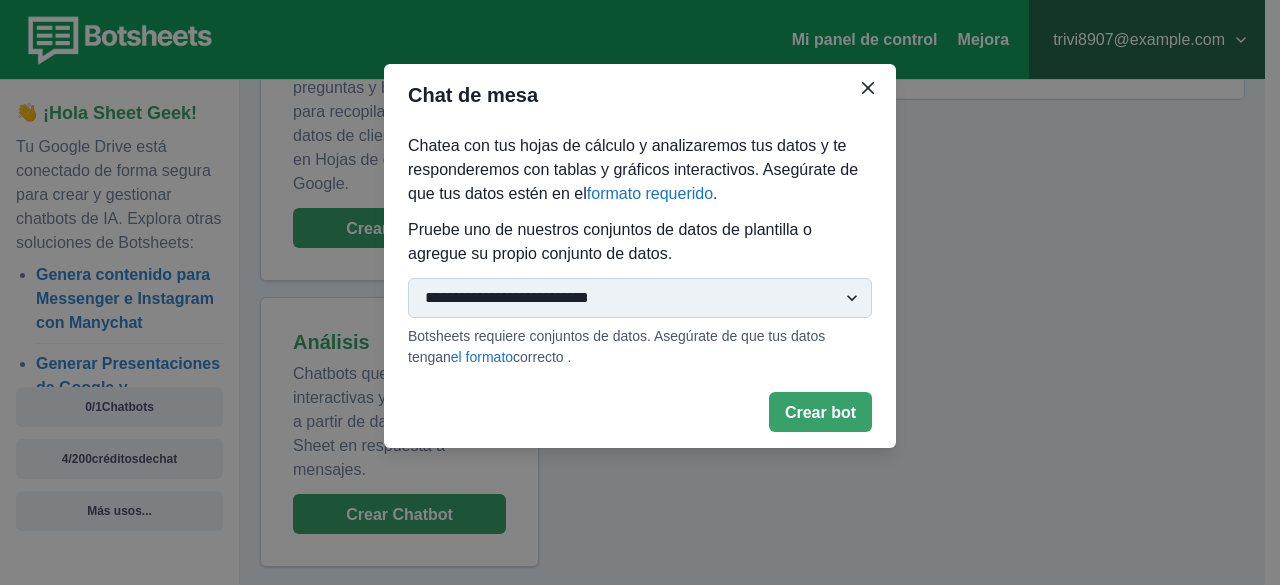 click on "**********" at bounding box center [640, 298] 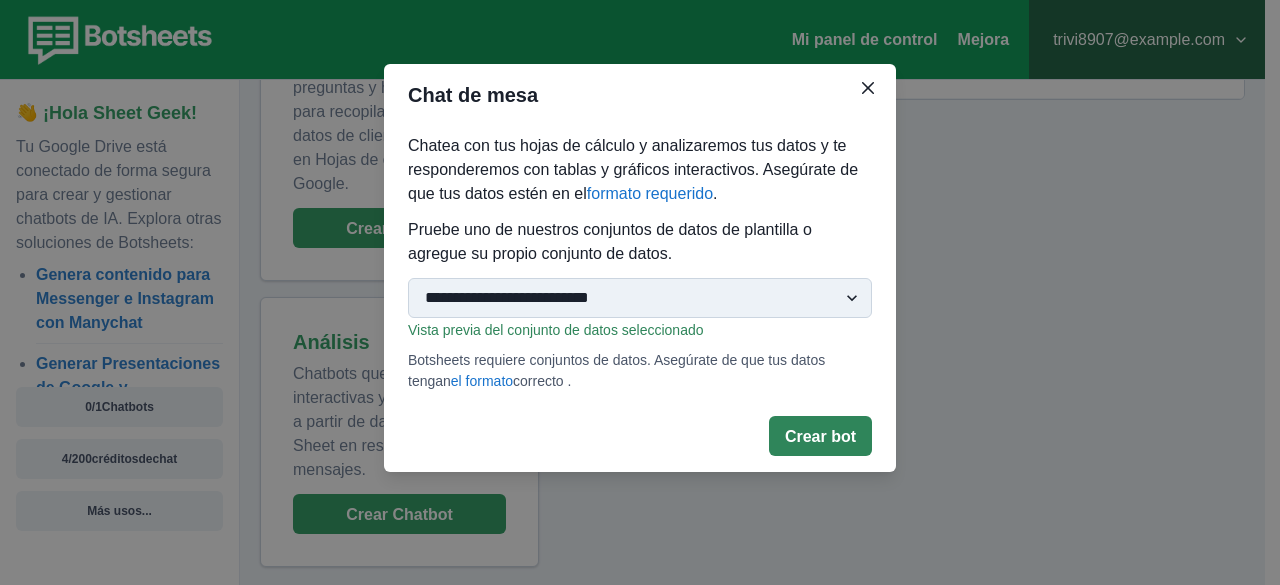 click on "Crear bot" at bounding box center (820, 436) 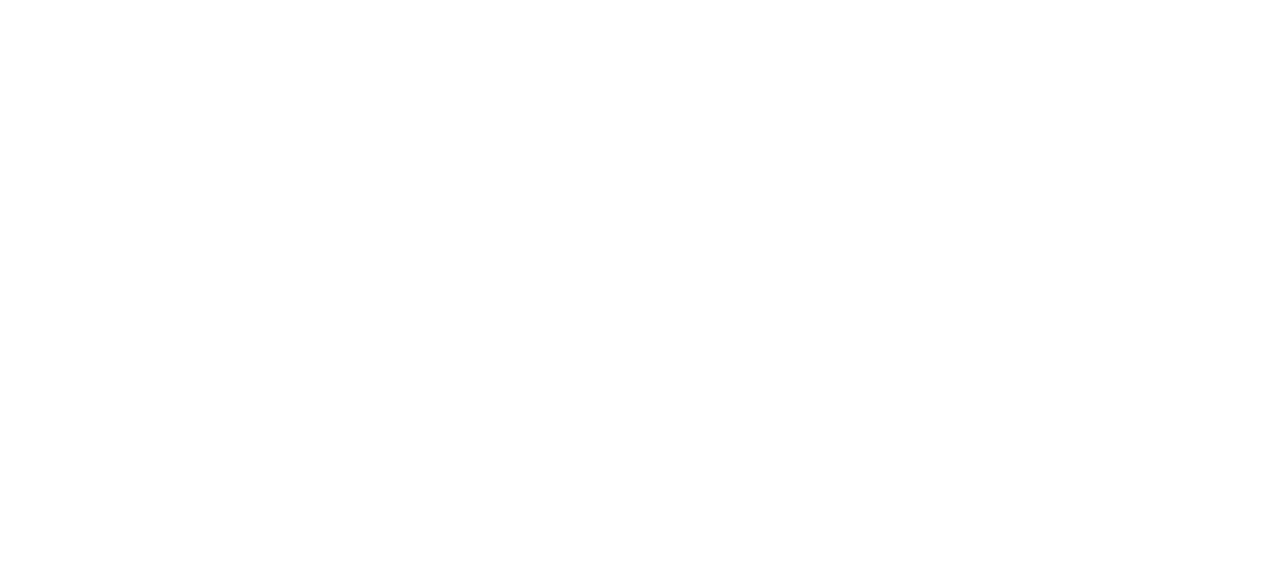 scroll, scrollTop: 0, scrollLeft: 0, axis: both 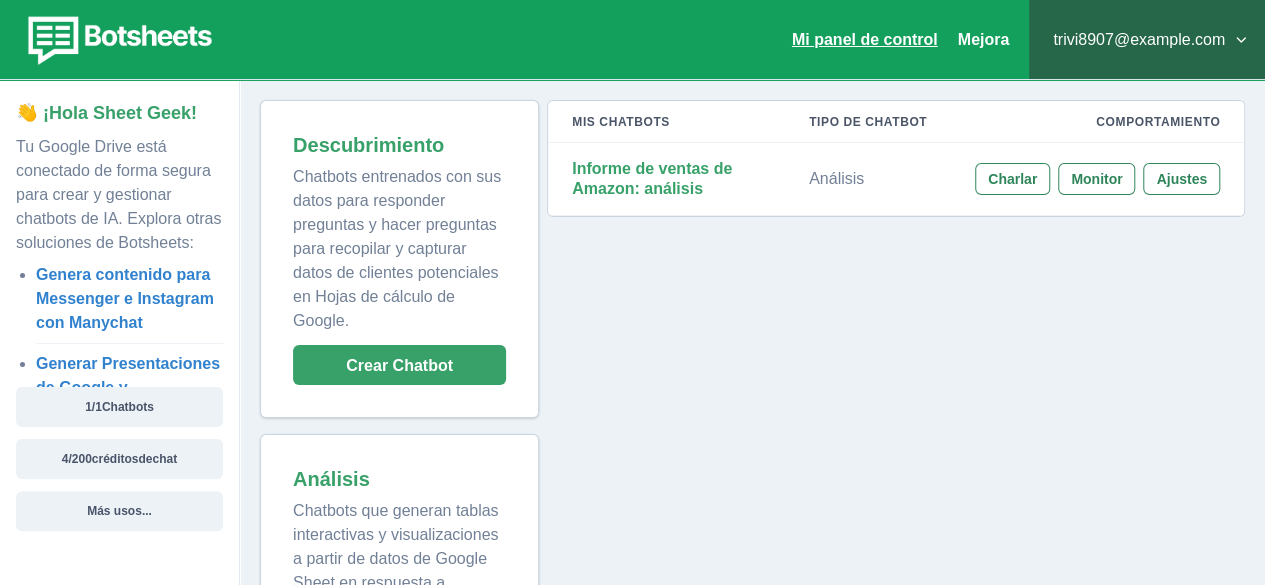 click on "Mi panel de control" at bounding box center [865, 39] 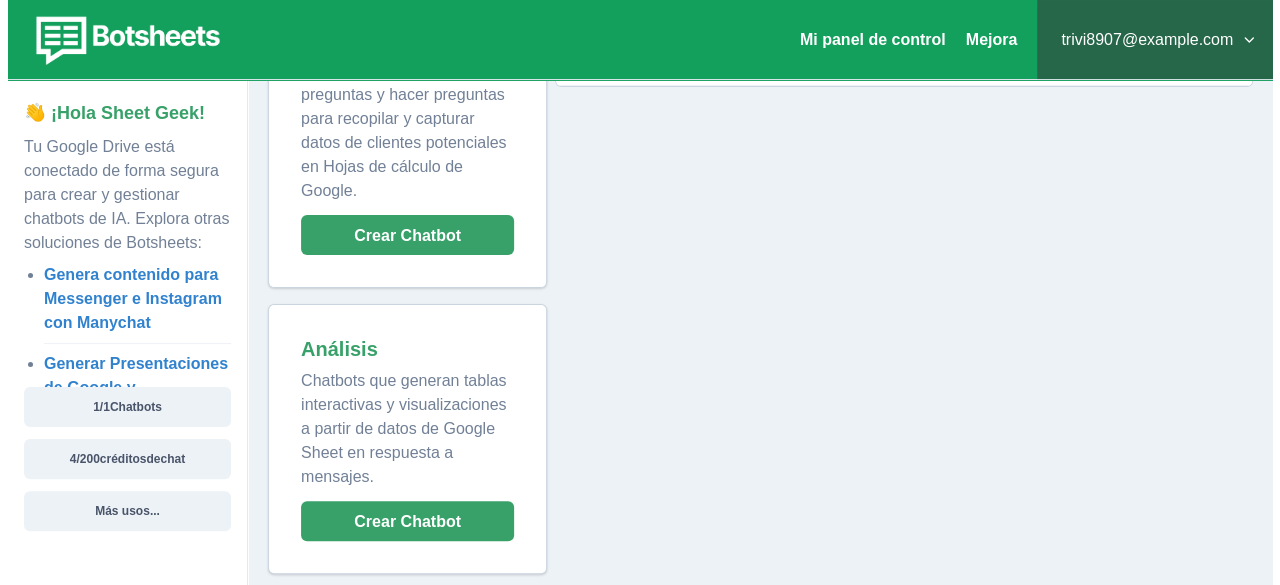 scroll, scrollTop: 137, scrollLeft: 0, axis: vertical 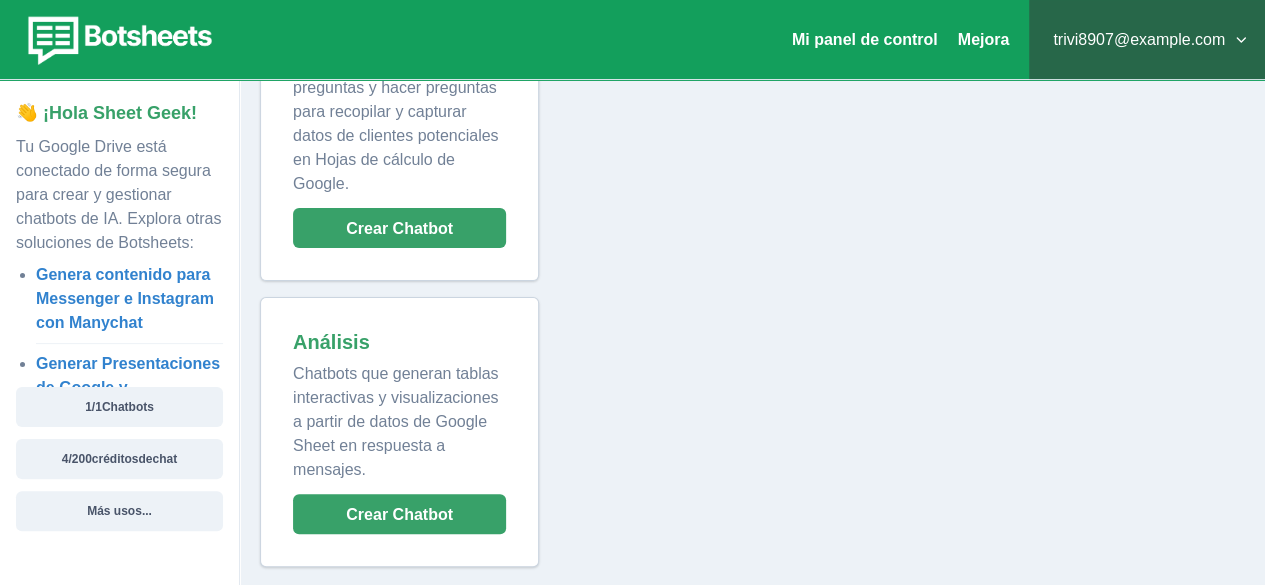 click on "trivi8907@example.com" at bounding box center (1147, 40) 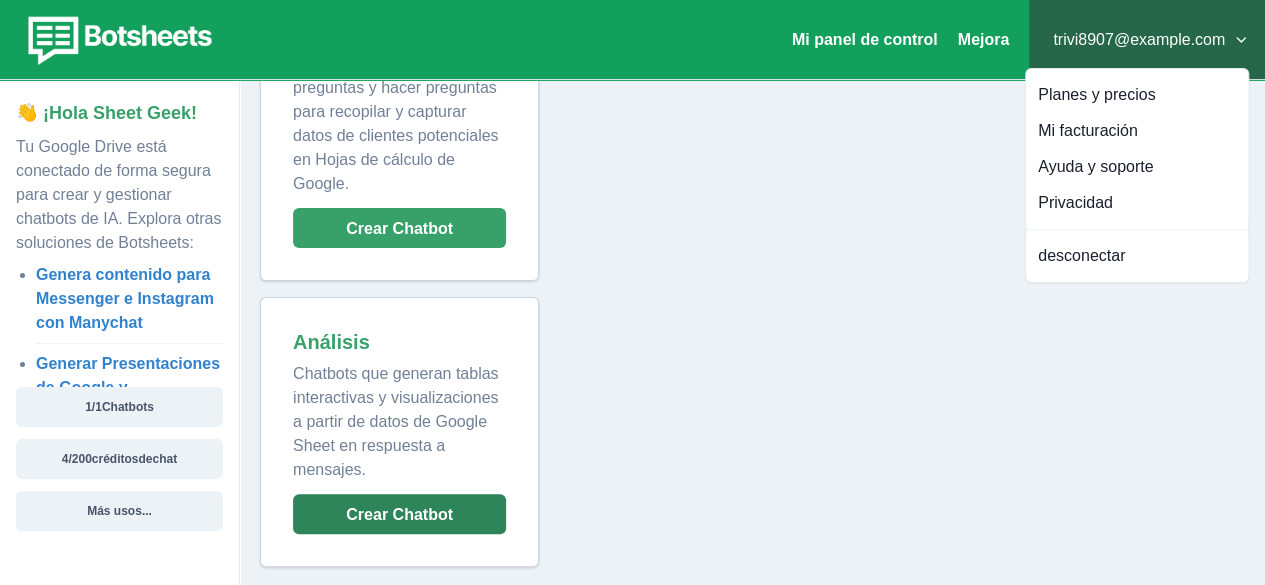 click on "Crear Chatbot" at bounding box center [399, 514] 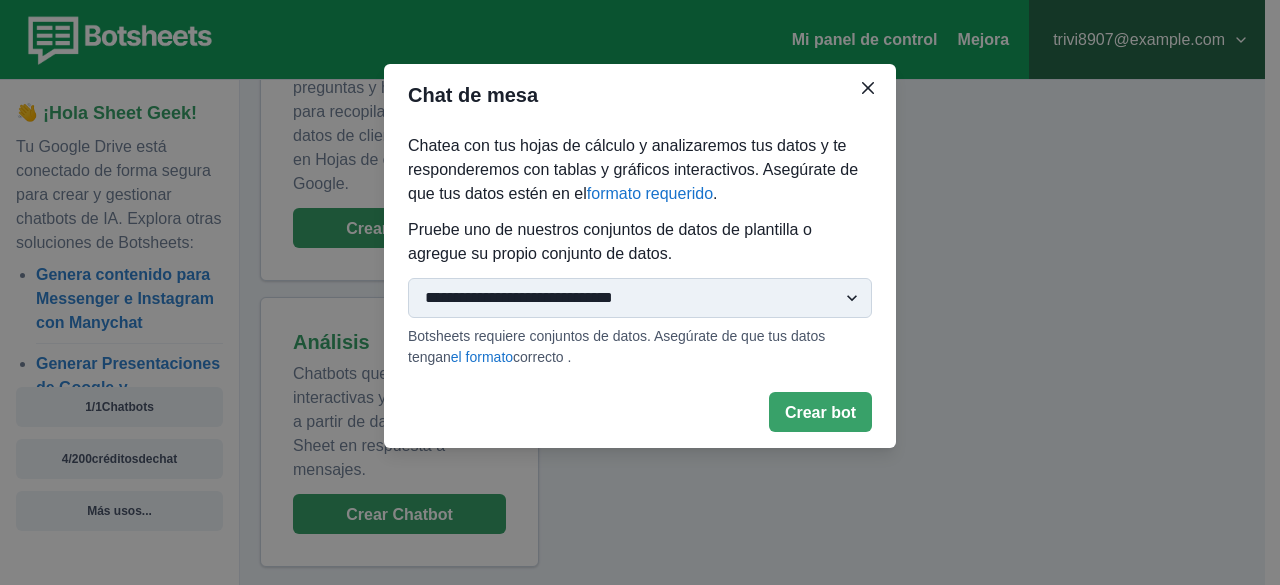 click on "**********" at bounding box center [640, 251] 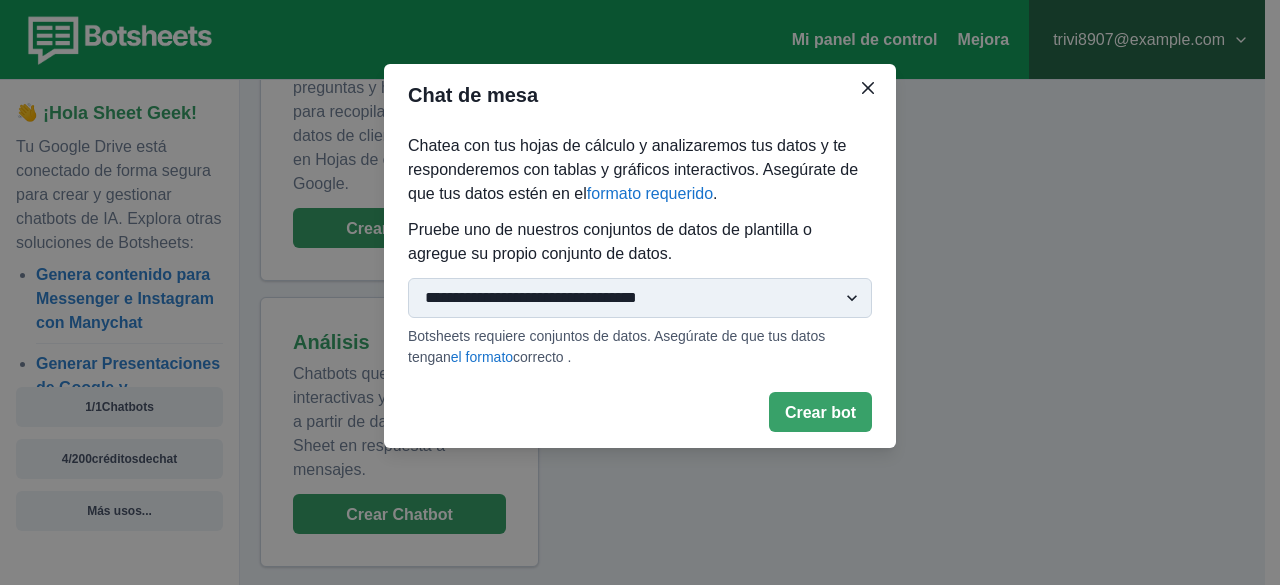 click on "**********" at bounding box center (640, 298) 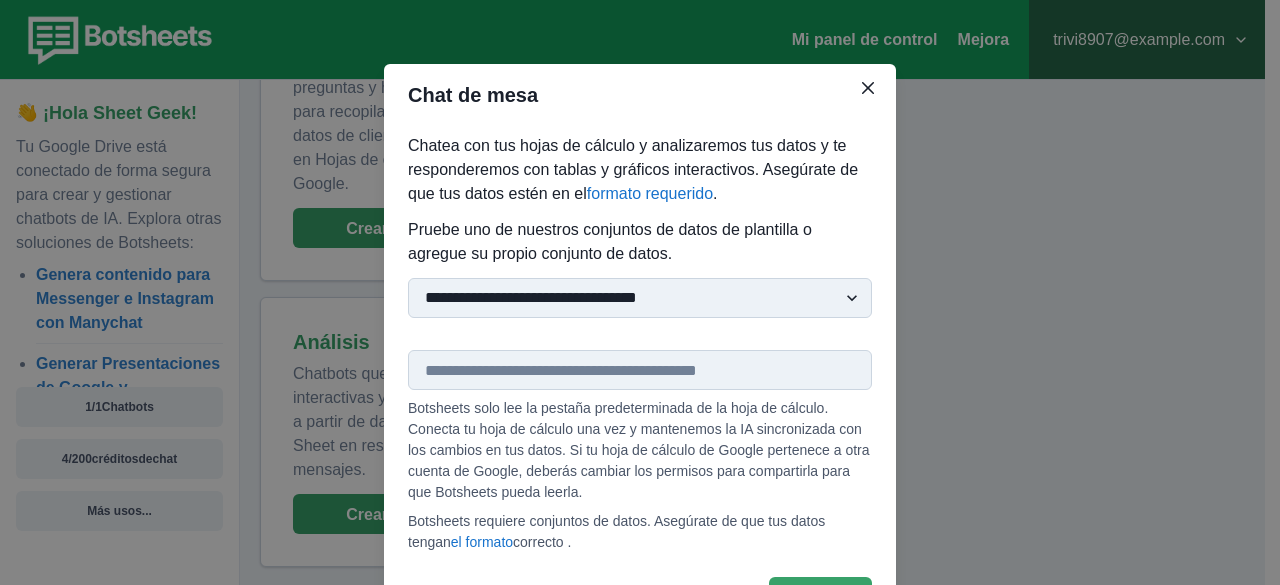 click at bounding box center (640, 370) 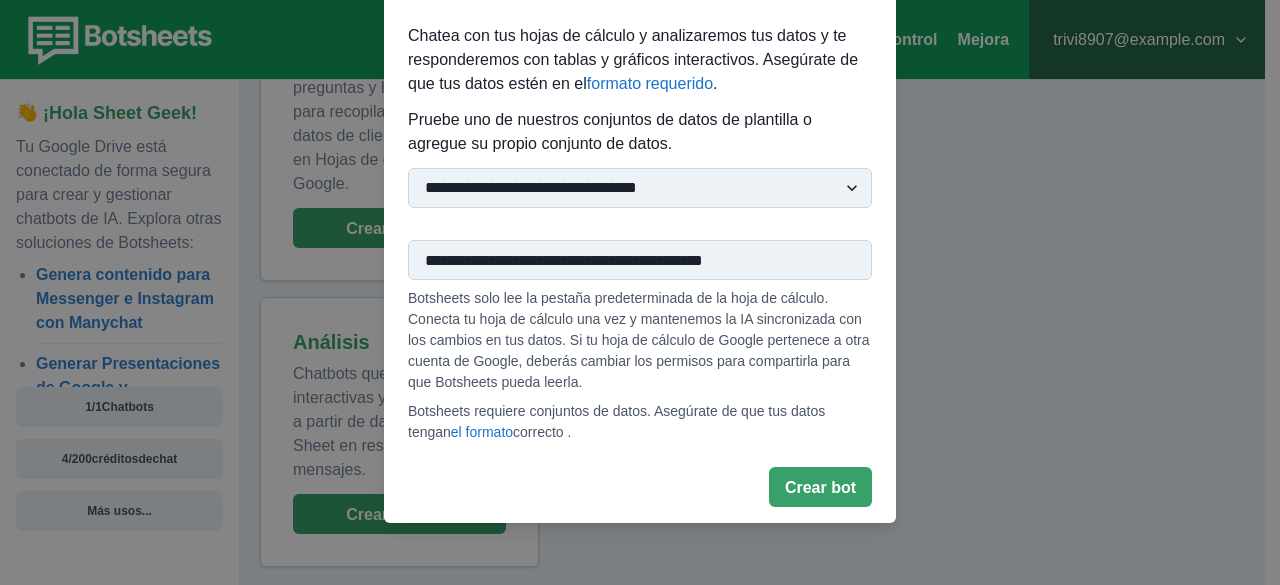 scroll, scrollTop: 112, scrollLeft: 0, axis: vertical 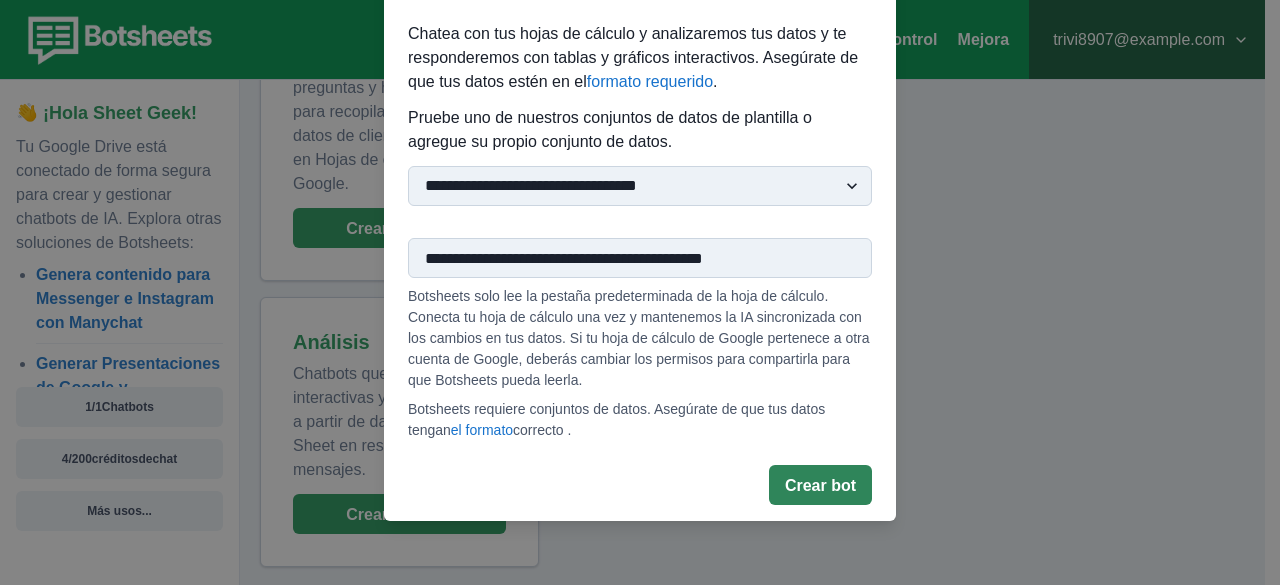 click on "Crear bot" at bounding box center (820, 485) 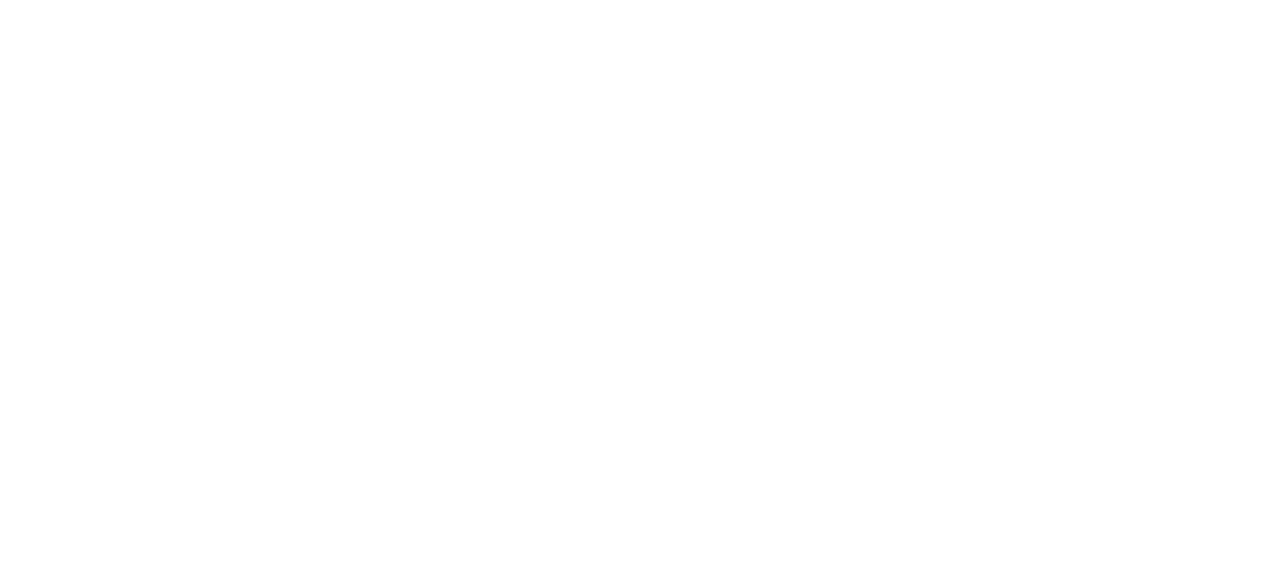 scroll, scrollTop: 0, scrollLeft: 0, axis: both 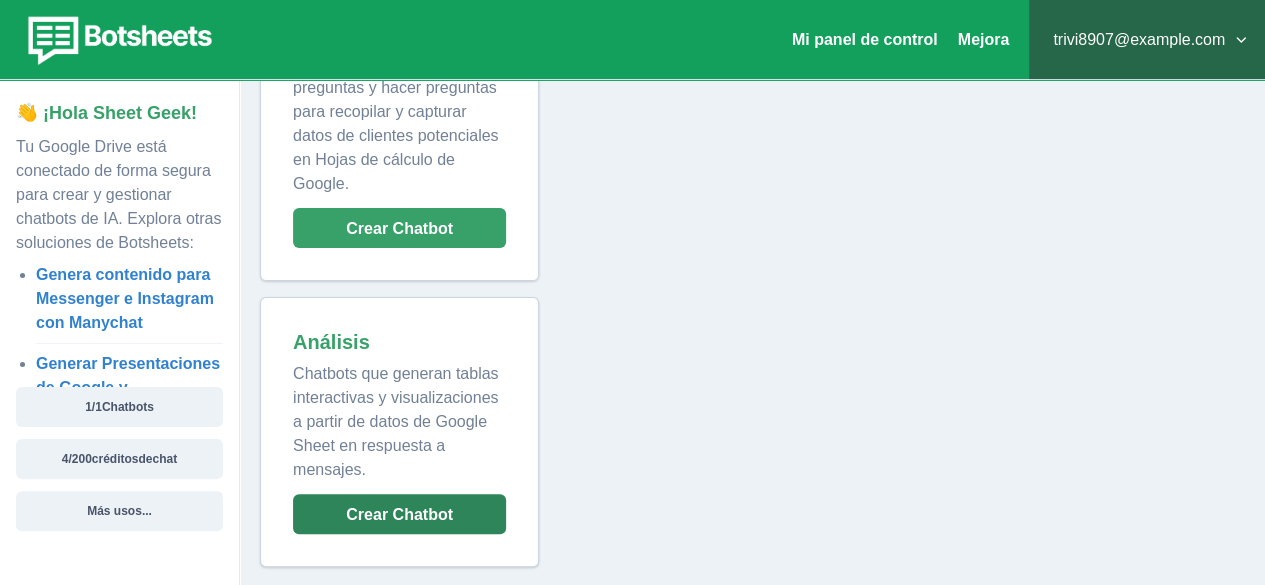 click on "Crear Chatbot" at bounding box center [399, 514] 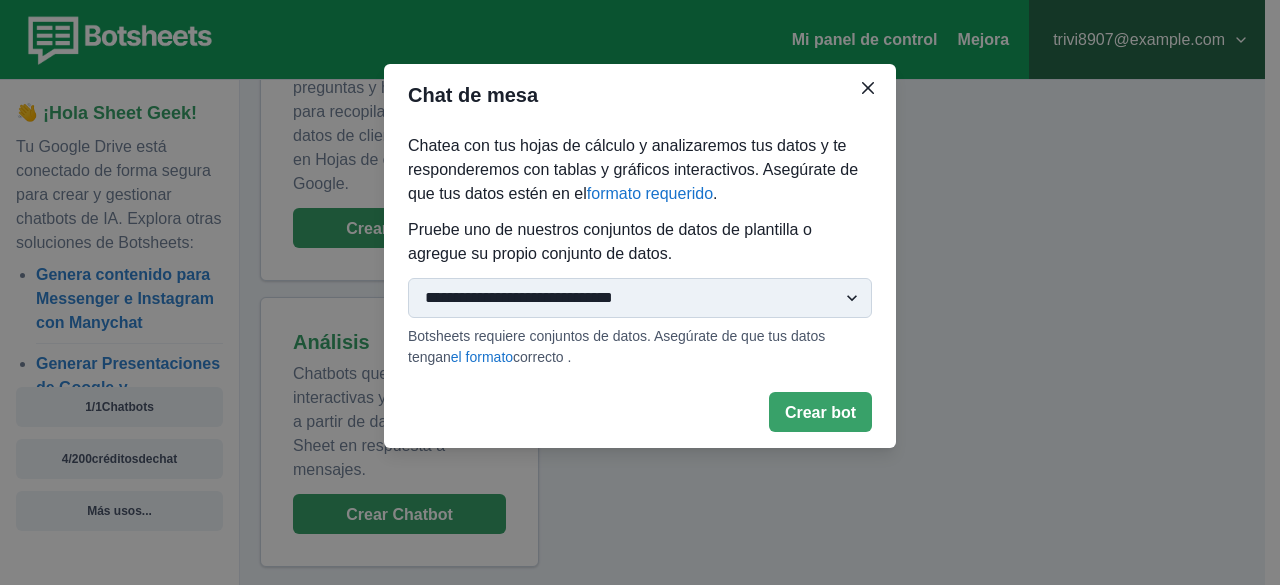click on "**********" at bounding box center [640, 298] 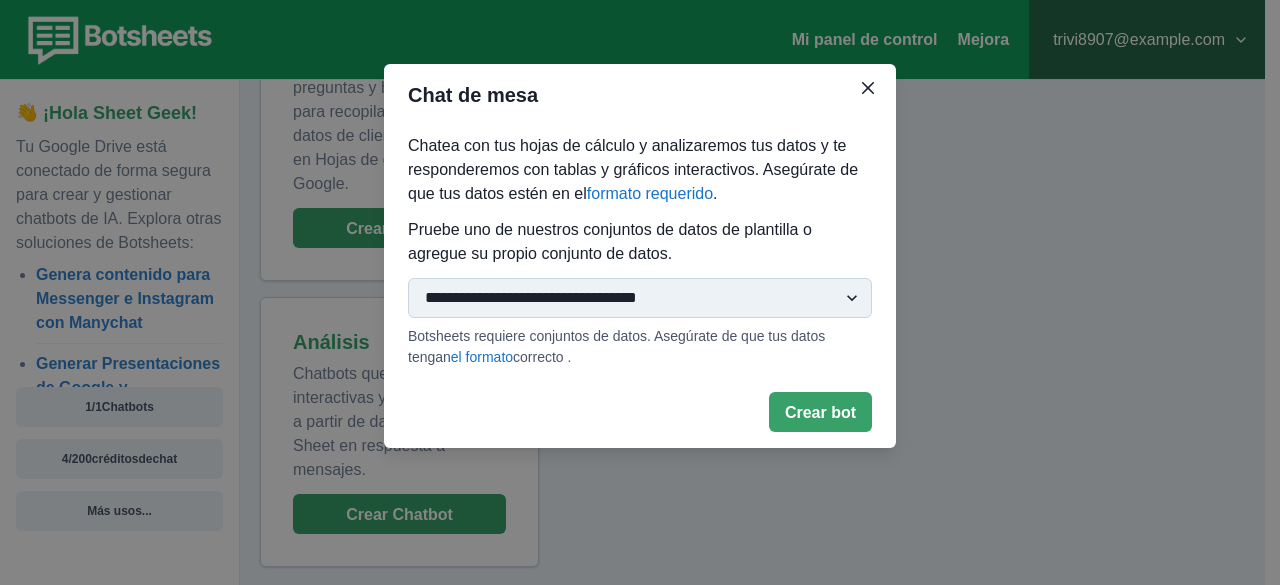click on "**********" at bounding box center [640, 298] 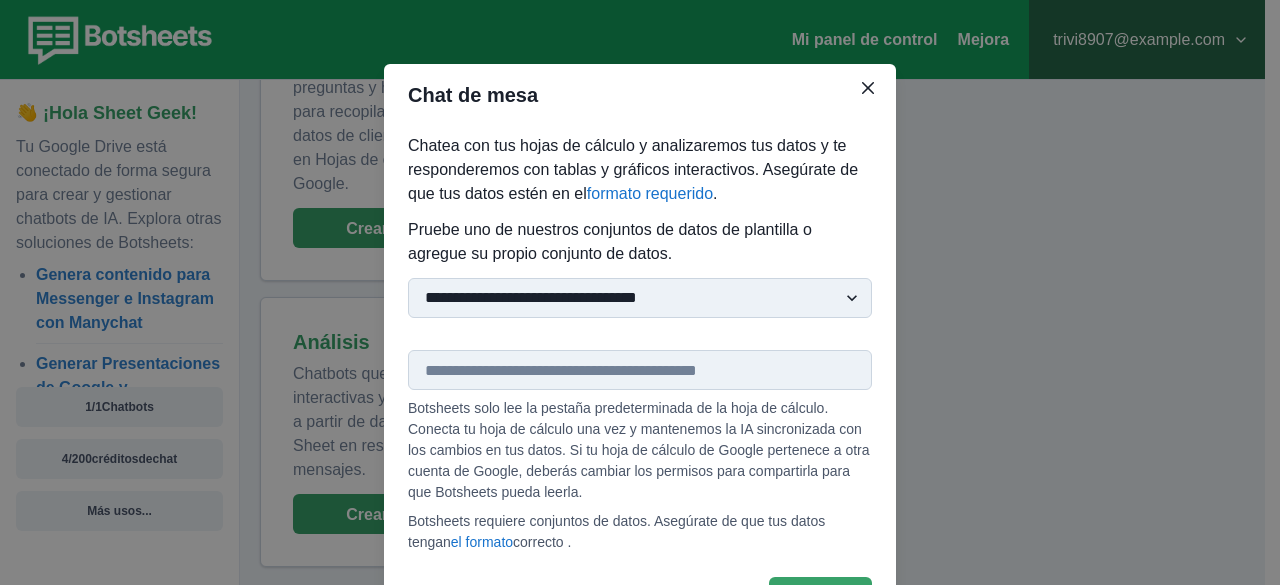 click at bounding box center (640, 370) 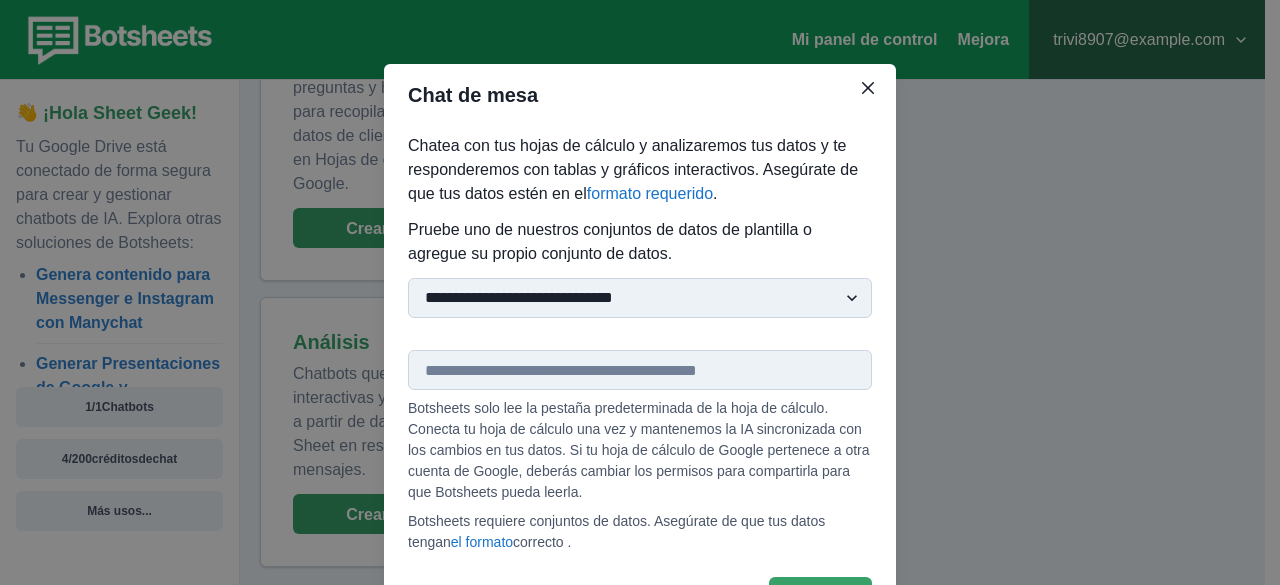 click on "**********" at bounding box center (640, 298) 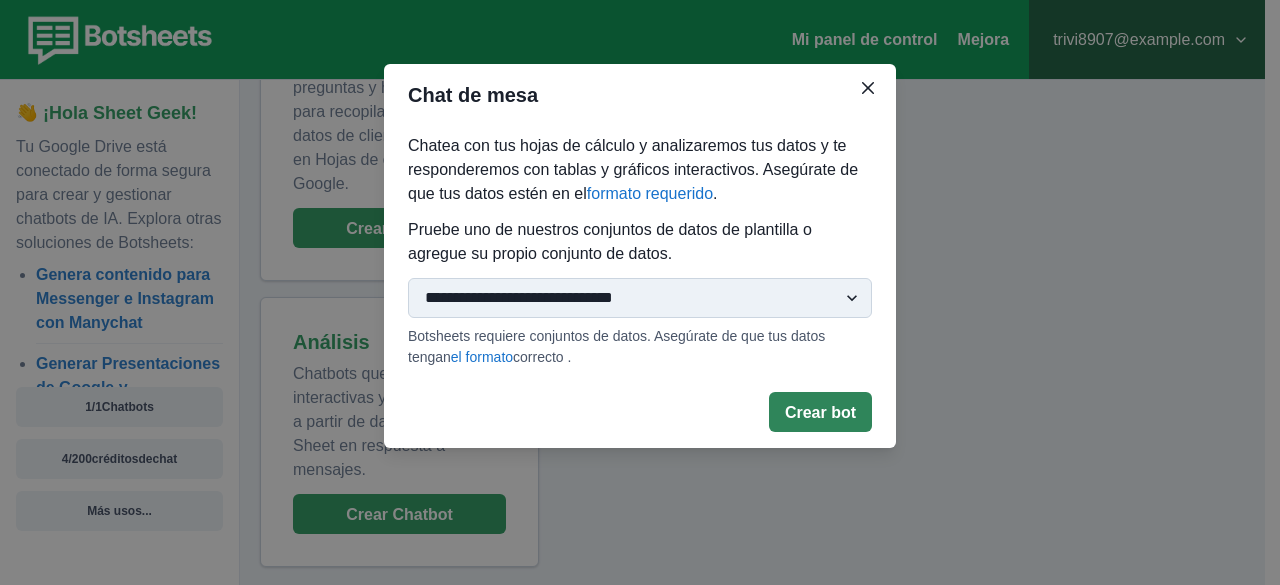 click on "Crear bot" at bounding box center (820, 412) 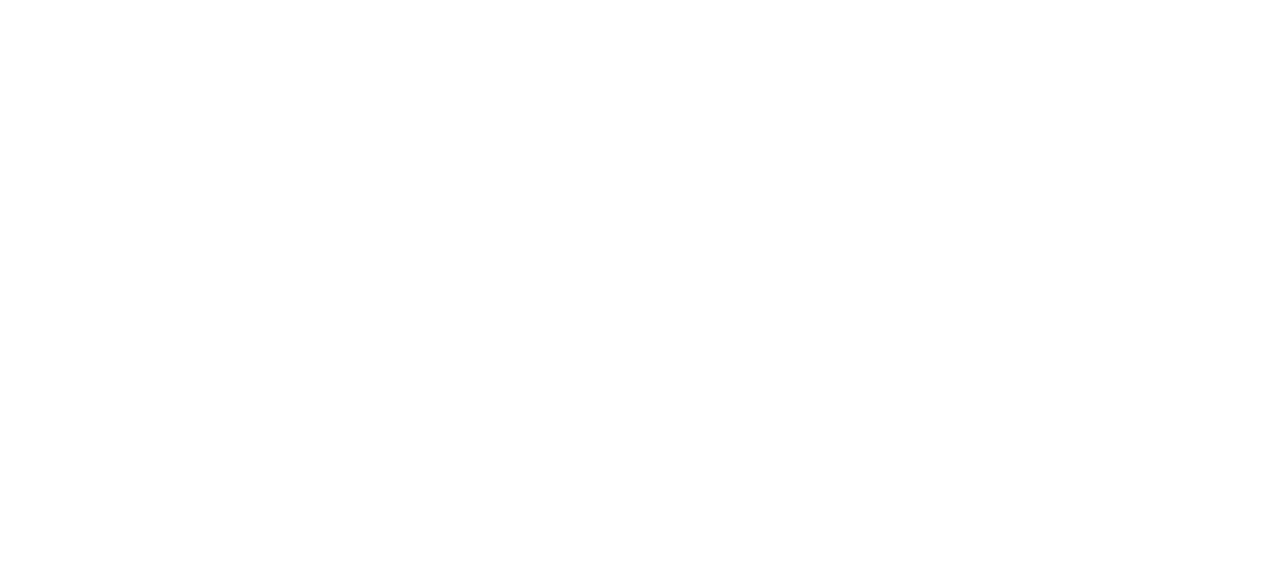 scroll, scrollTop: 0, scrollLeft: 0, axis: both 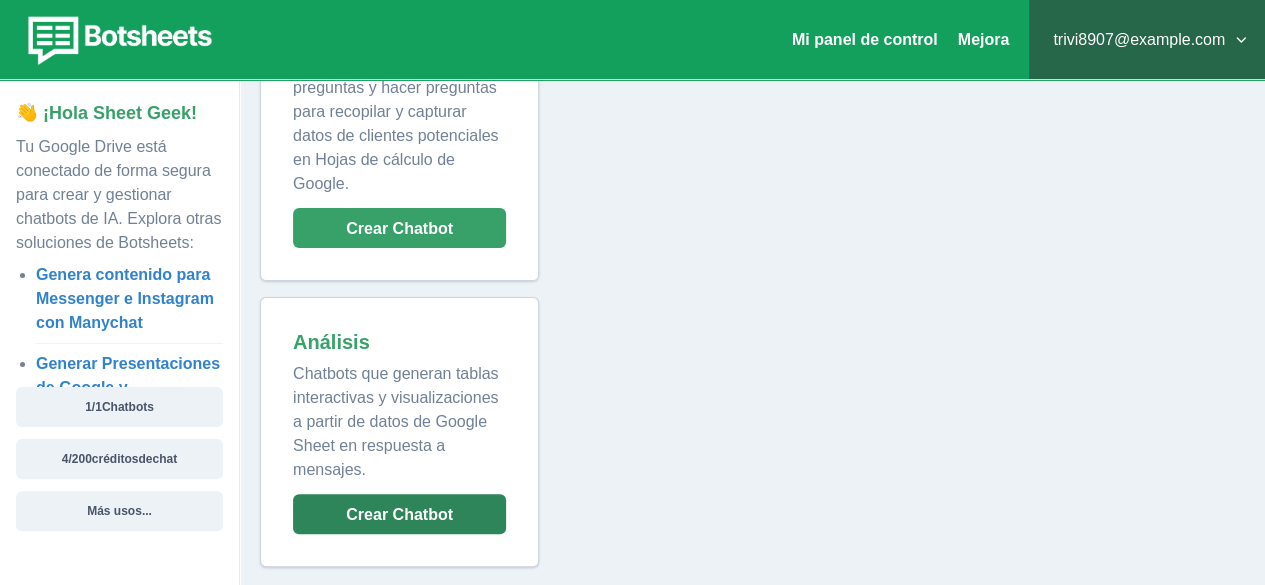 click on "Crear Chatbot" at bounding box center [399, 514] 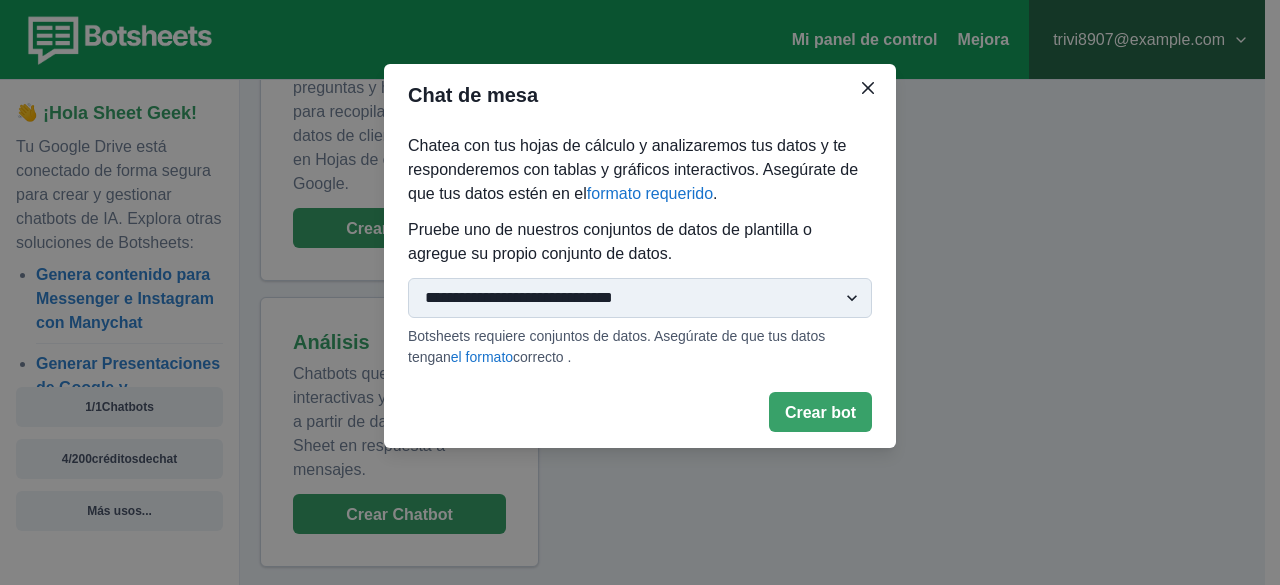 click on "**********" at bounding box center [640, 298] 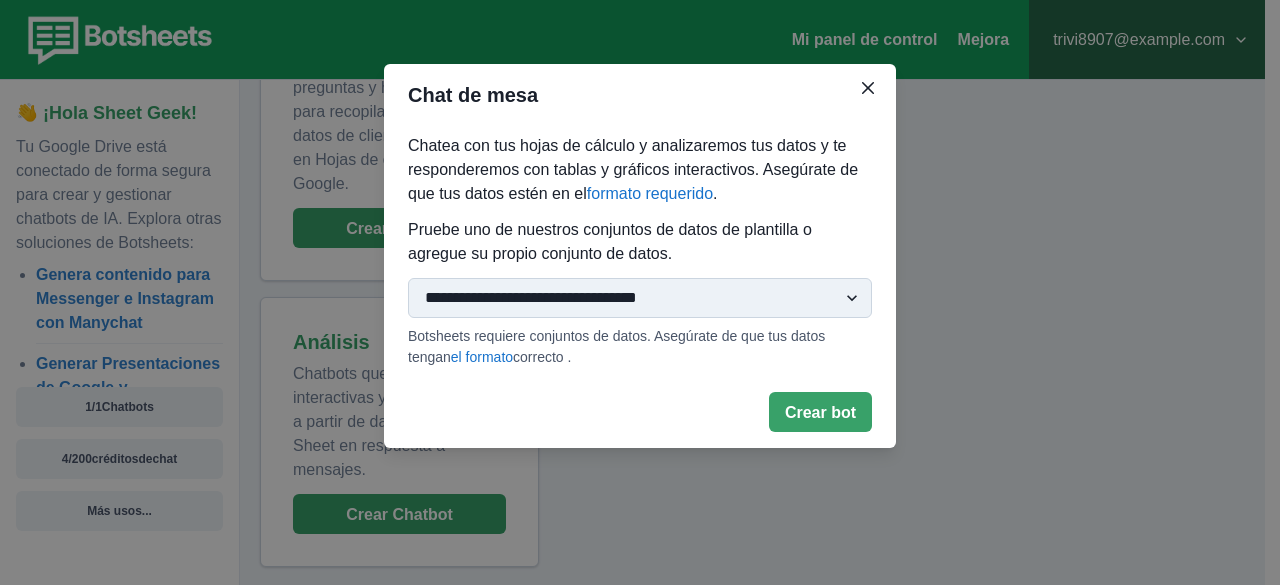 click on "**********" at bounding box center (640, 298) 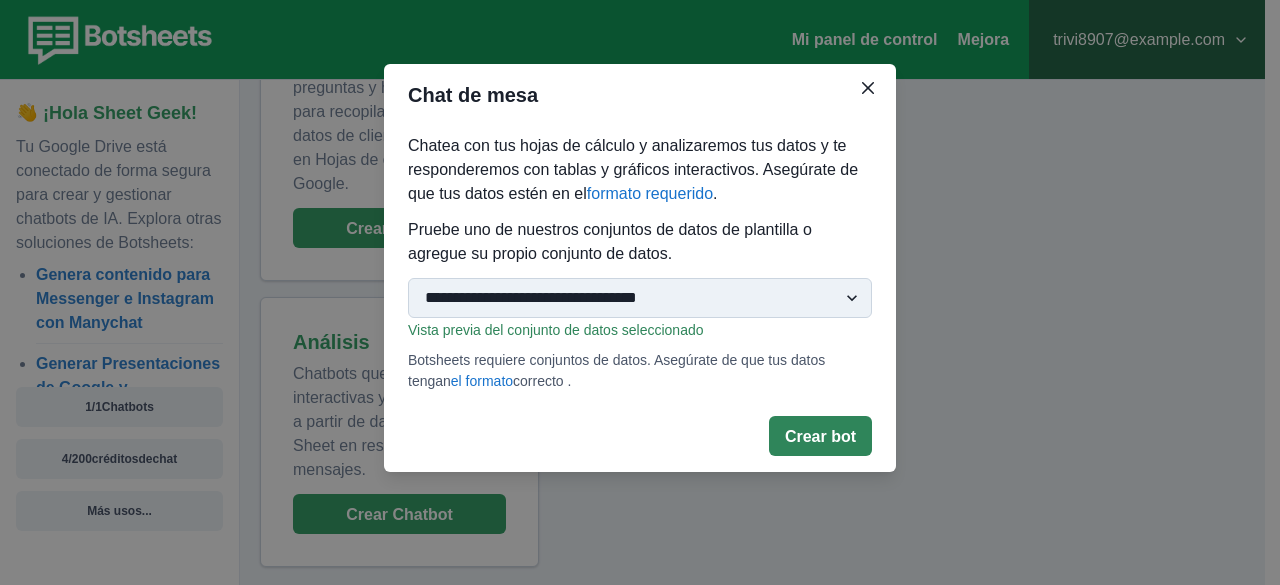 click on "Crear bot" at bounding box center (820, 436) 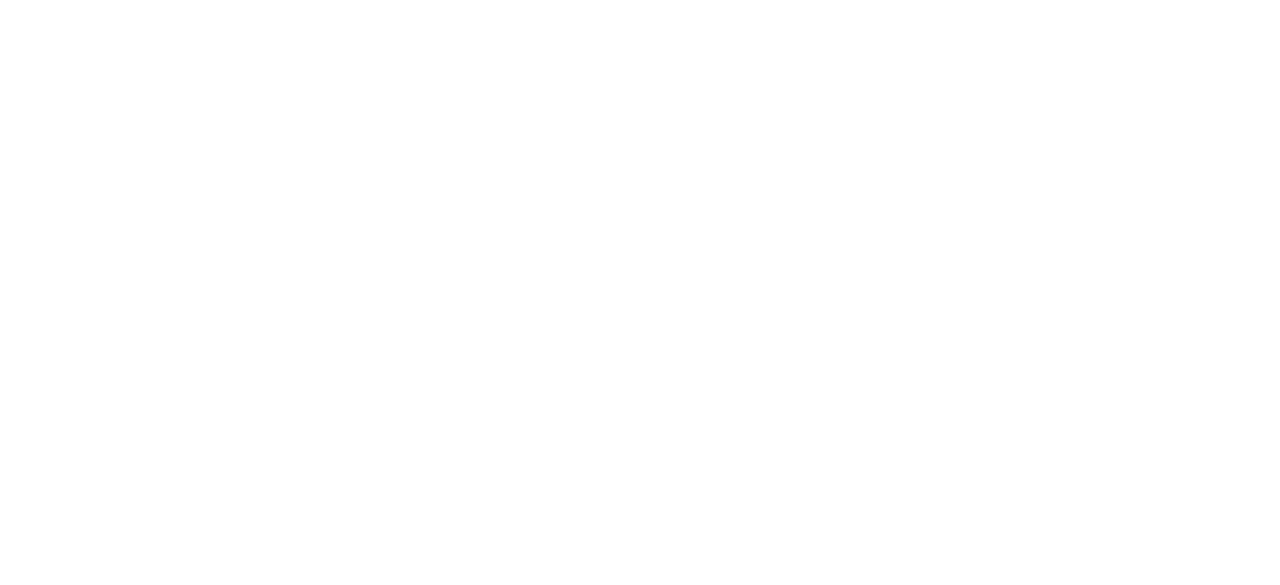 scroll, scrollTop: 0, scrollLeft: 0, axis: both 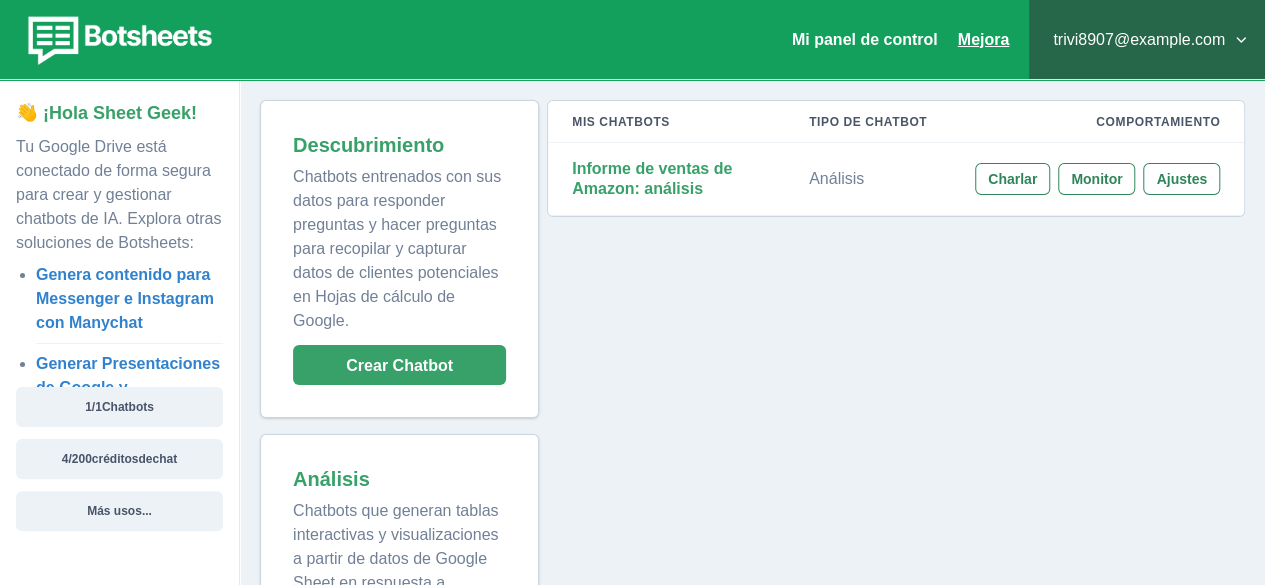 click on "Mejora" at bounding box center [984, 39] 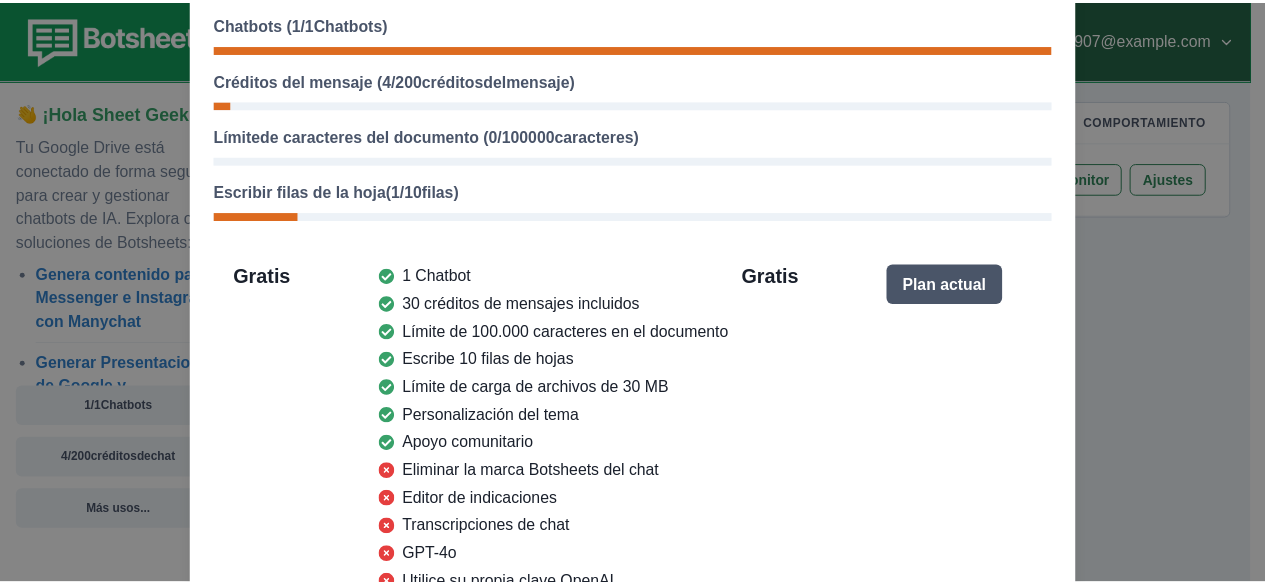 scroll, scrollTop: 100, scrollLeft: 0, axis: vertical 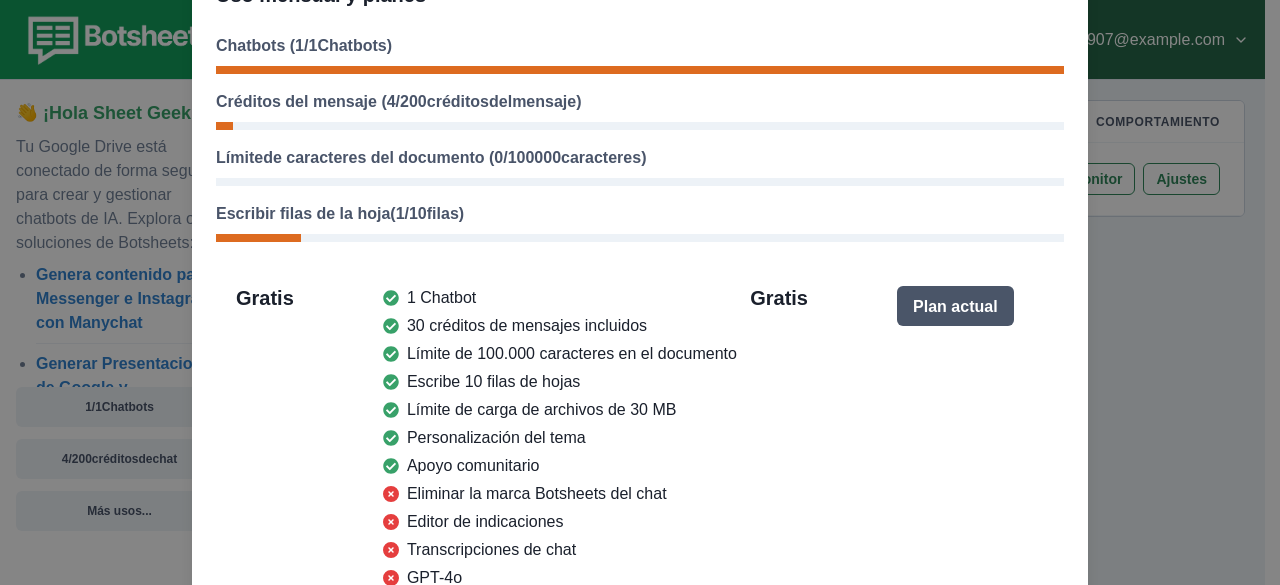 click on "Gratis" at bounding box center [779, 298] 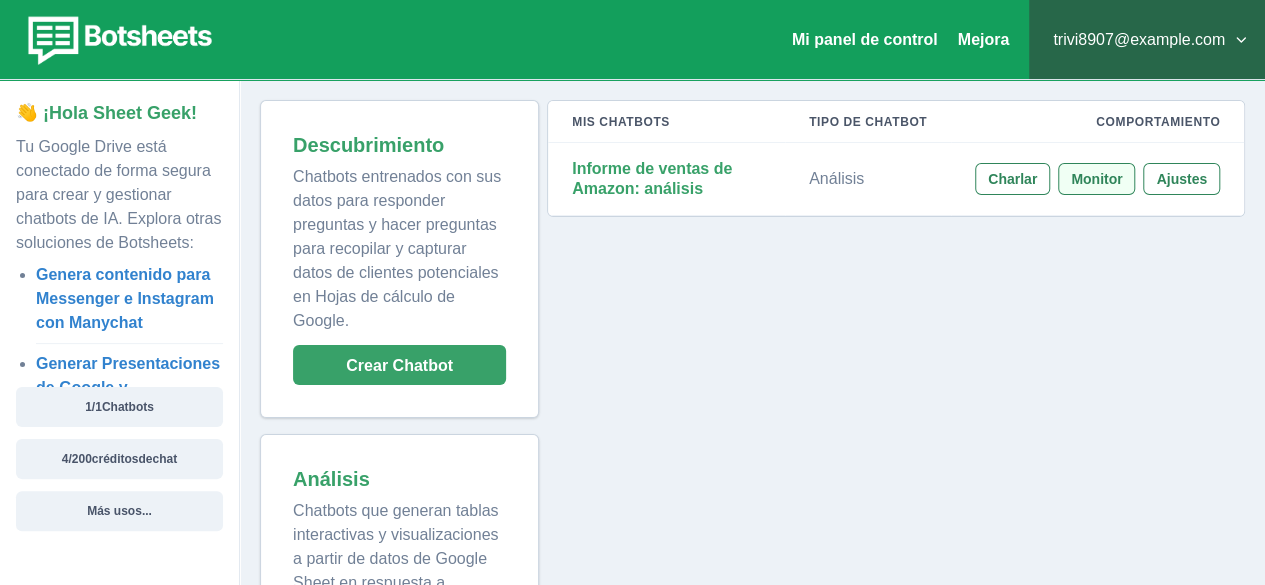 click on "Monitor" at bounding box center [1096, 179] 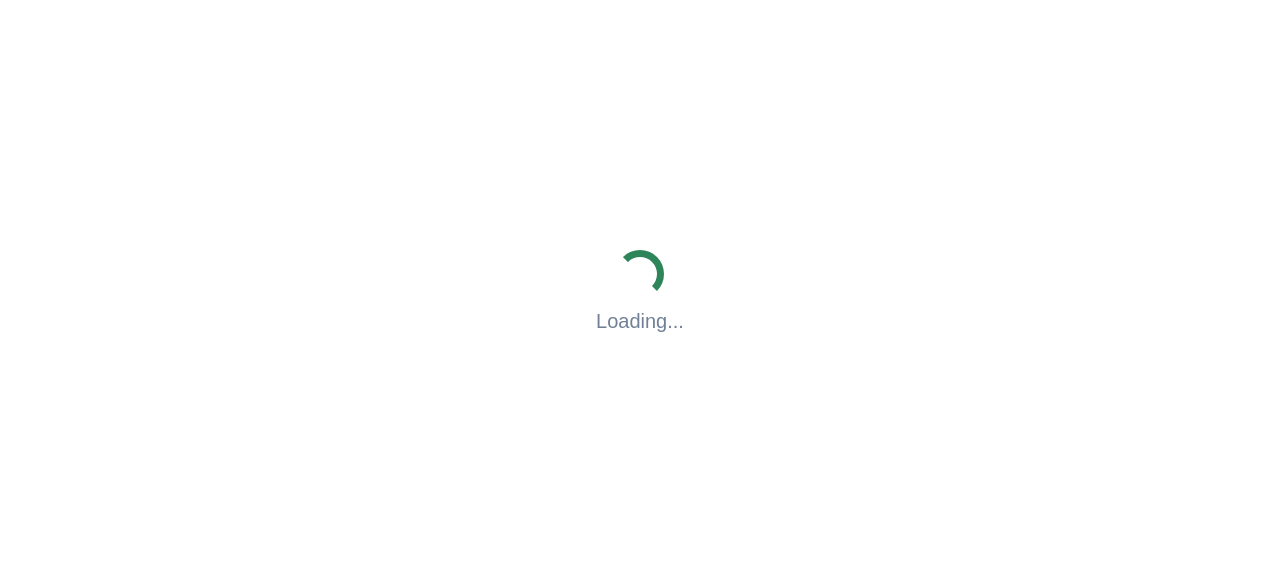 scroll, scrollTop: 0, scrollLeft: 0, axis: both 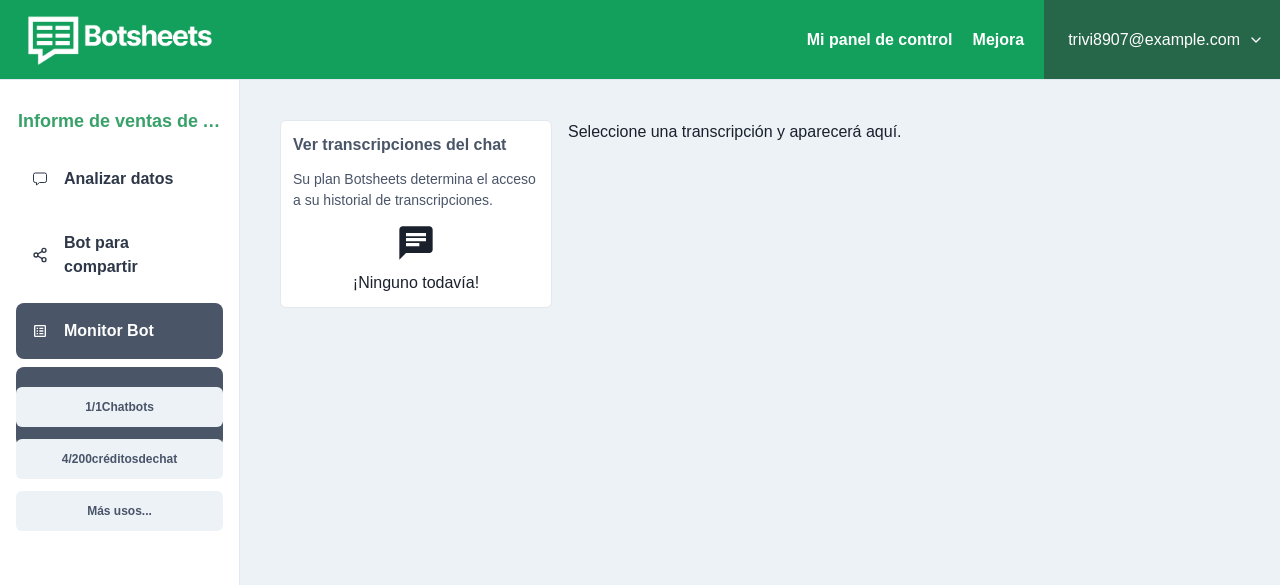 click on "Configuración del bot" at bounding box center (119, 407) 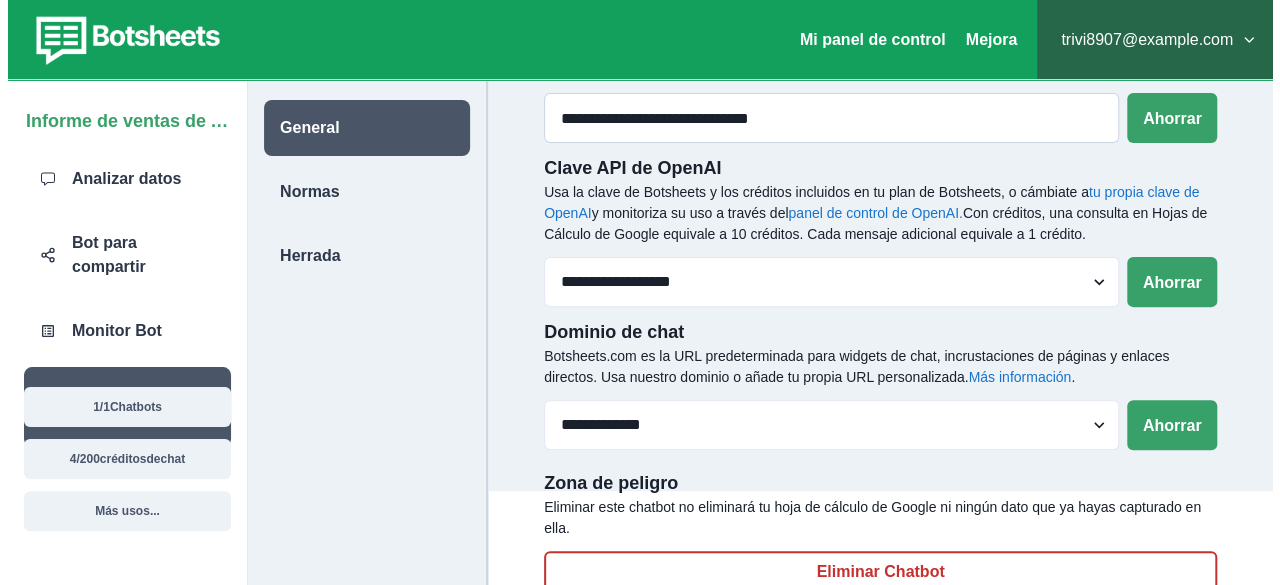 scroll, scrollTop: 180, scrollLeft: 0, axis: vertical 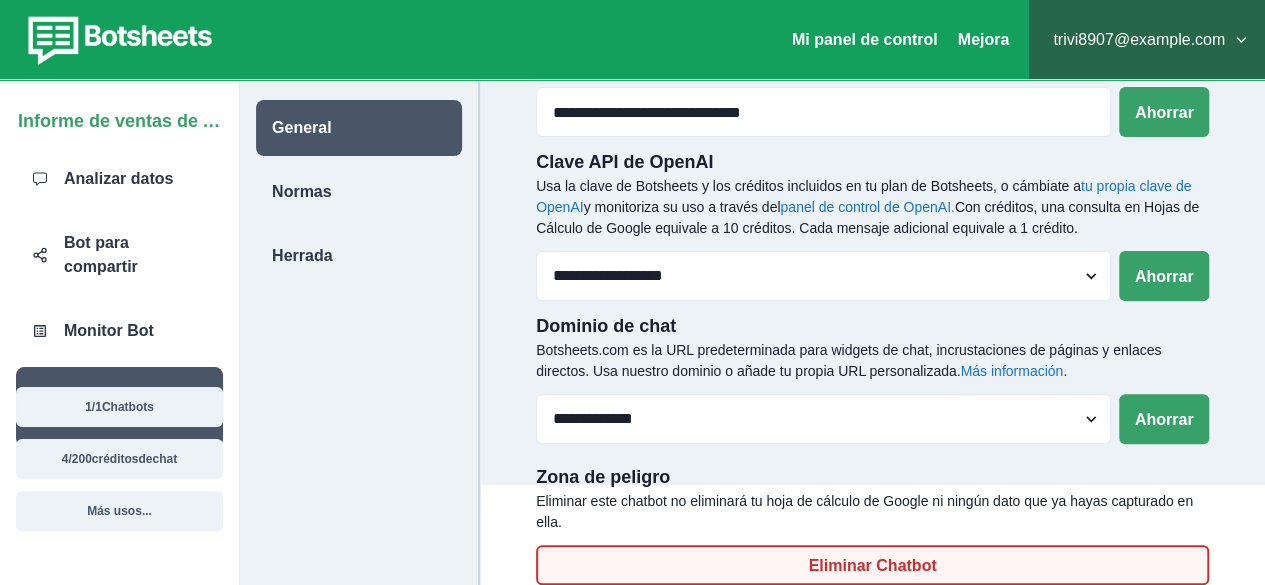 click on "Eliminar Chatbot" at bounding box center (872, 565) 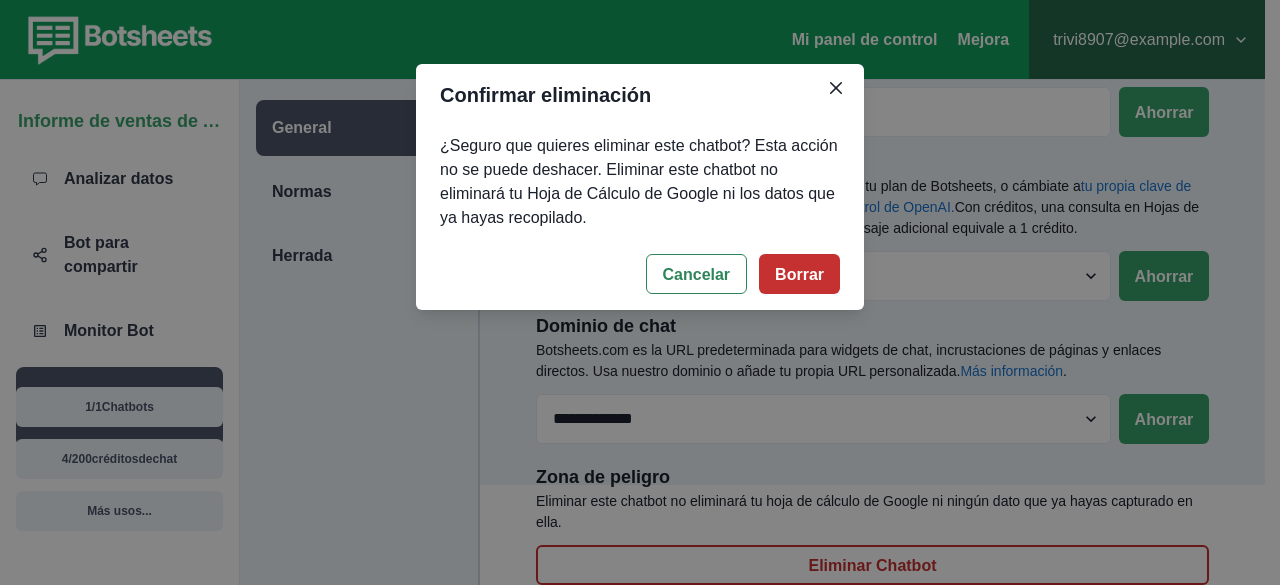click on "Borrar" at bounding box center (799, 274) 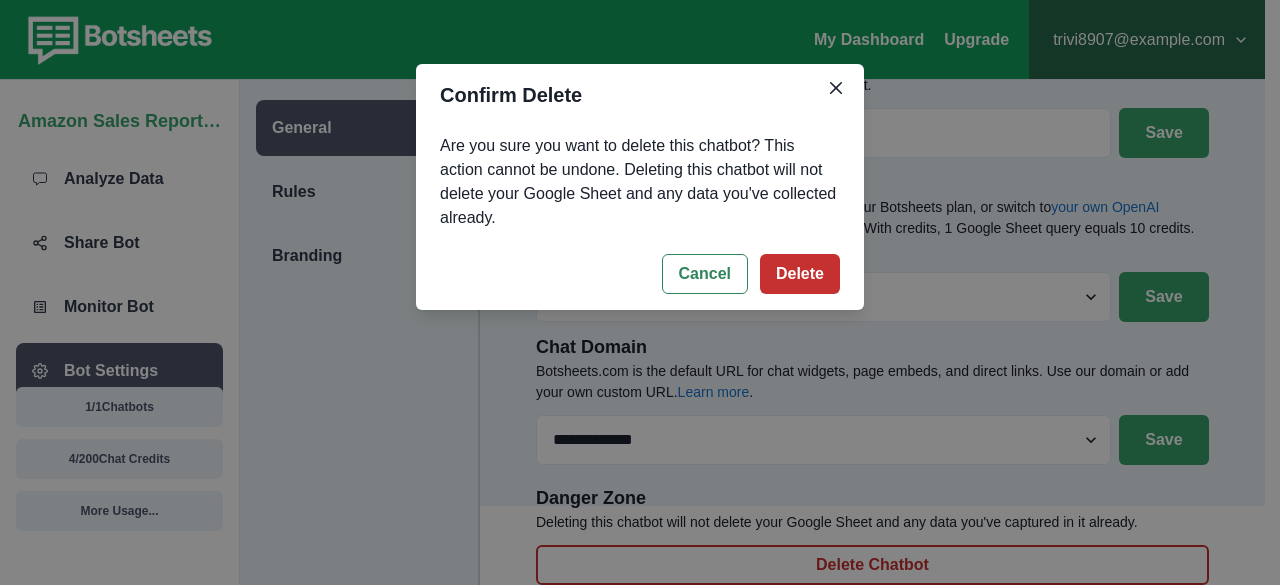 scroll, scrollTop: 158, scrollLeft: 0, axis: vertical 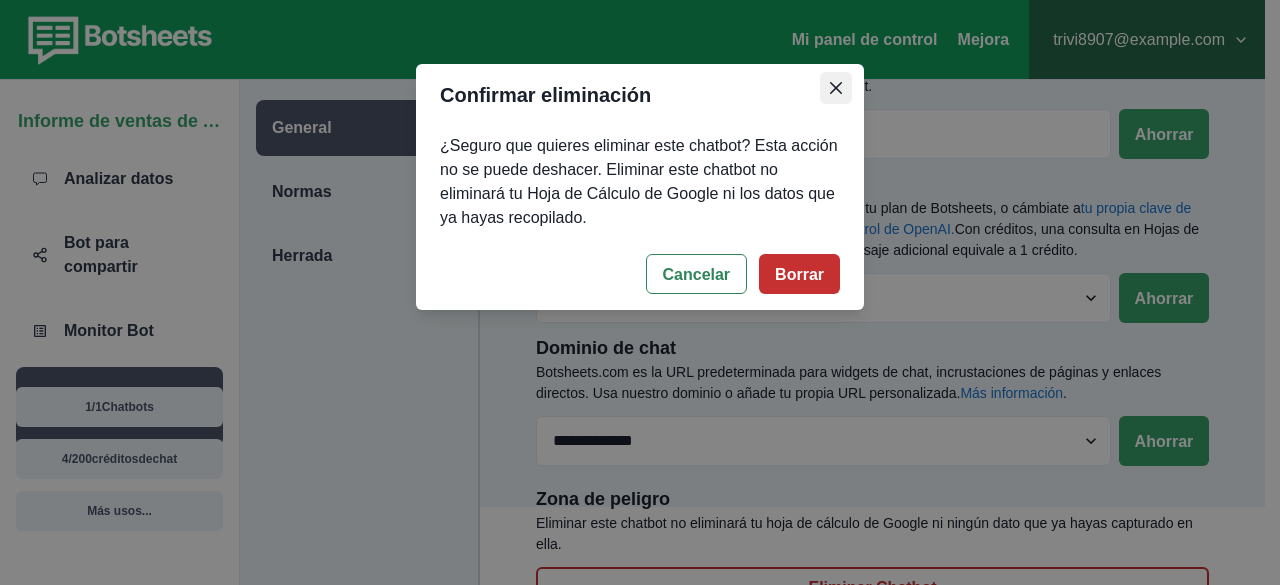 click at bounding box center (836, 88) 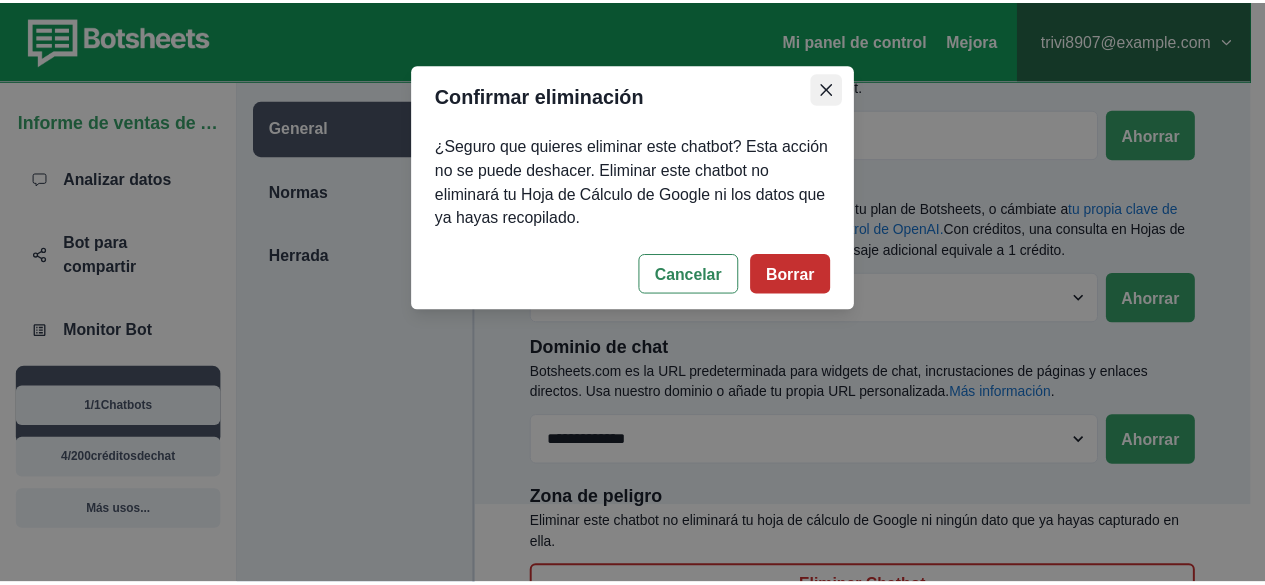 scroll, scrollTop: 180, scrollLeft: 0, axis: vertical 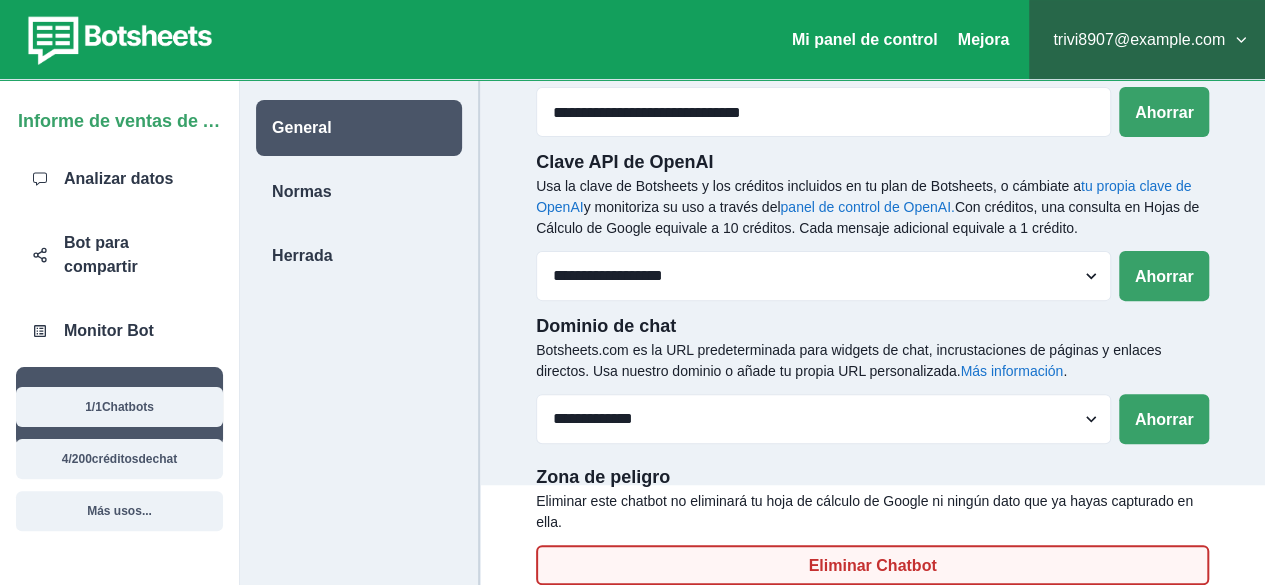 click on "Eliminar Chatbot" at bounding box center (872, 565) 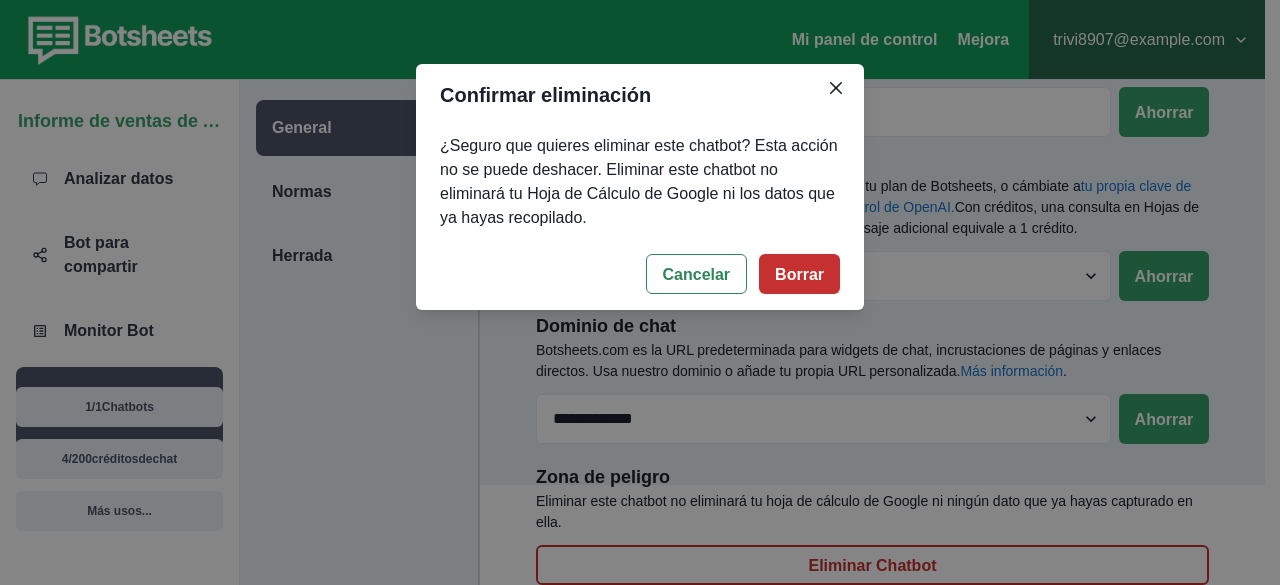 click on "Borrar" at bounding box center [799, 274] 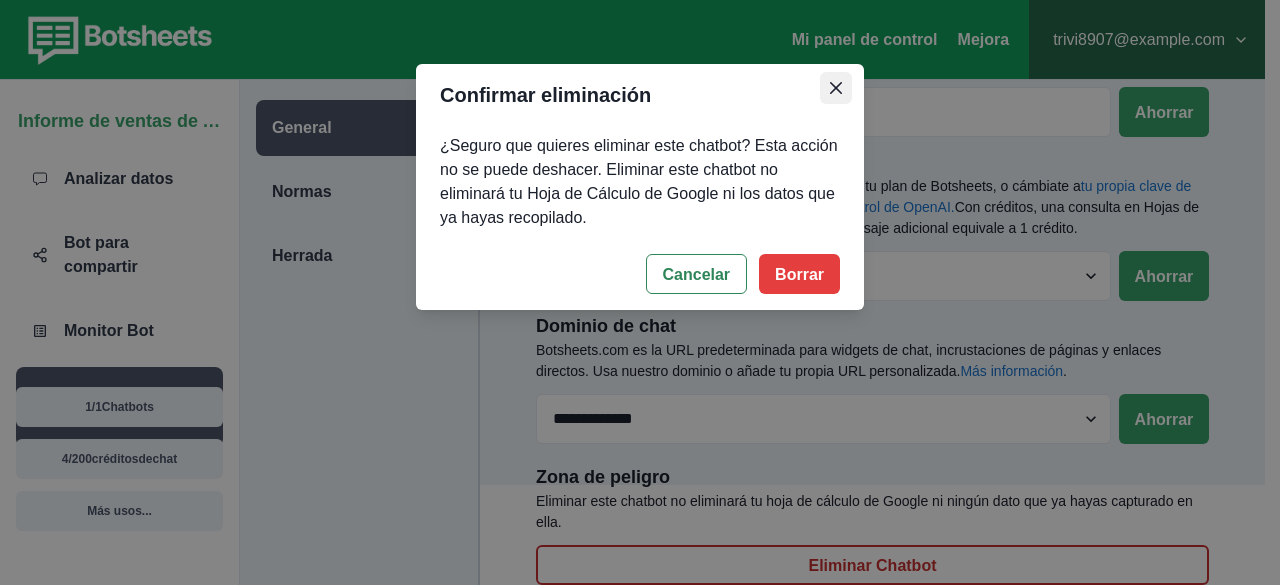click at bounding box center (836, 88) 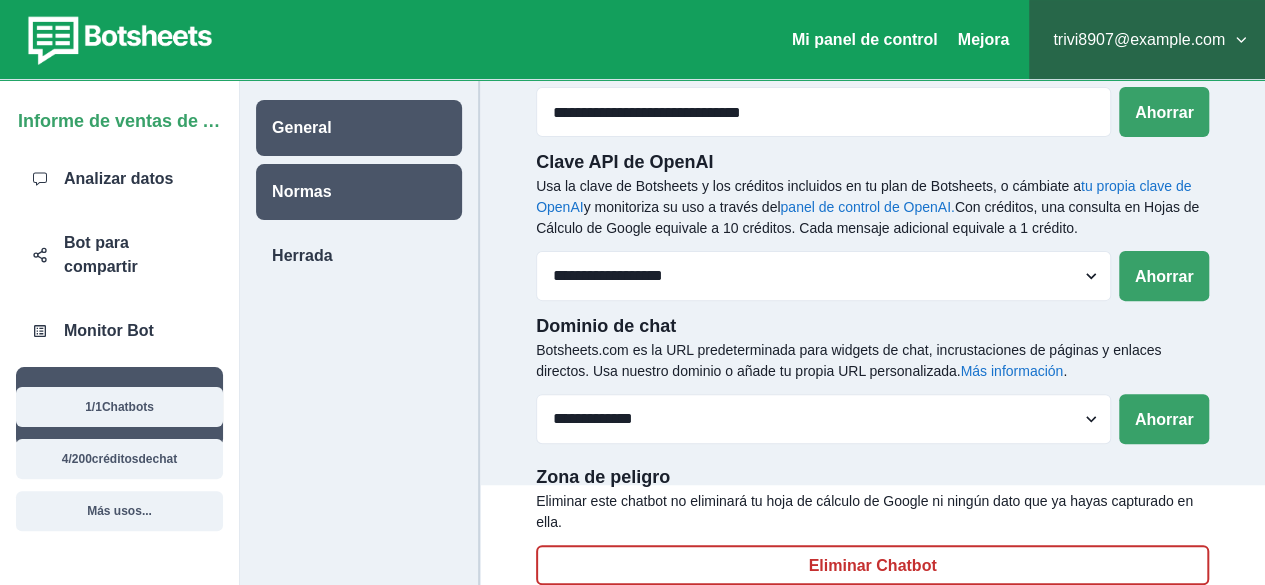click on "Normas" at bounding box center (359, 192) 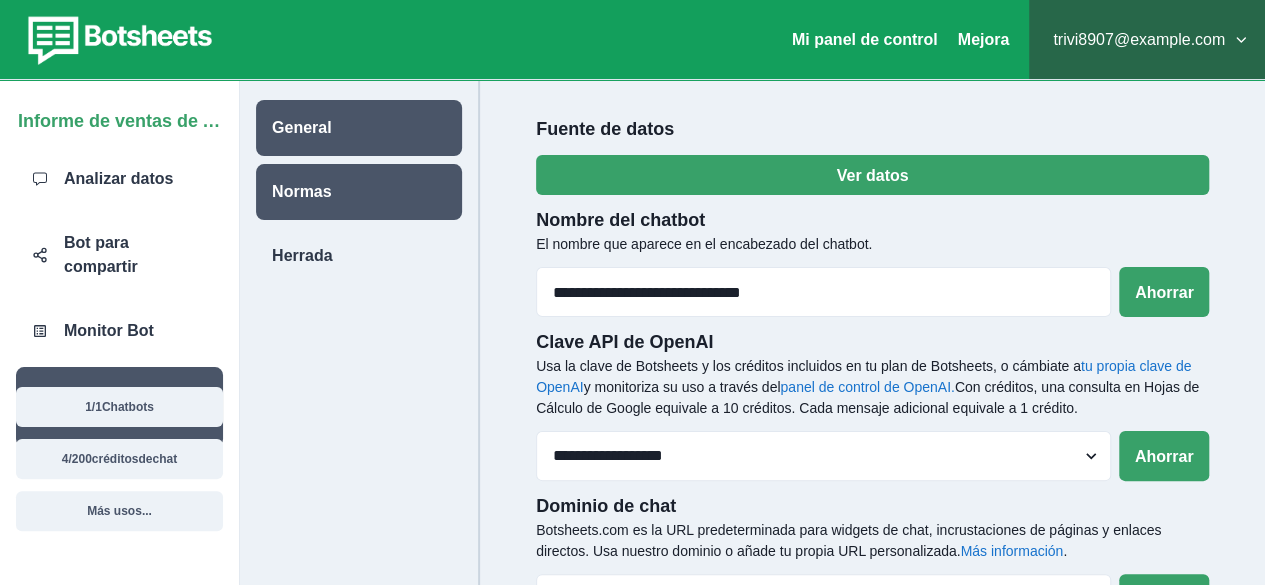select on "***" 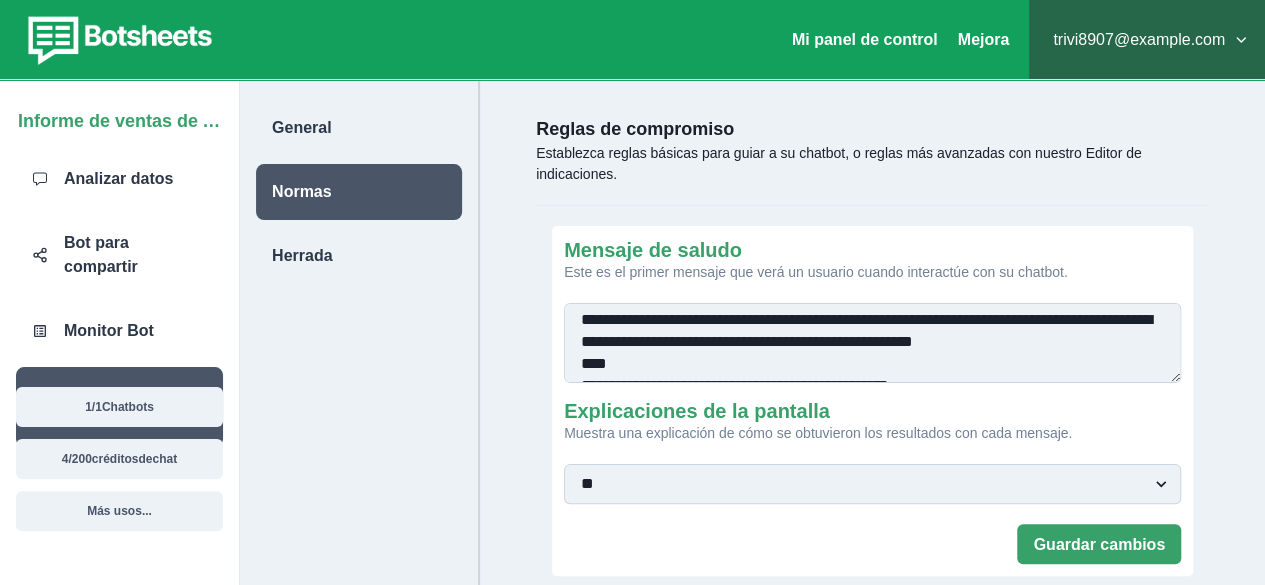 scroll, scrollTop: 0, scrollLeft: 0, axis: both 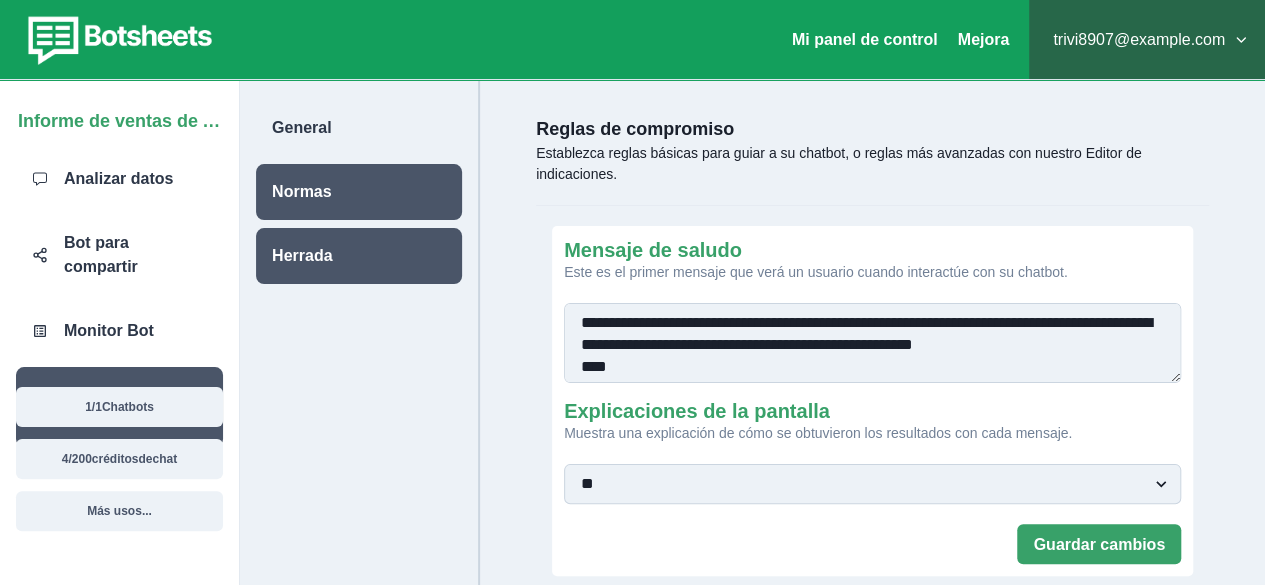click on "Herrada" at bounding box center [302, 255] 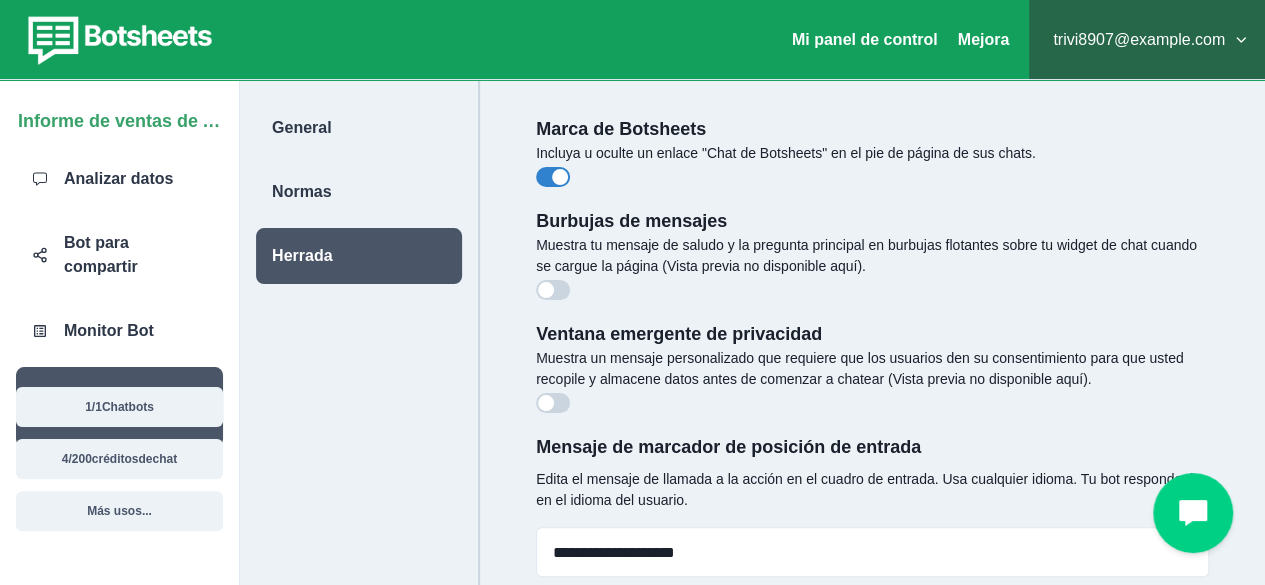 click on "Configuración del bot" at bounding box center (132, 406) 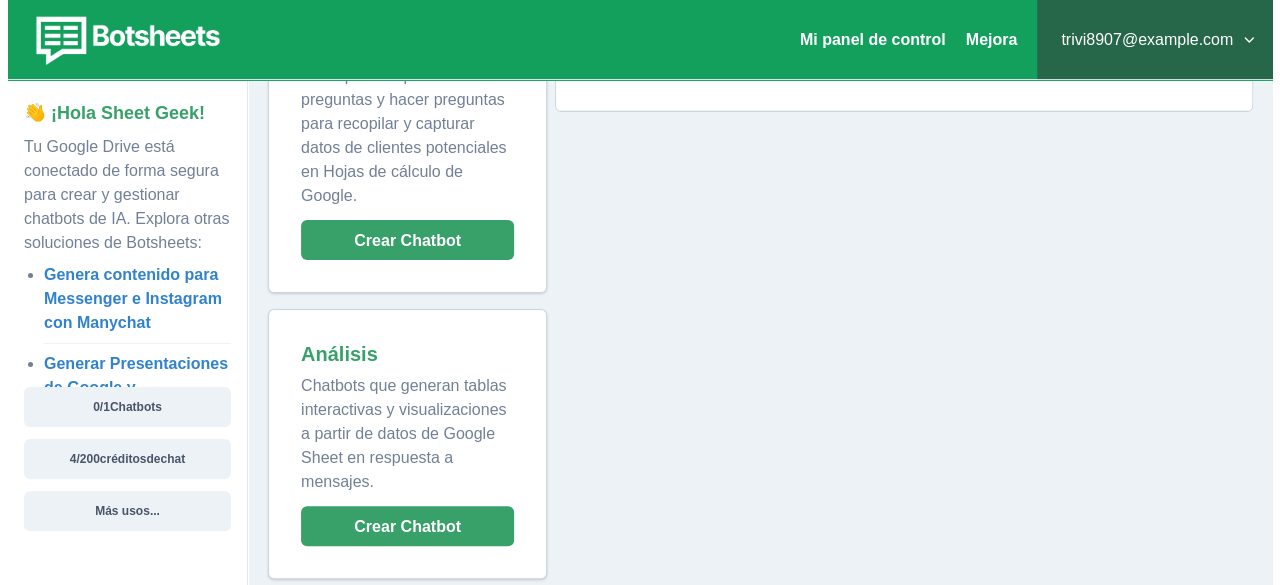 scroll, scrollTop: 137, scrollLeft: 0, axis: vertical 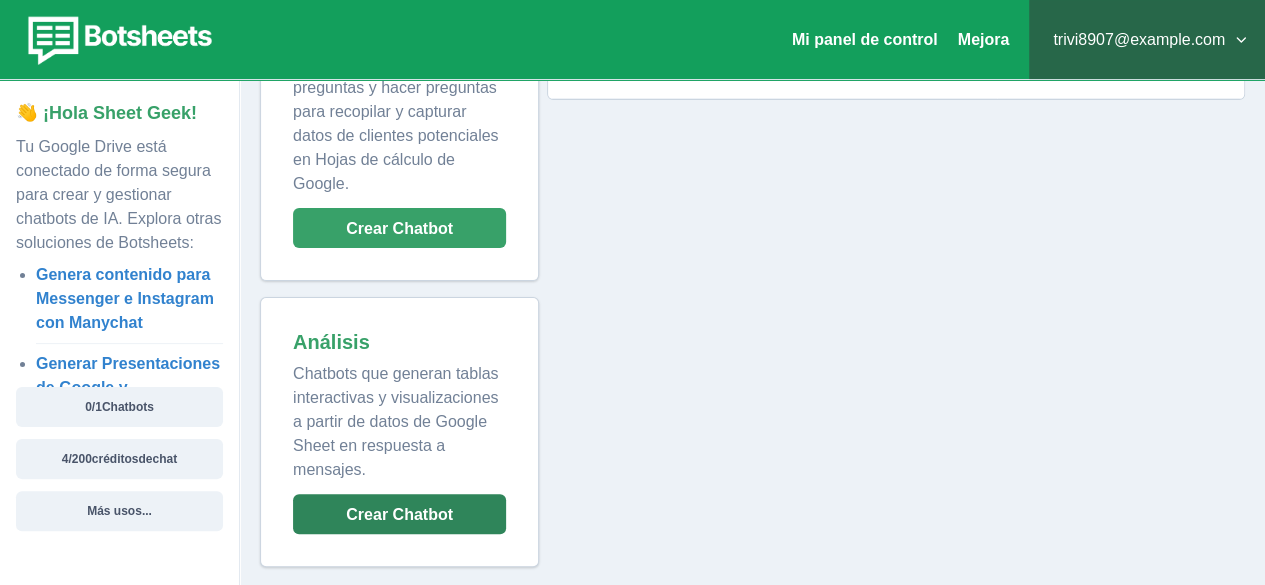 click on "Crear Chatbot" at bounding box center [399, 514] 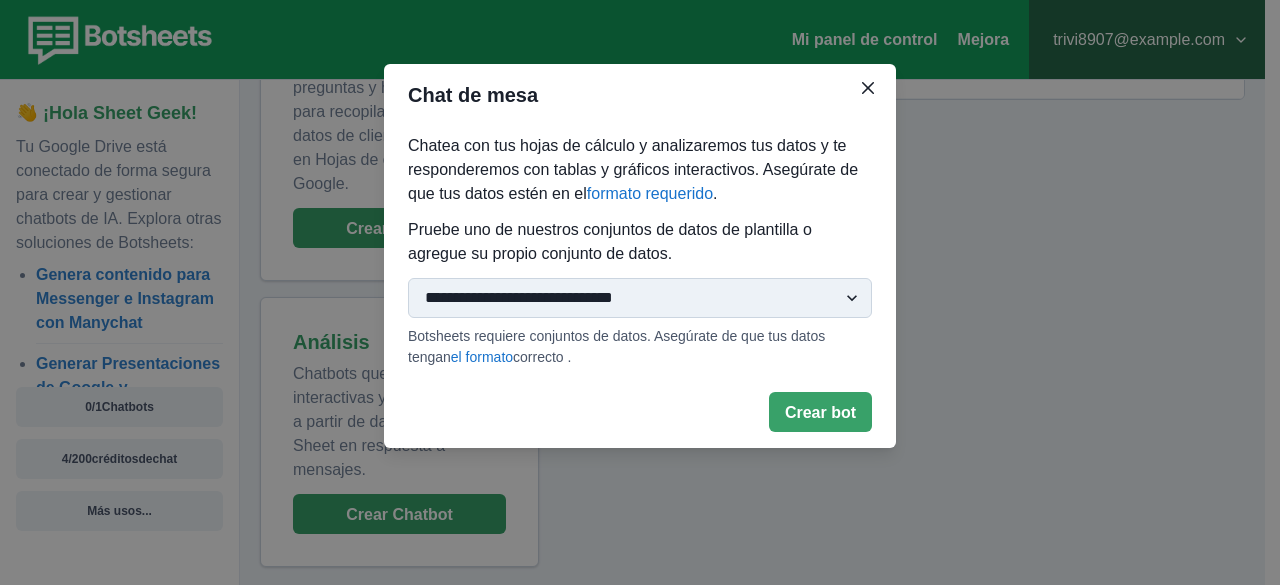 click on "**********" at bounding box center (640, 298) 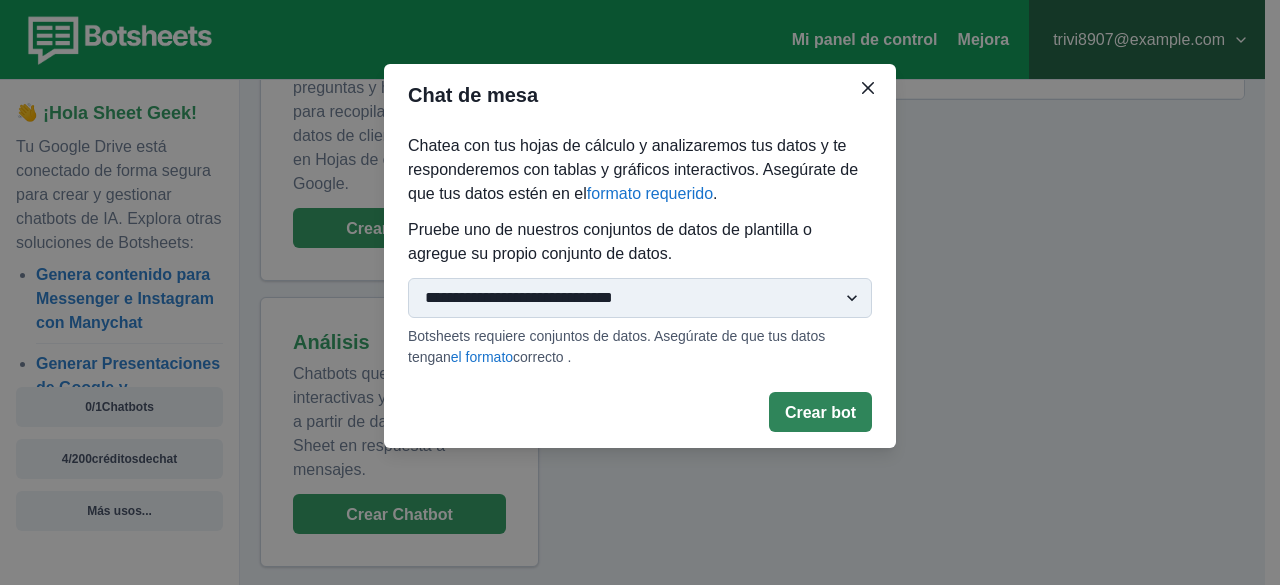 click on "Crear bot" at bounding box center (820, 412) 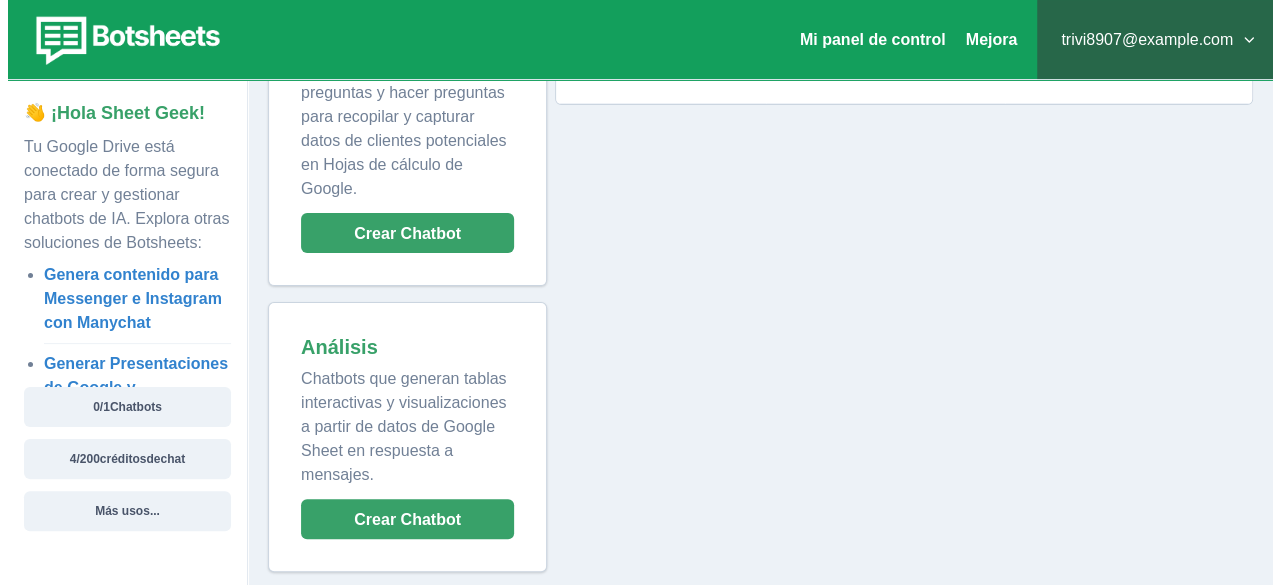 scroll, scrollTop: 137, scrollLeft: 0, axis: vertical 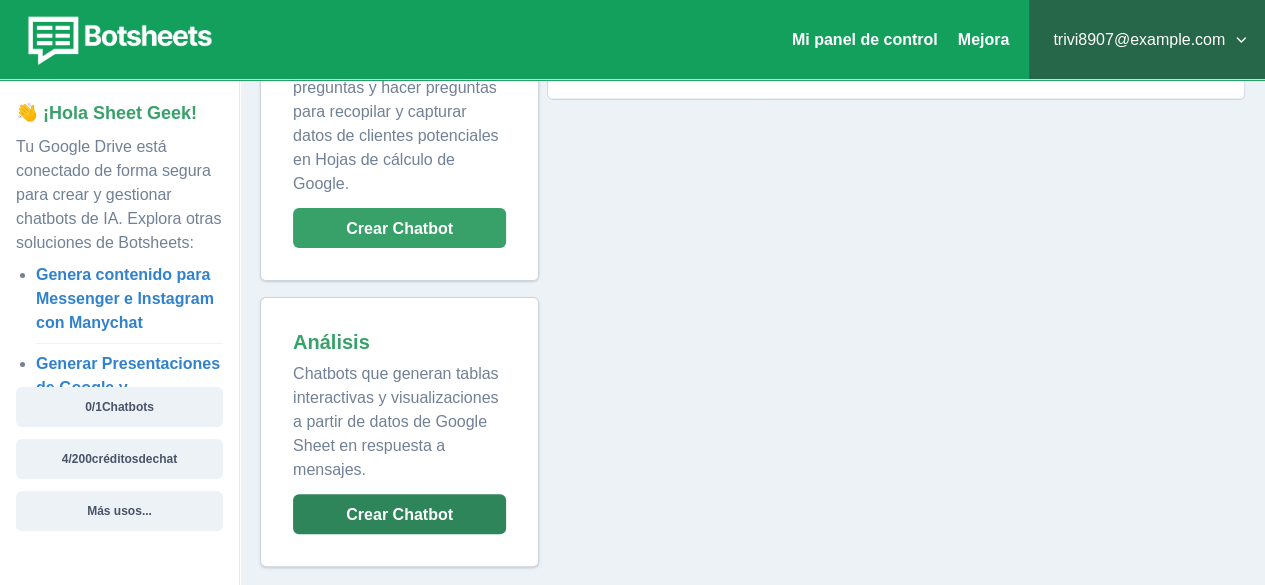 click on "Crear Chatbot" at bounding box center [399, 514] 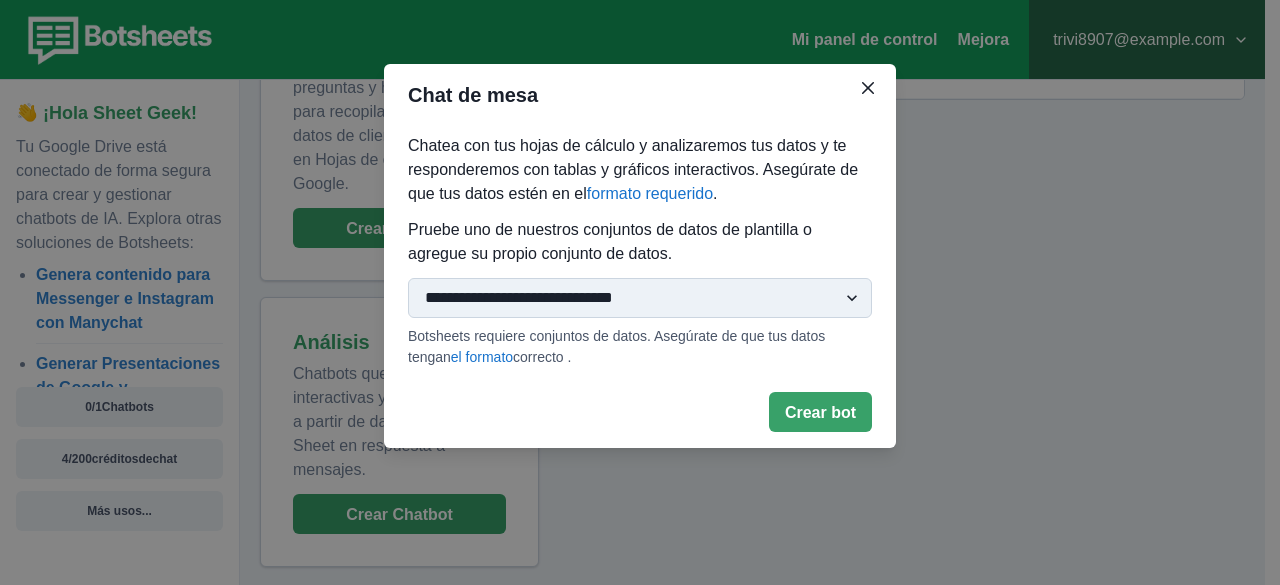 click on "**********" at bounding box center [640, 298] 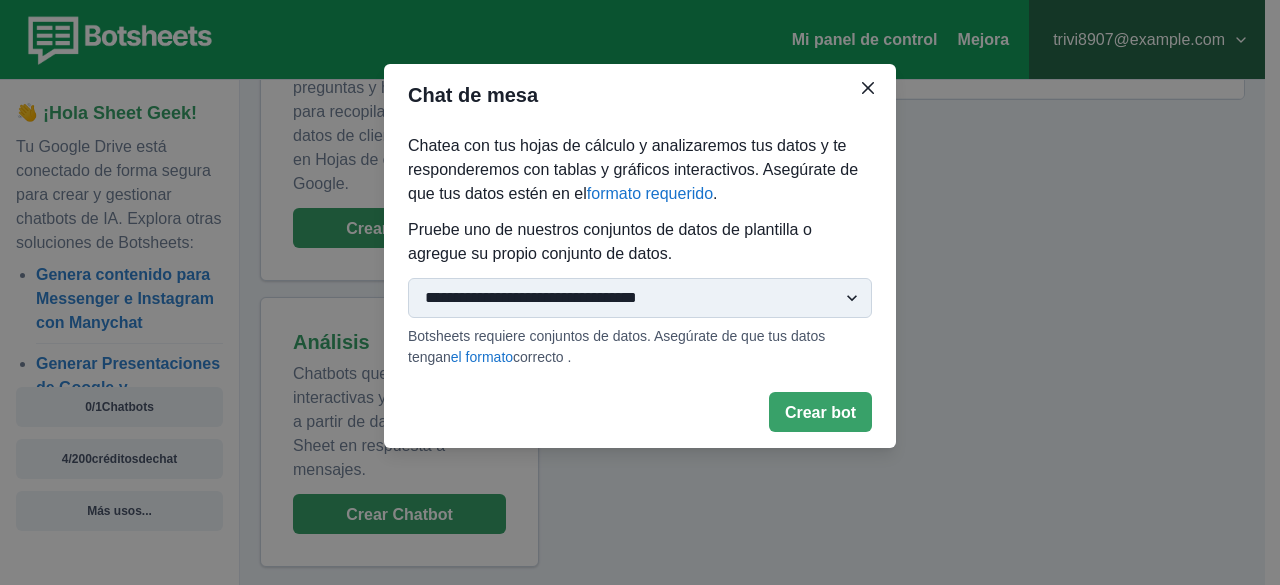 click on "**********" at bounding box center (640, 298) 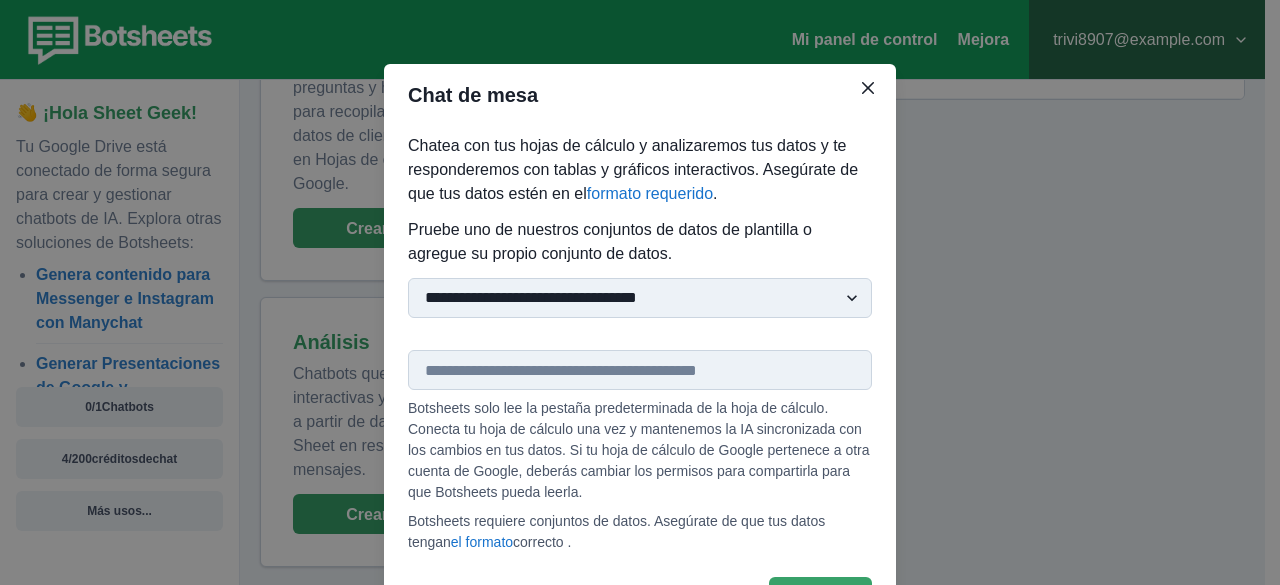 paste on "**********" 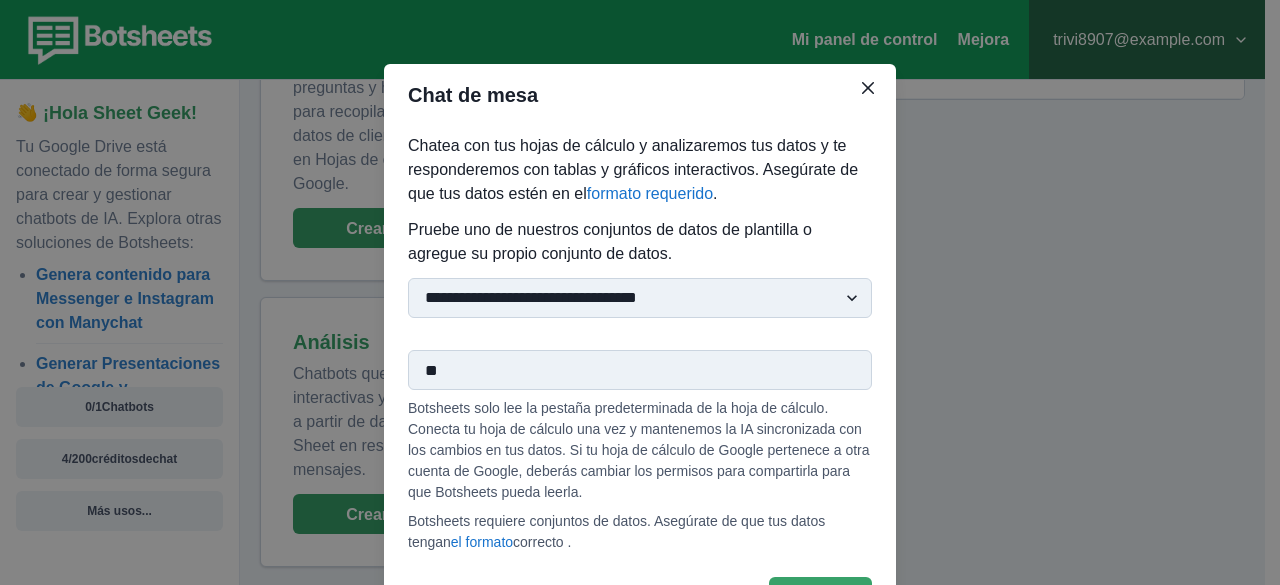 type on "*" 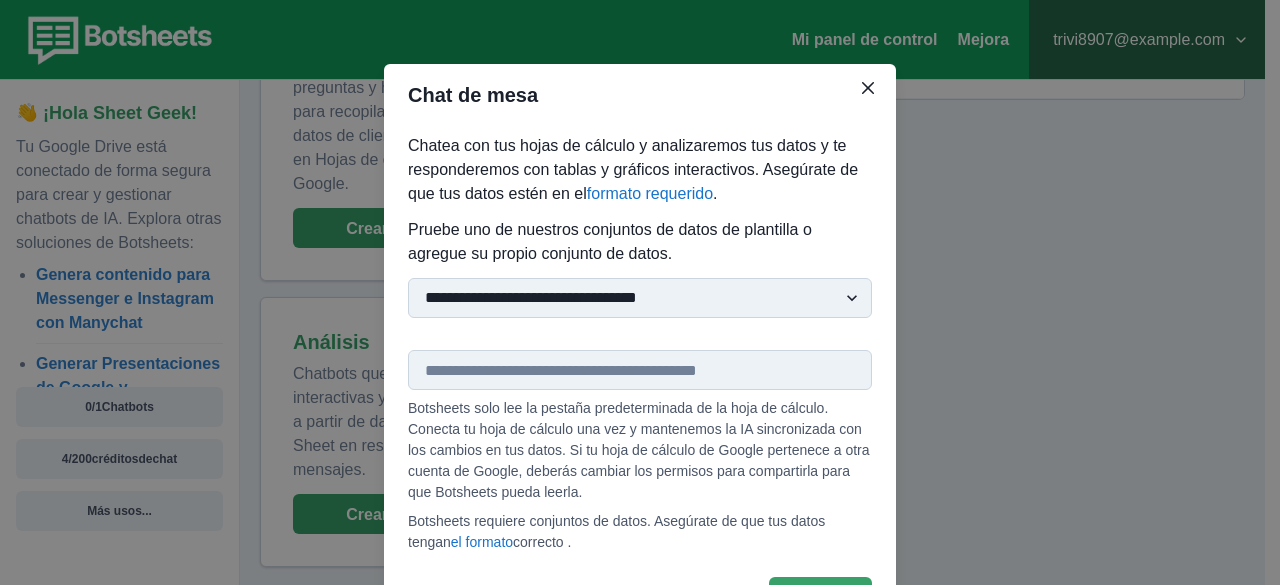 click at bounding box center (640, 370) 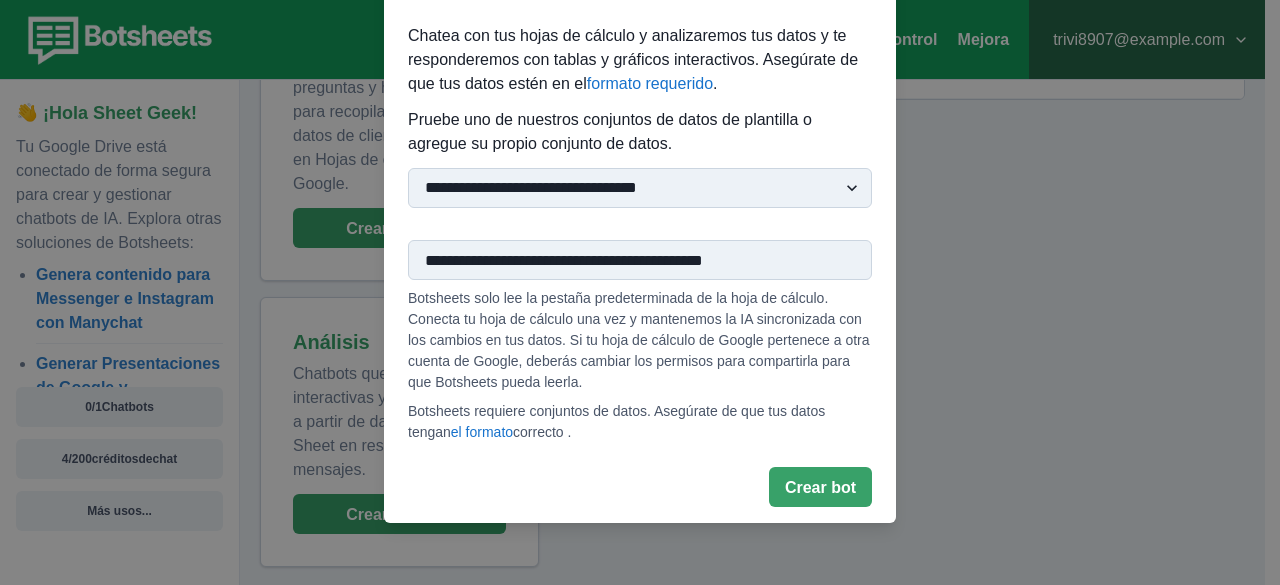 scroll, scrollTop: 112, scrollLeft: 0, axis: vertical 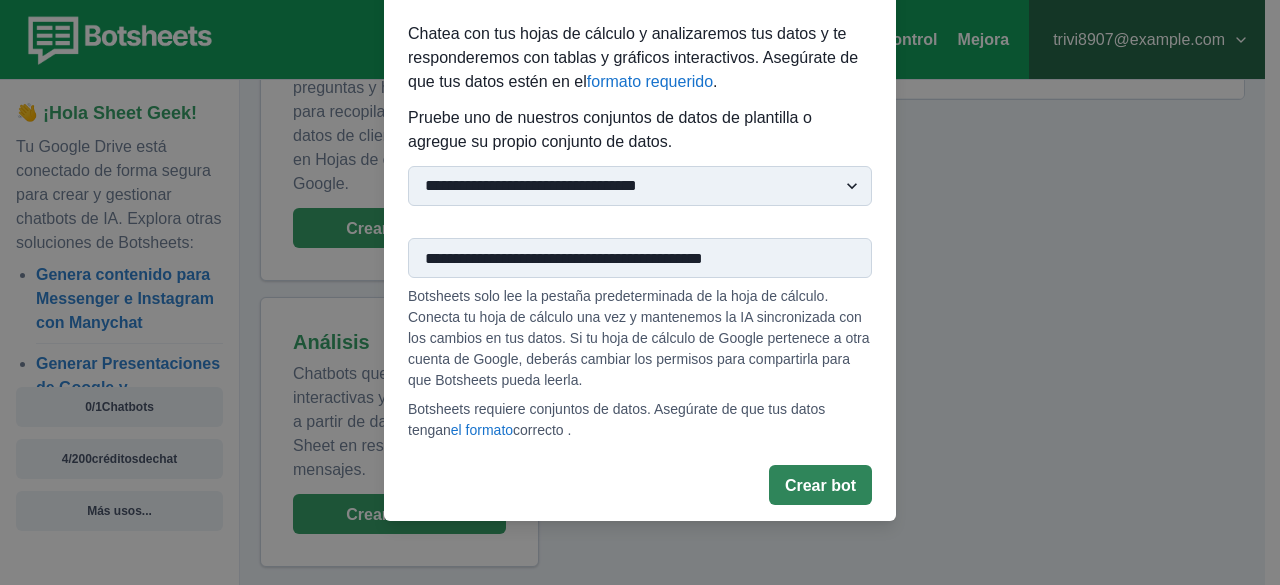 type on "**********" 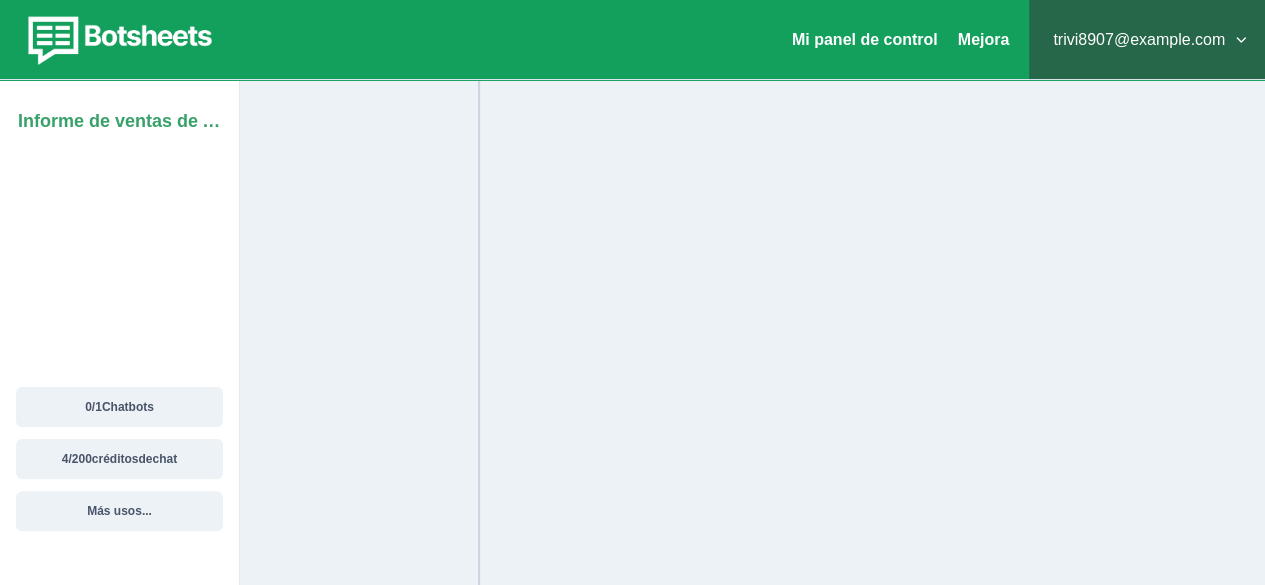 scroll, scrollTop: 80, scrollLeft: 0, axis: vertical 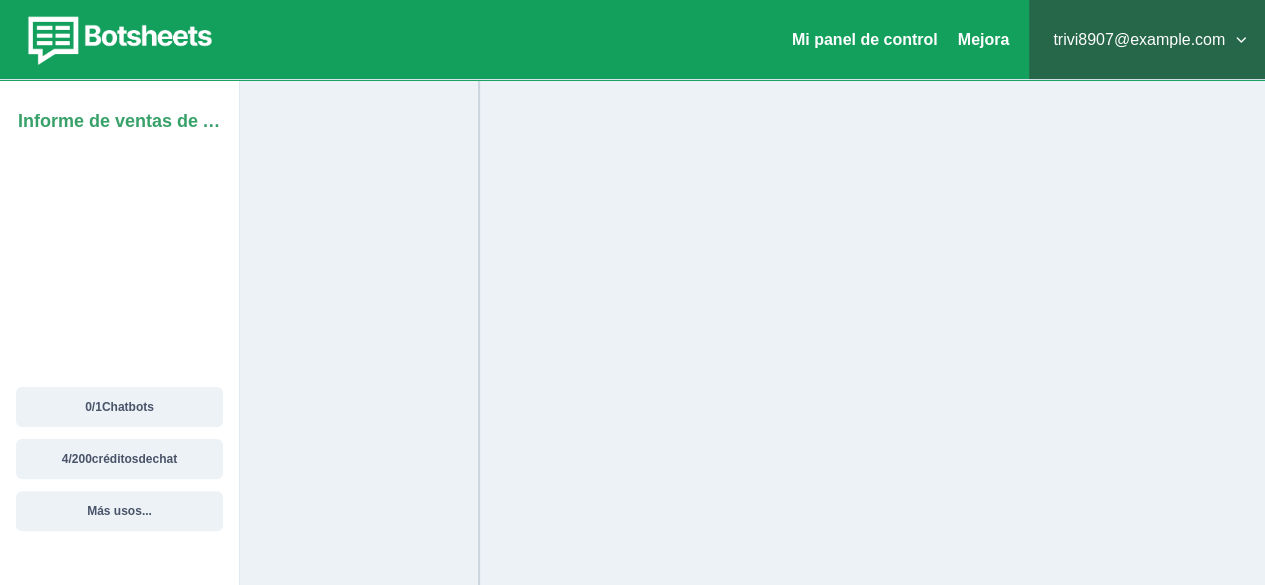 click on "Mi panel de control Mejora trivi8907@example.com Planes y precios Mi facturación Ayuda y soporte Privacidad desconectar" at bounding box center (632, 40) 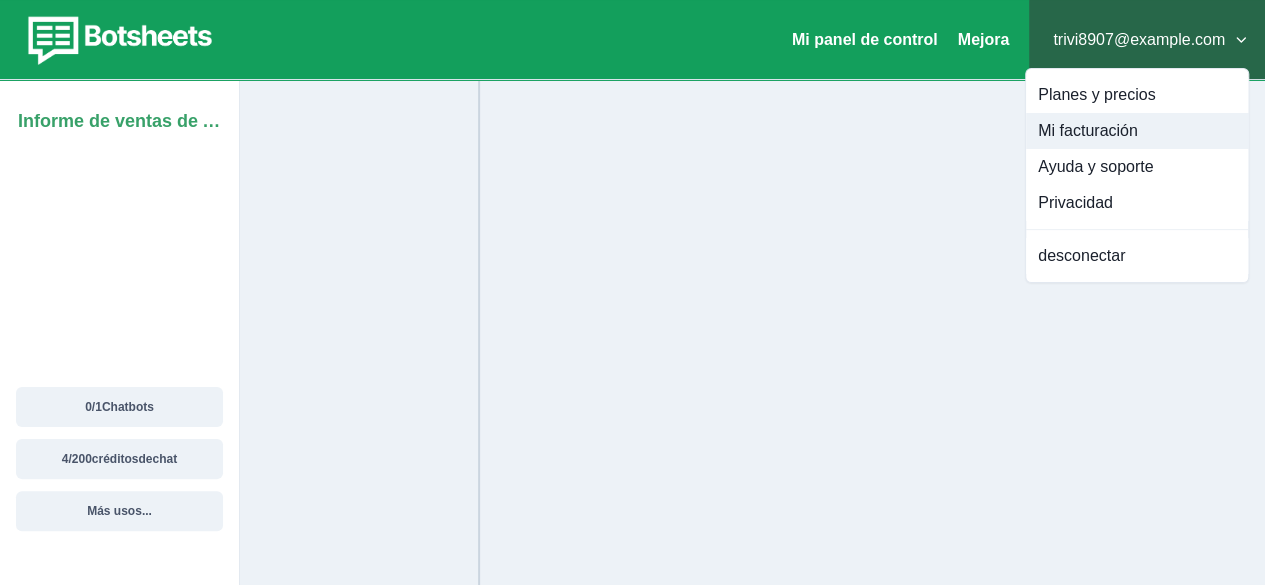 click on "Mi facturación" at bounding box center (1088, 130) 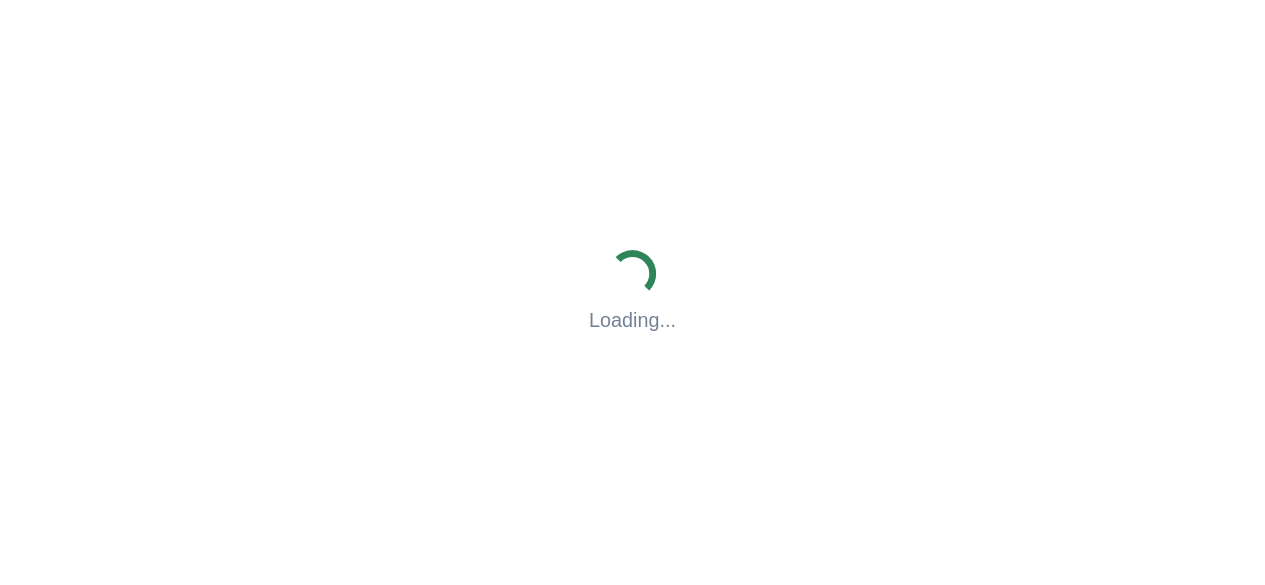 scroll, scrollTop: 0, scrollLeft: 0, axis: both 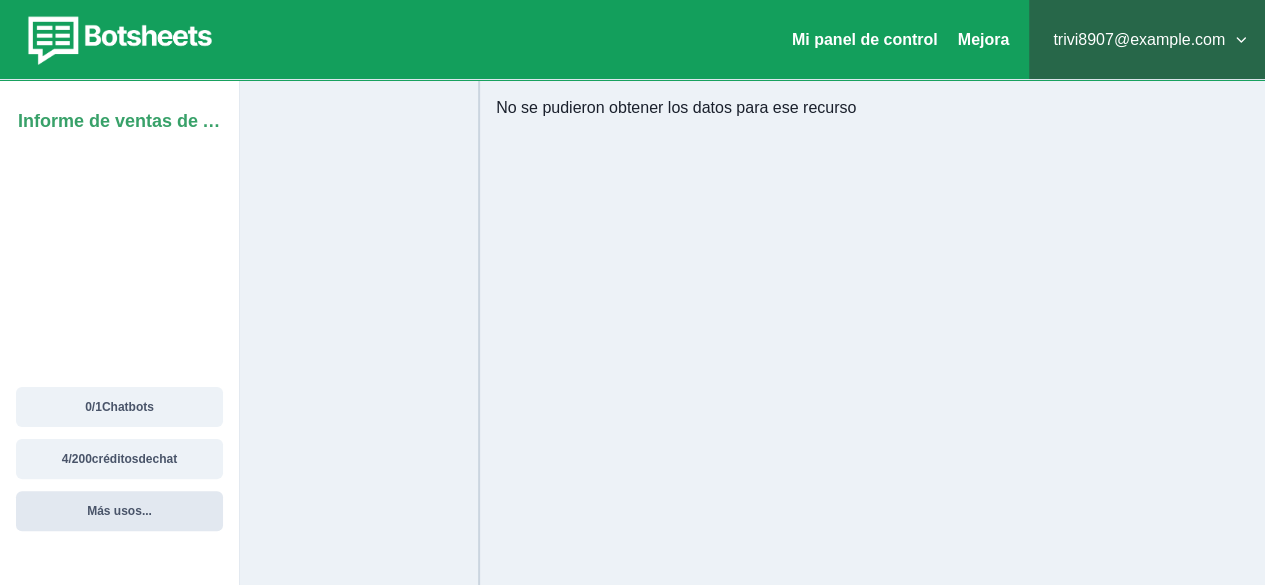 click on "Más usos..." at bounding box center [119, 511] 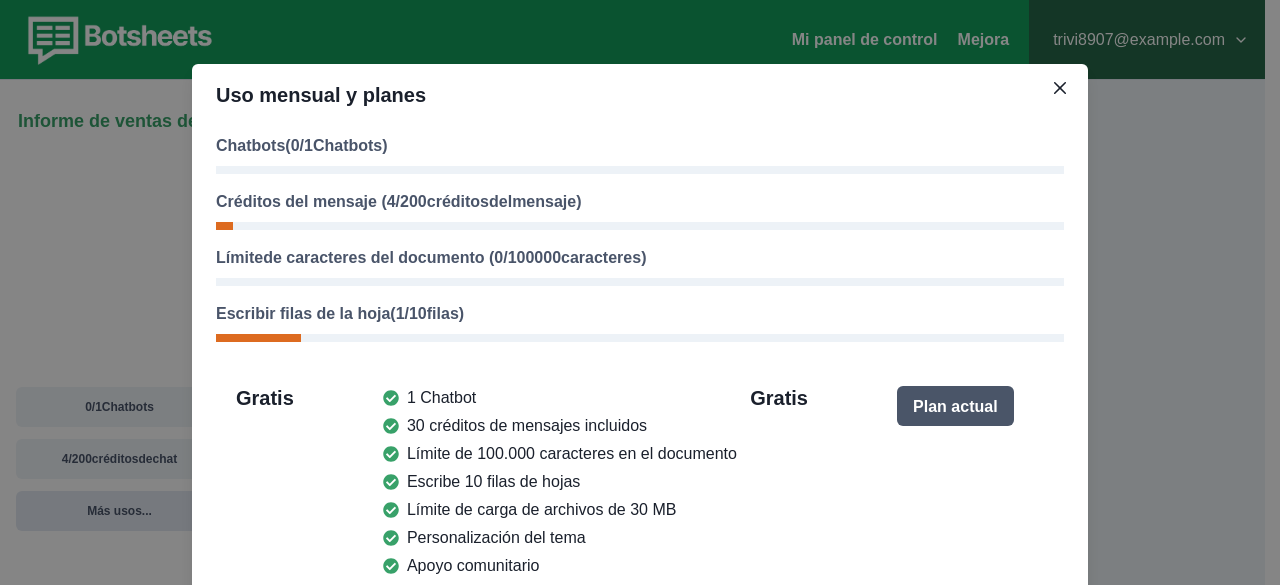 click on "Uso mensual y planes Chatbots  (  0/1  Chatbots  ) Créditos del mensaje (  4/200  créditos  del  mensaje) Límite  de caracteres del documento (  0/100000  caracteres  ) Escribir filas de la hoja  (  1/10  filas  ) Gratis 1 Chatbot 30 créditos de mensajes incluidos Límite de 100.000 caracteres en el documento Escribe 10 filas de hojas Límite de carga de archivos de 30 MB Personalización del tema Apoyo comunitario Eliminar la marca Botsheets del chat Editor de indicaciones Transcripciones de chat GPT-4o Utilice su propia clave OpenAI API y webhooks Dominio personalizado para chatbots Gratis Plan actual Ligero 2 Chatbots 500 créditos de mensajes incluidos Límite de 500.000 caracteres en el documento Escribir 1000 filas de hojas Sincronización de datos las 24 horas Límite de carga de archivos de 30 MB Personalización del tema Editor de indicaciones Transcripciones de chat de 3 días Apoyo directo Eliminar la marca Botsheets del chat GPT-4o Utilice su propia clave OpenAI API y webhooks $29.00/mes Pro" at bounding box center [640, 292] 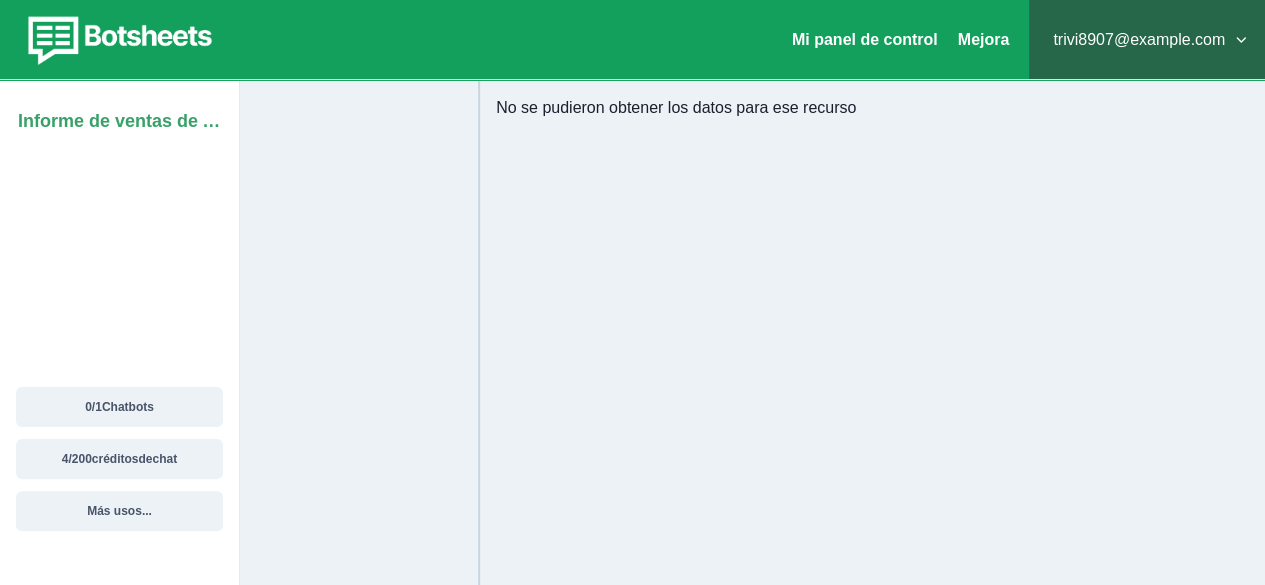 scroll, scrollTop: 80, scrollLeft: 0, axis: vertical 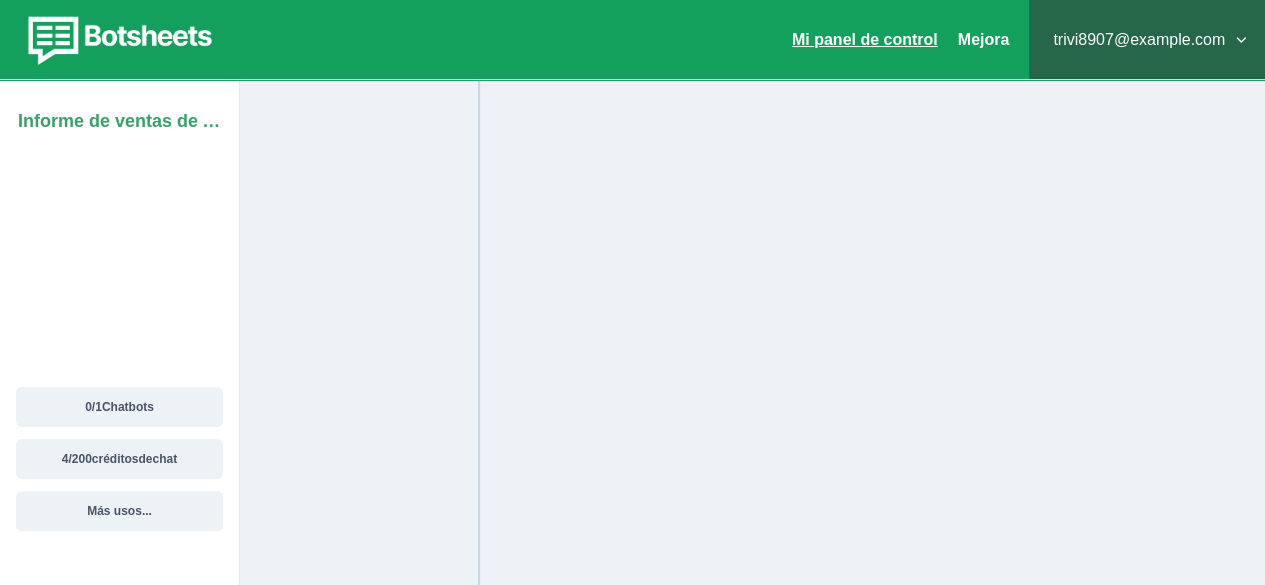 click on "Mi panel de control" at bounding box center [865, 39] 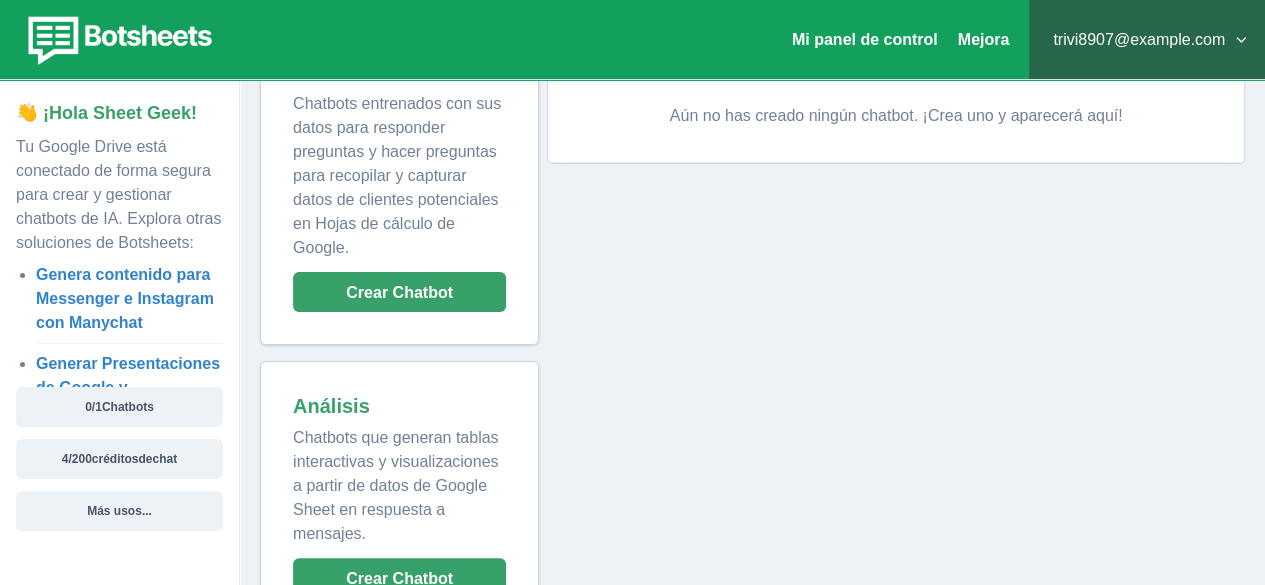 scroll, scrollTop: 137, scrollLeft: 0, axis: vertical 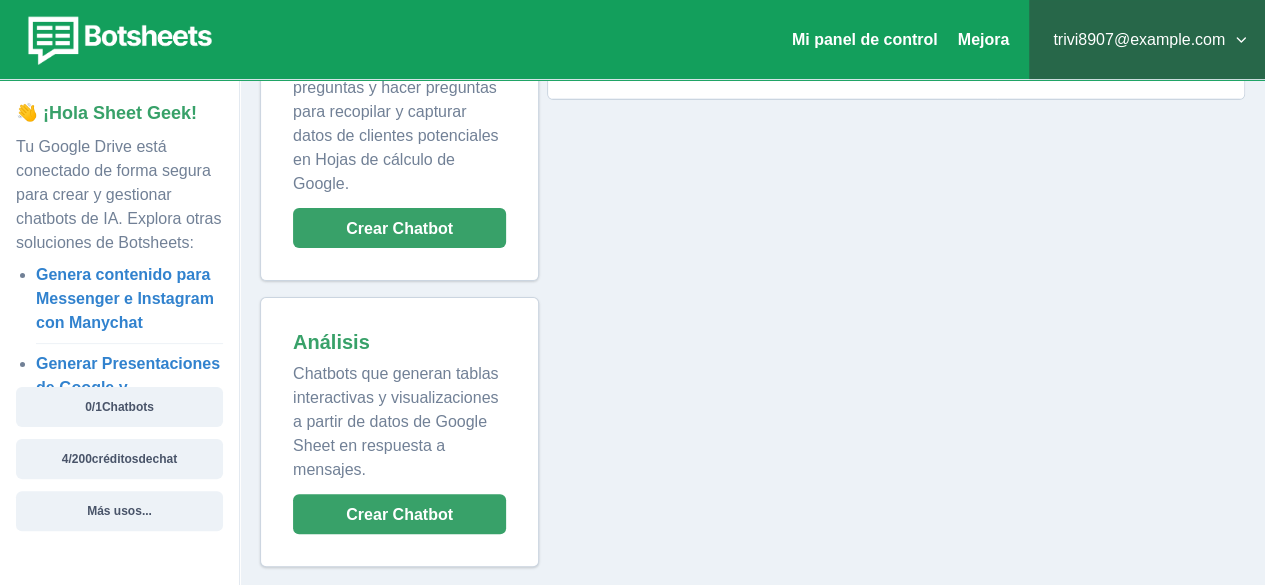 drag, startPoint x: 1202, startPoint y: 261, endPoint x: 1182, endPoint y: 263, distance: 20.09975 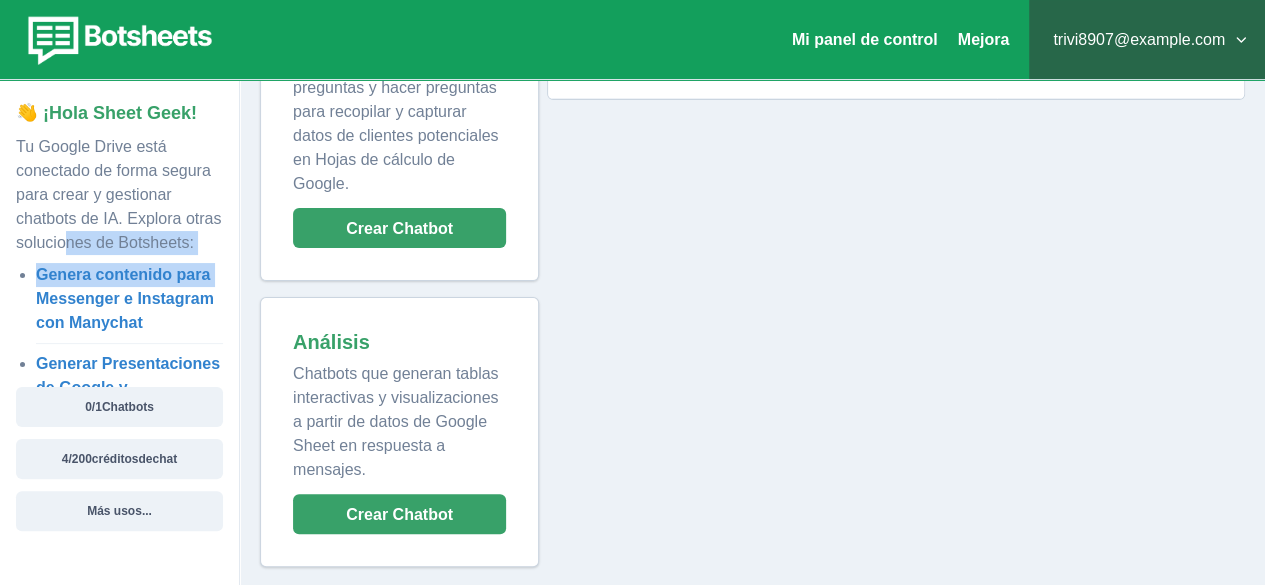 drag, startPoint x: 15, startPoint y: 306, endPoint x: 80, endPoint y: 227, distance: 102.30347 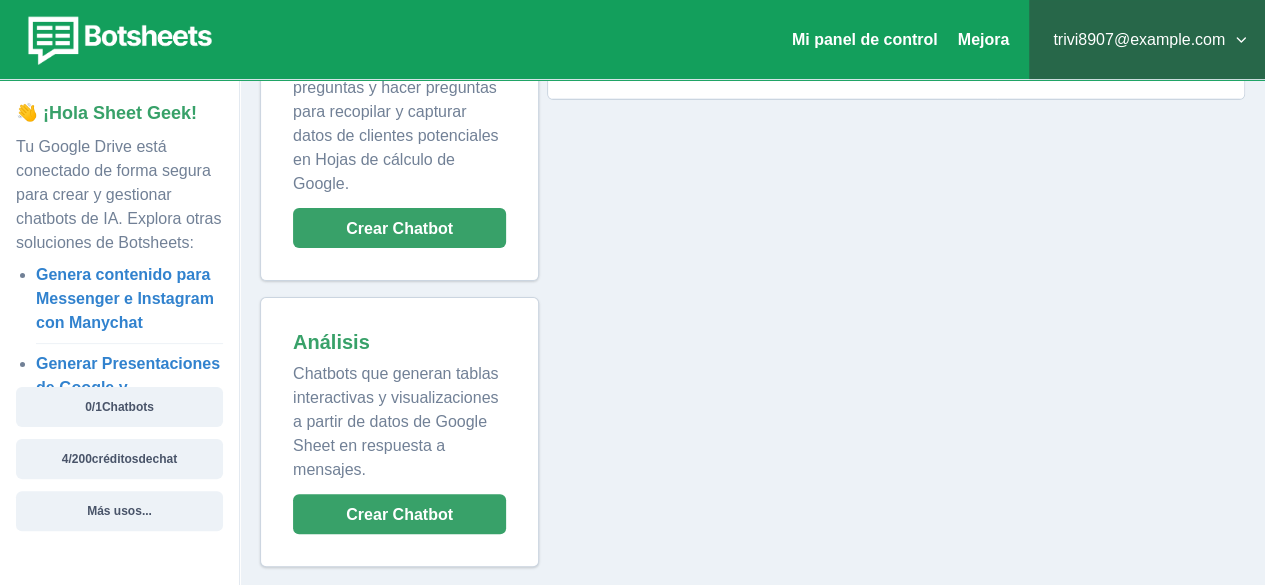 click on "👋 ¡Hola Sheet Geek!" at bounding box center [119, 113] 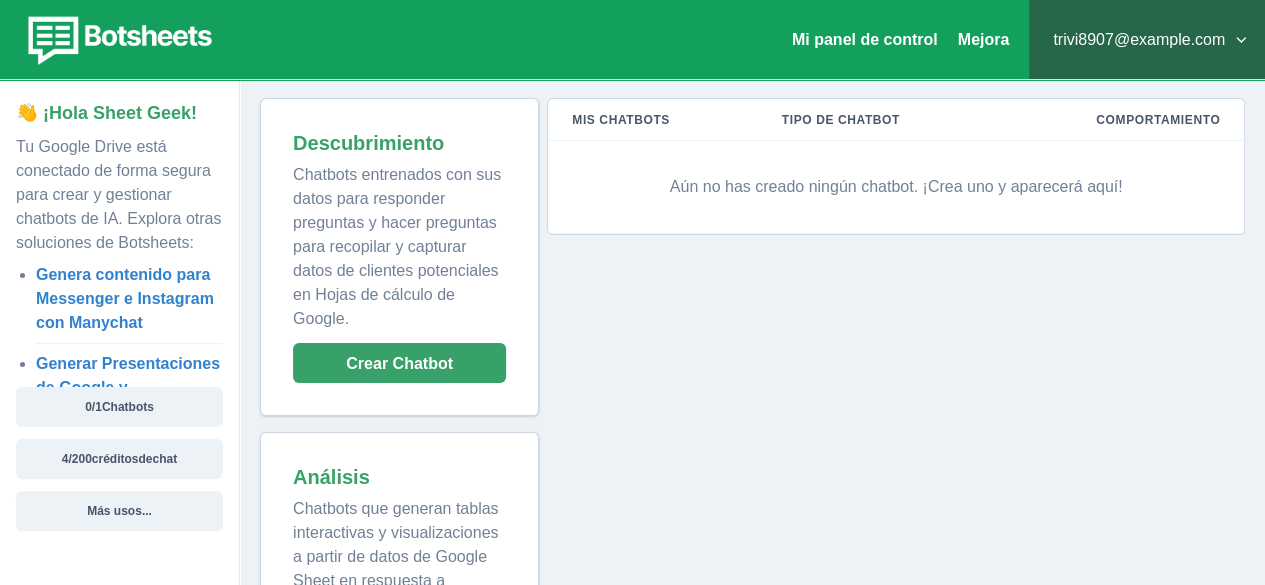 scroll, scrollTop: 0, scrollLeft: 0, axis: both 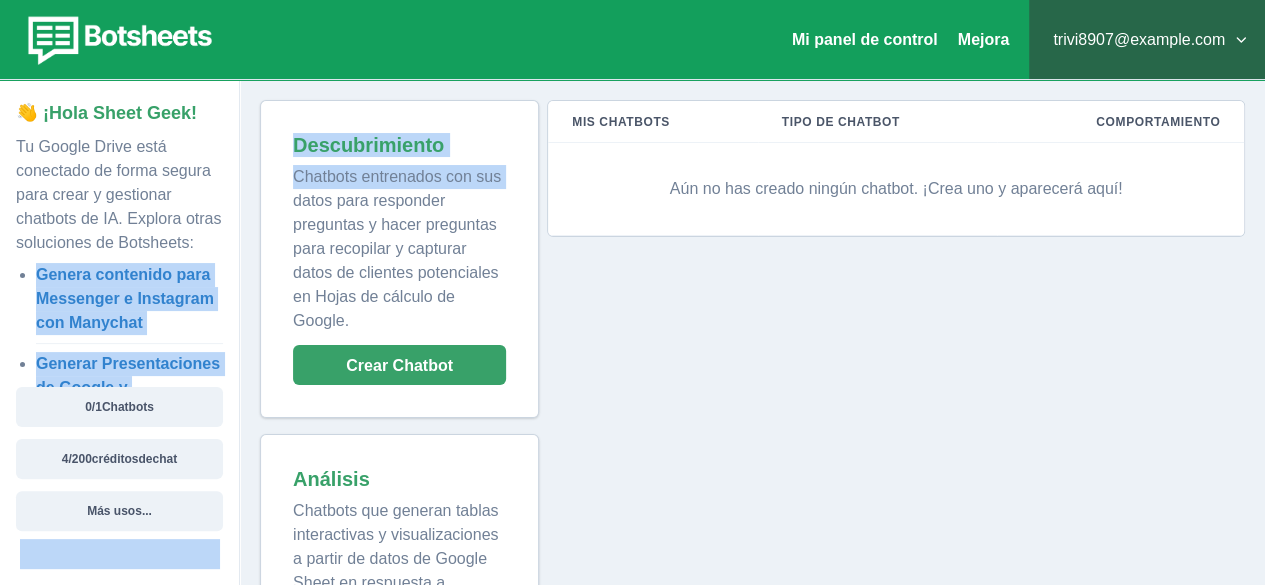 drag, startPoint x: 237, startPoint y: 205, endPoint x: 232, endPoint y: 243, distance: 38.327538 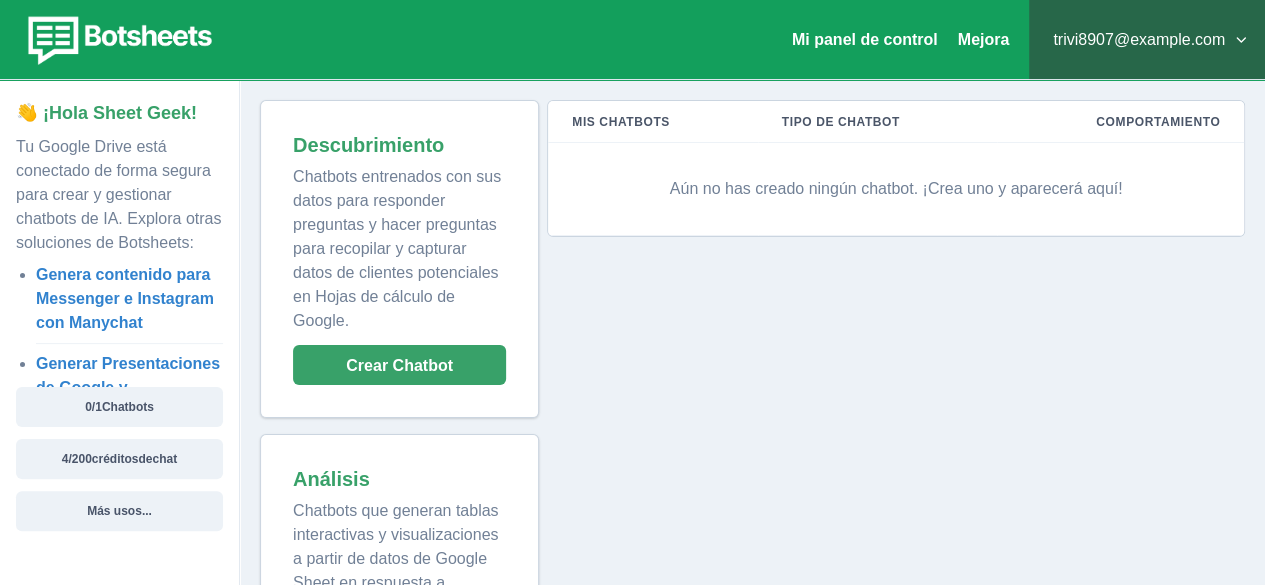click on "Descubrimiento Chatbots entrenados con sus datos para responder preguntas y hacer preguntas para recopilar y capturar datos de clientes potenciales en Hojas de cálculo de Google. Crear Chatbot Análisis Chatbots que generan tablas interactivas y visualizaciones a partir de datos de Google Sheet en respuesta a mensajes. Crear Chatbot Mis chatbots Tipo de chatbot Comportamiento Aún no has creado ningún chatbot. ¡Crea uno y aparecerá aquí!" at bounding box center (752, 402) 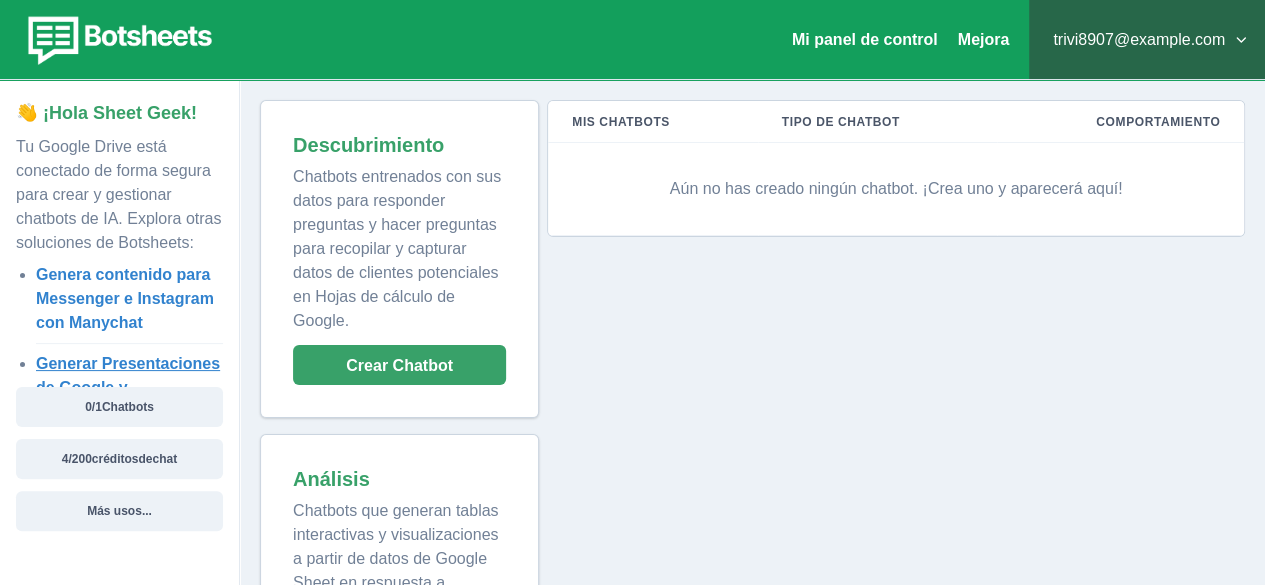 click on "Generar Presentaciones de Google y Documentos de Google" at bounding box center [128, 387] 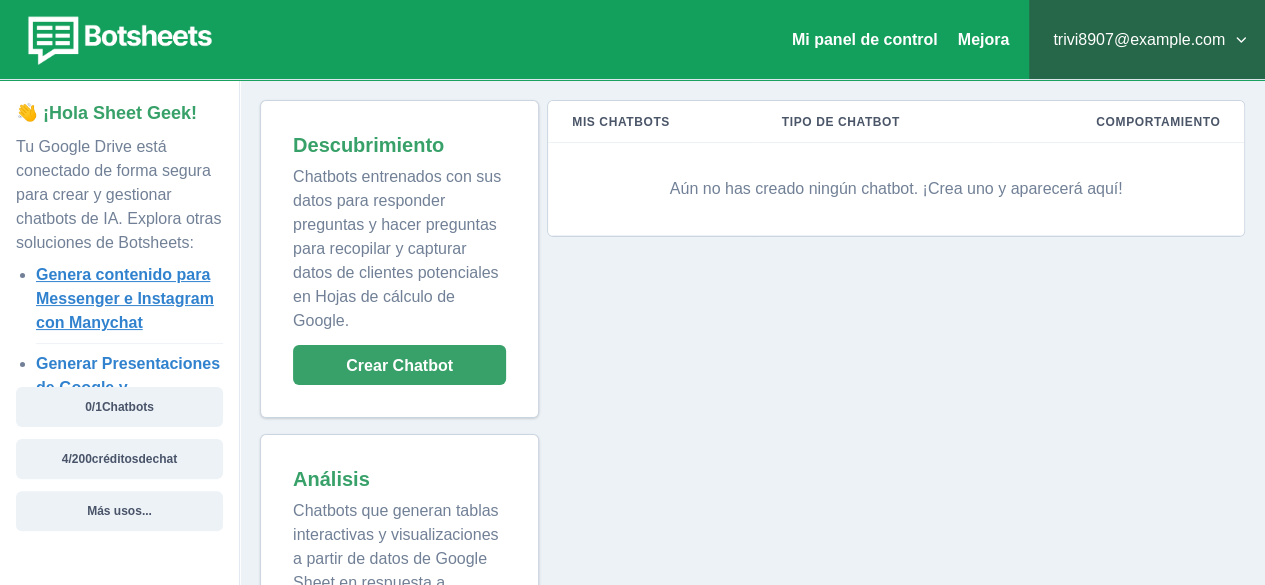 click on "Genera contenido para Messenger e Instagram con Manychat" at bounding box center (125, 298) 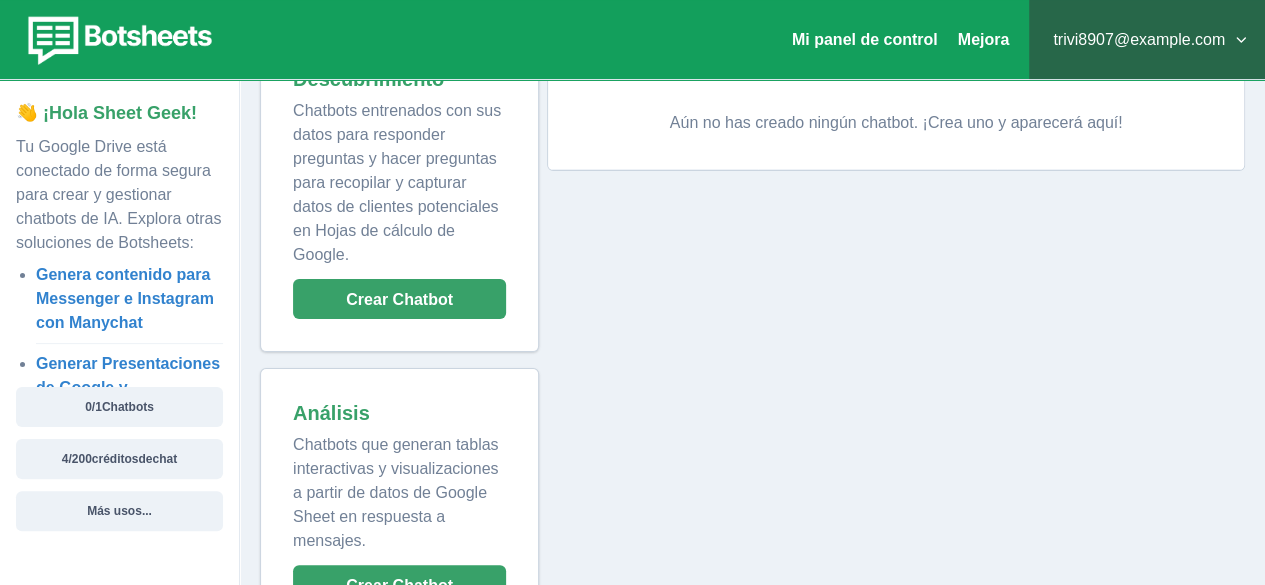 scroll, scrollTop: 0, scrollLeft: 0, axis: both 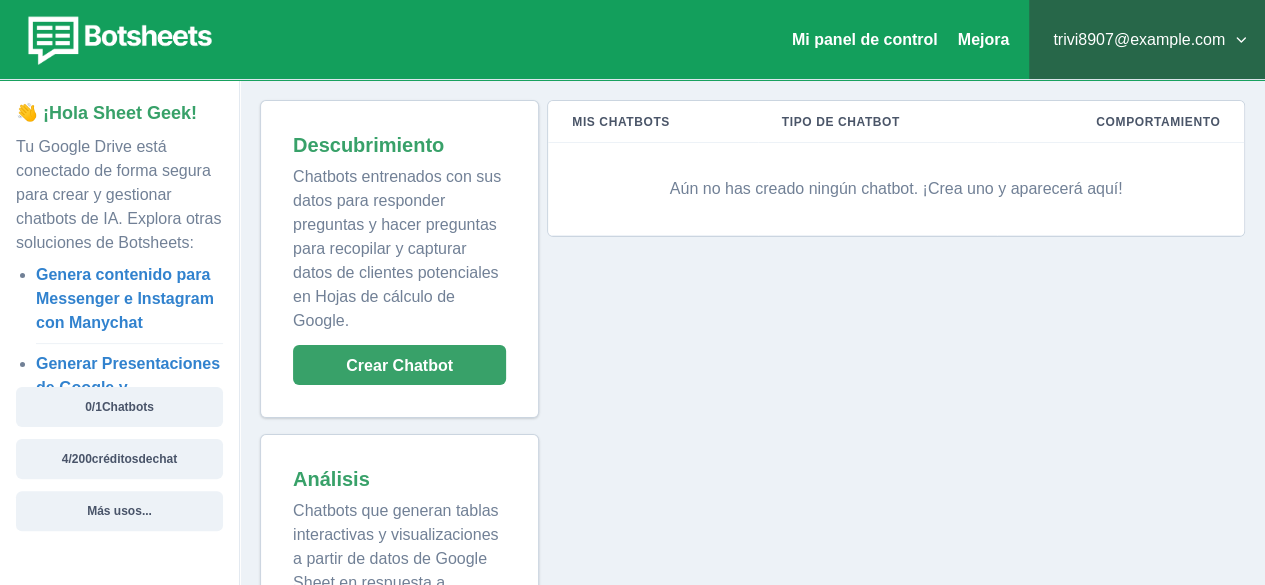 click at bounding box center [117, 40] 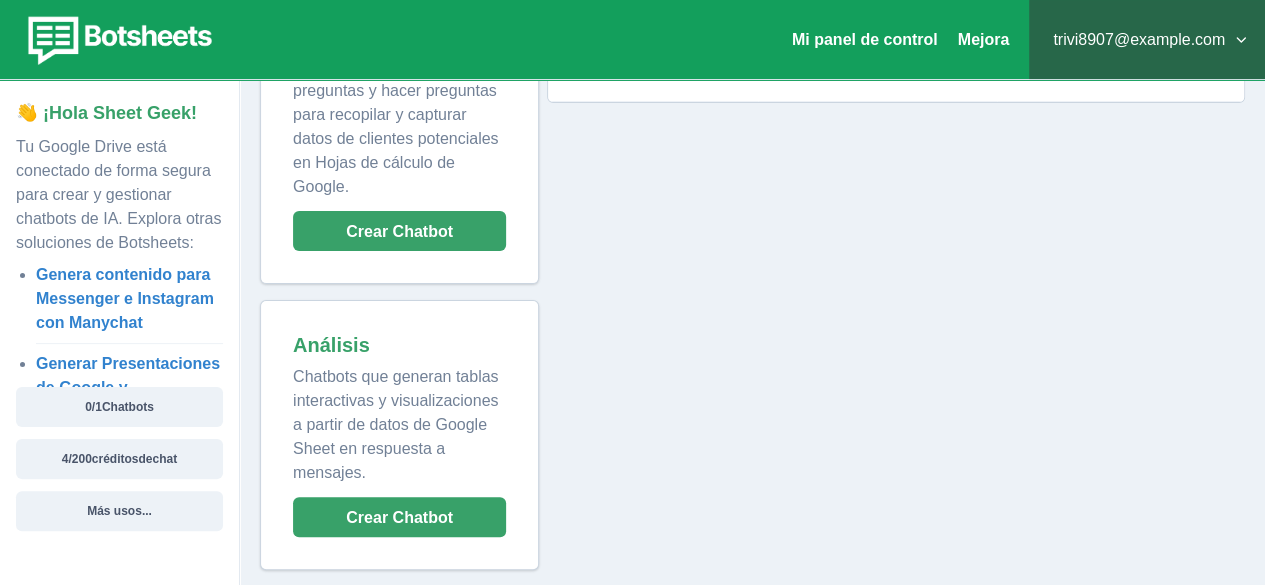 scroll, scrollTop: 137, scrollLeft: 0, axis: vertical 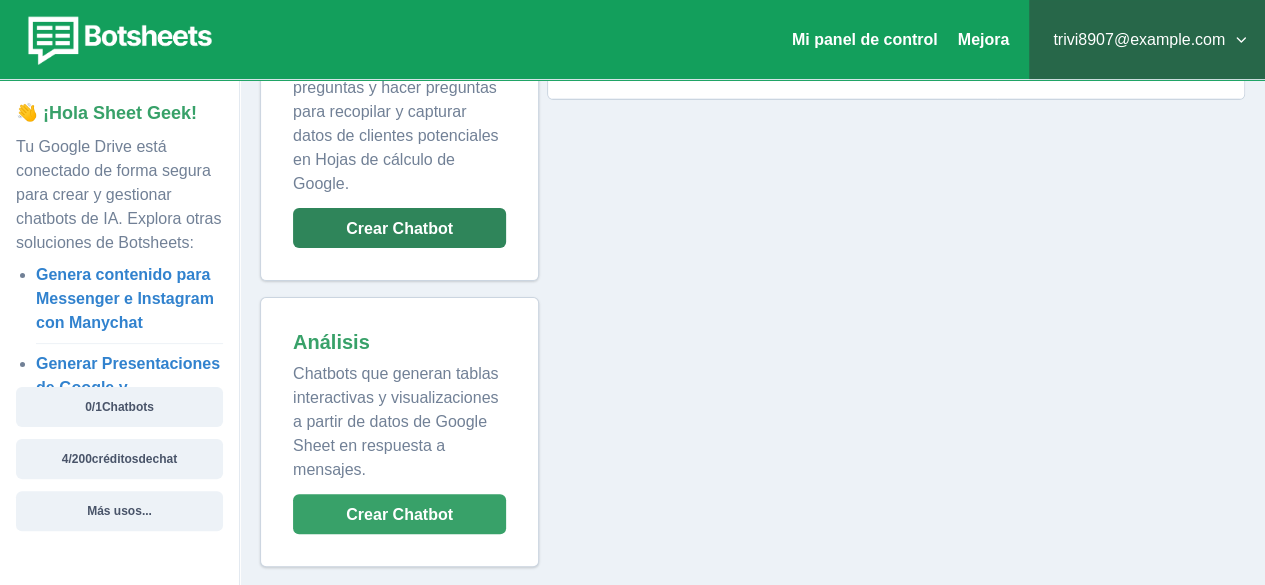 click on "Crear Chatbot" at bounding box center (399, 228) 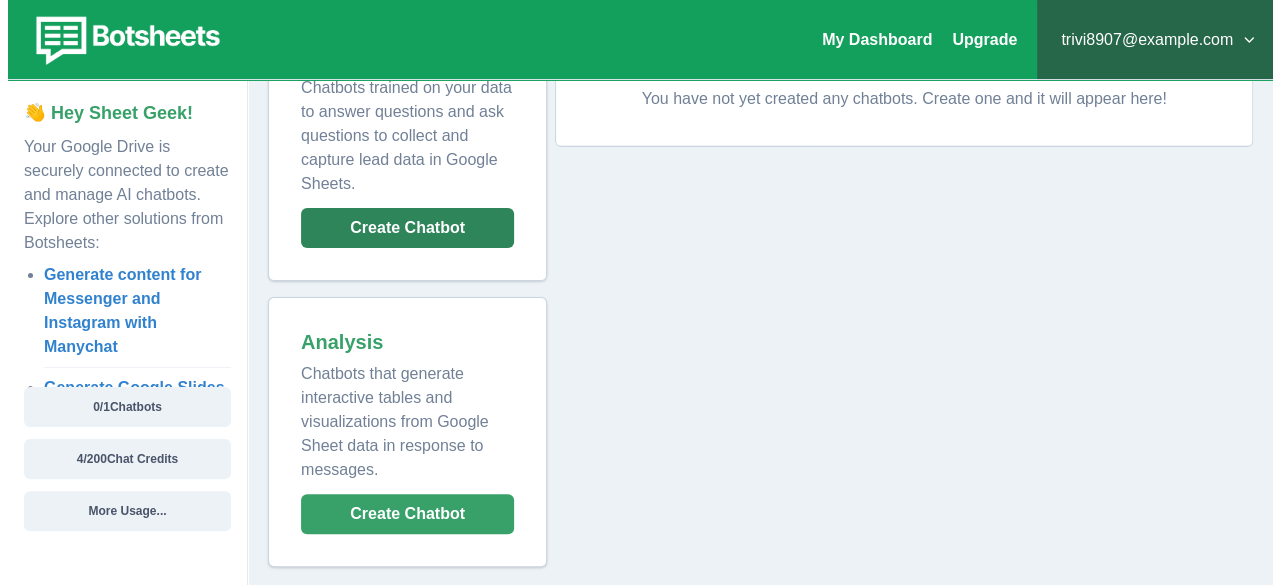 scroll, scrollTop: 137, scrollLeft: 0, axis: vertical 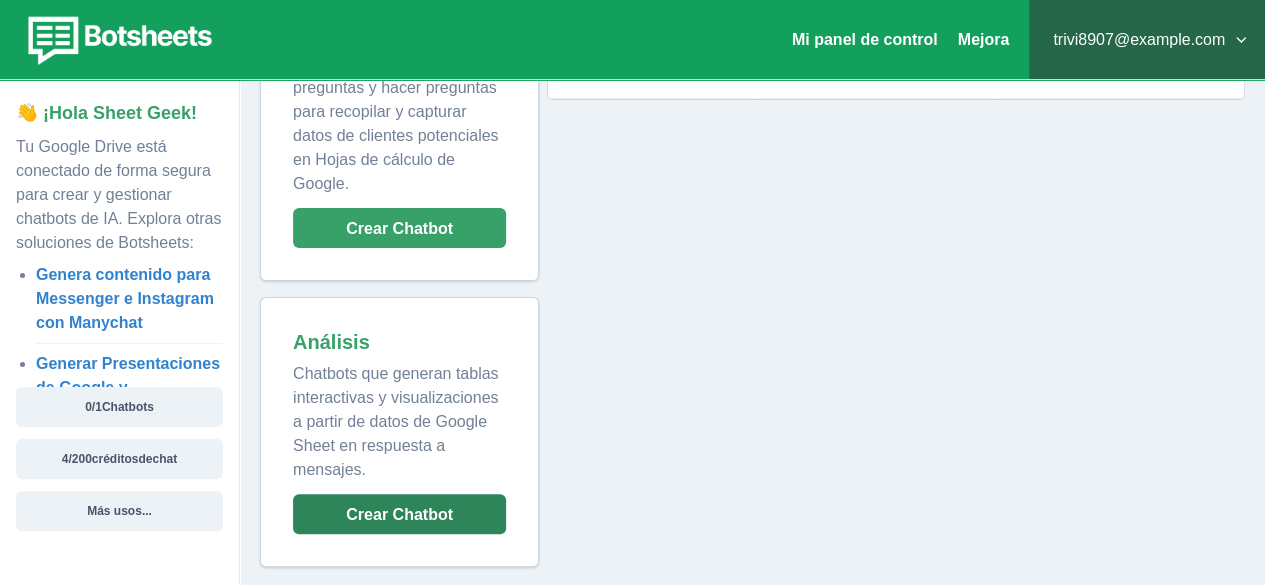 click on "Crear Chatbot" at bounding box center (399, 514) 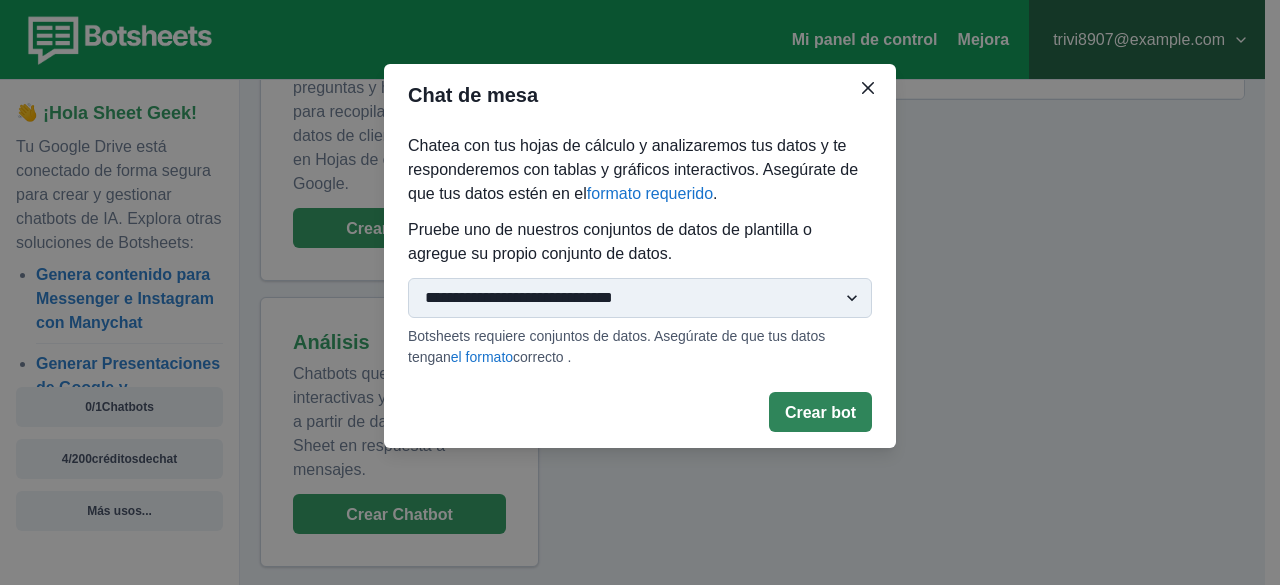 click on "Crear bot" at bounding box center (820, 412) 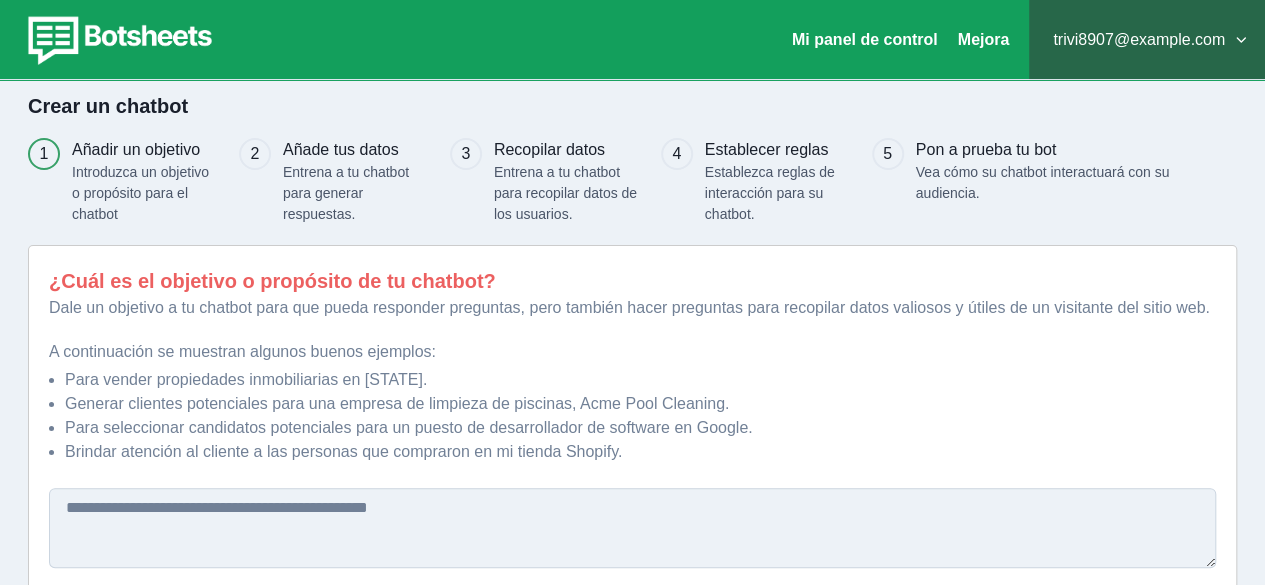 scroll, scrollTop: 165, scrollLeft: 0, axis: vertical 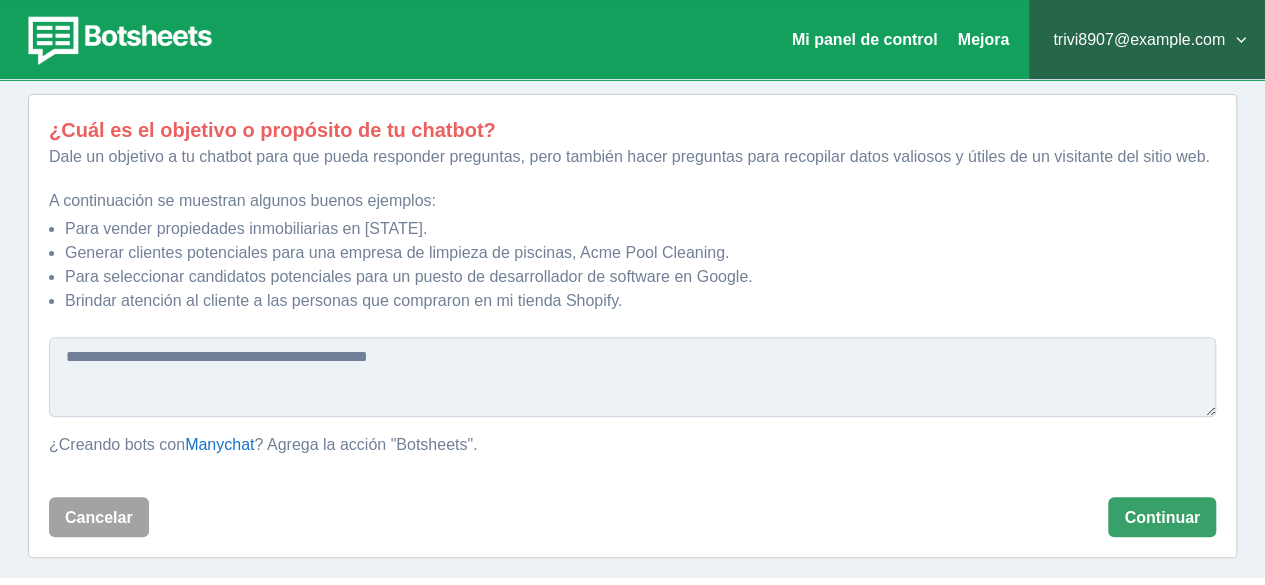 click at bounding box center [632, 377] 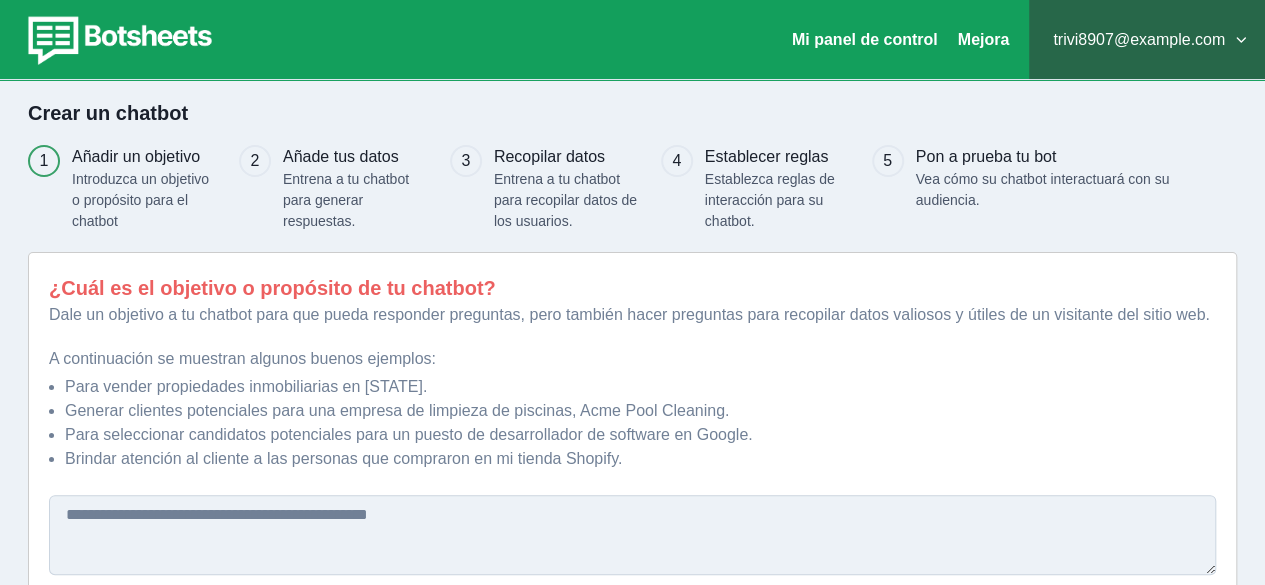 scroll, scrollTop: 0, scrollLeft: 0, axis: both 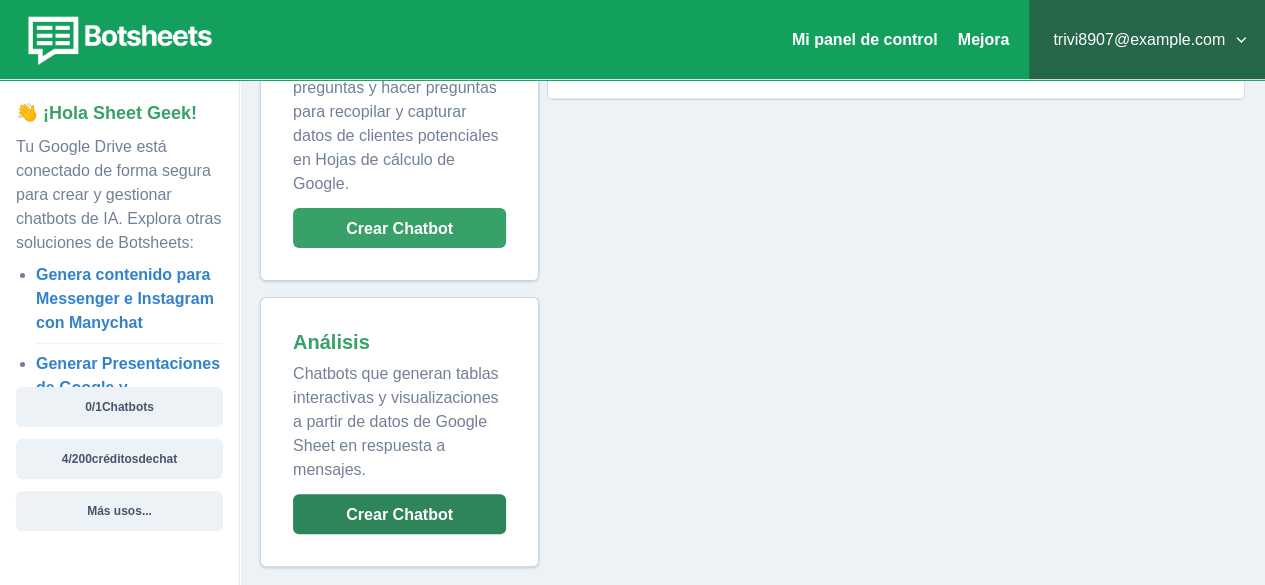 click on "Crear Chatbot" at bounding box center (399, 514) 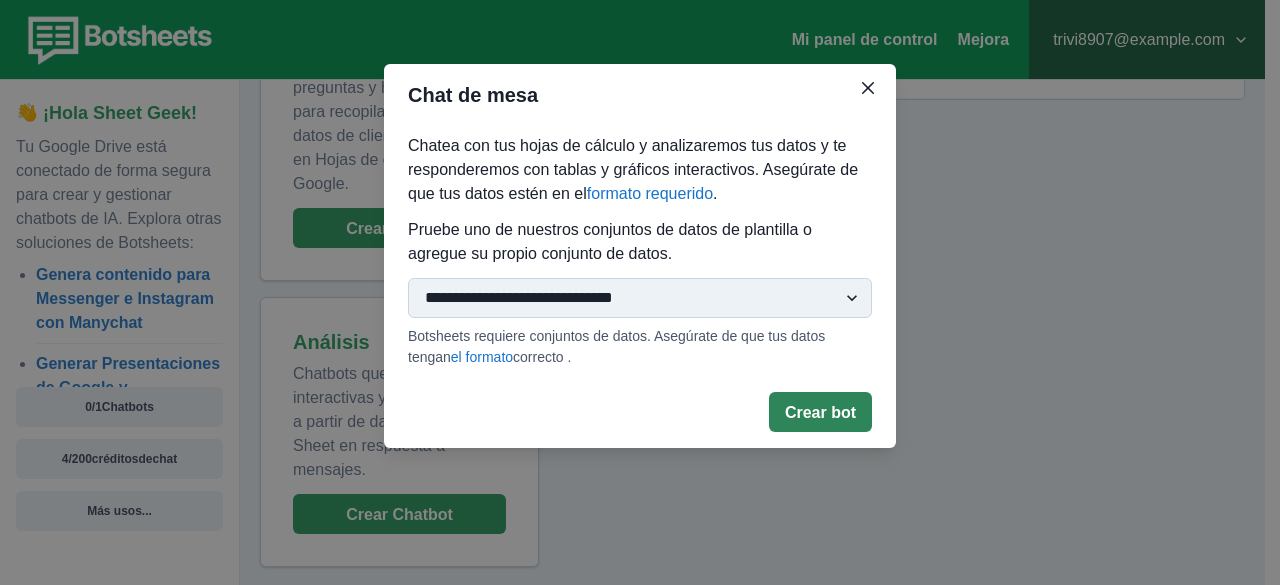 click on "Crear bot" at bounding box center [820, 412] 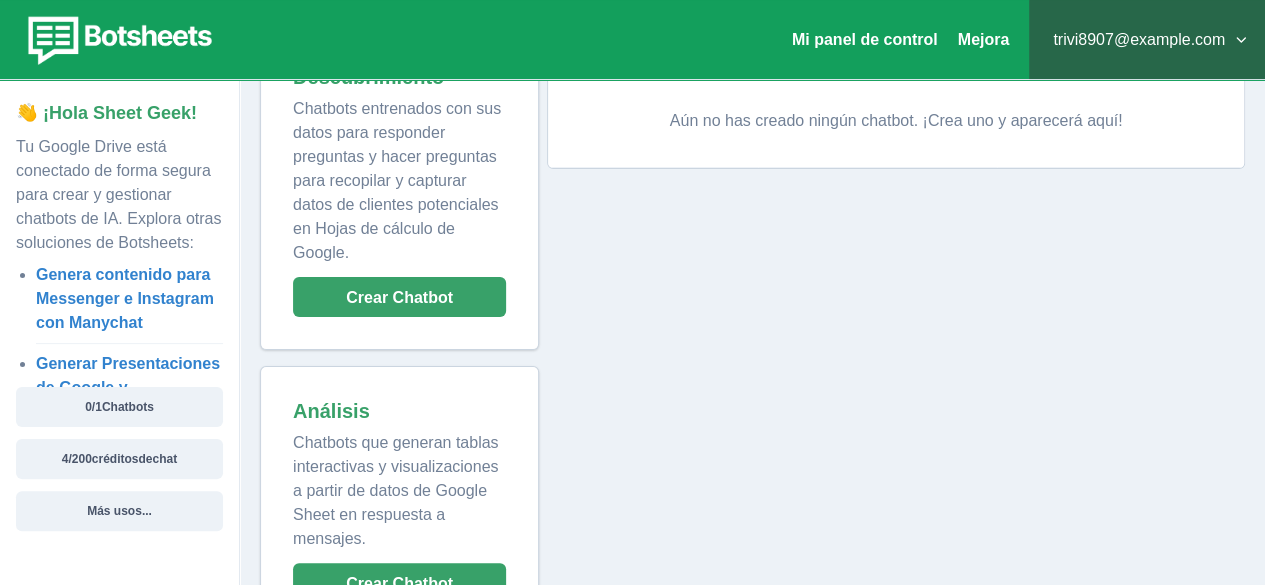 scroll, scrollTop: 0, scrollLeft: 0, axis: both 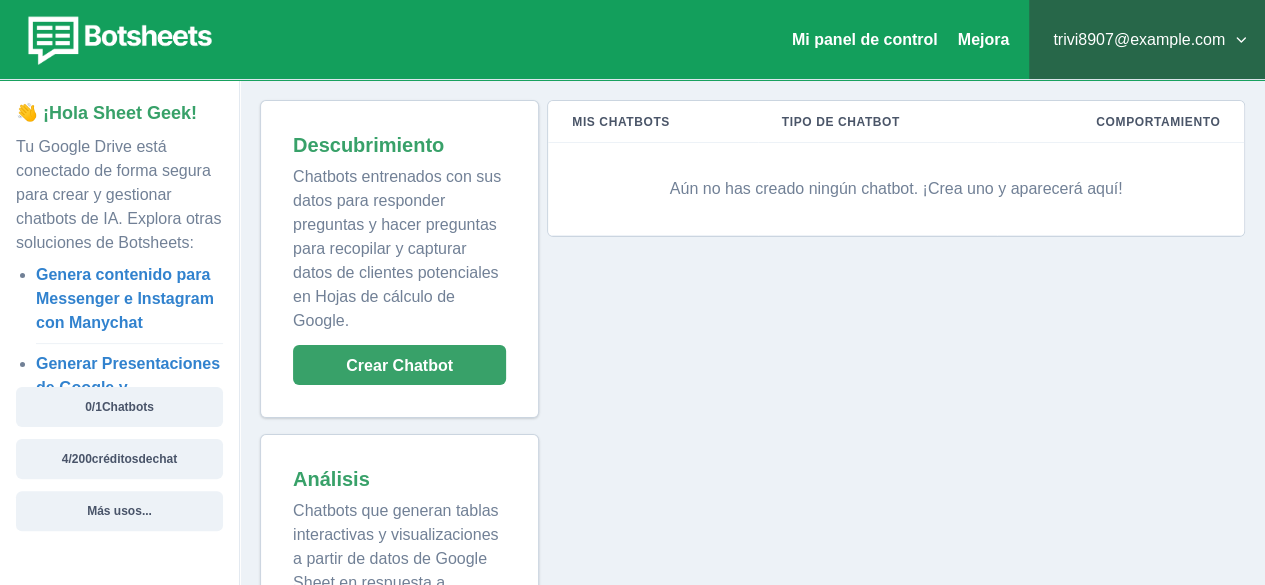 click on "trivi8907@example.com" at bounding box center (1147, 40) 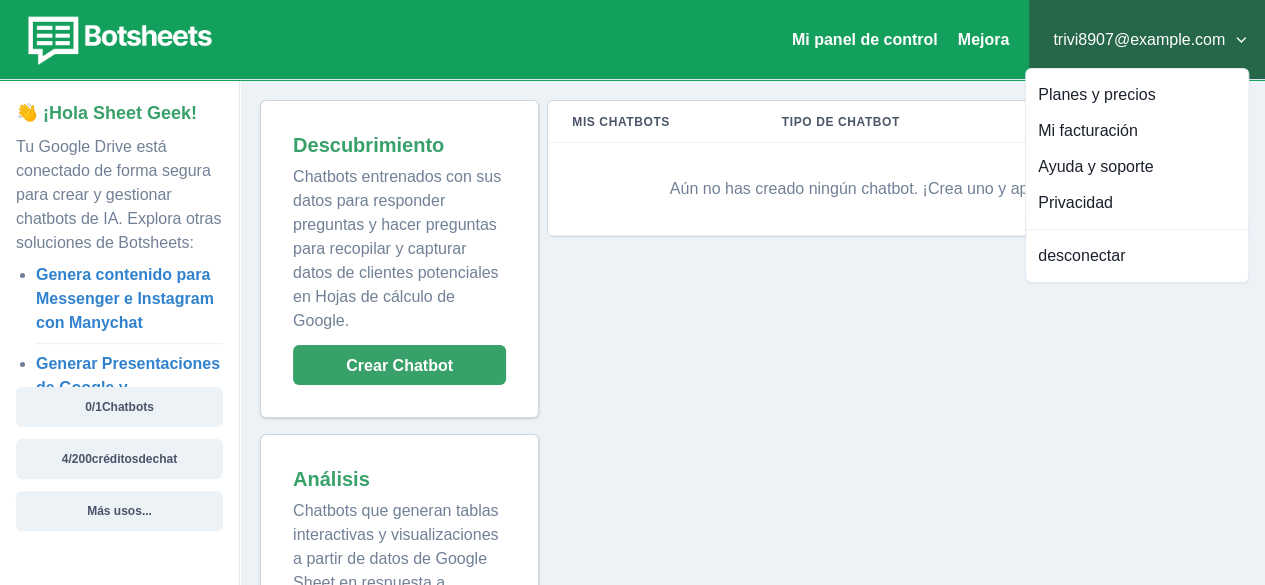 click on "Mis chatbots Tipo de chatbot Comportamiento Aún no has creado ningún chatbot. ¡Crea uno y aparecerá aquí!" at bounding box center (892, 402) 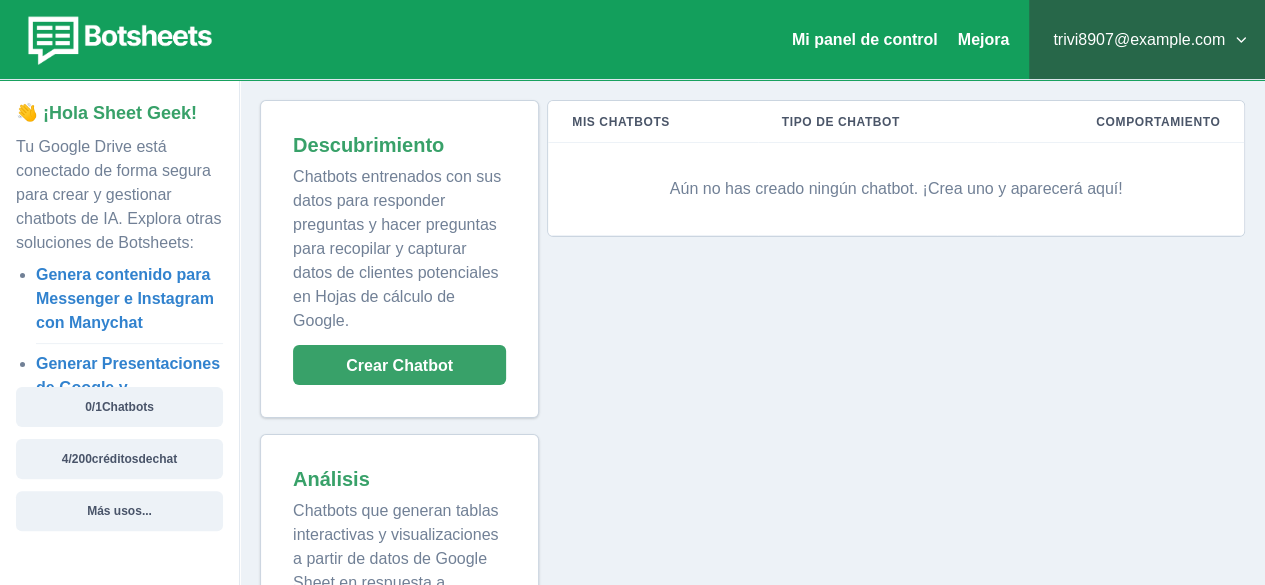 scroll, scrollTop: 0, scrollLeft: 0, axis: both 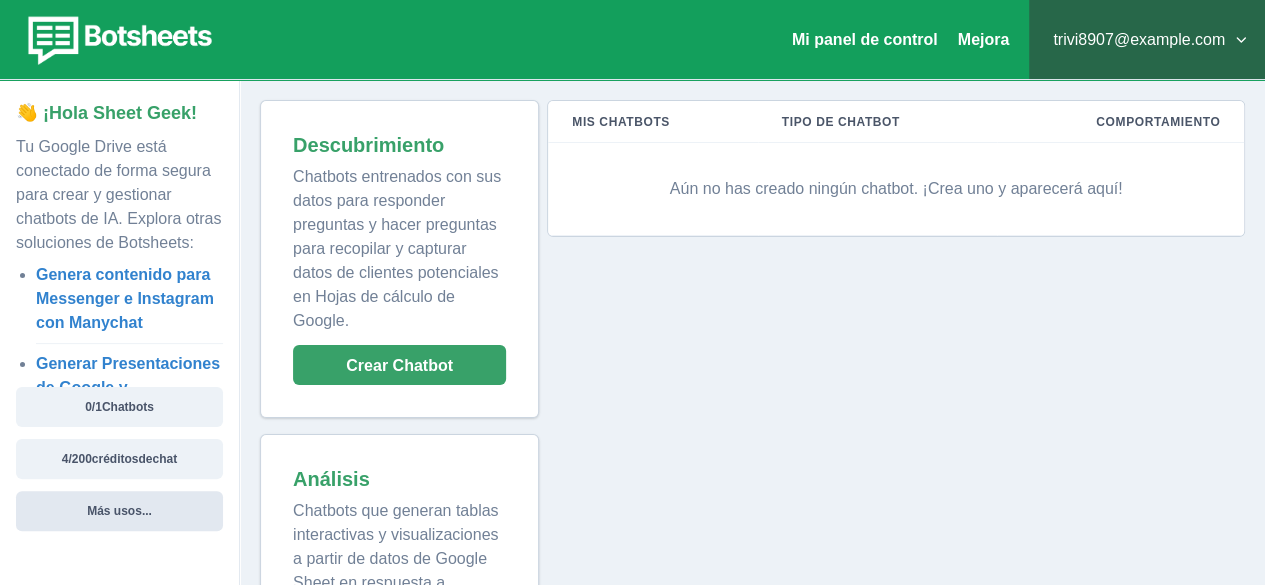 click on "Más usos..." at bounding box center (119, 511) 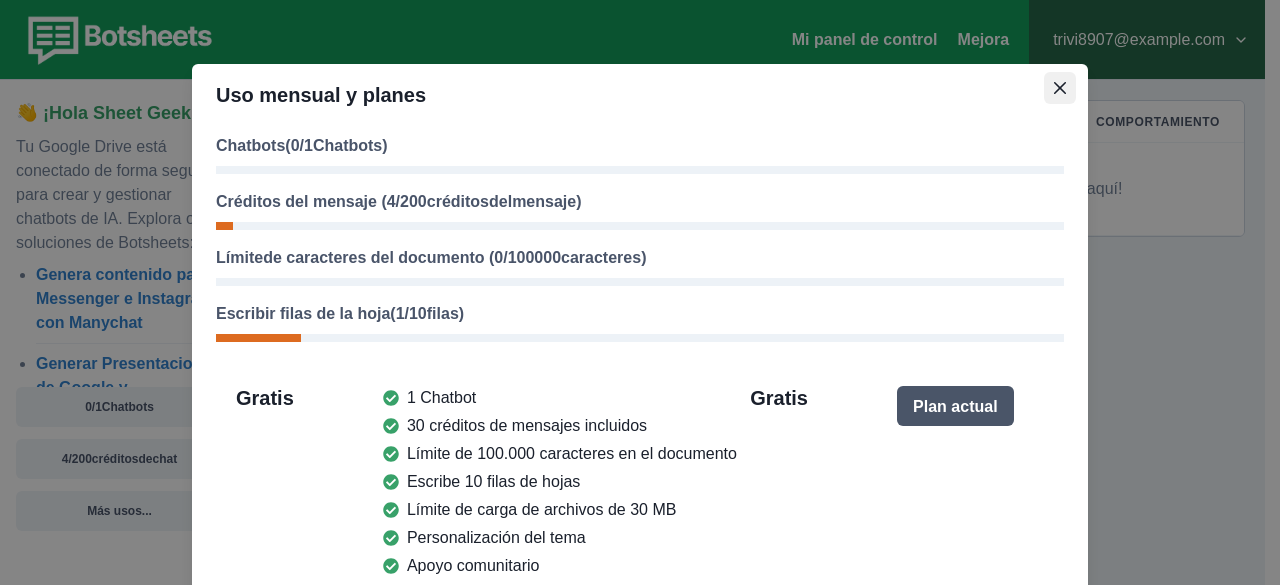 click at bounding box center [1060, 88] 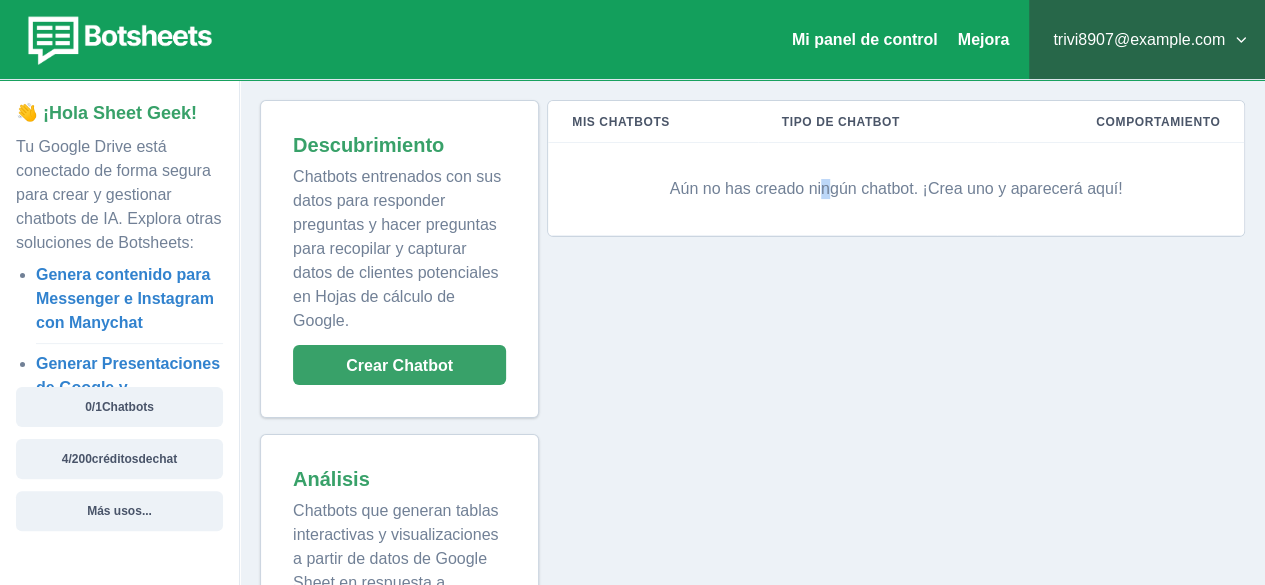 drag, startPoint x: 824, startPoint y: 200, endPoint x: 829, endPoint y: 217, distance: 17.720045 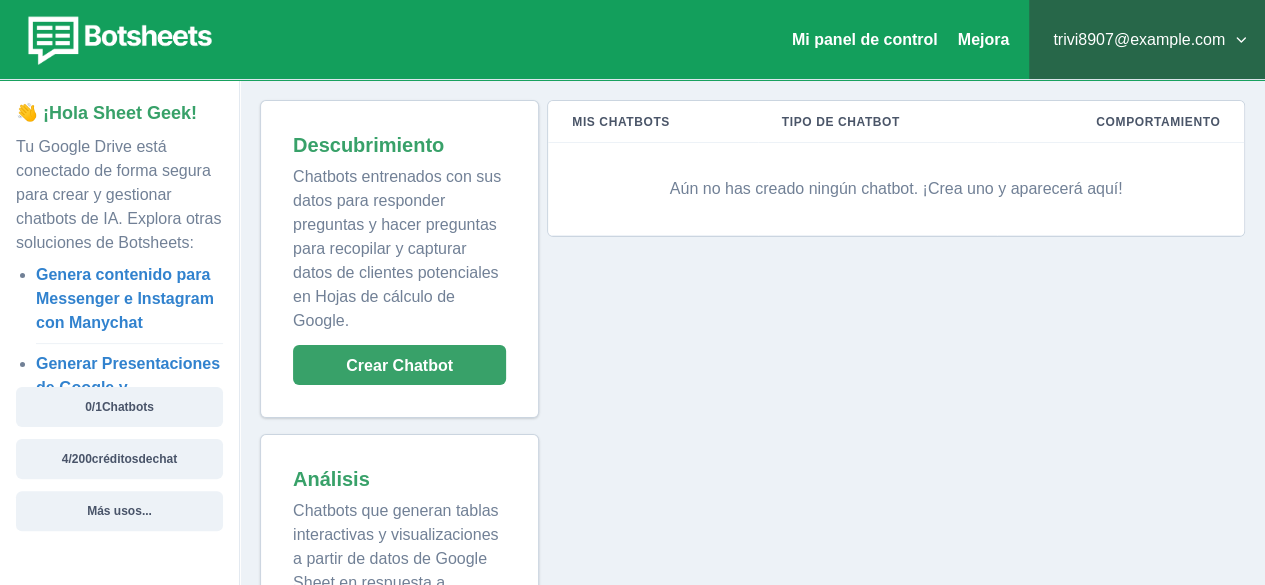 drag, startPoint x: 902, startPoint y: 326, endPoint x: 894, endPoint y: 337, distance: 13.601471 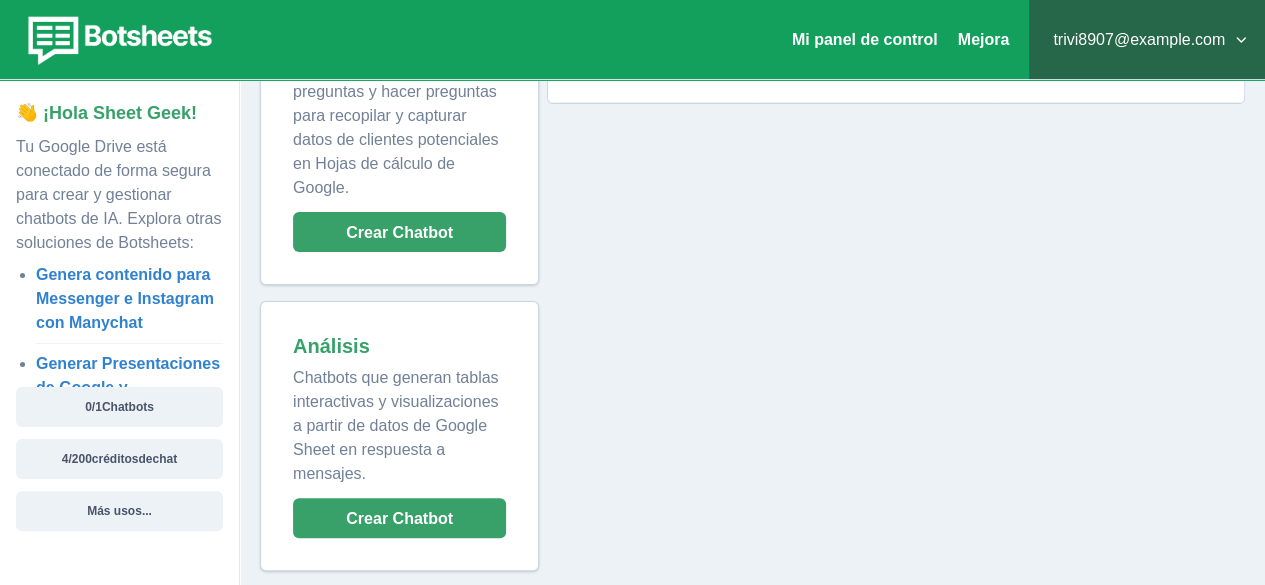 scroll, scrollTop: 137, scrollLeft: 0, axis: vertical 